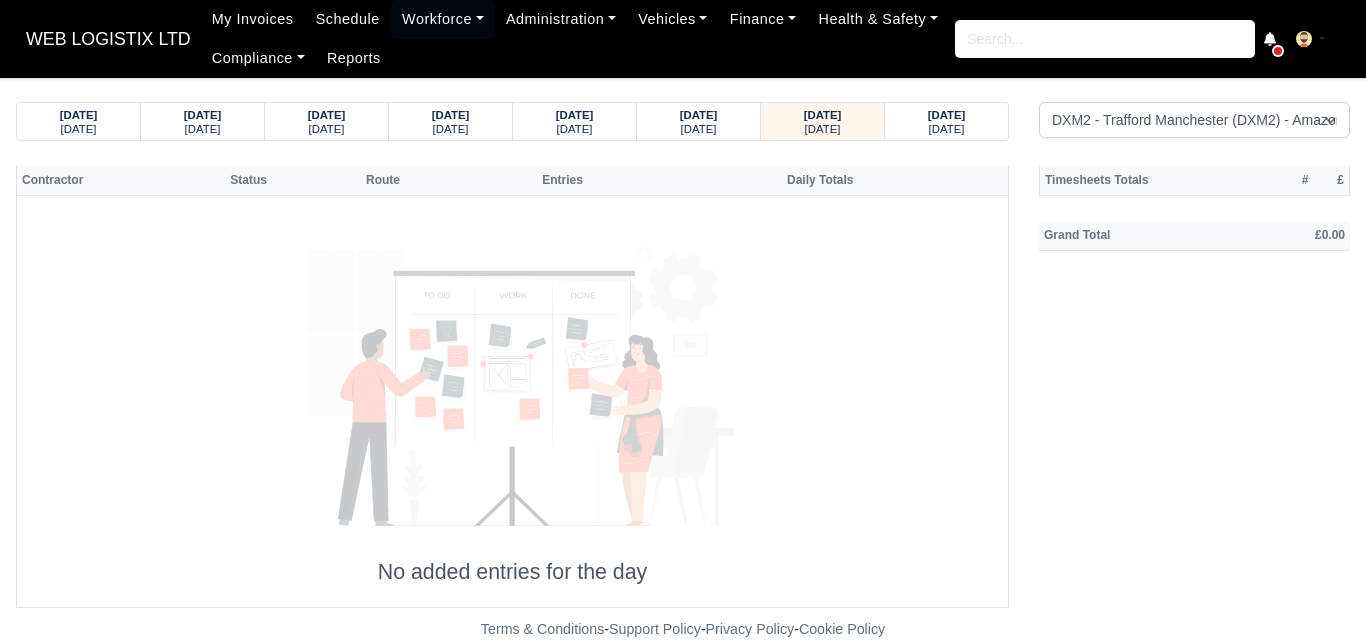select on "1" 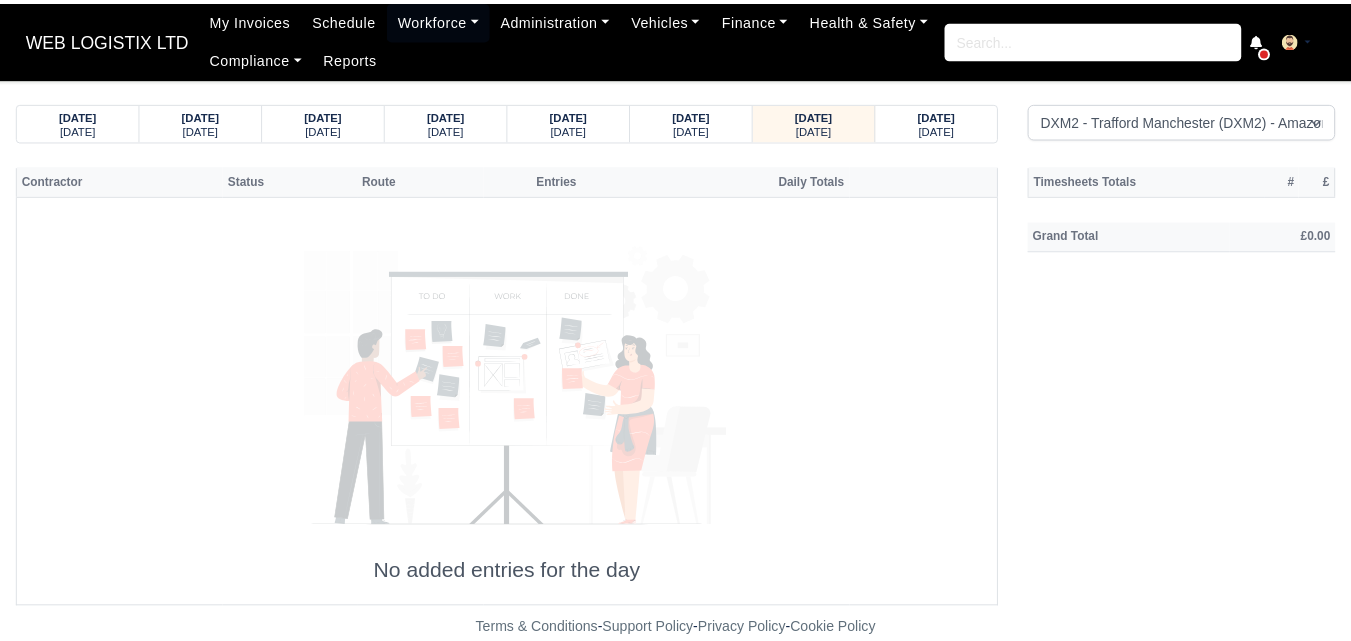 scroll, scrollTop: 0, scrollLeft: 0, axis: both 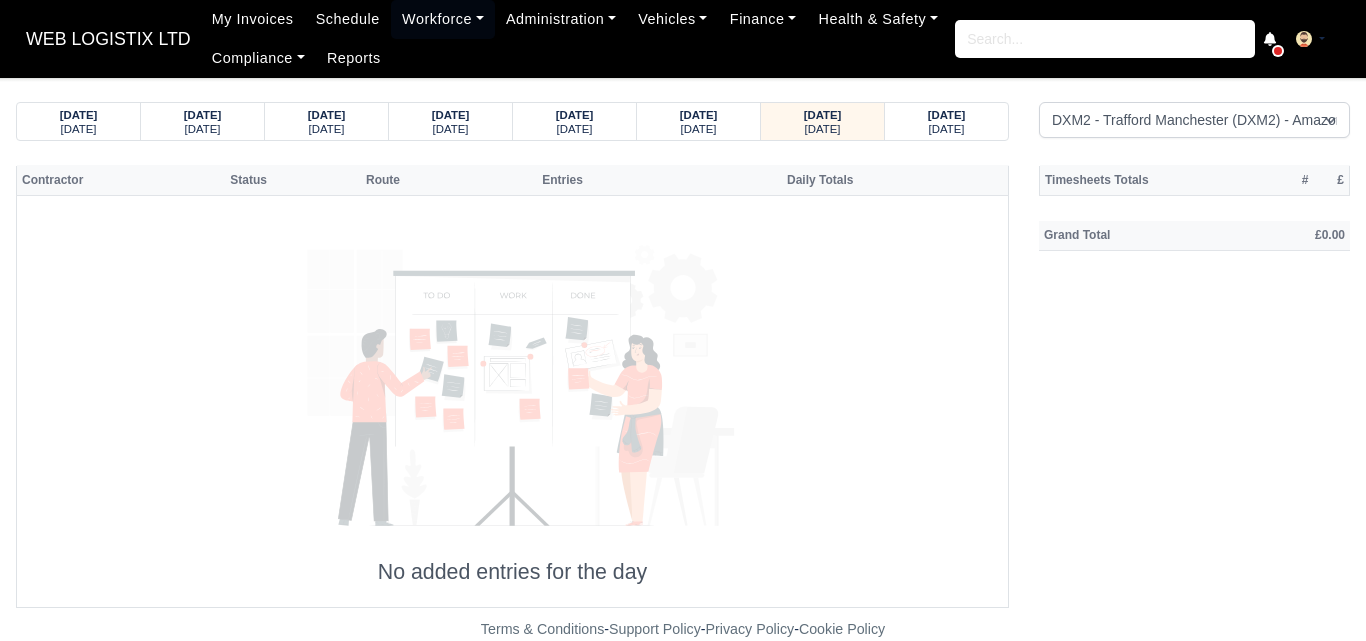 drag, startPoint x: 0, startPoint y: 0, endPoint x: 407, endPoint y: 363, distance: 545.3604 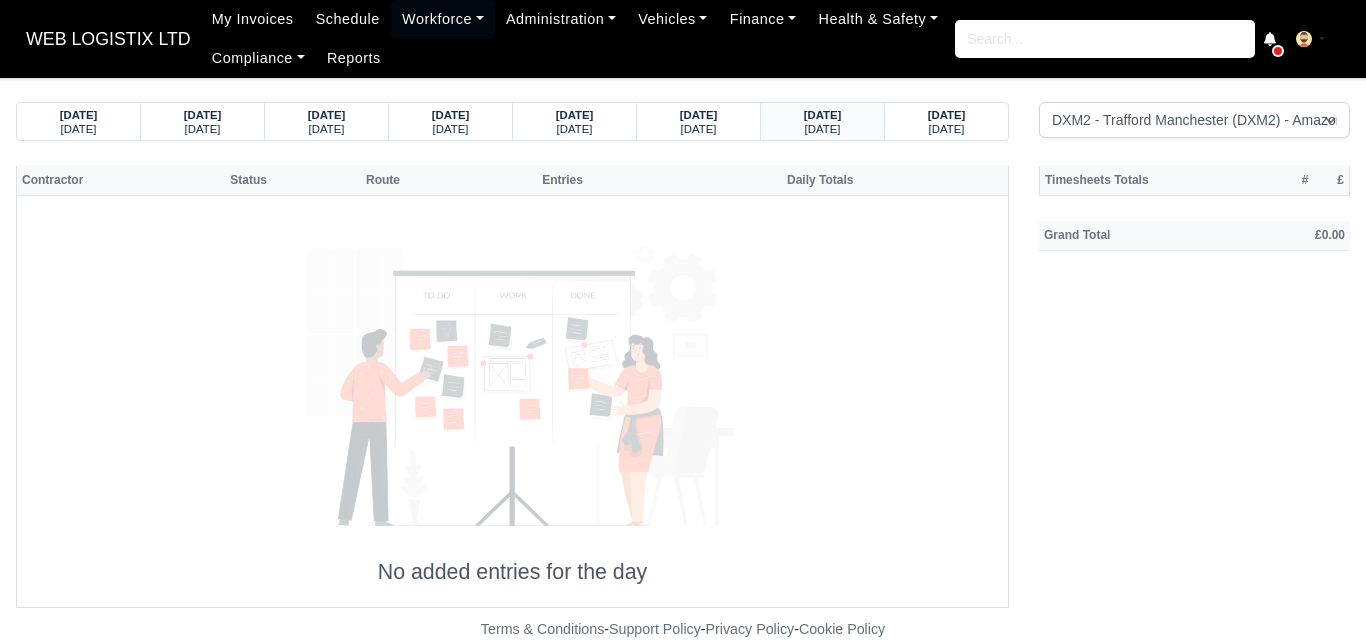 click on "Wednesday" at bounding box center [823, 129] 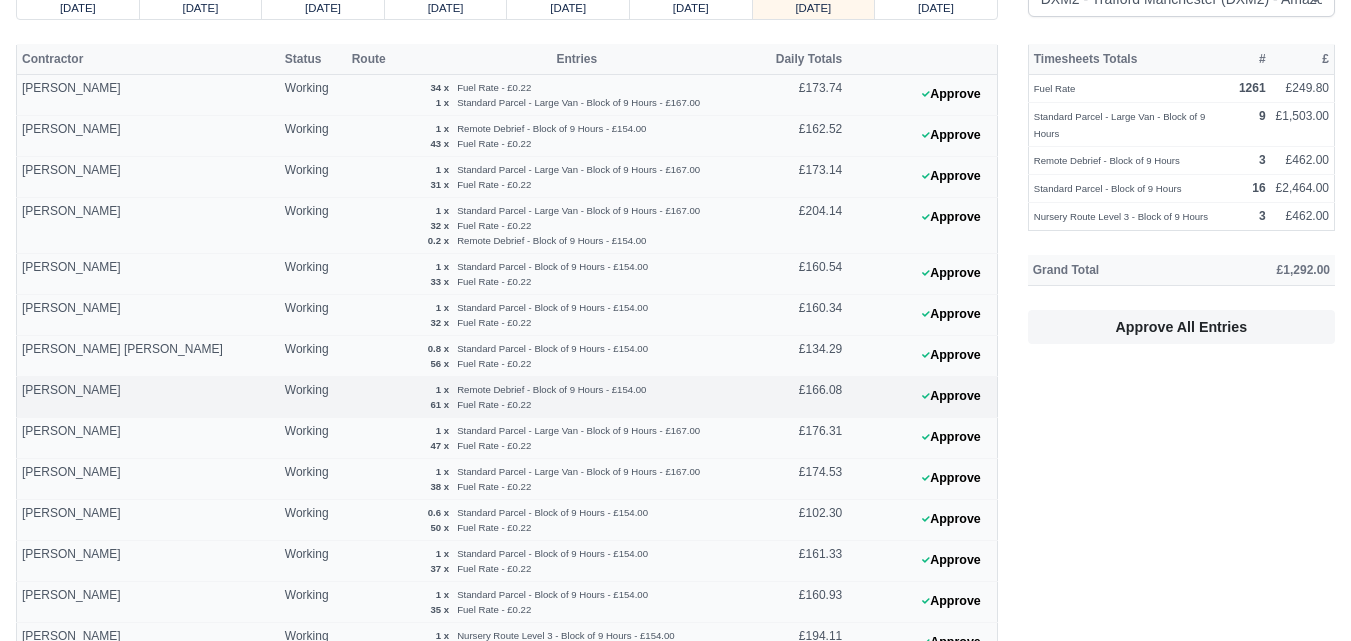 scroll, scrollTop: 167, scrollLeft: 0, axis: vertical 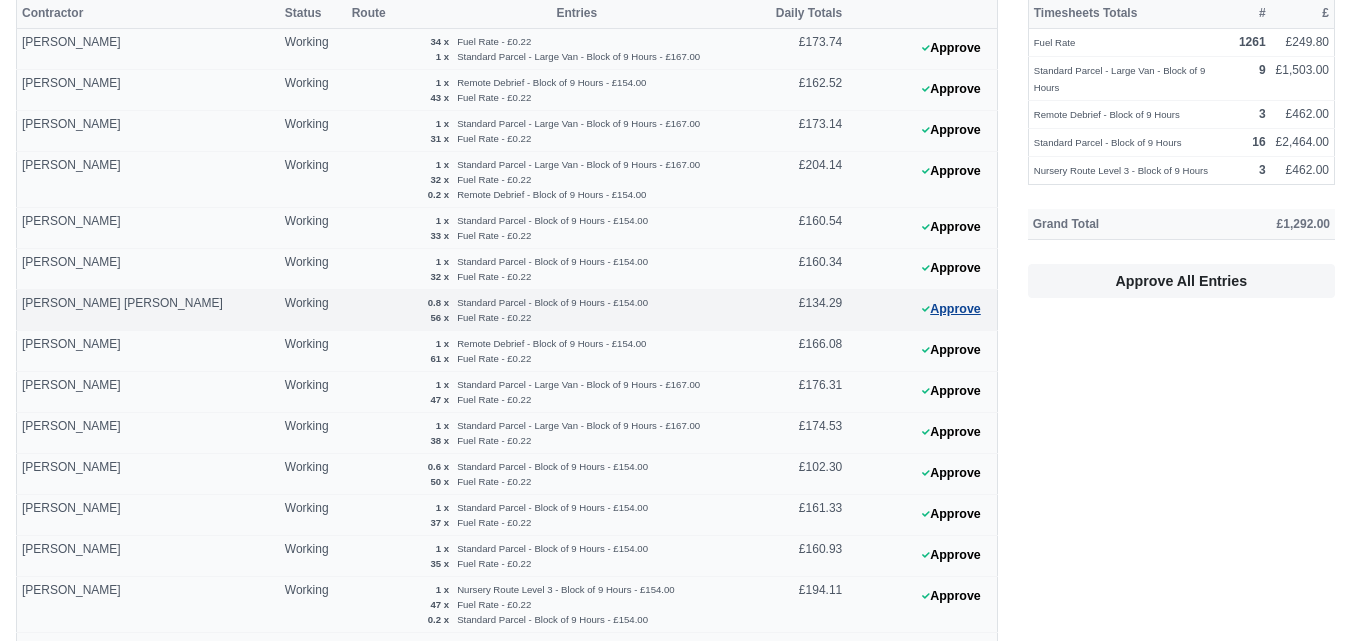 click on "Approve" at bounding box center (951, 309) 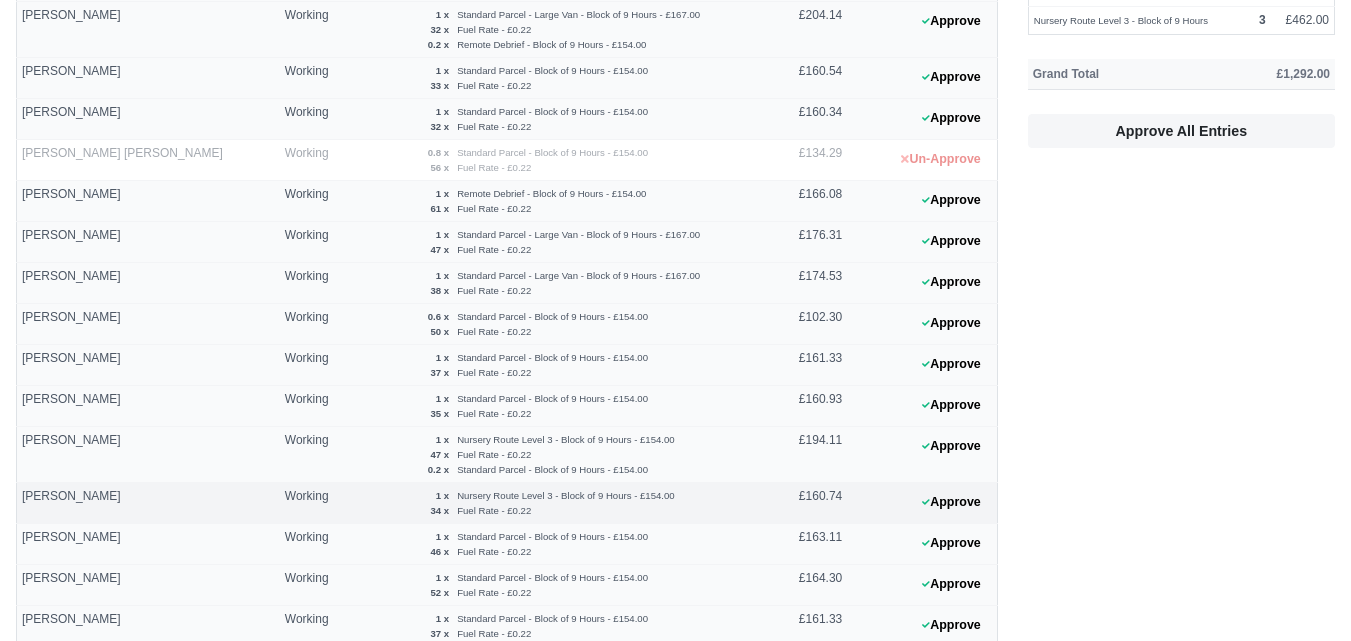 scroll, scrollTop: 333, scrollLeft: 0, axis: vertical 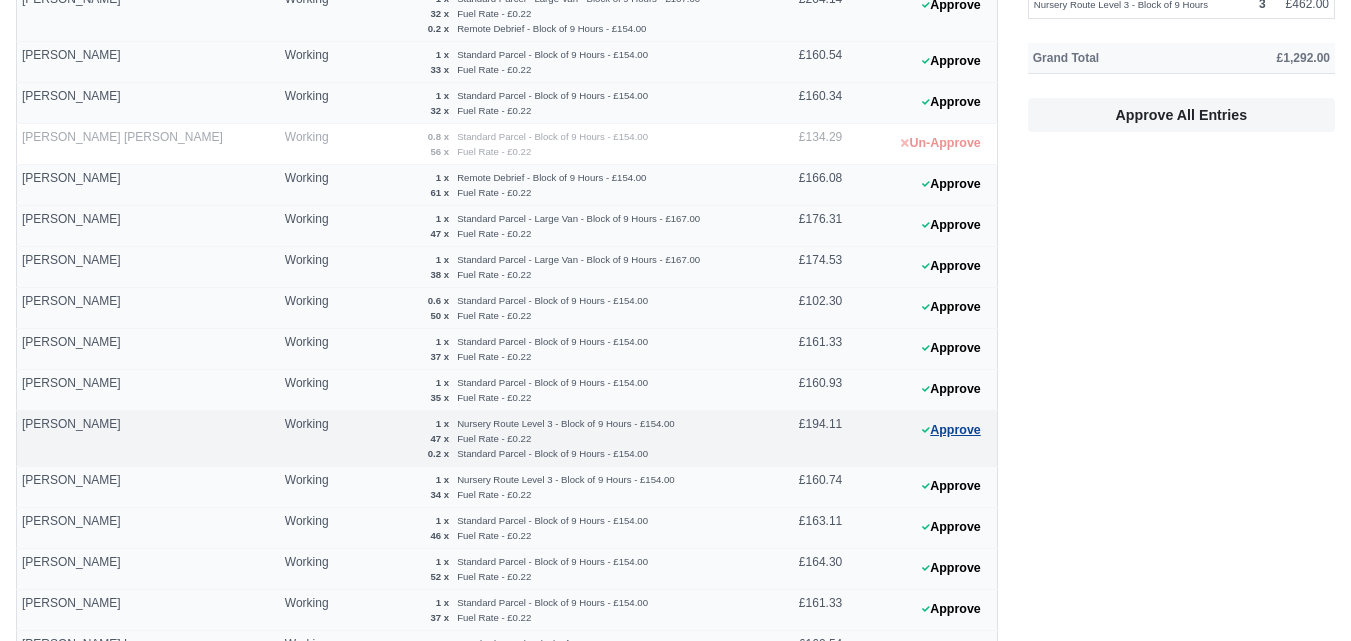 click on "Approve" at bounding box center [951, 430] 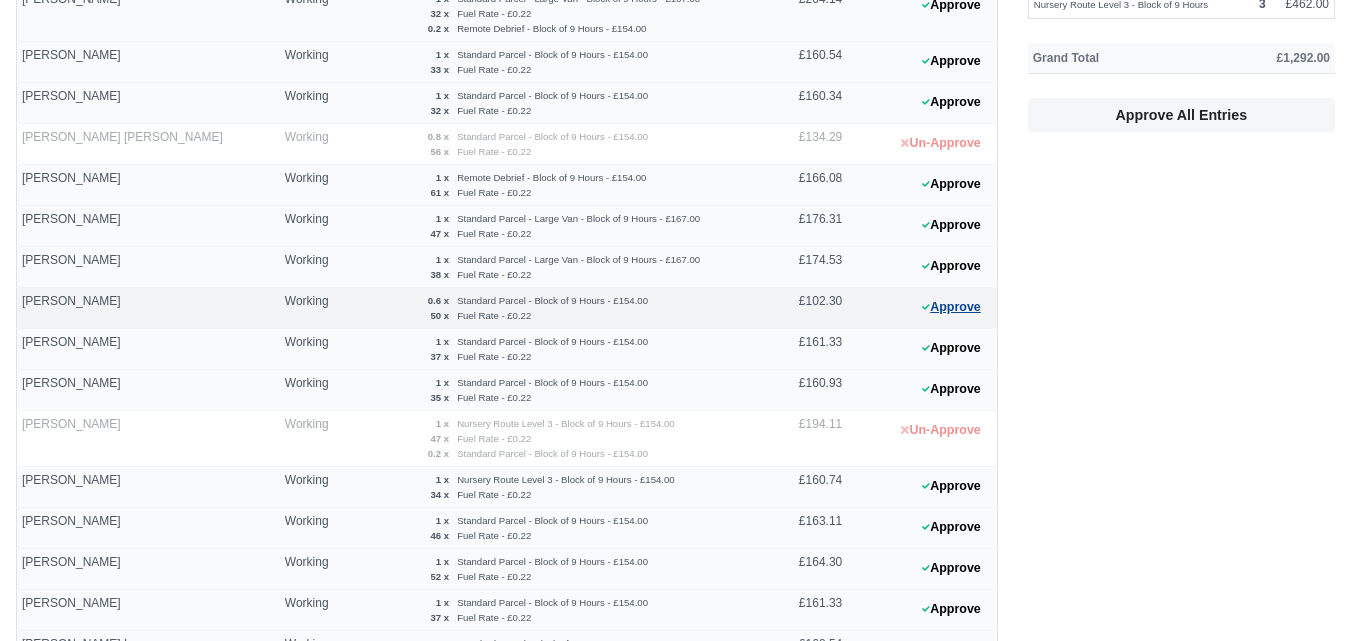click on "Approve" at bounding box center [951, 307] 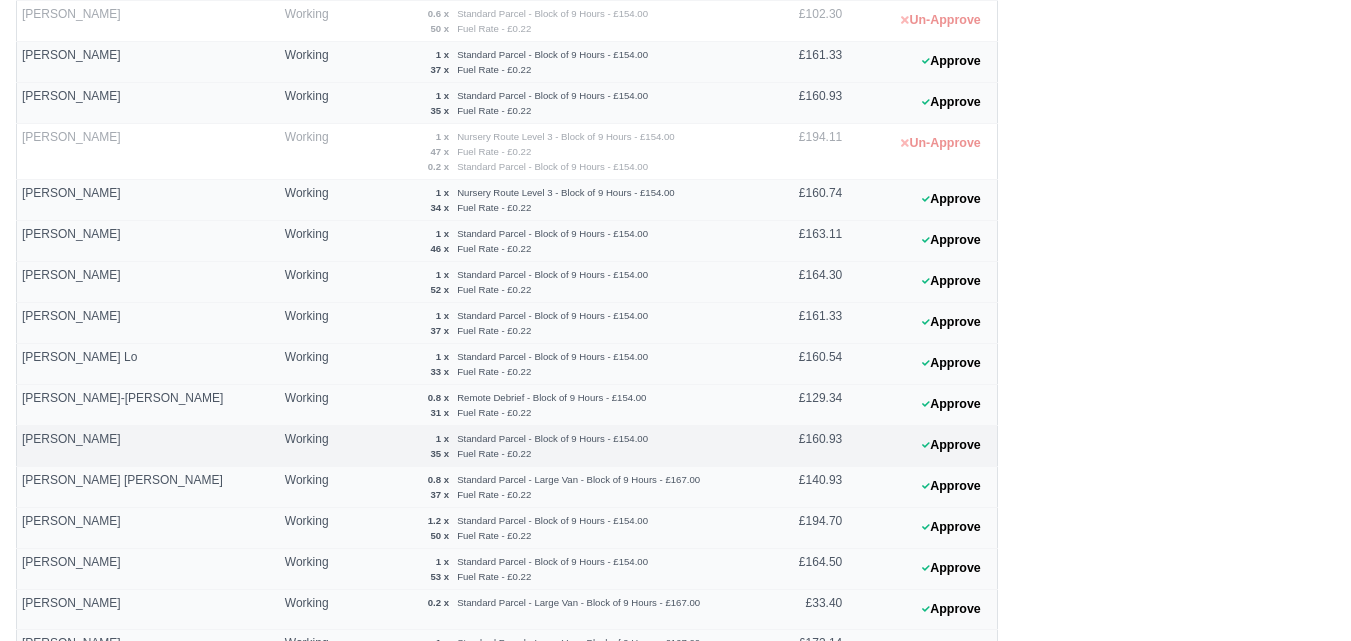 scroll, scrollTop: 667, scrollLeft: 0, axis: vertical 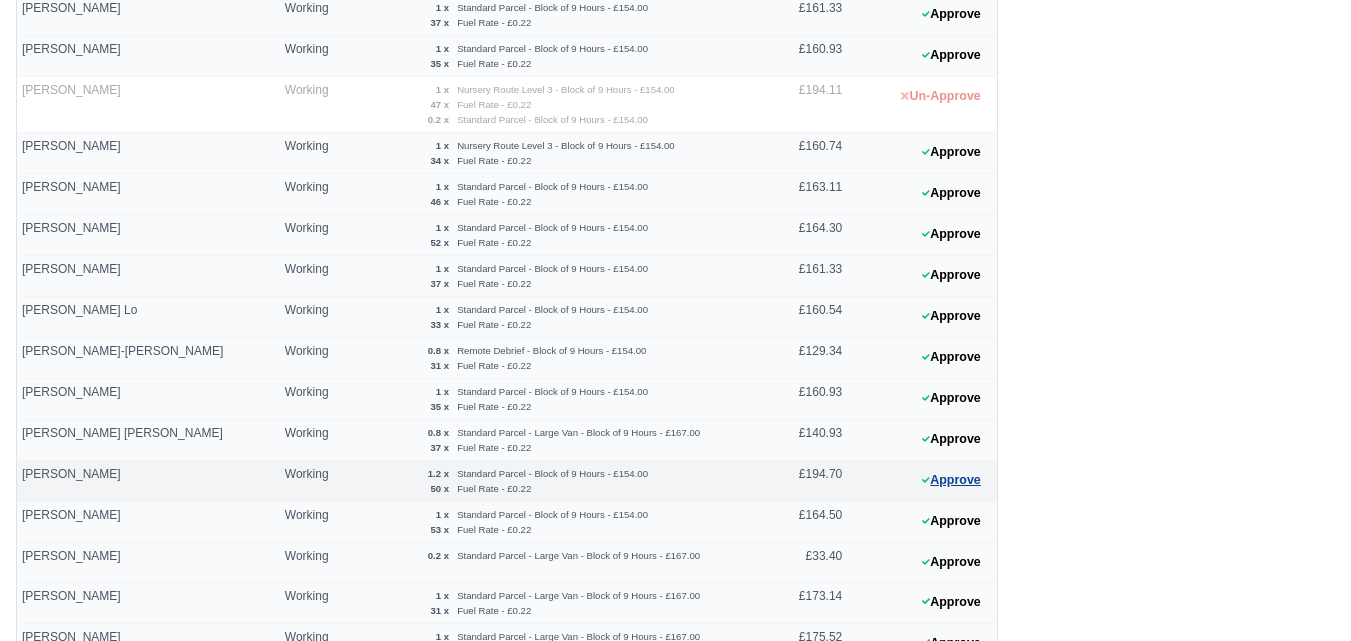 click on "Approve" at bounding box center (951, 480) 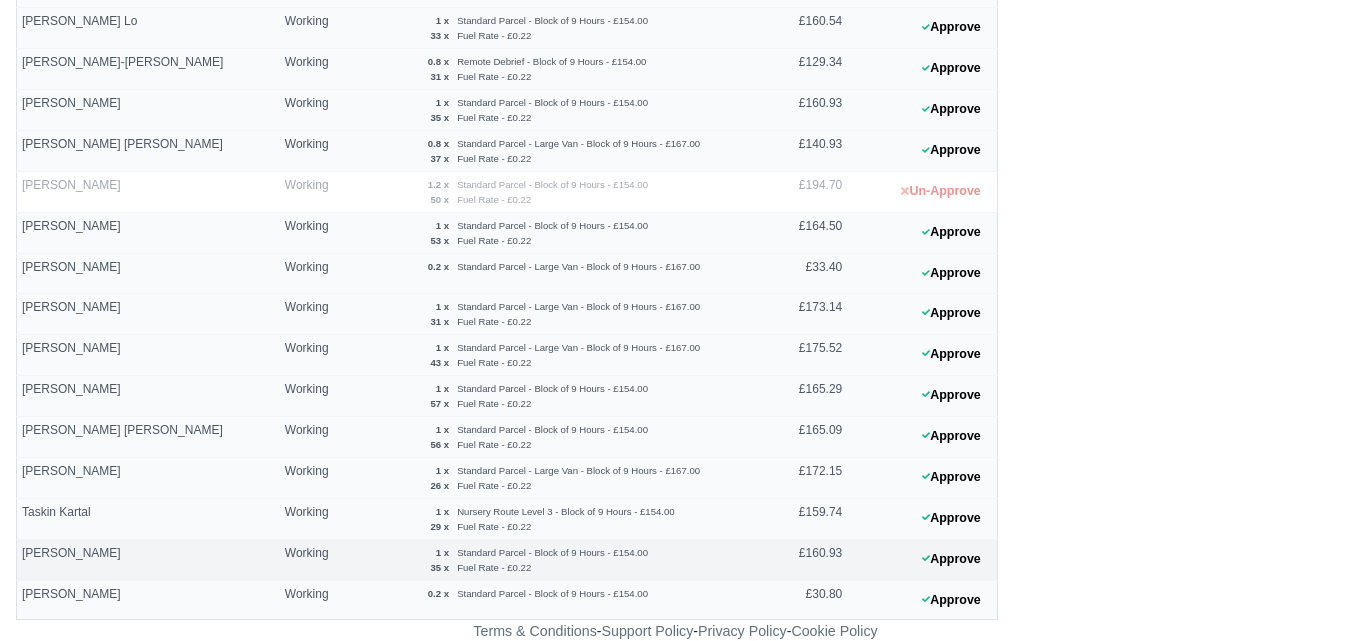 scroll, scrollTop: 958, scrollLeft: 0, axis: vertical 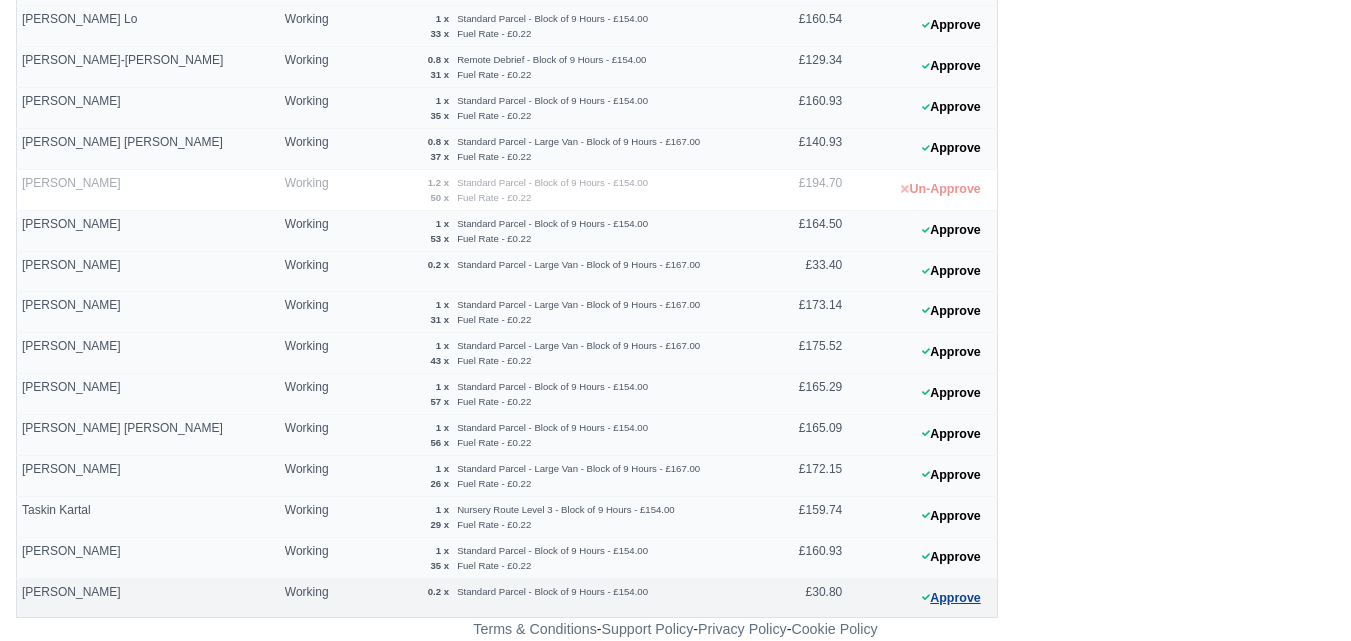 click on "Approve" at bounding box center [951, 598] 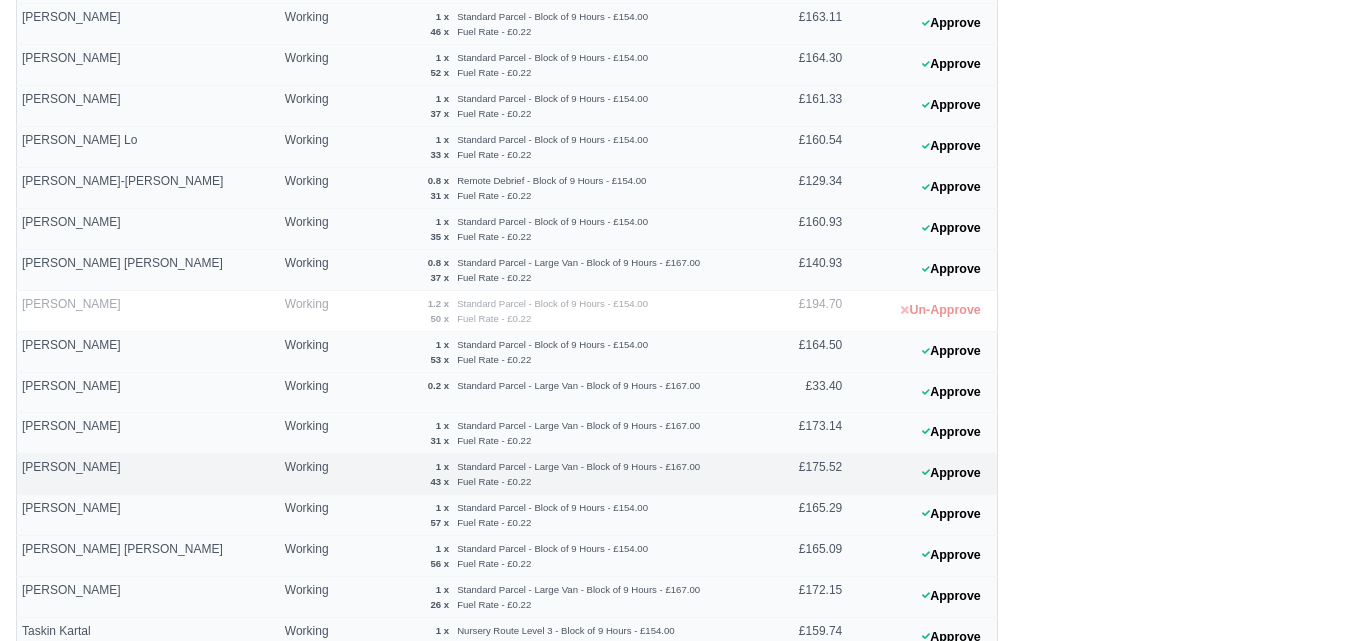 scroll, scrollTop: 791, scrollLeft: 0, axis: vertical 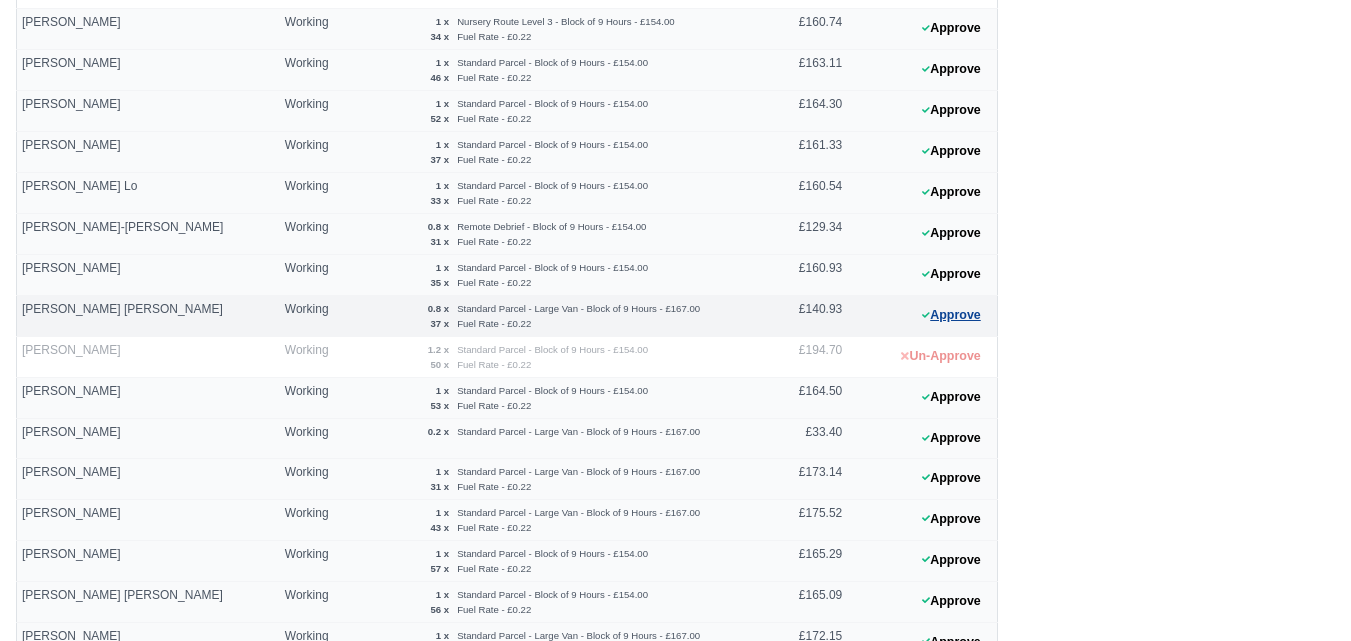 click on "Approve" at bounding box center (951, 315) 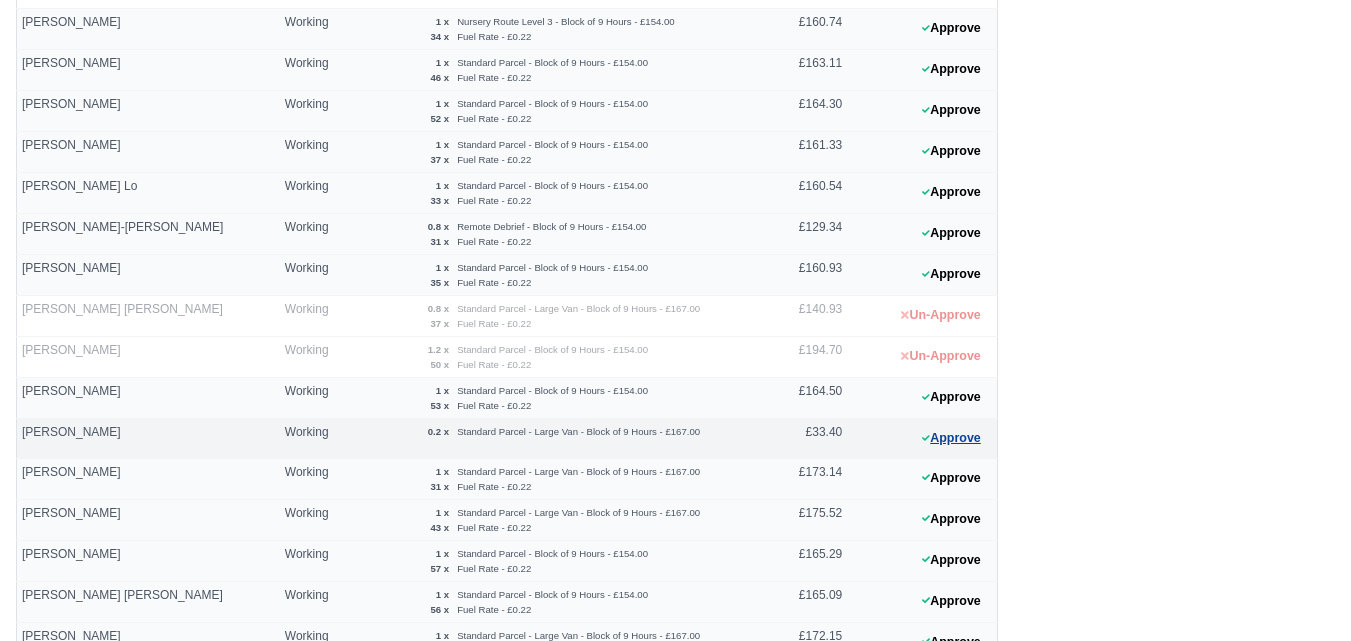 click on "Approve" at bounding box center [951, 438] 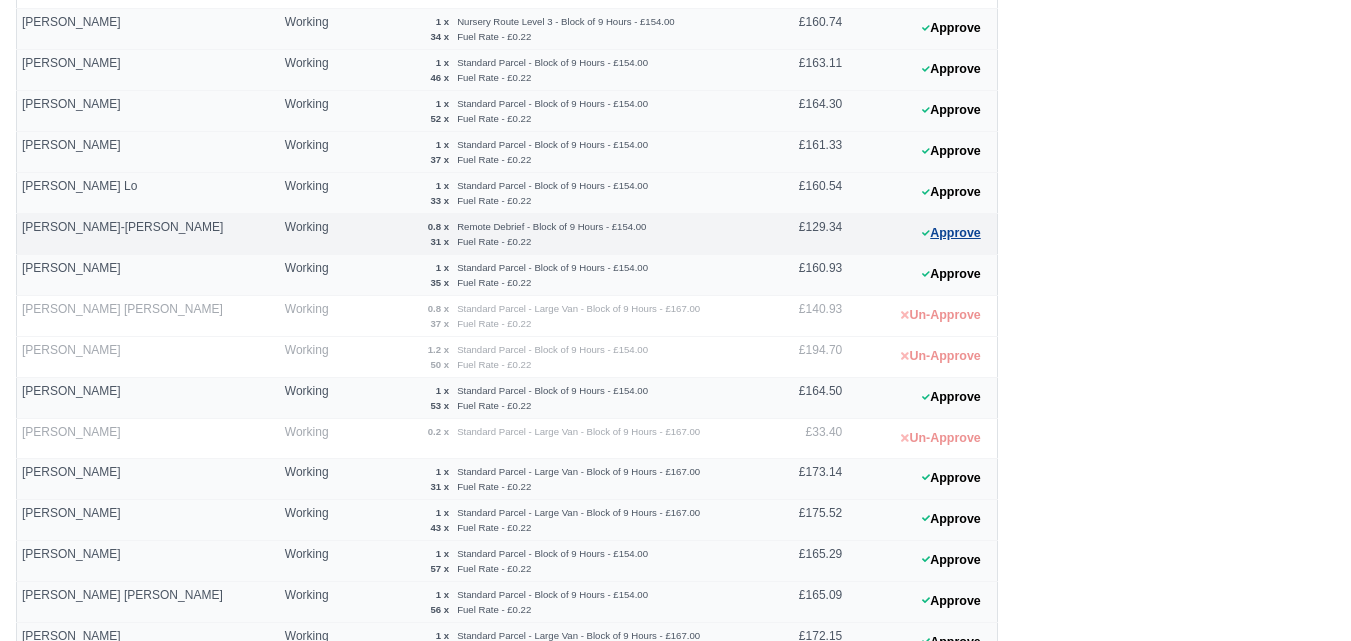 click on "Approve" at bounding box center (951, 233) 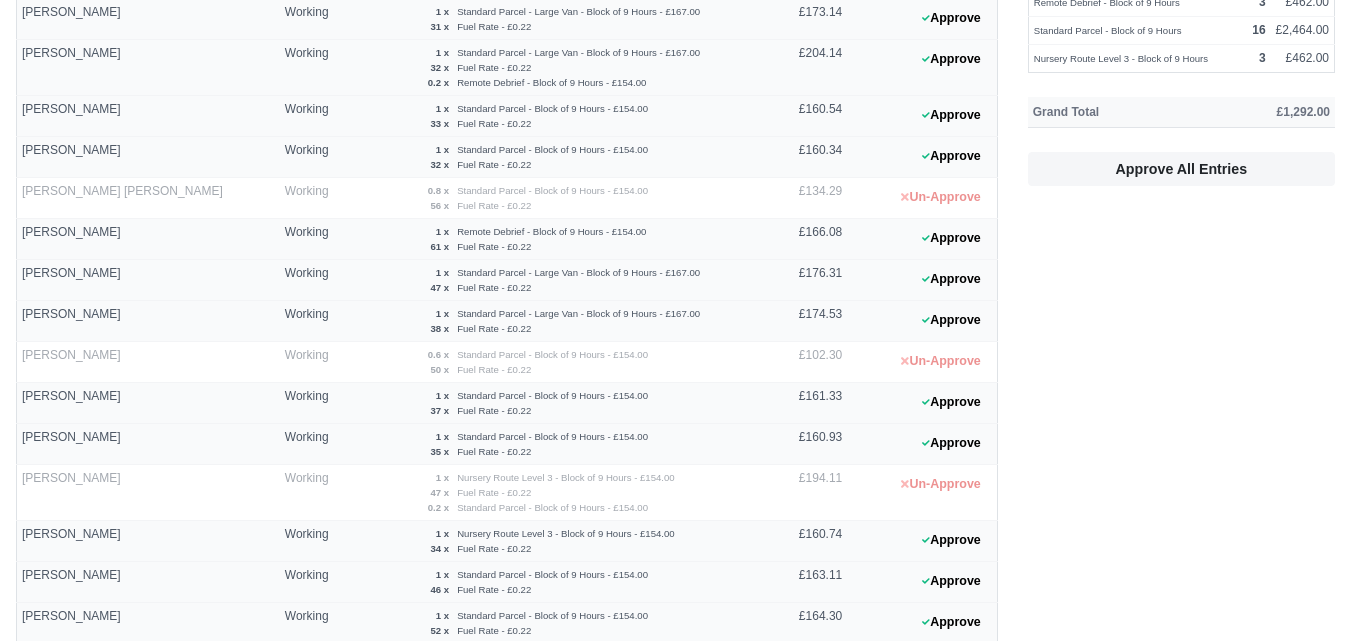 scroll, scrollTop: 0, scrollLeft: 0, axis: both 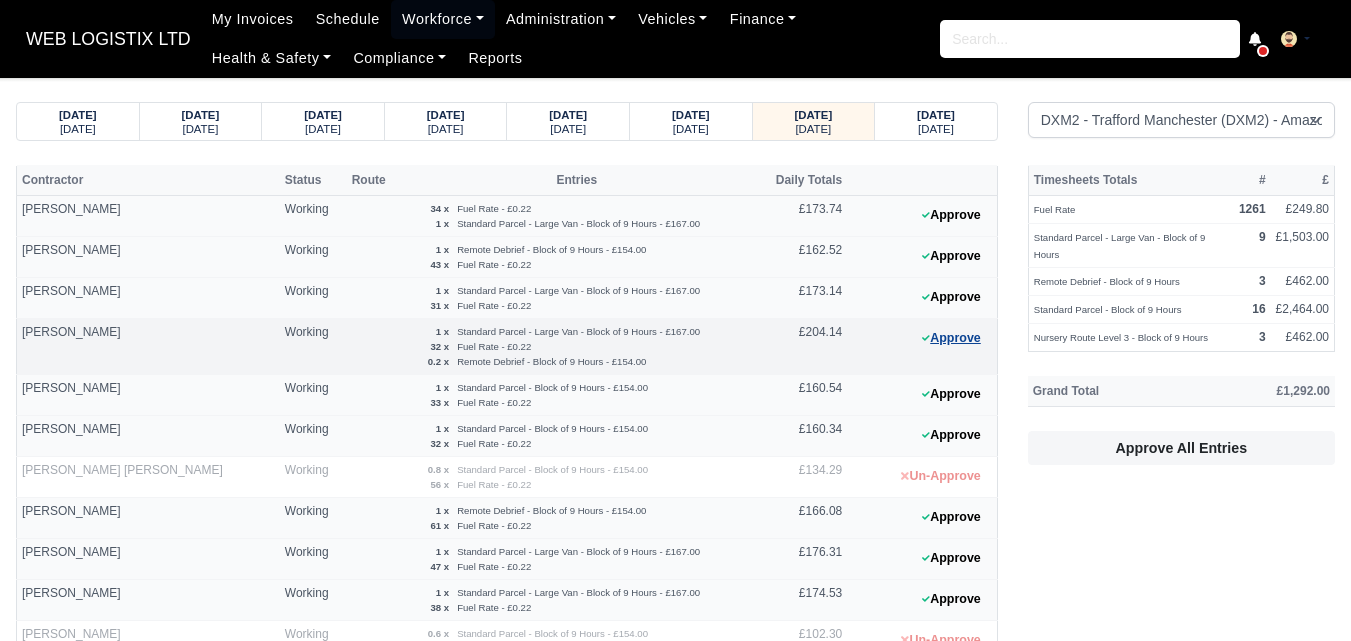 click on "Approve" at bounding box center [951, 338] 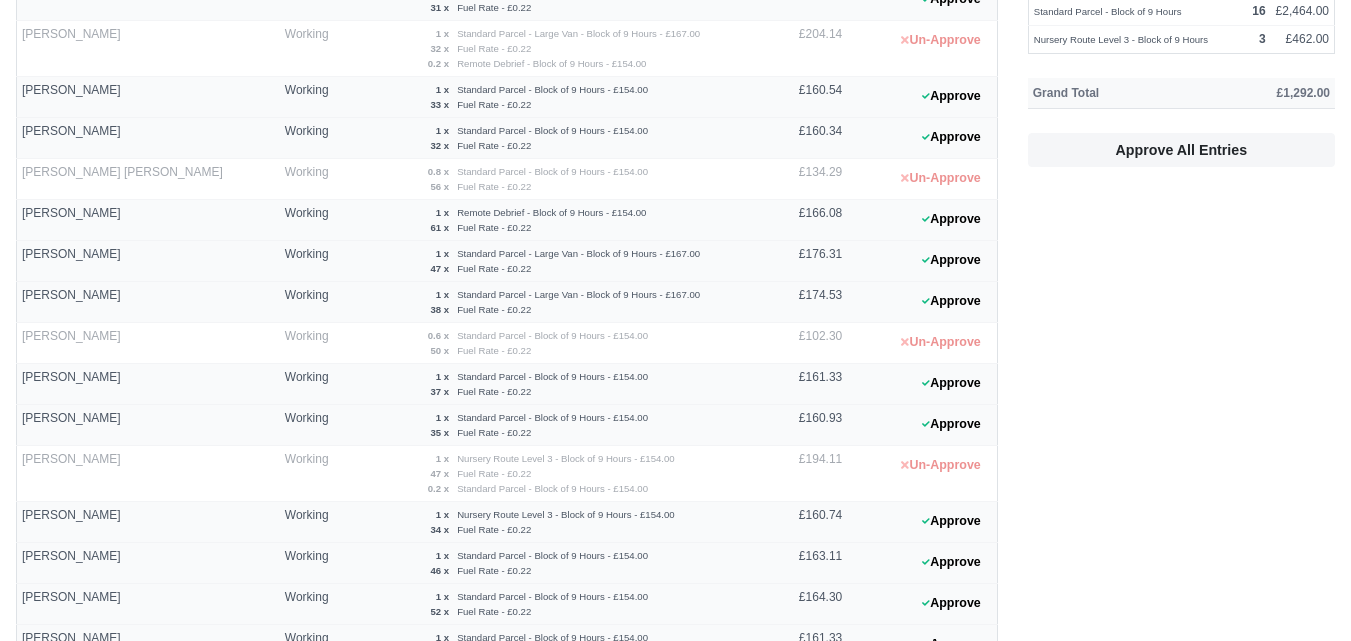 scroll, scrollTop: 500, scrollLeft: 0, axis: vertical 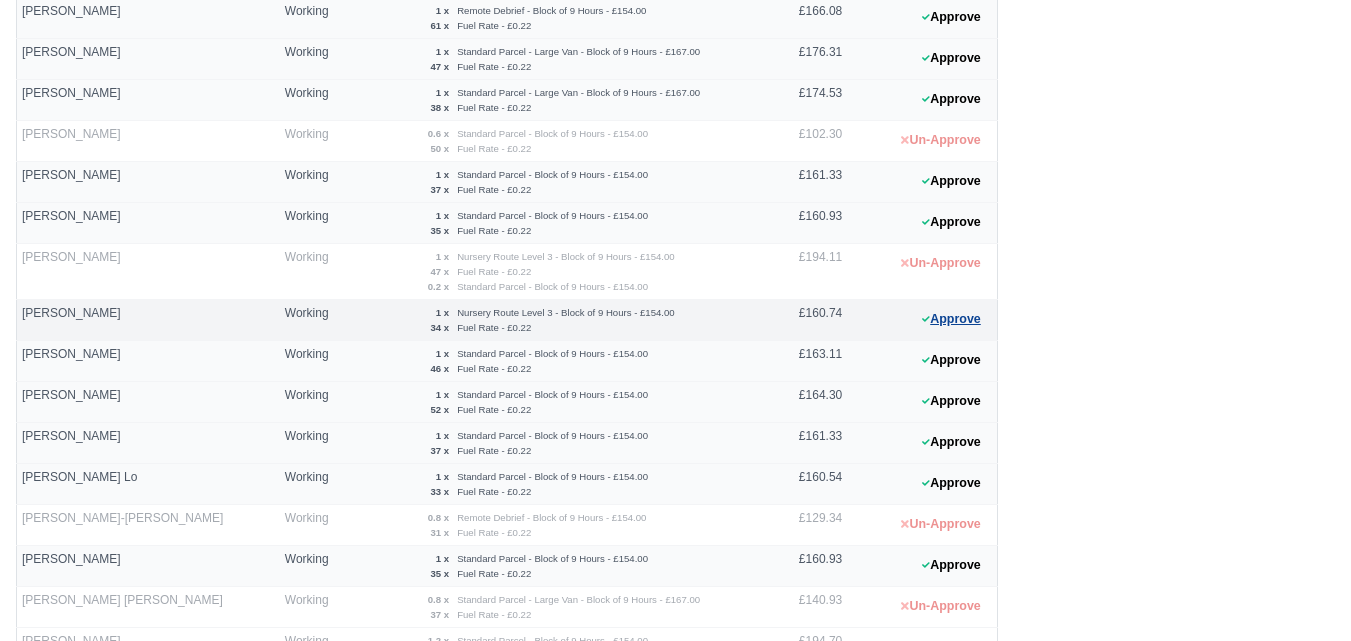 click on "Approve" at bounding box center (951, 319) 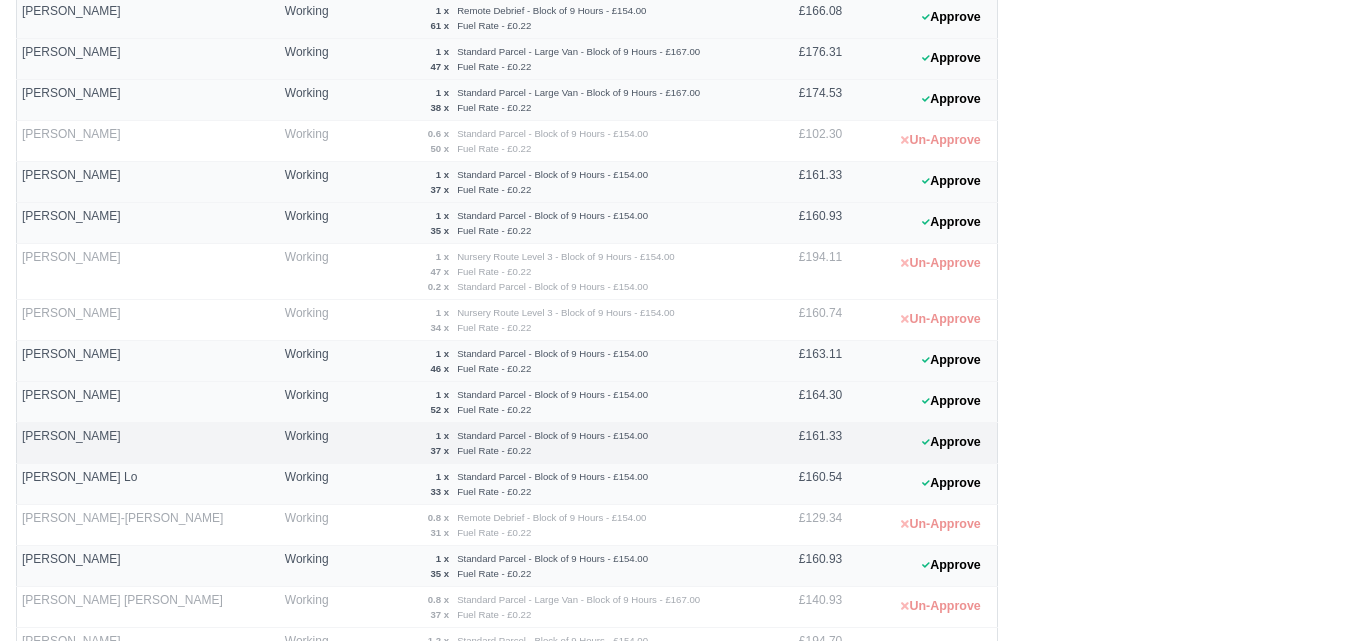 scroll, scrollTop: 958, scrollLeft: 0, axis: vertical 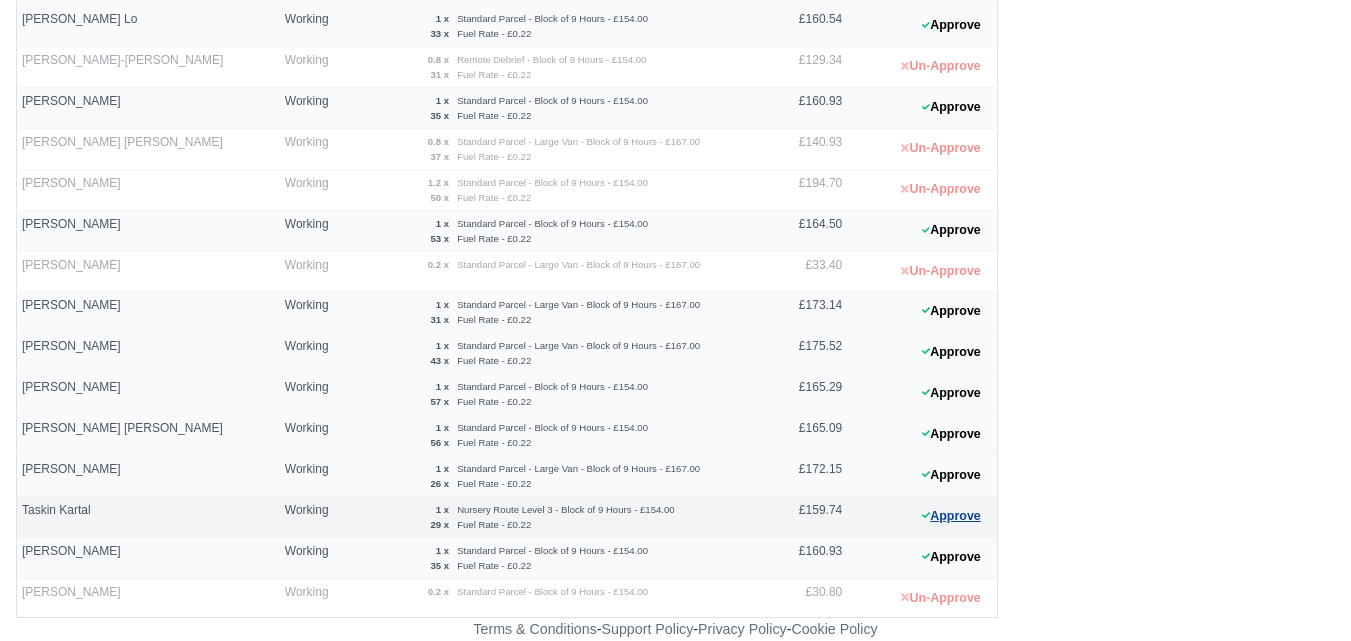 click on "Approve" at bounding box center [951, 516] 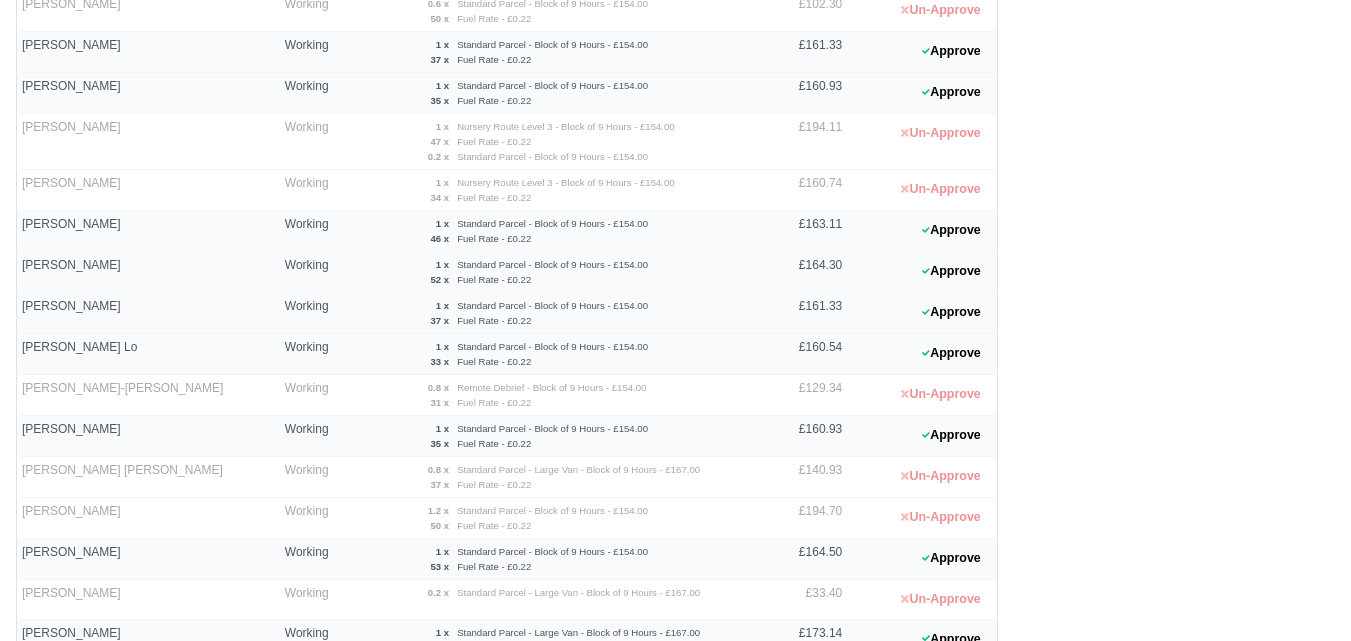 scroll, scrollTop: 625, scrollLeft: 0, axis: vertical 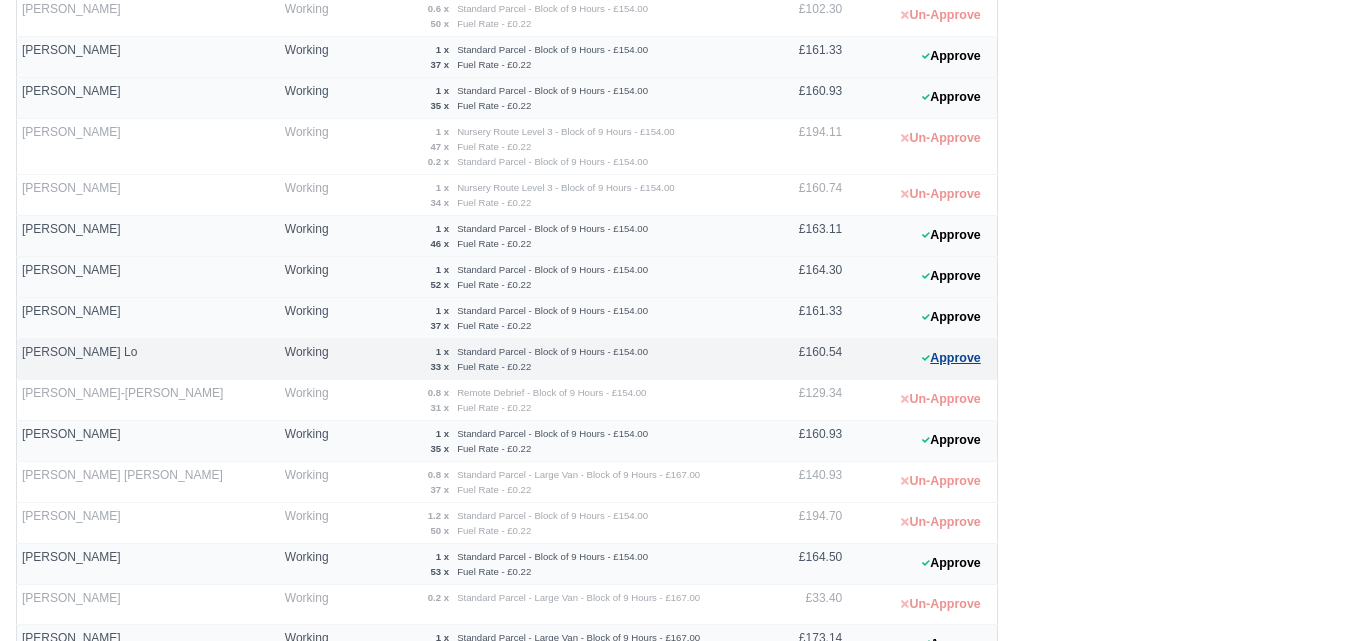 click on "Approve" at bounding box center [951, 358] 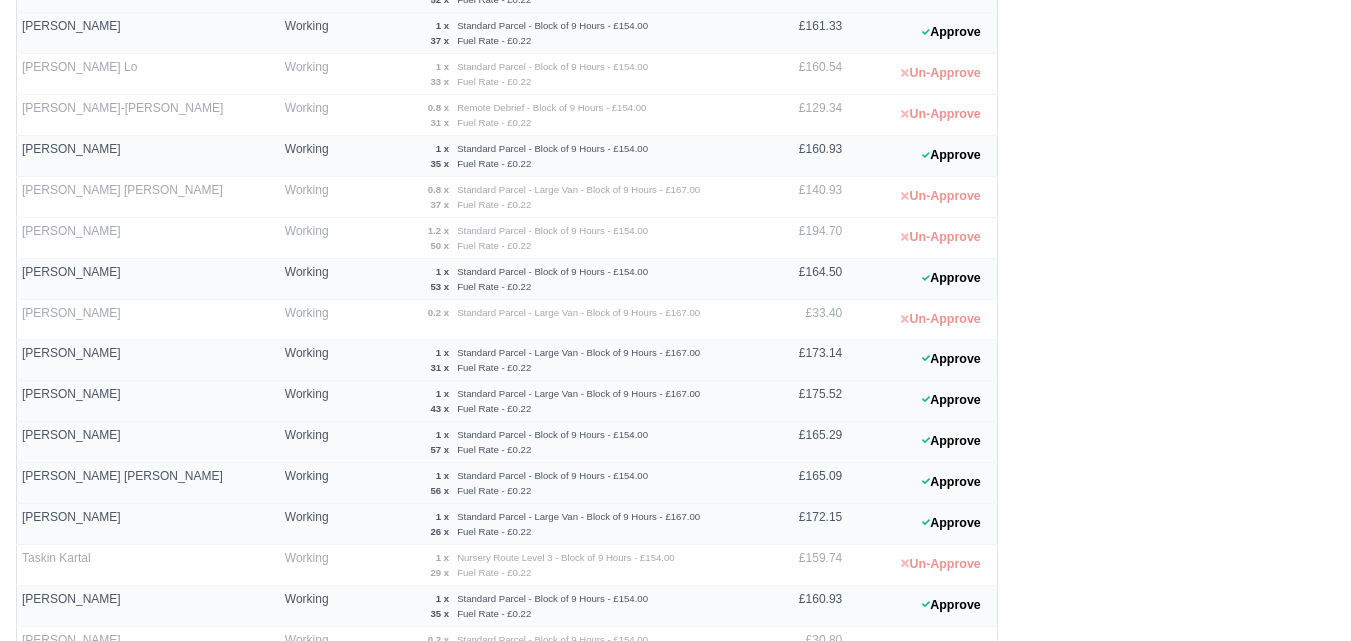 scroll, scrollTop: 958, scrollLeft: 0, axis: vertical 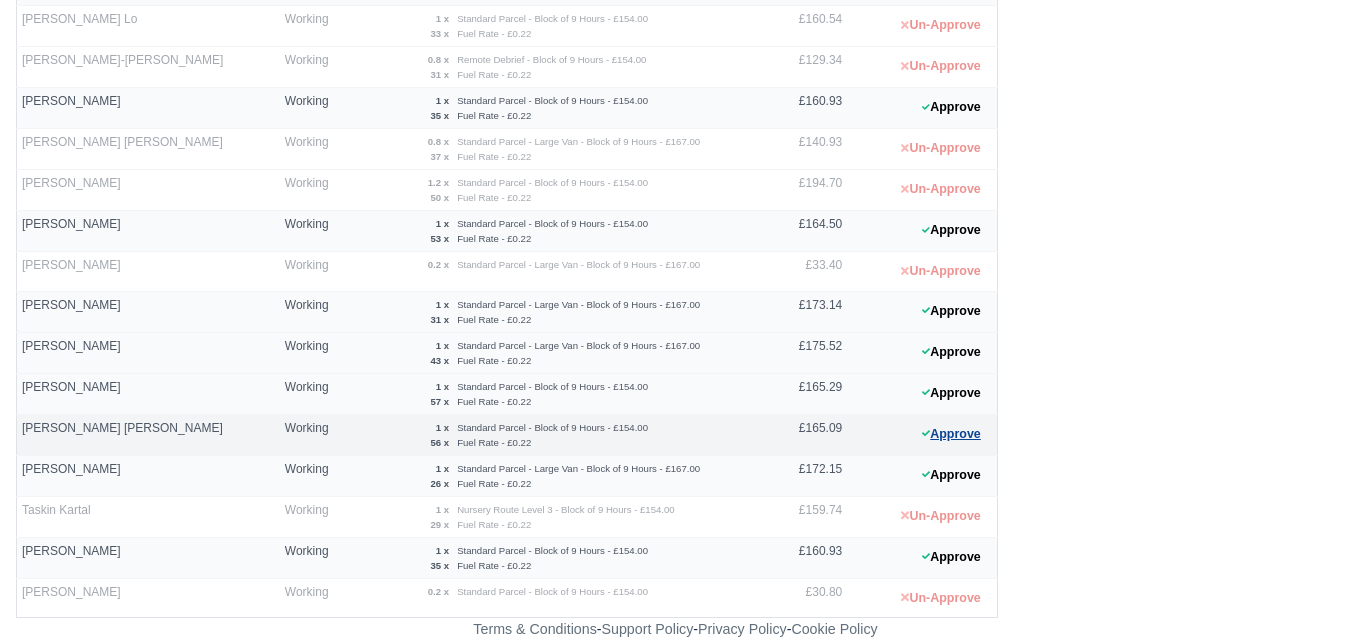 click on "Approve" at bounding box center (951, 434) 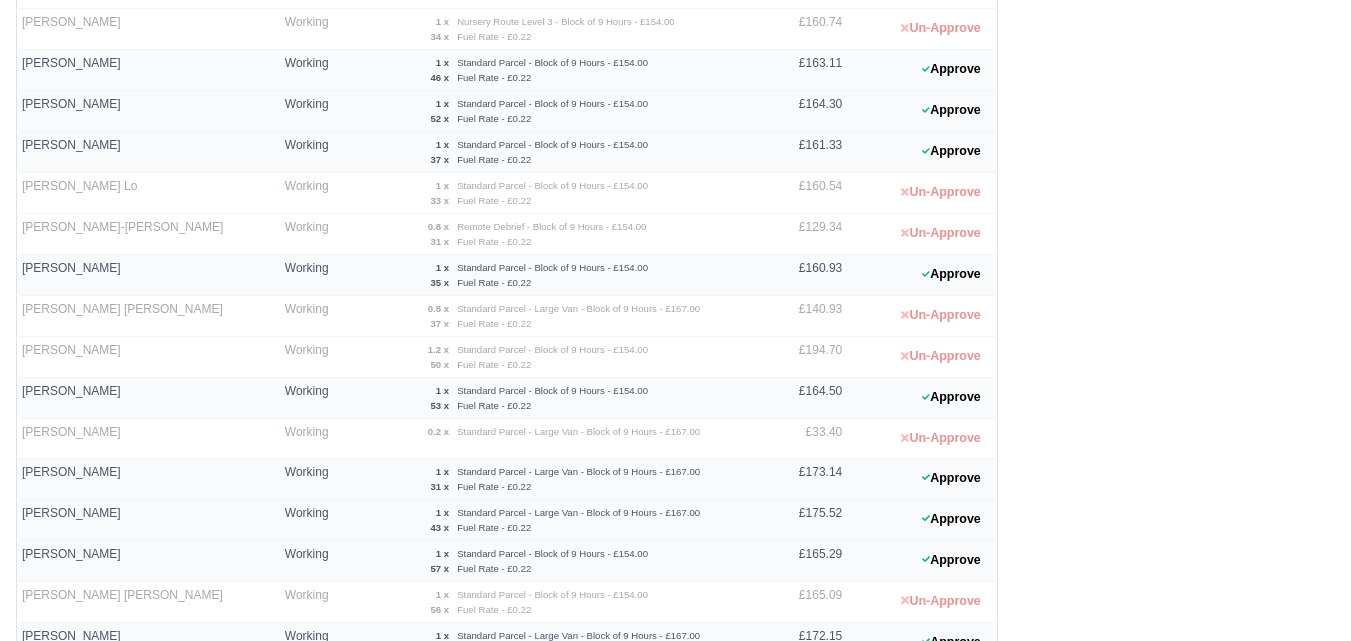 scroll, scrollTop: 458, scrollLeft: 0, axis: vertical 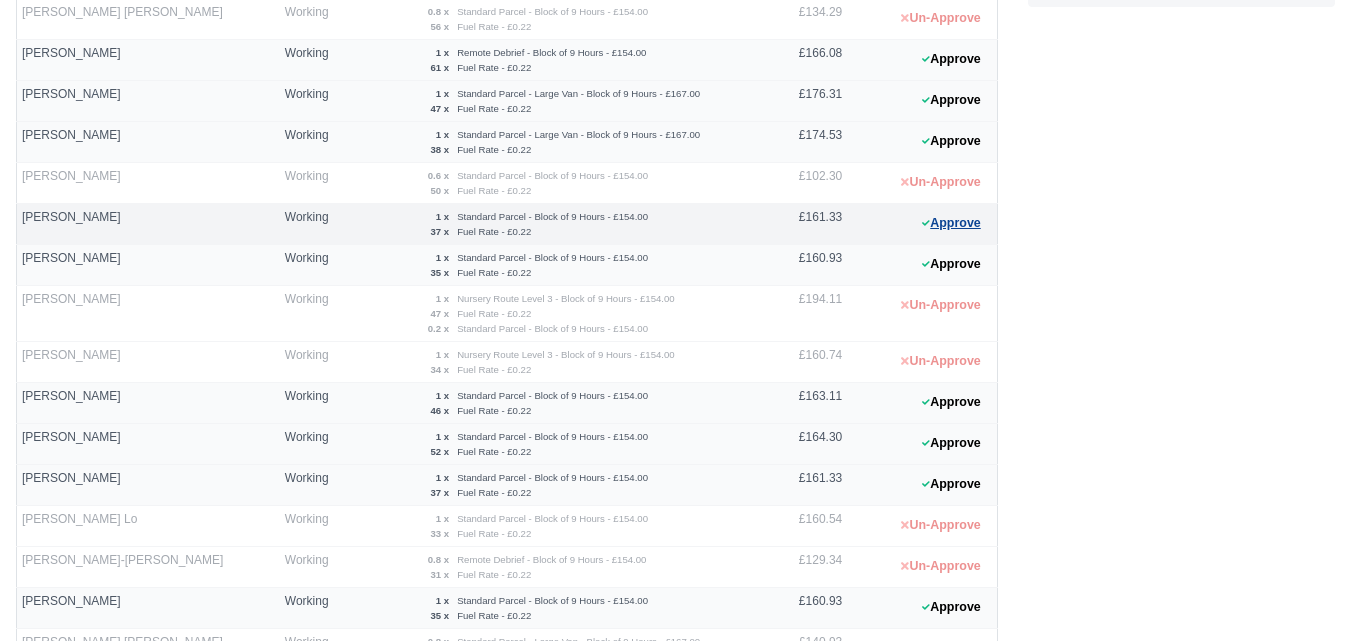 click on "Approve" at bounding box center [951, 223] 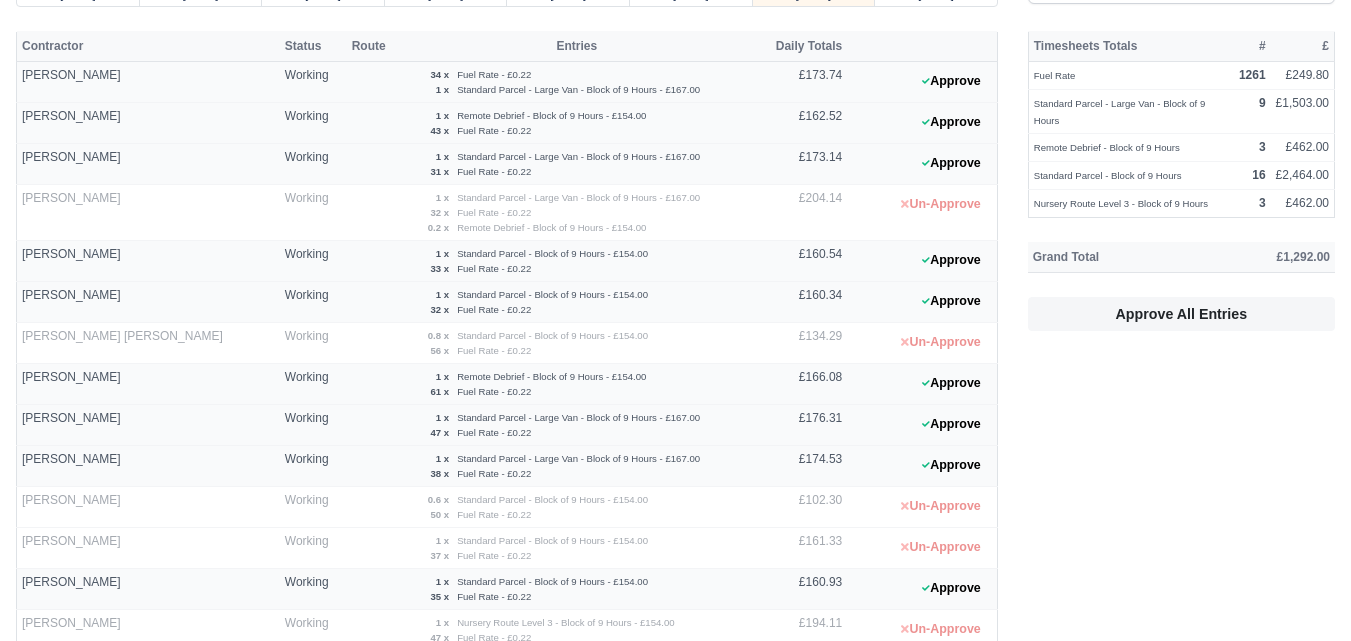 scroll, scrollTop: 0, scrollLeft: 0, axis: both 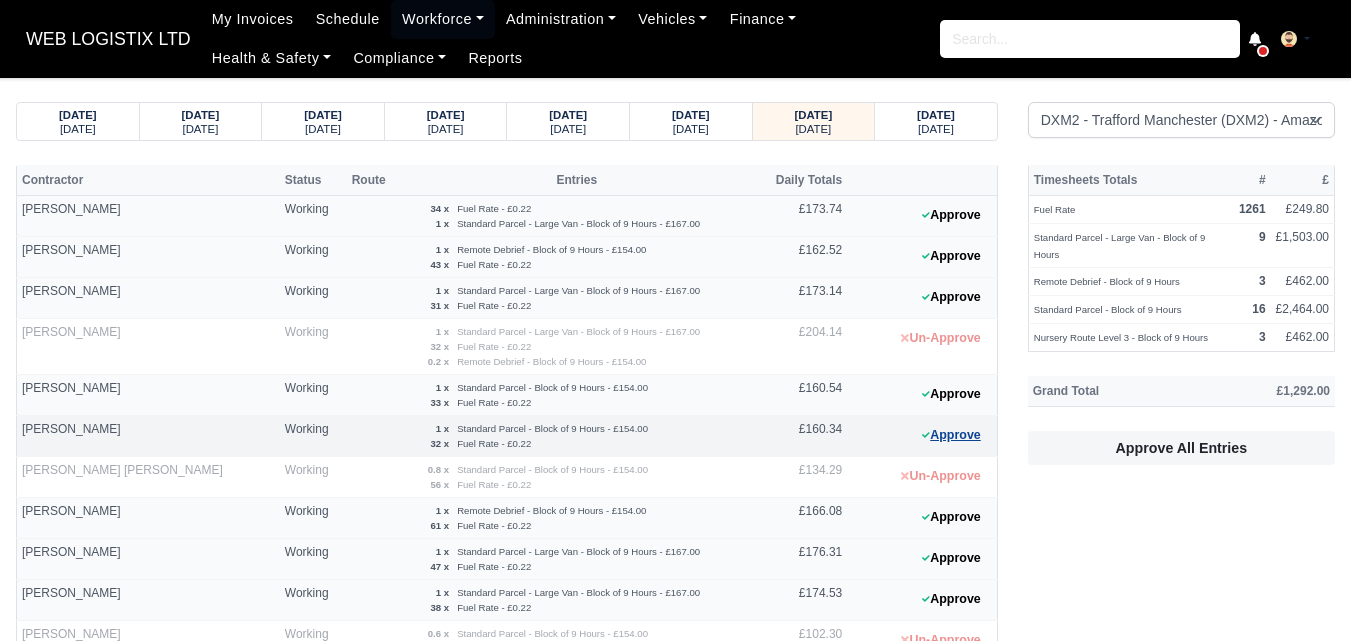 click 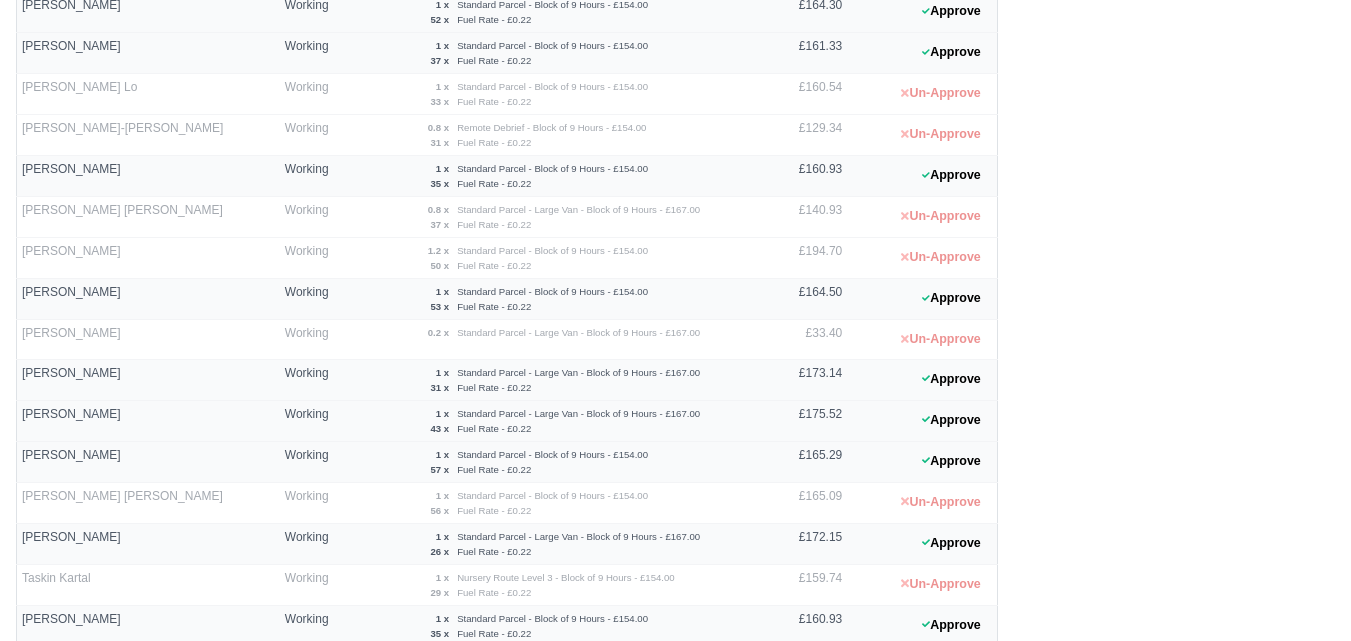 scroll, scrollTop: 958, scrollLeft: 0, axis: vertical 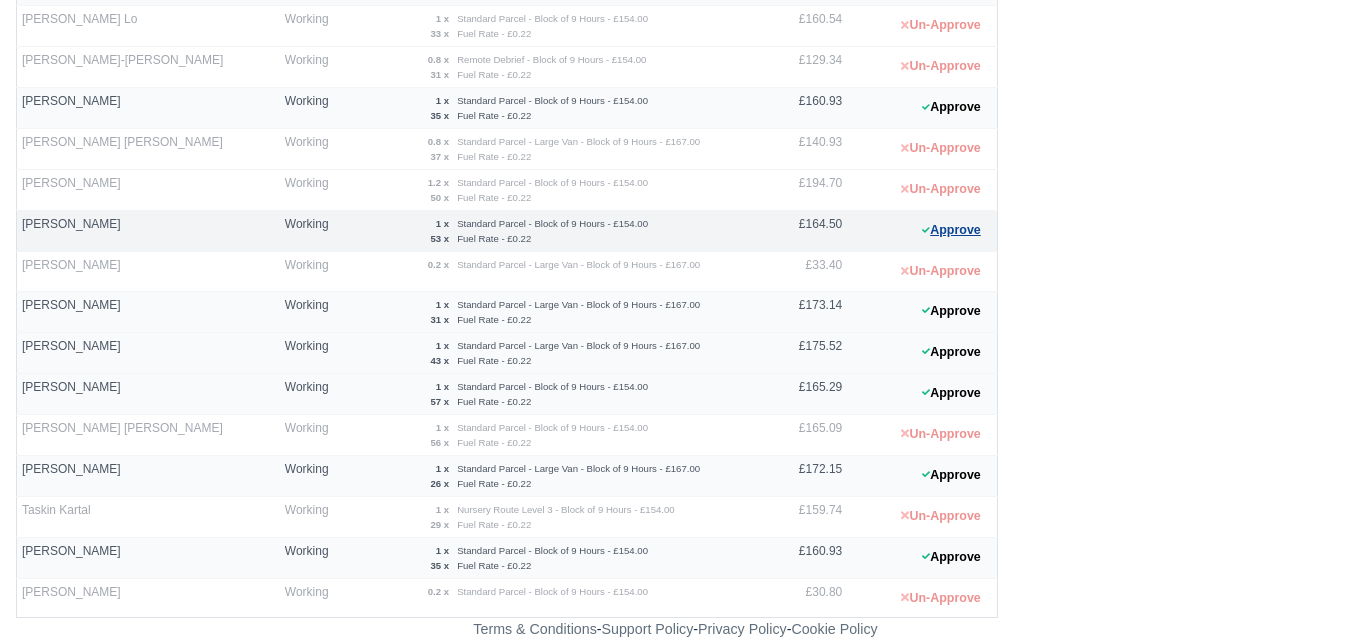 click on "Approve" at bounding box center (951, 230) 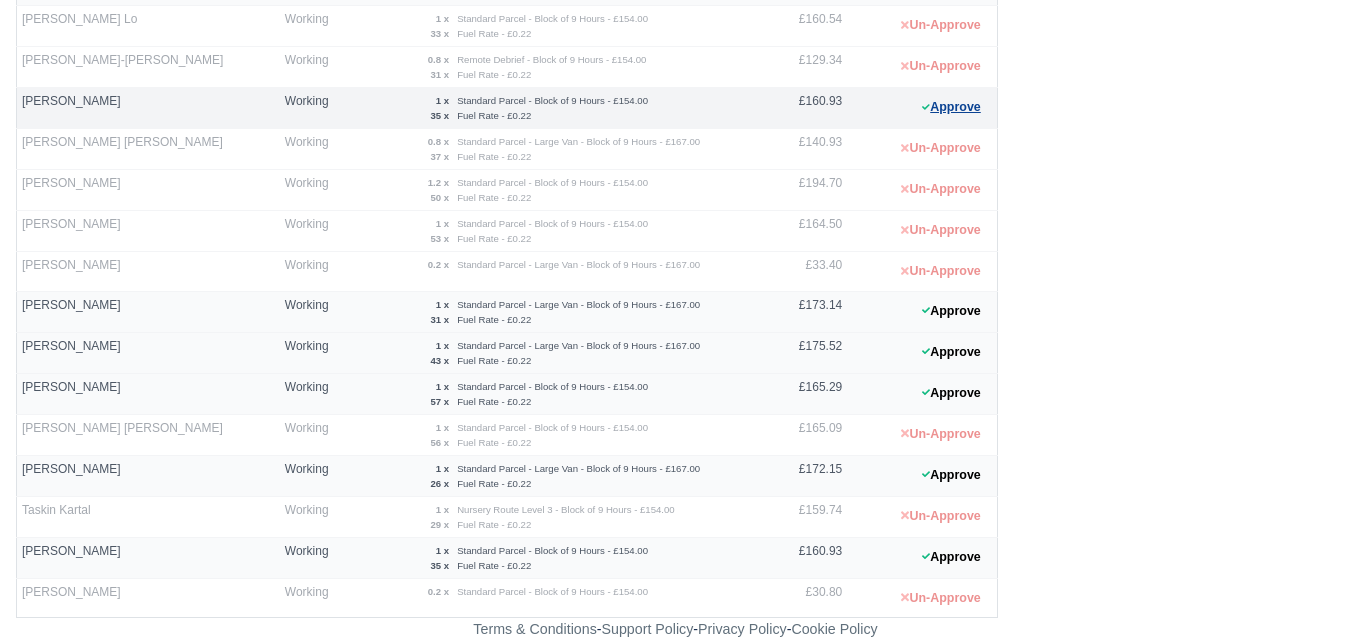 click on "Approve" at bounding box center (951, 107) 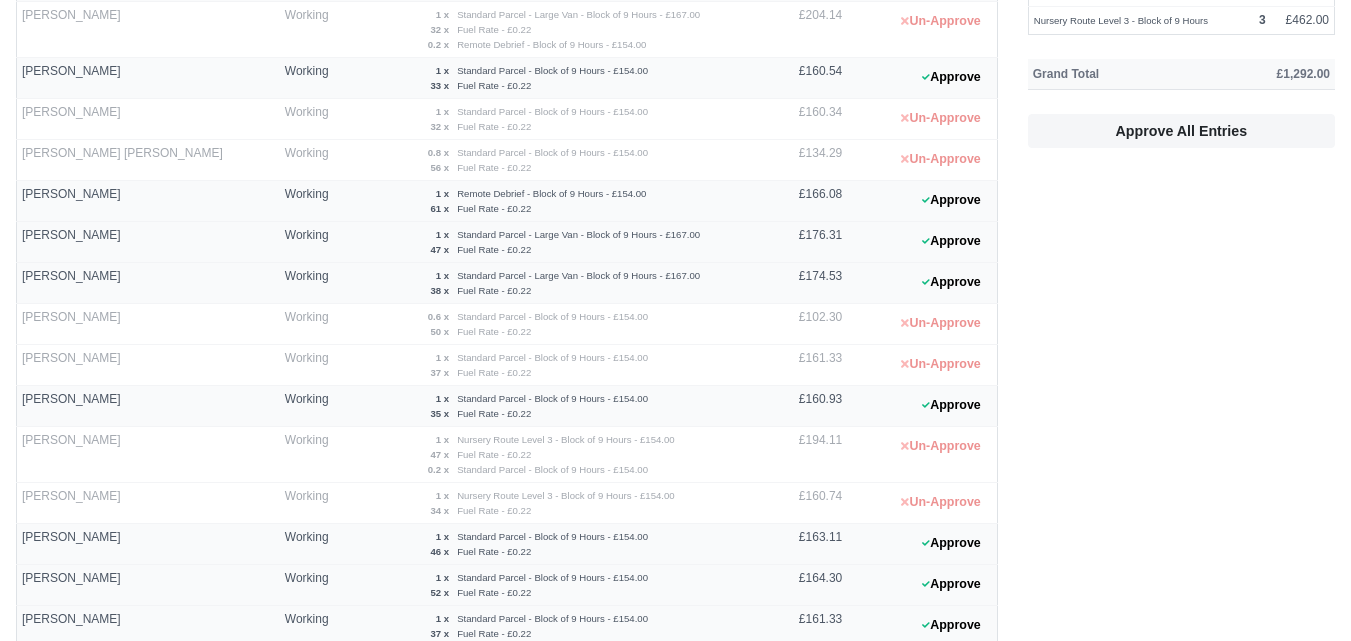 scroll, scrollTop: 0, scrollLeft: 0, axis: both 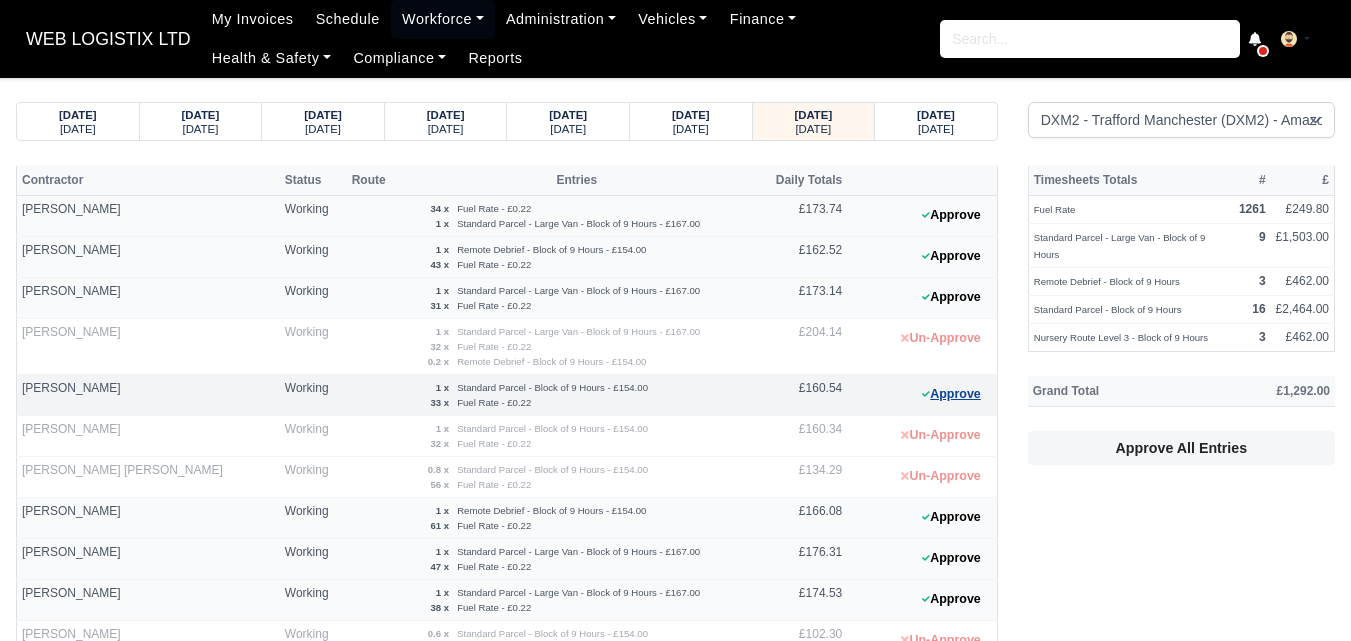 click on "Approve" at bounding box center (951, 394) 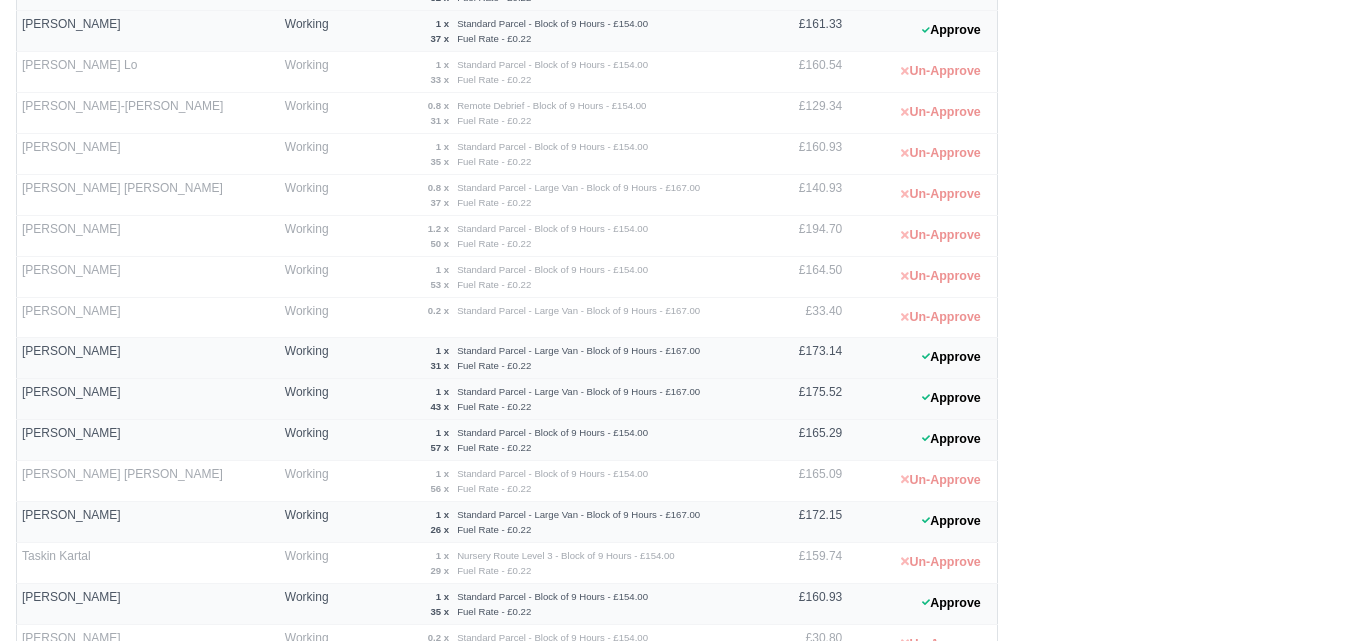scroll, scrollTop: 958, scrollLeft: 0, axis: vertical 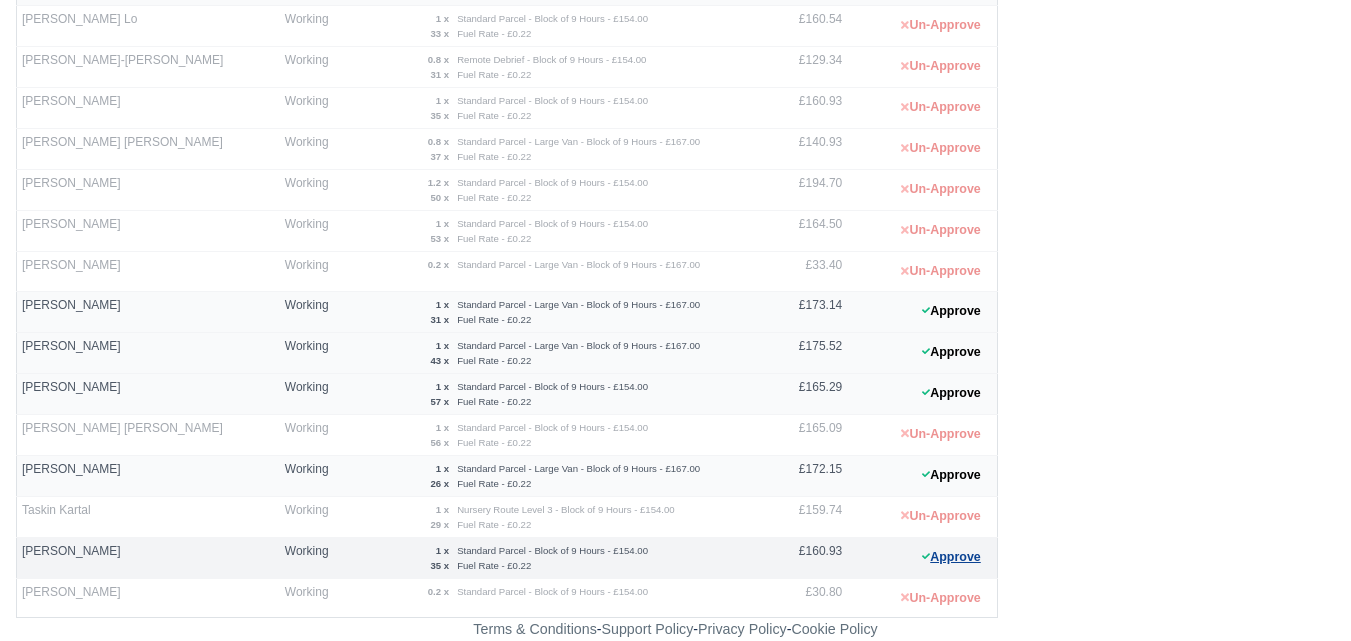 click on "Approve" at bounding box center [951, 557] 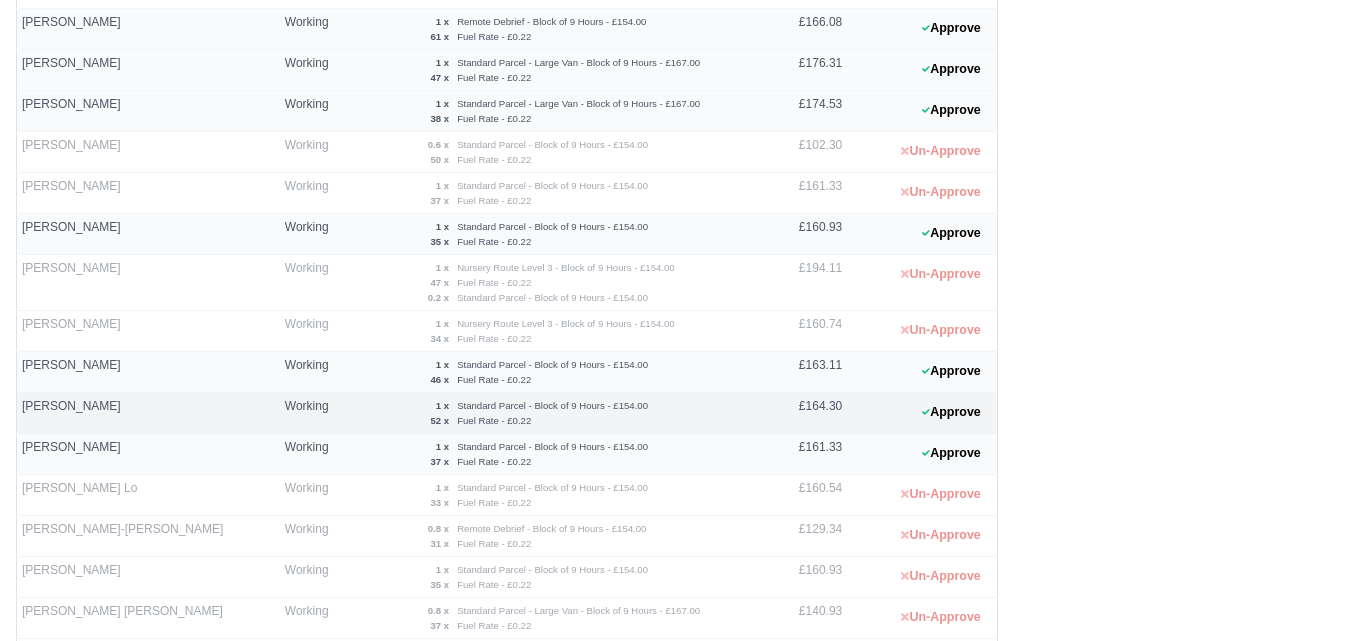 scroll, scrollTop: 458, scrollLeft: 0, axis: vertical 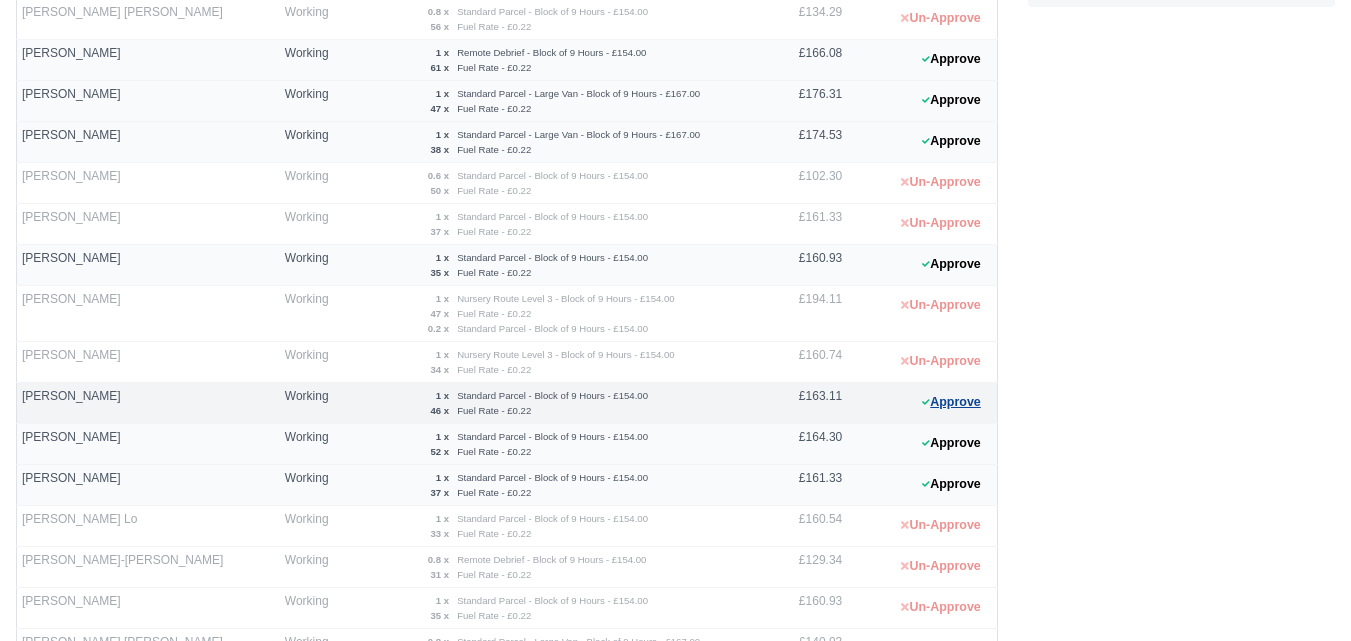 click on "Approve" at bounding box center (951, 402) 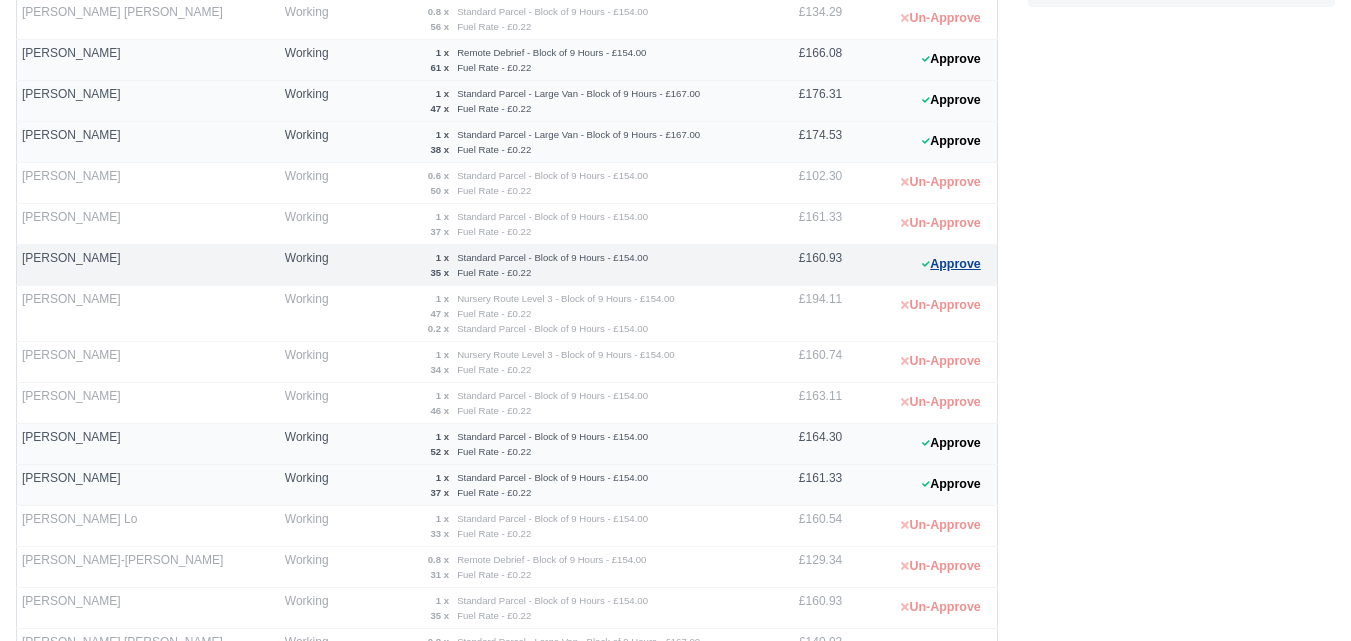 click on "Approve" at bounding box center [951, 264] 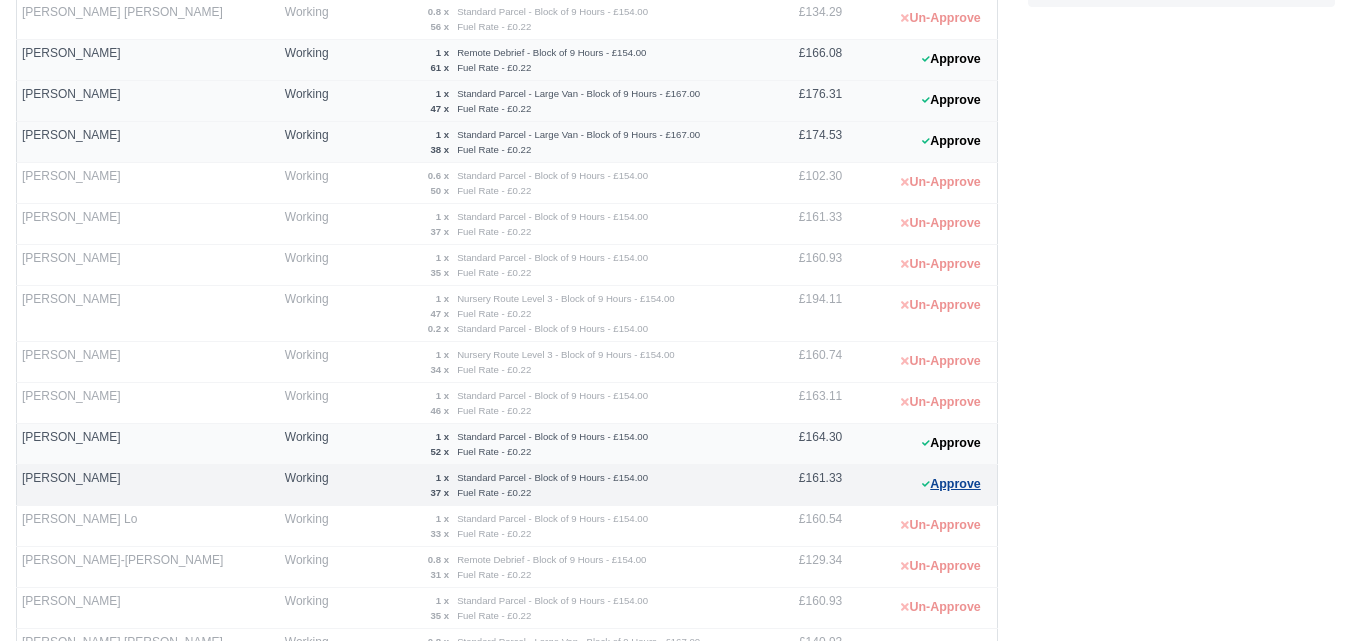 click on "Approve" at bounding box center (951, 484) 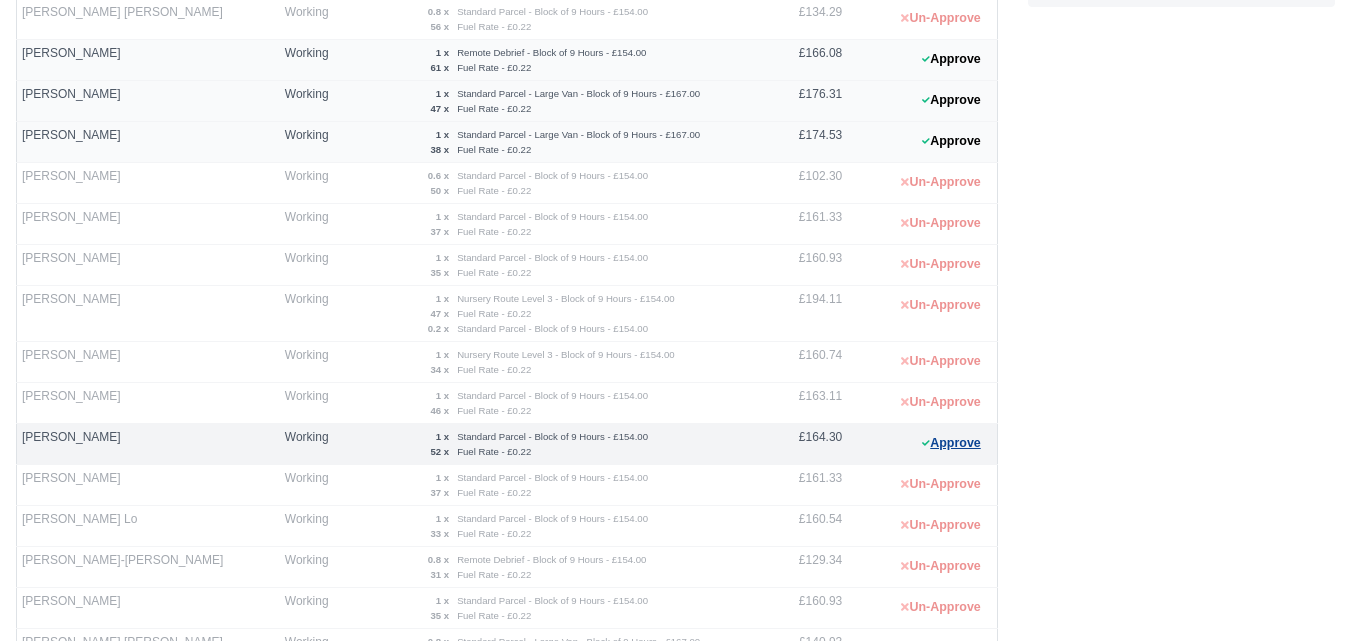 click on "Approve" at bounding box center [951, 443] 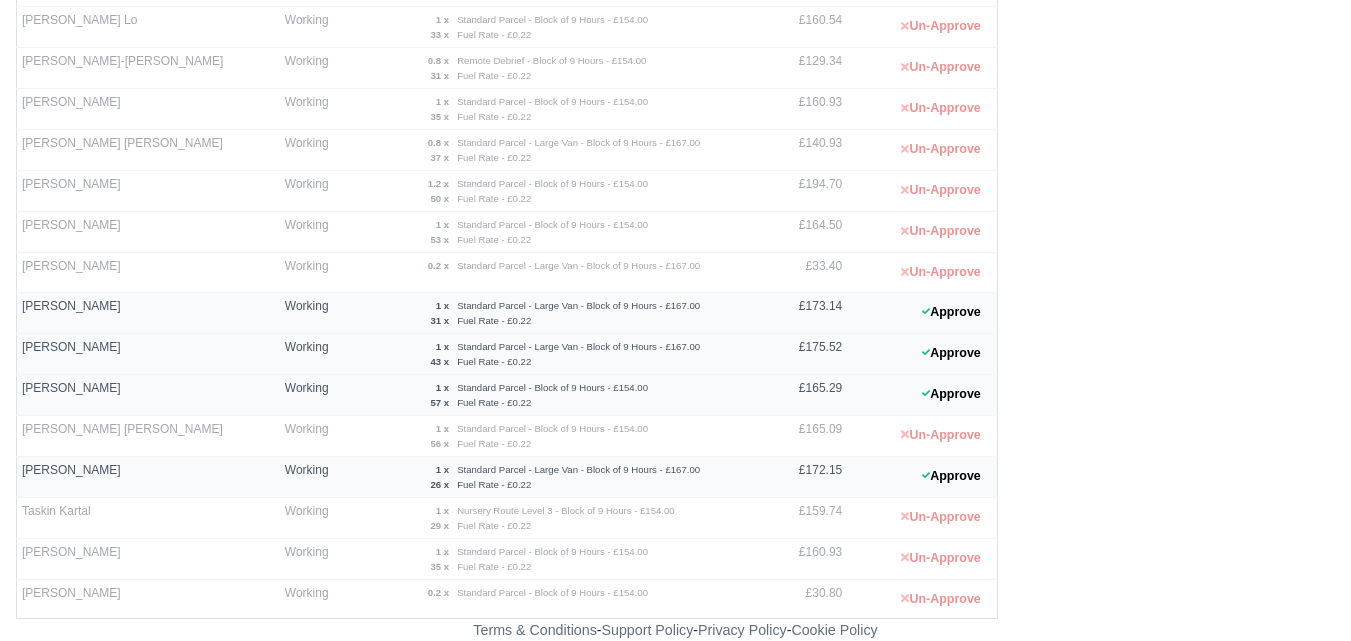 scroll, scrollTop: 958, scrollLeft: 0, axis: vertical 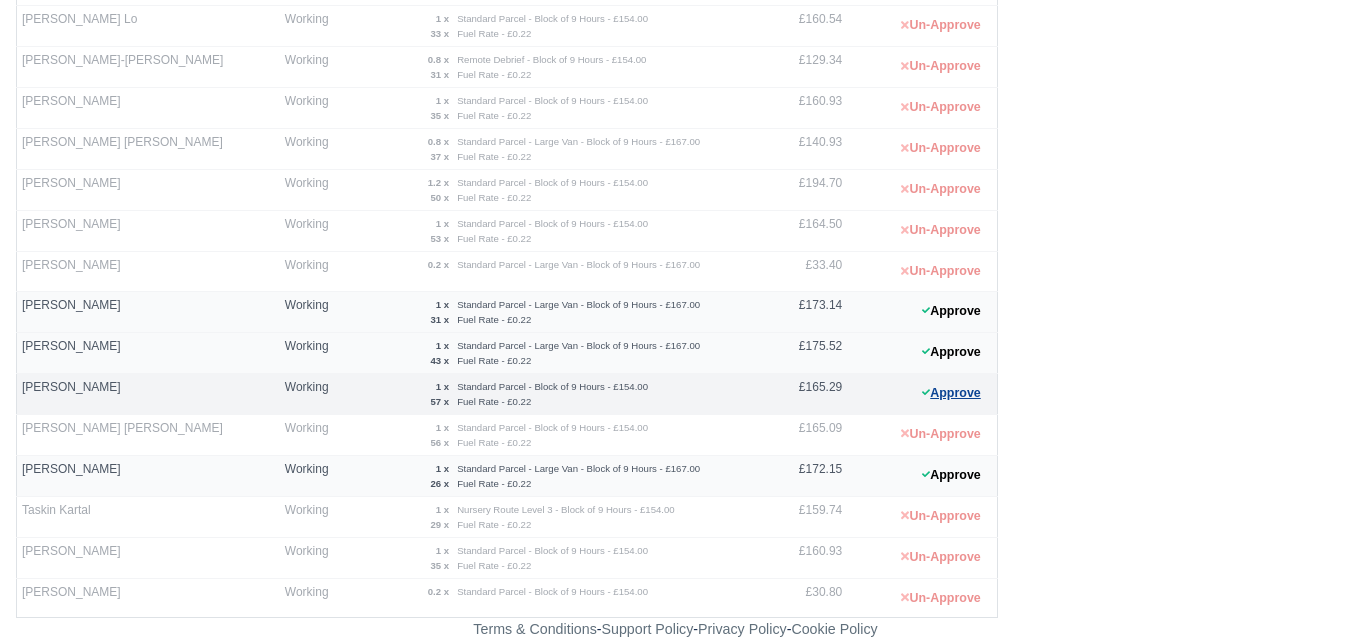 click 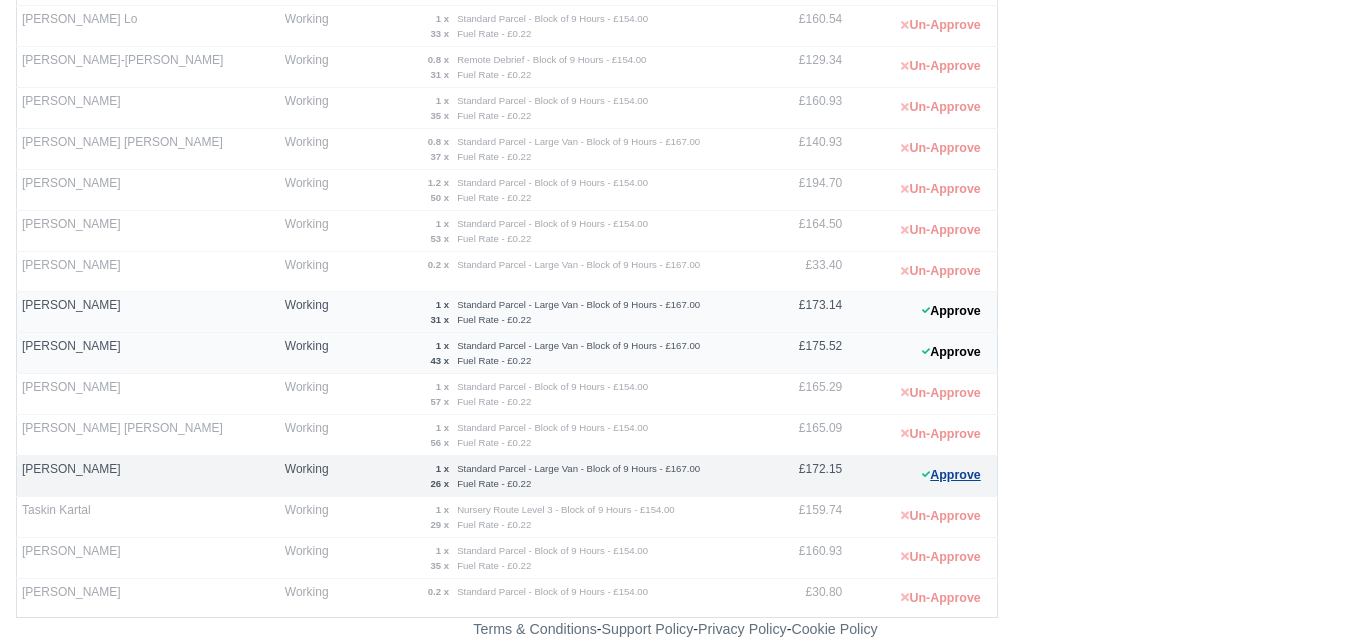 click on "Approve" at bounding box center (951, 475) 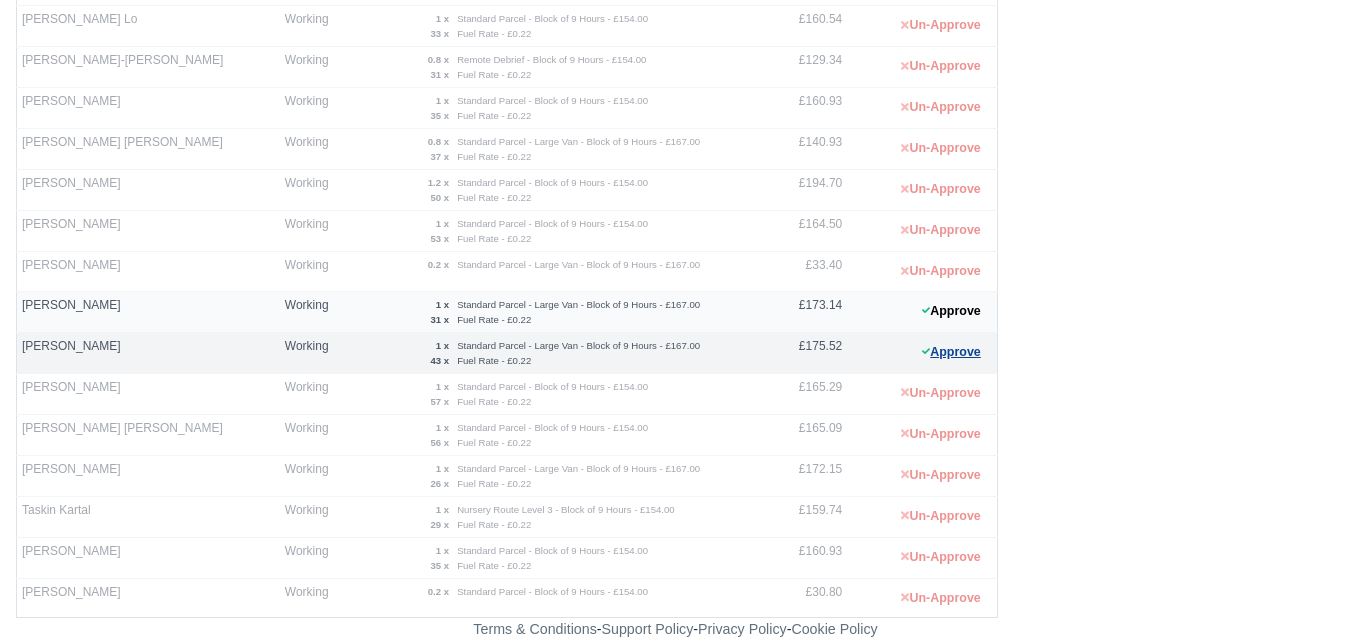 click on "Approve" at bounding box center [951, 352] 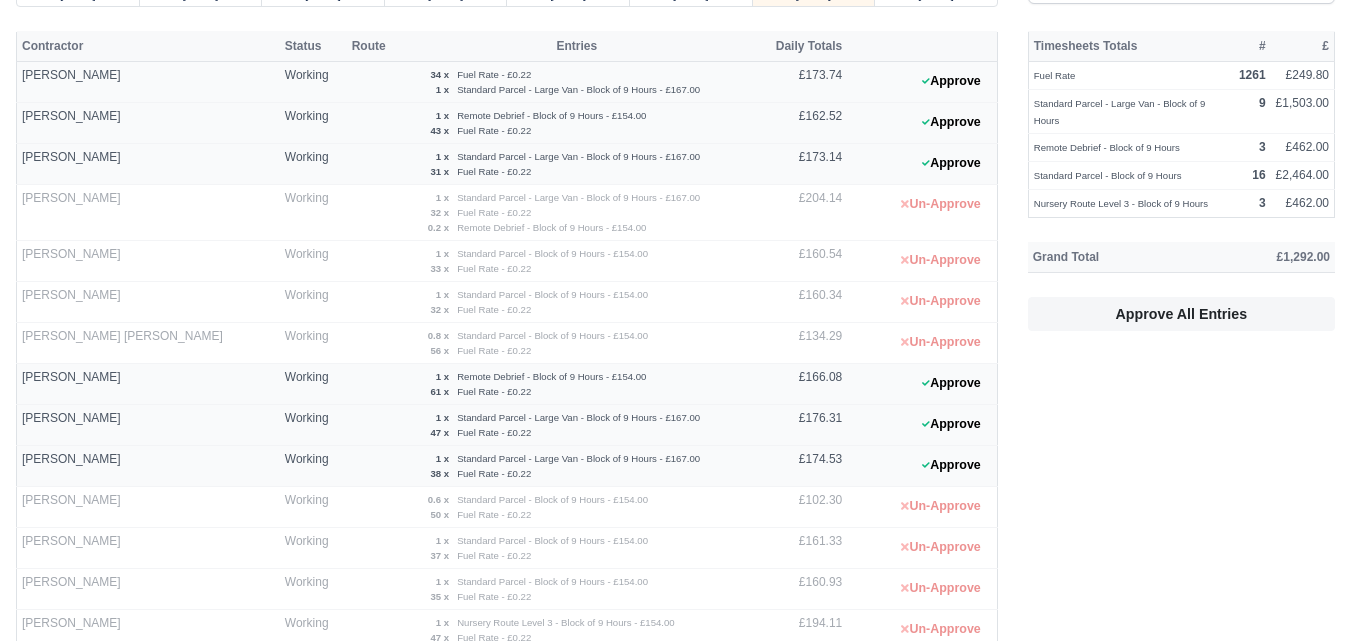 scroll, scrollTop: 125, scrollLeft: 0, axis: vertical 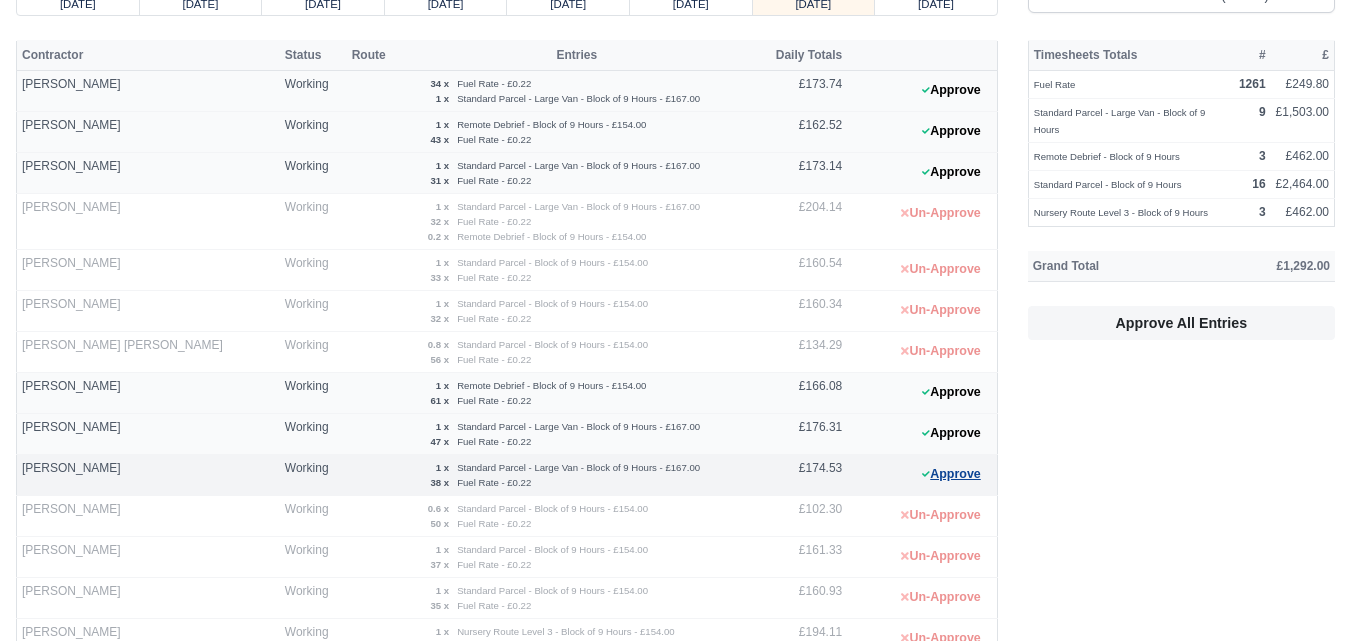 click on "Approve" at bounding box center [951, 474] 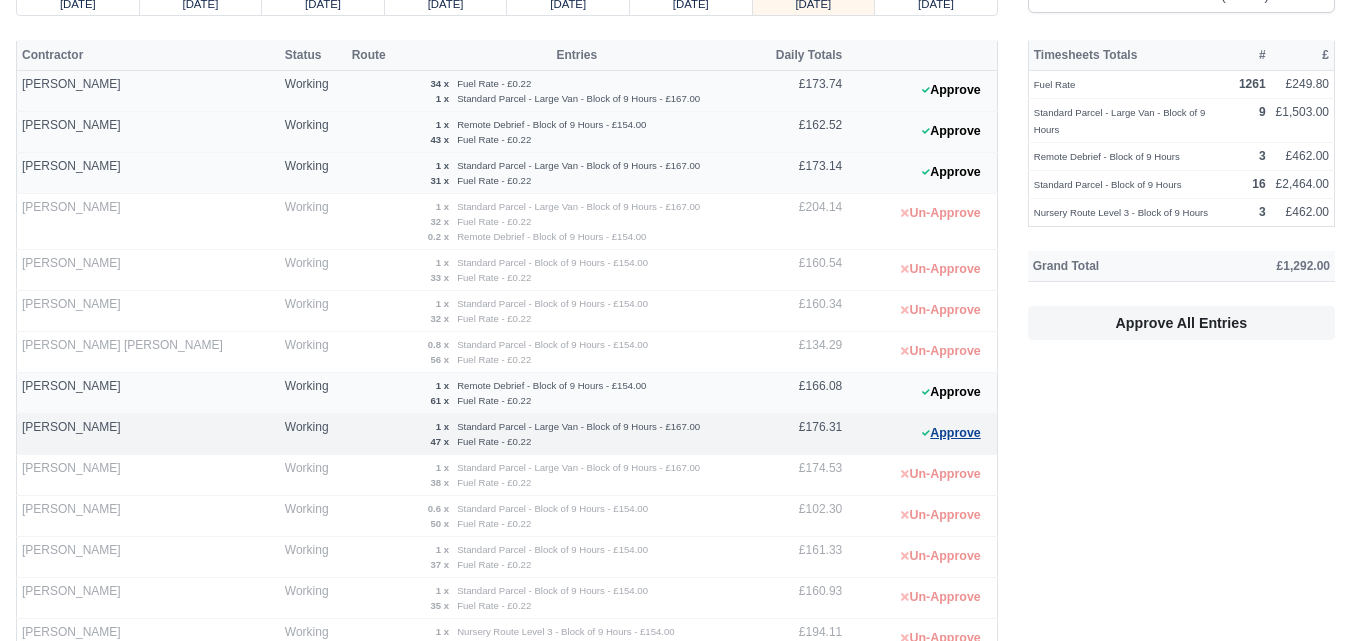 click on "Approve" at bounding box center (951, 433) 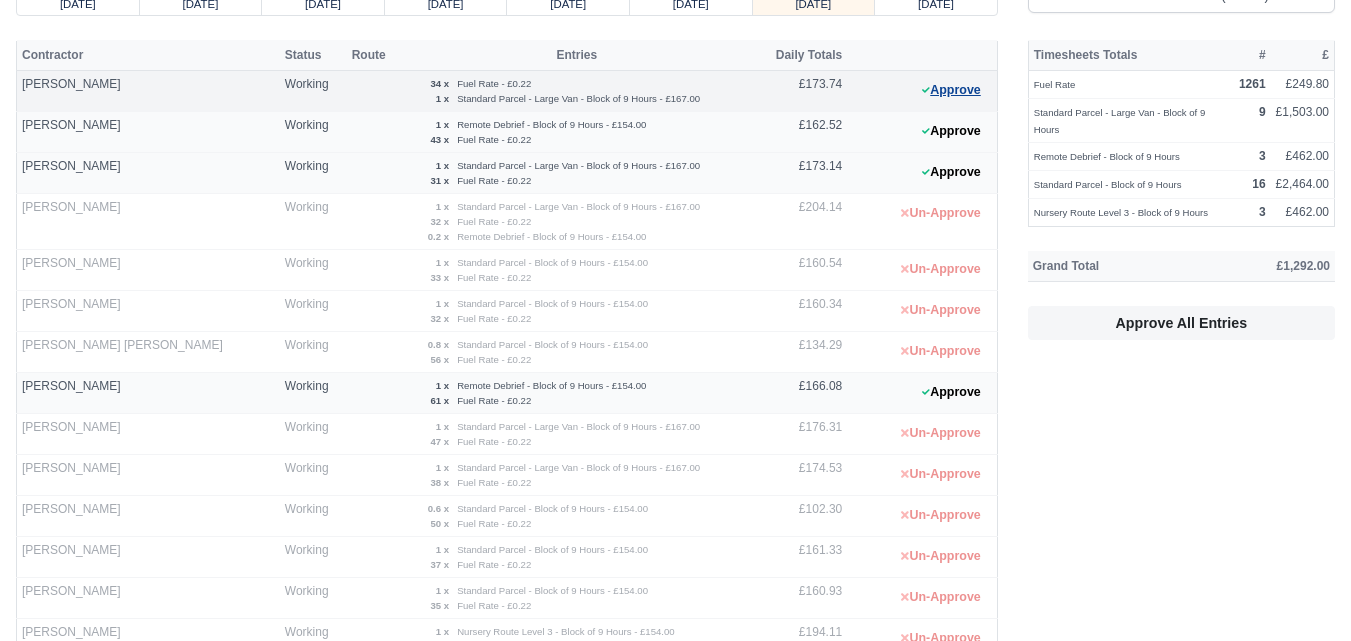 click on "Approve" at bounding box center [951, 90] 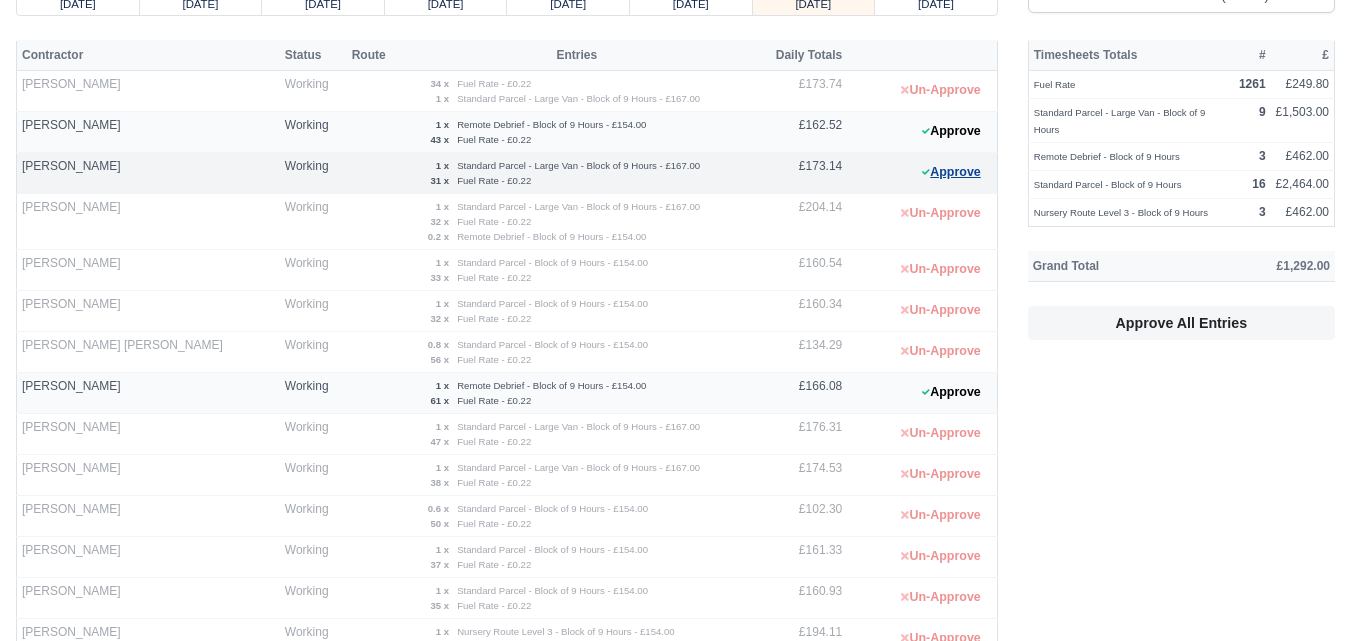 click on "Approve" at bounding box center (951, 172) 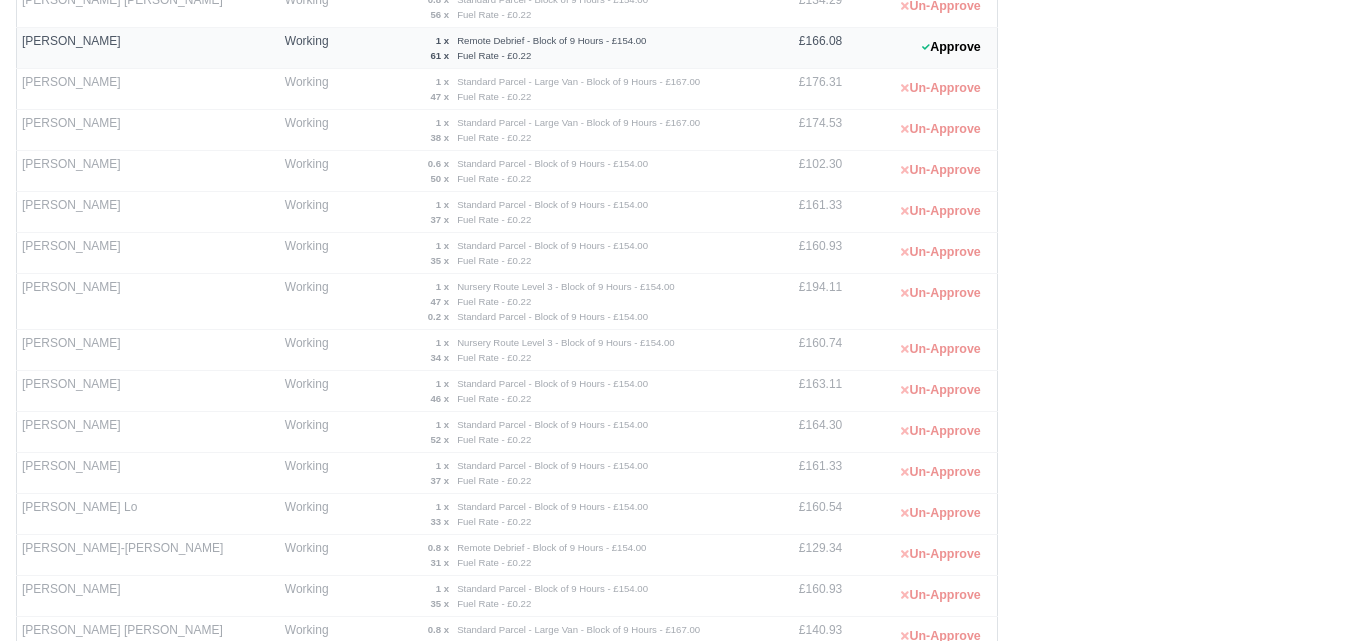 scroll, scrollTop: 958, scrollLeft: 0, axis: vertical 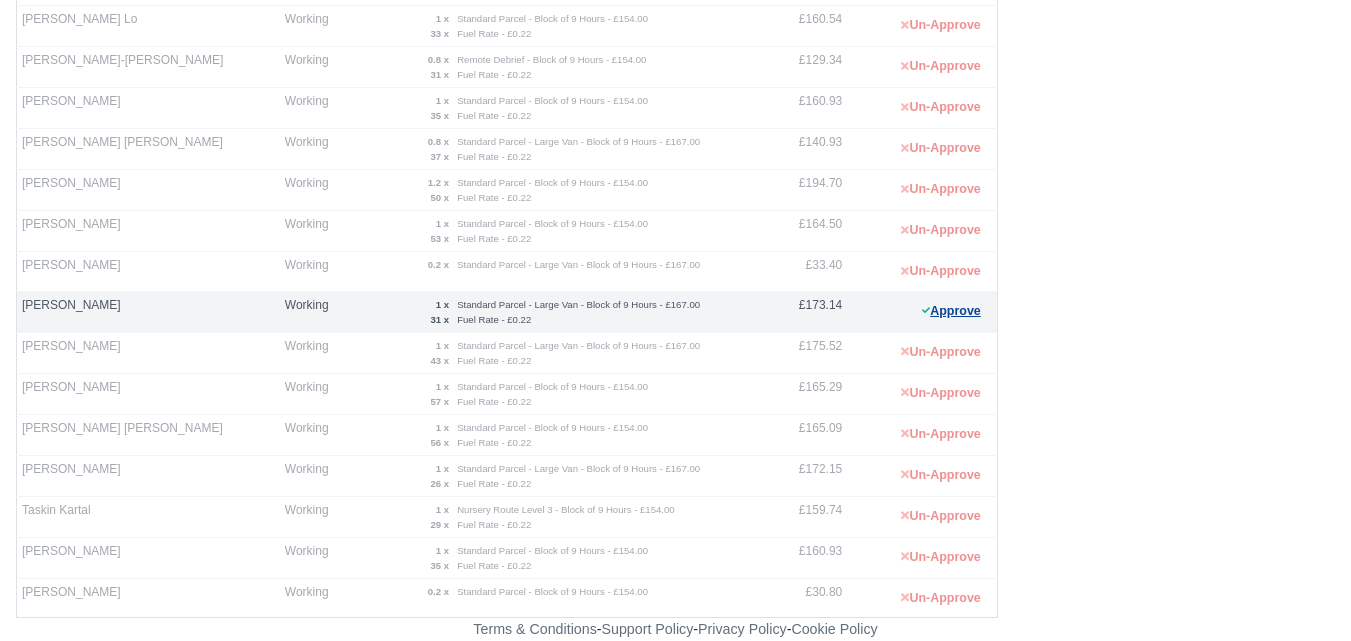 click on "Approve" at bounding box center (951, 311) 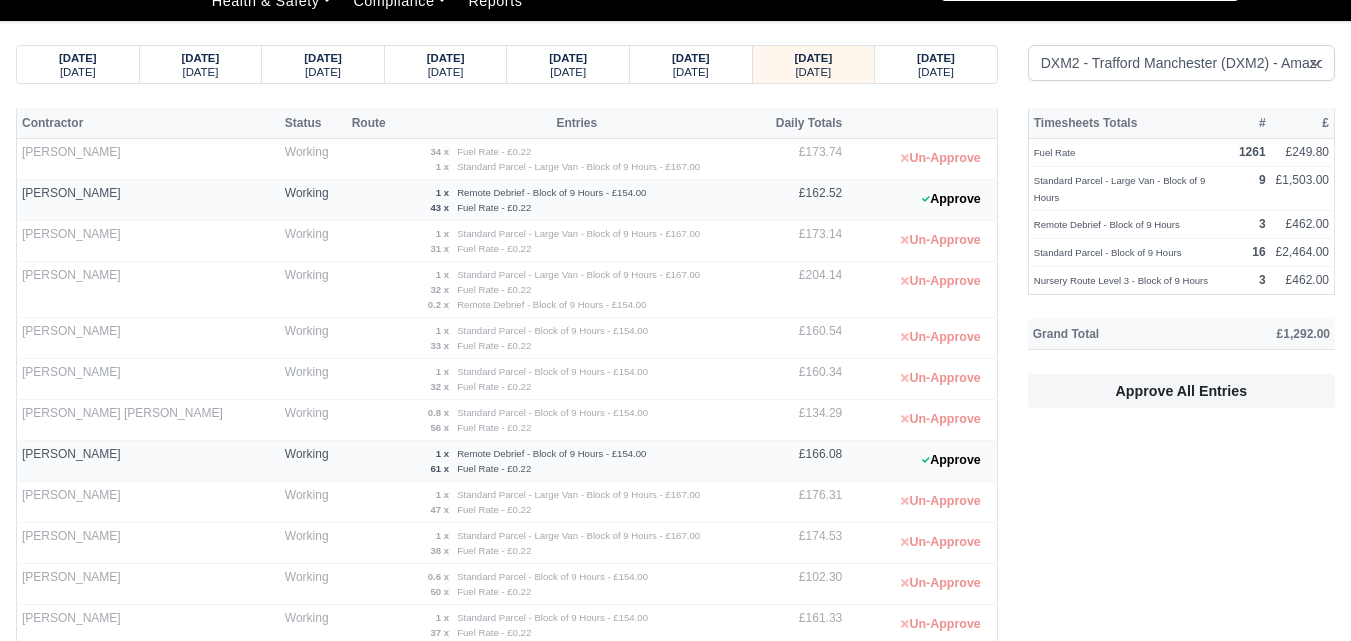 scroll, scrollTop: 0, scrollLeft: 0, axis: both 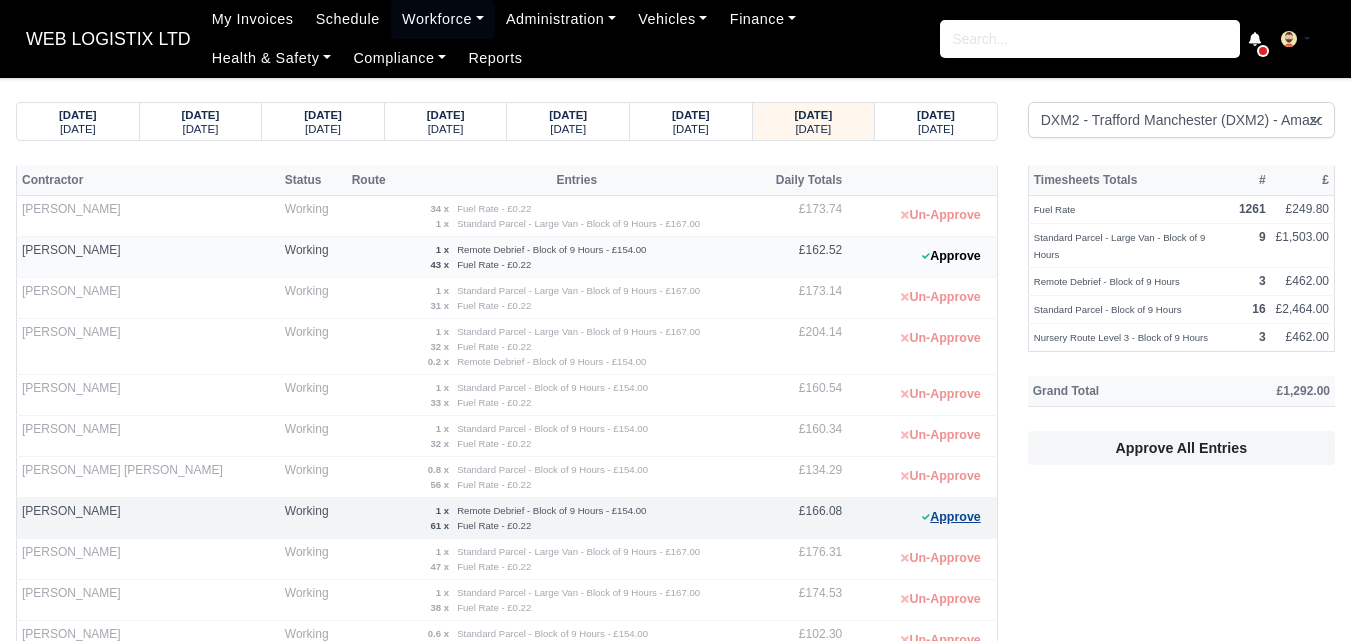 click on "Approve" at bounding box center (951, 517) 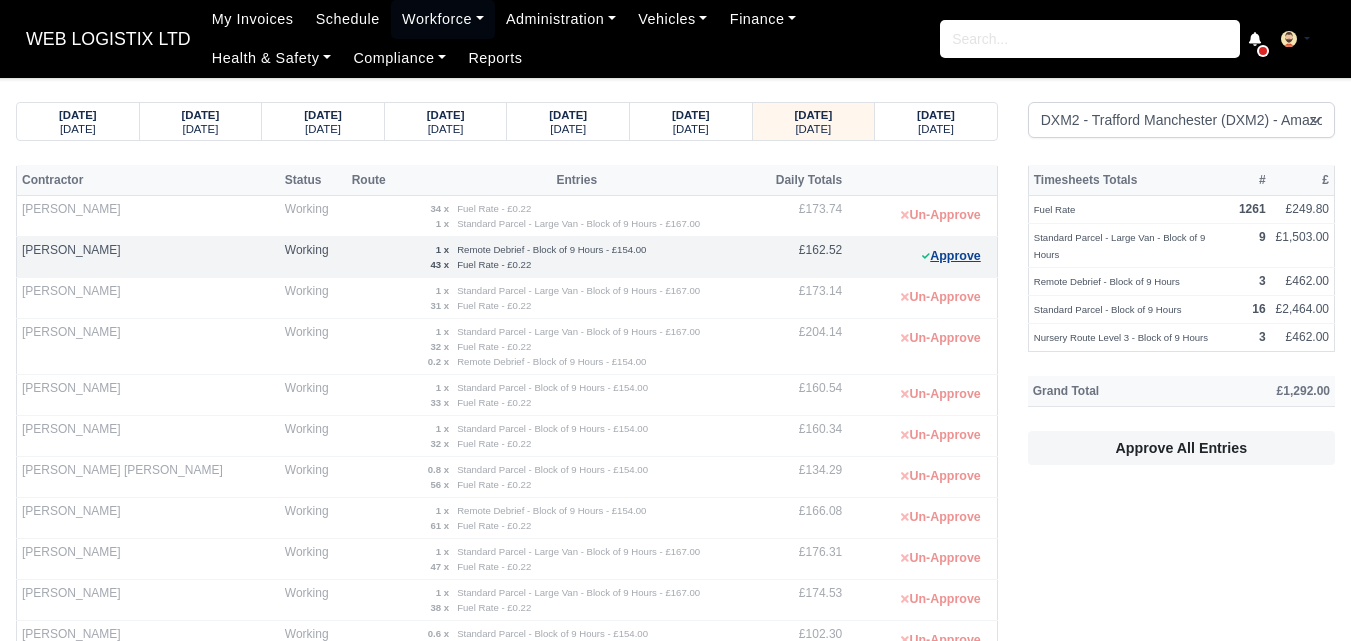click on "Approve" at bounding box center [951, 256] 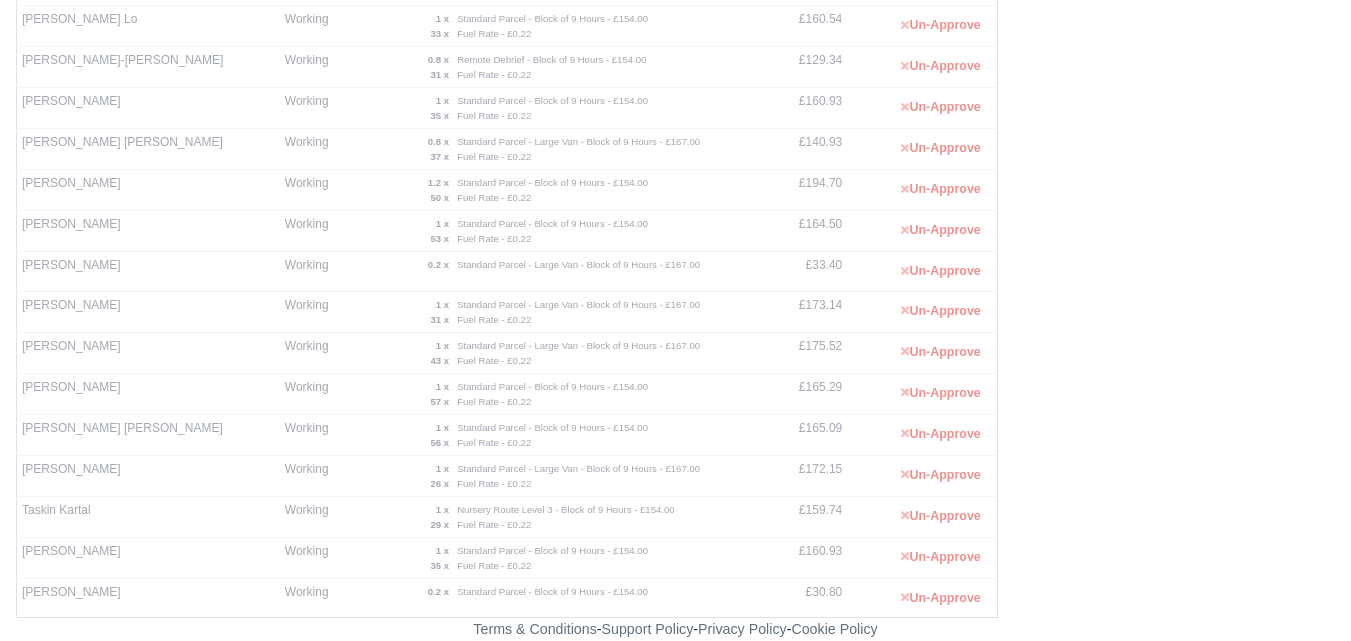 scroll, scrollTop: 958, scrollLeft: 0, axis: vertical 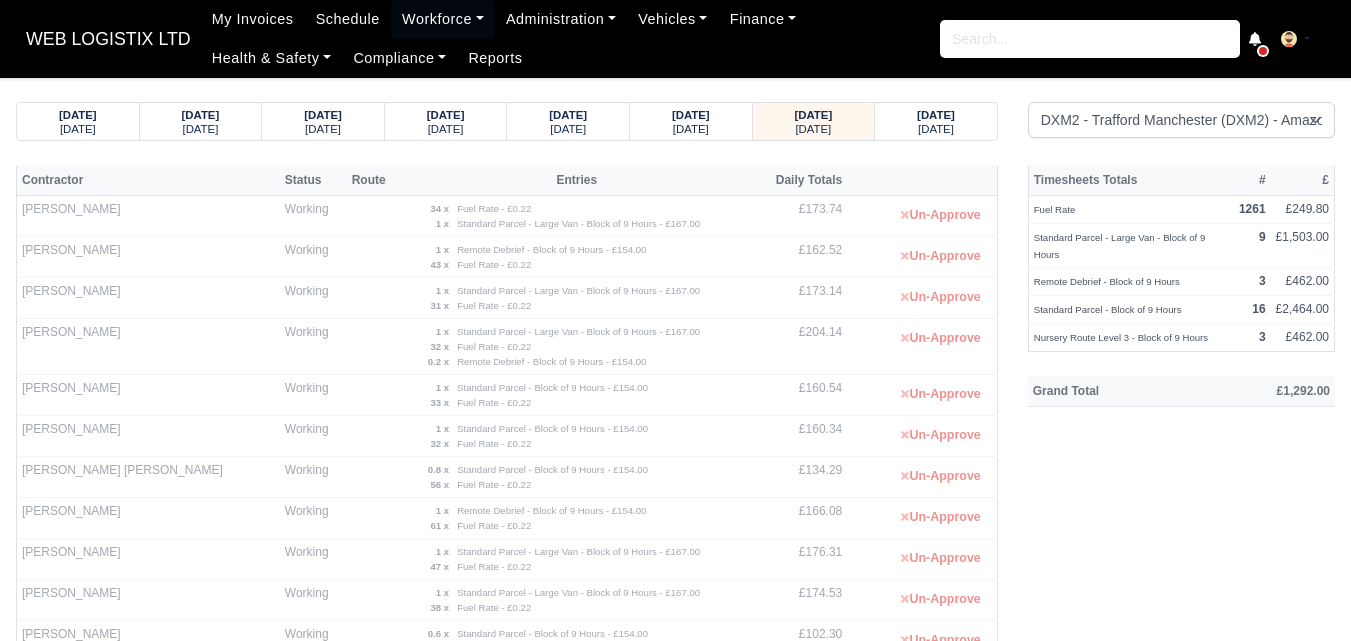 select on "1" 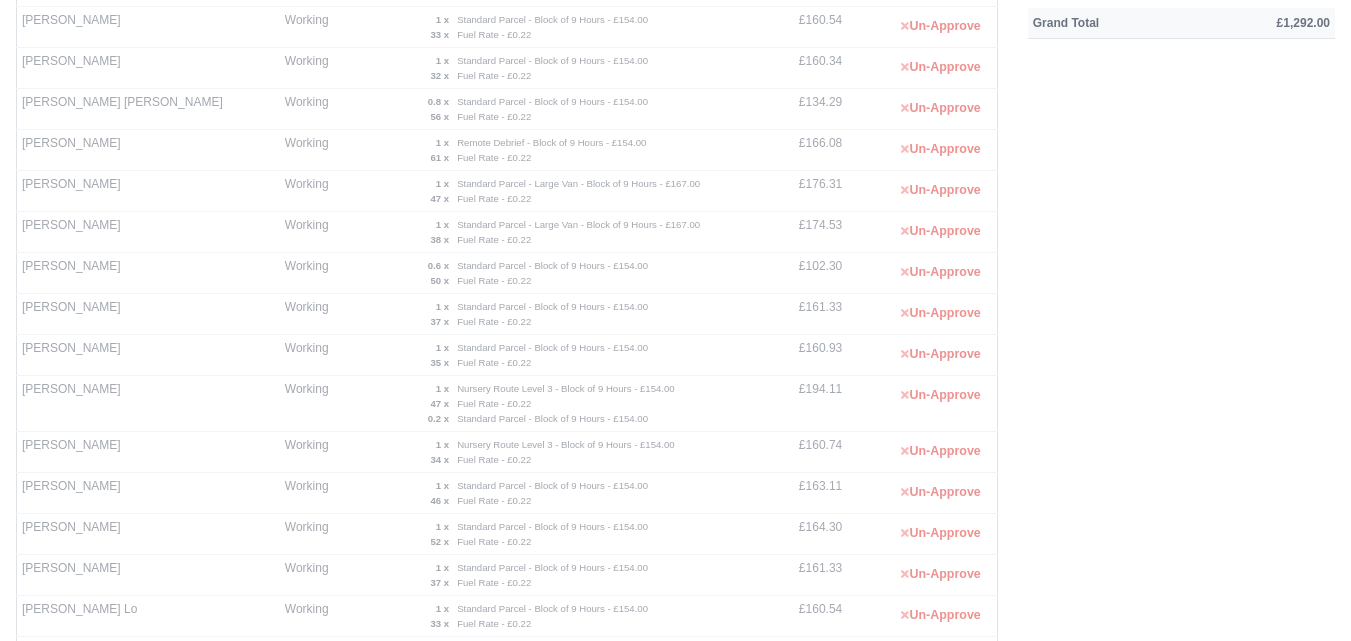 scroll, scrollTop: 0, scrollLeft: 0, axis: both 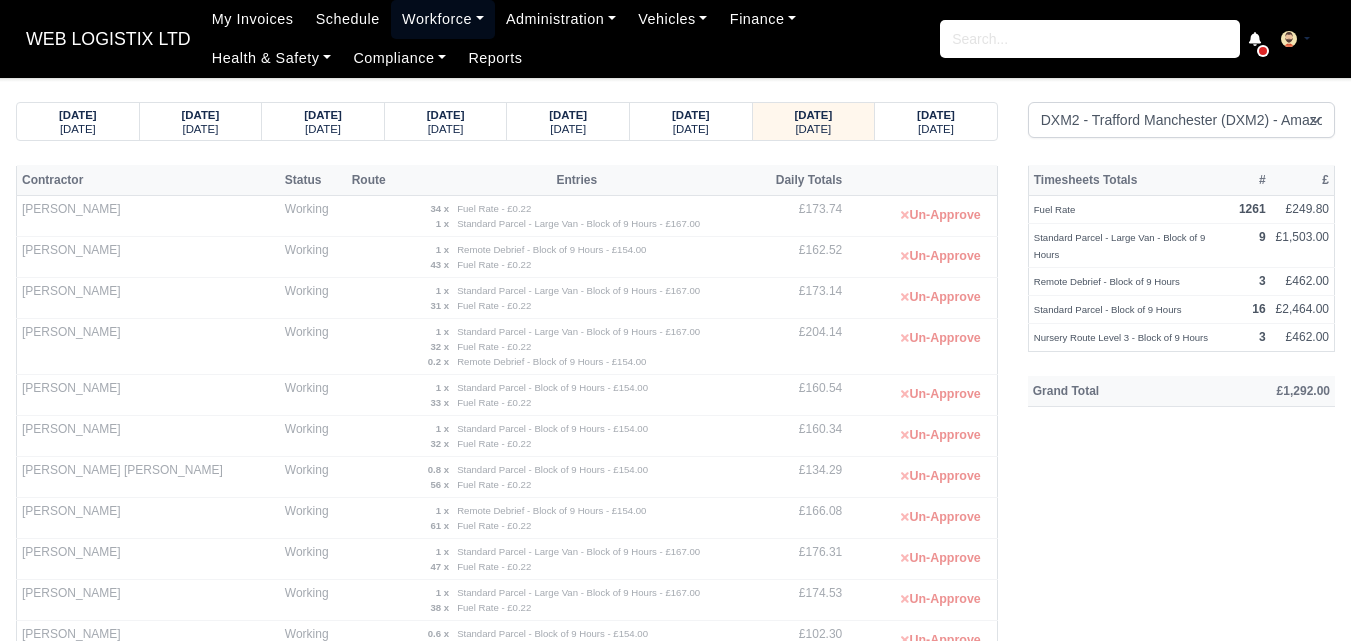 click on "Workforce" at bounding box center (443, 19) 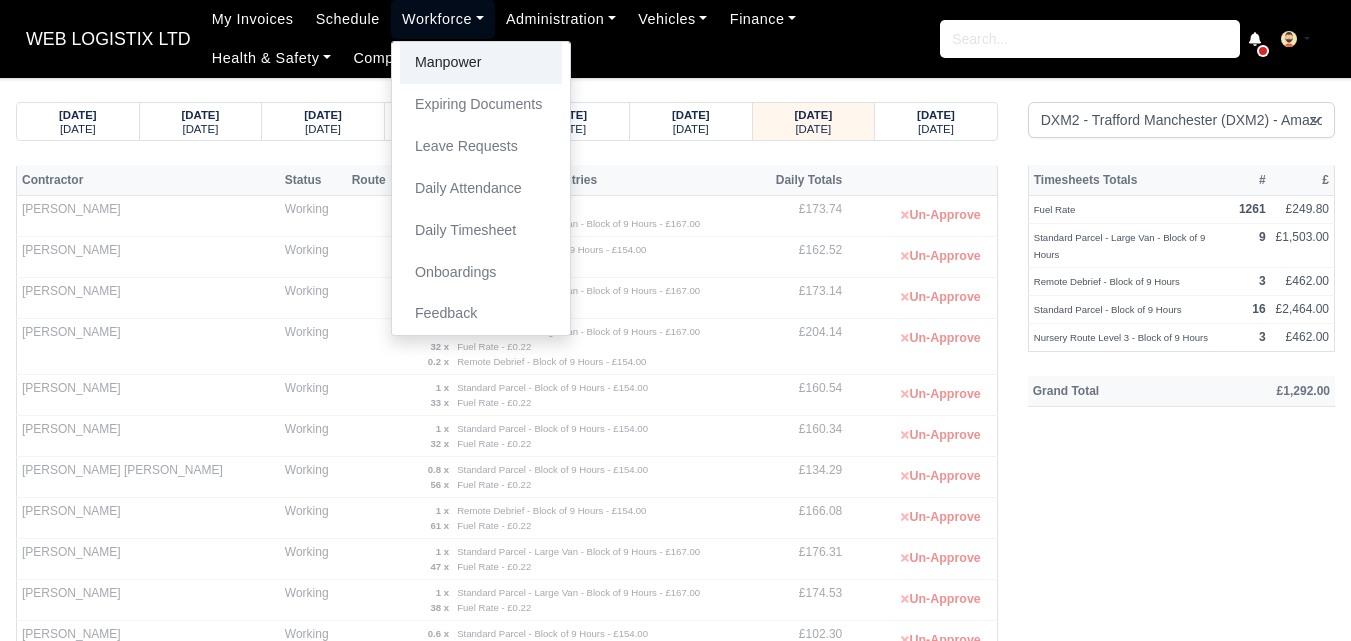 click on "Manpower" at bounding box center [481, 63] 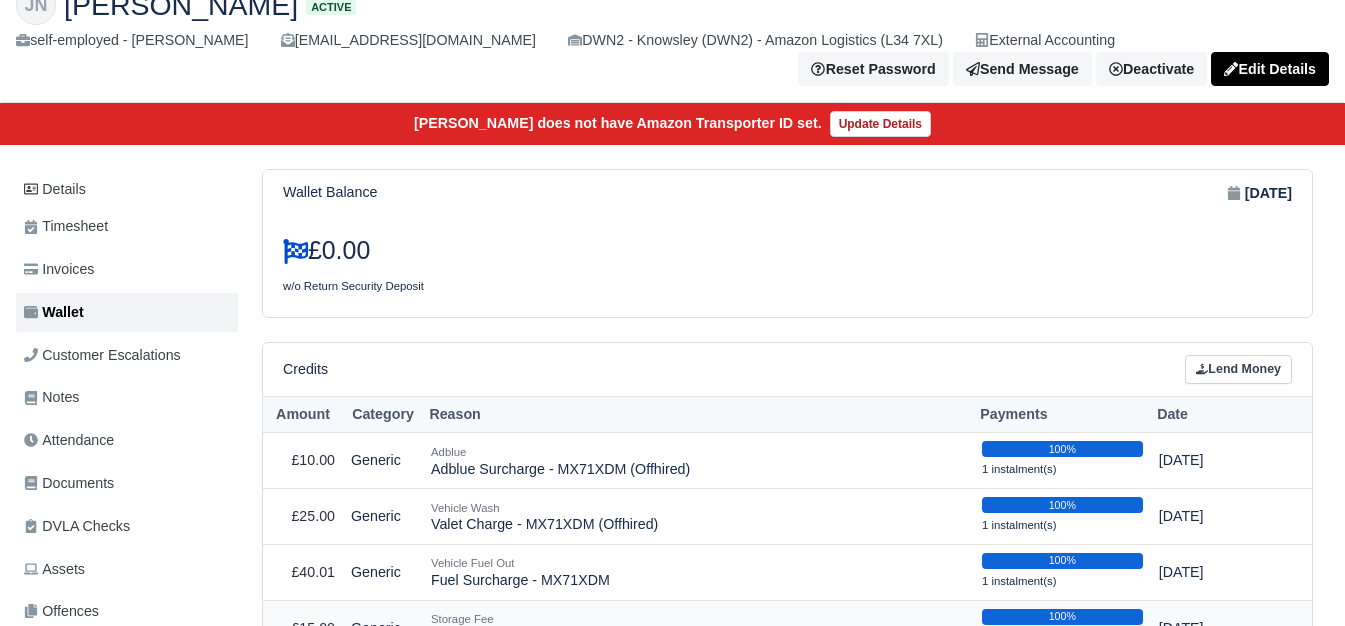 scroll, scrollTop: 0, scrollLeft: 0, axis: both 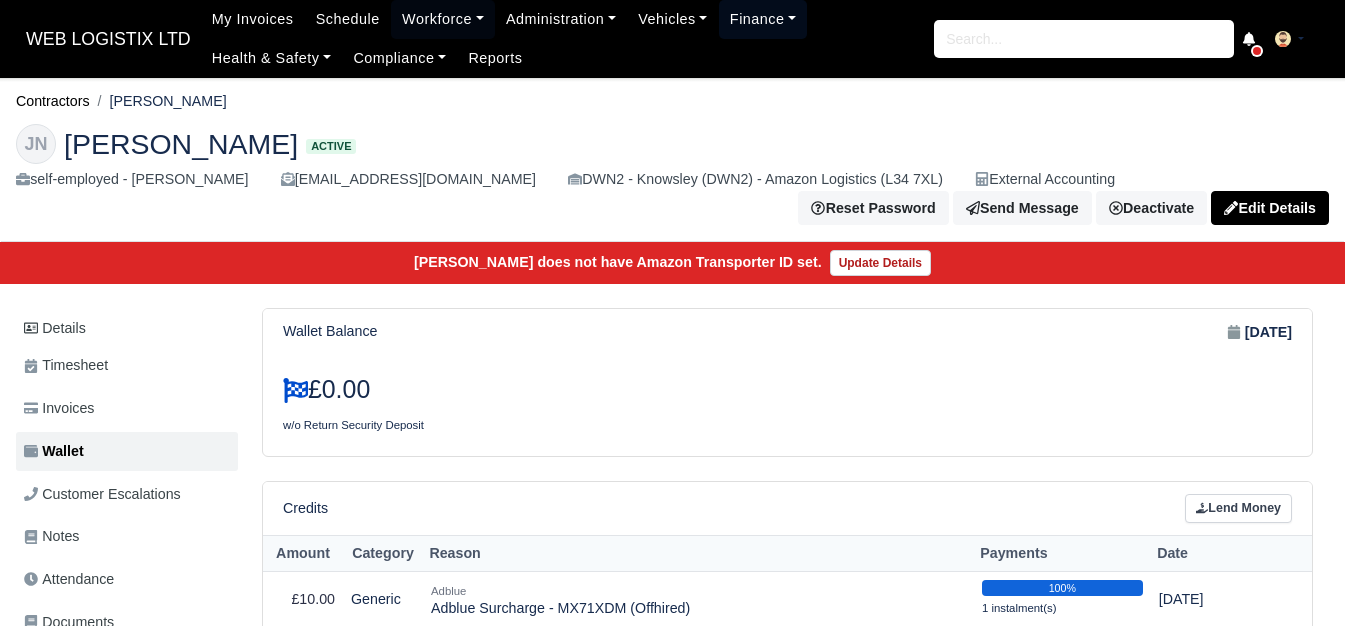 click on "Finance" at bounding box center (763, 19) 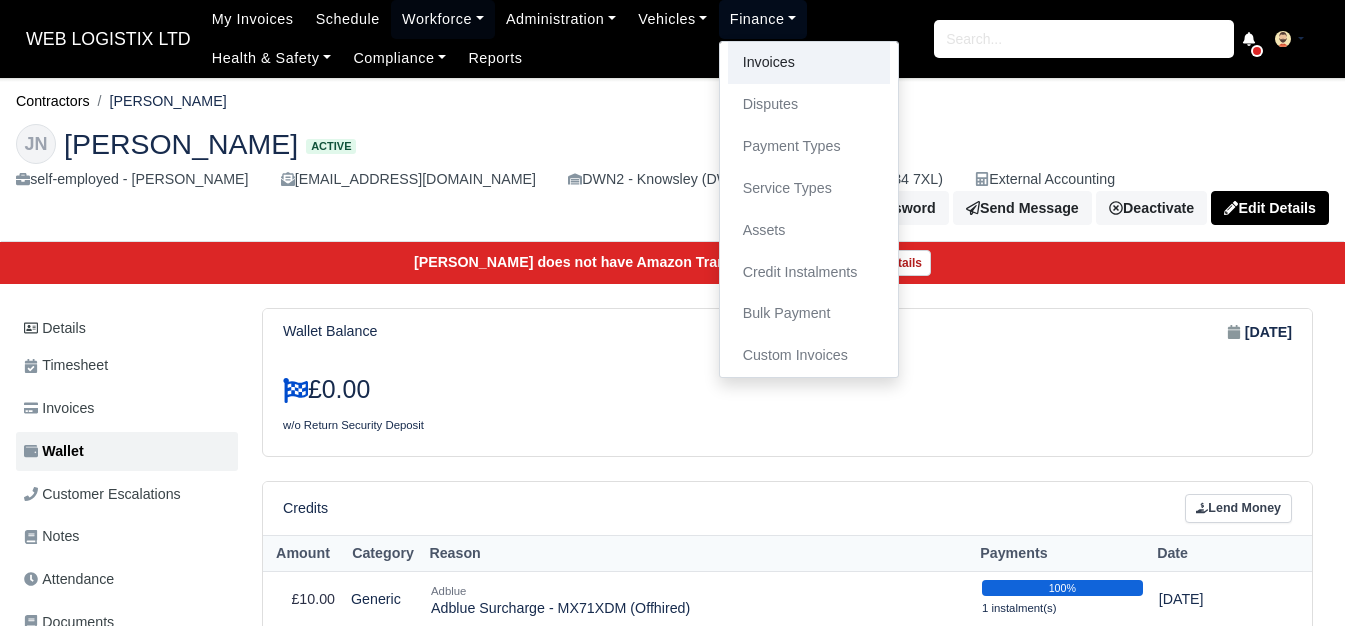 click on "Invoices" at bounding box center (809, 63) 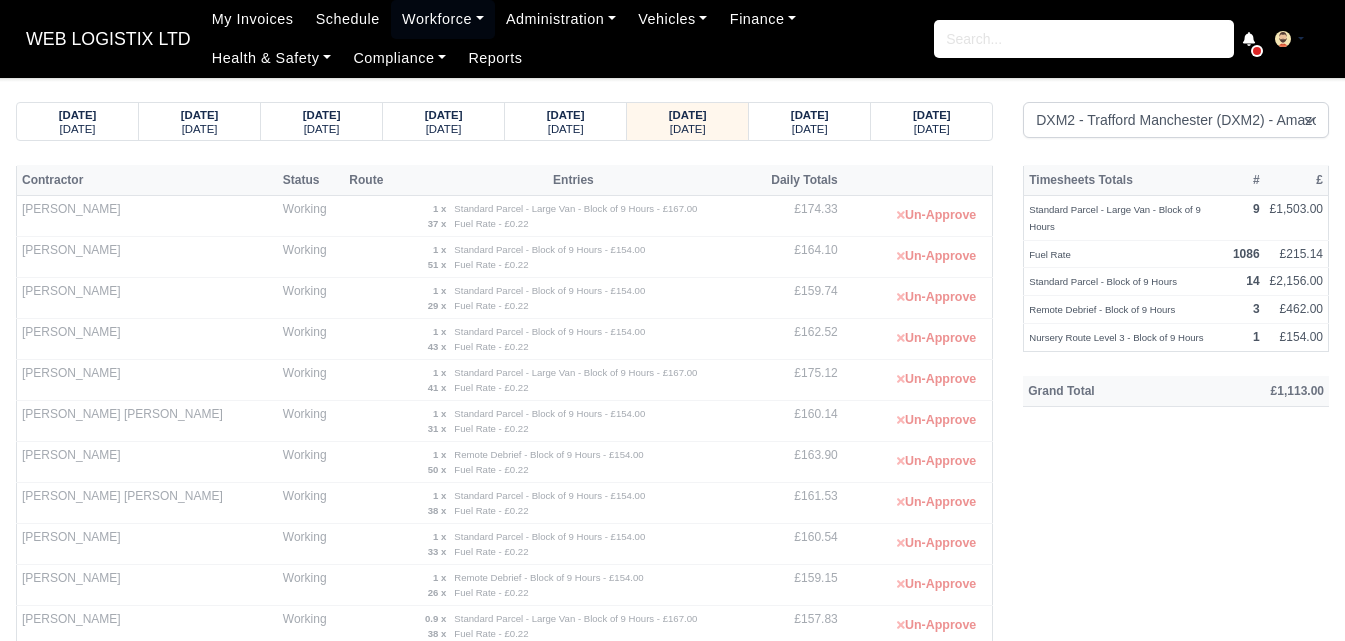 select on "1" 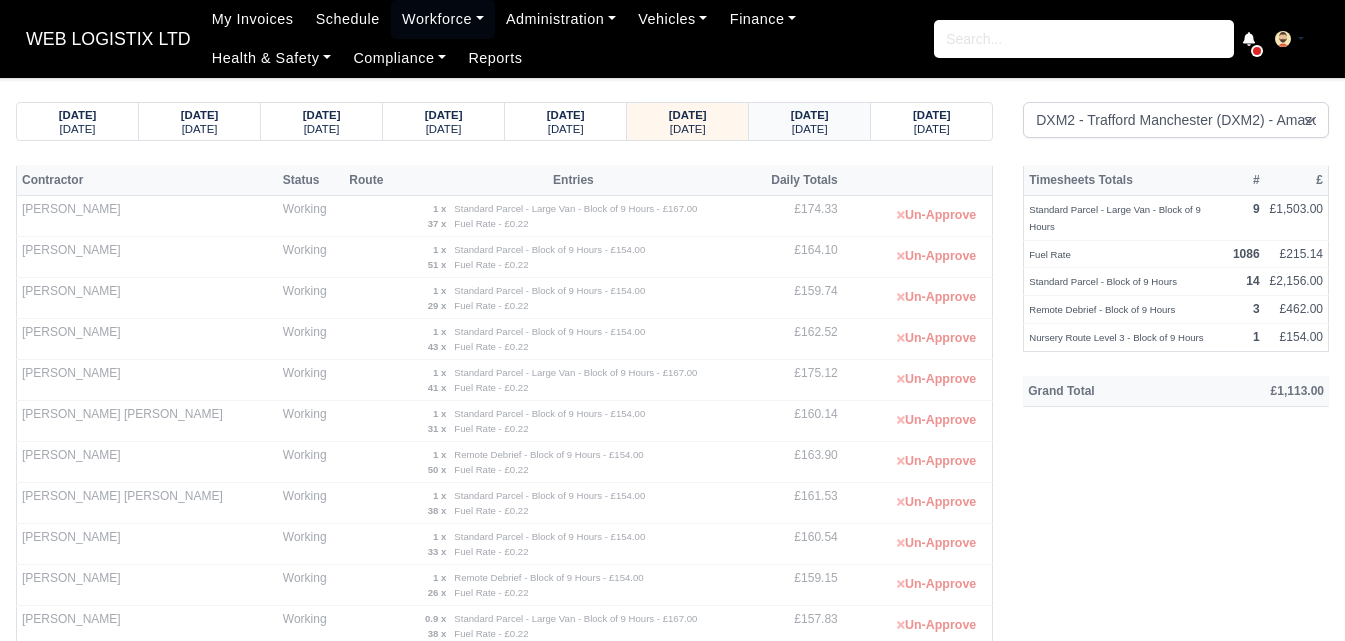 click on "[DATE]" at bounding box center [810, 129] 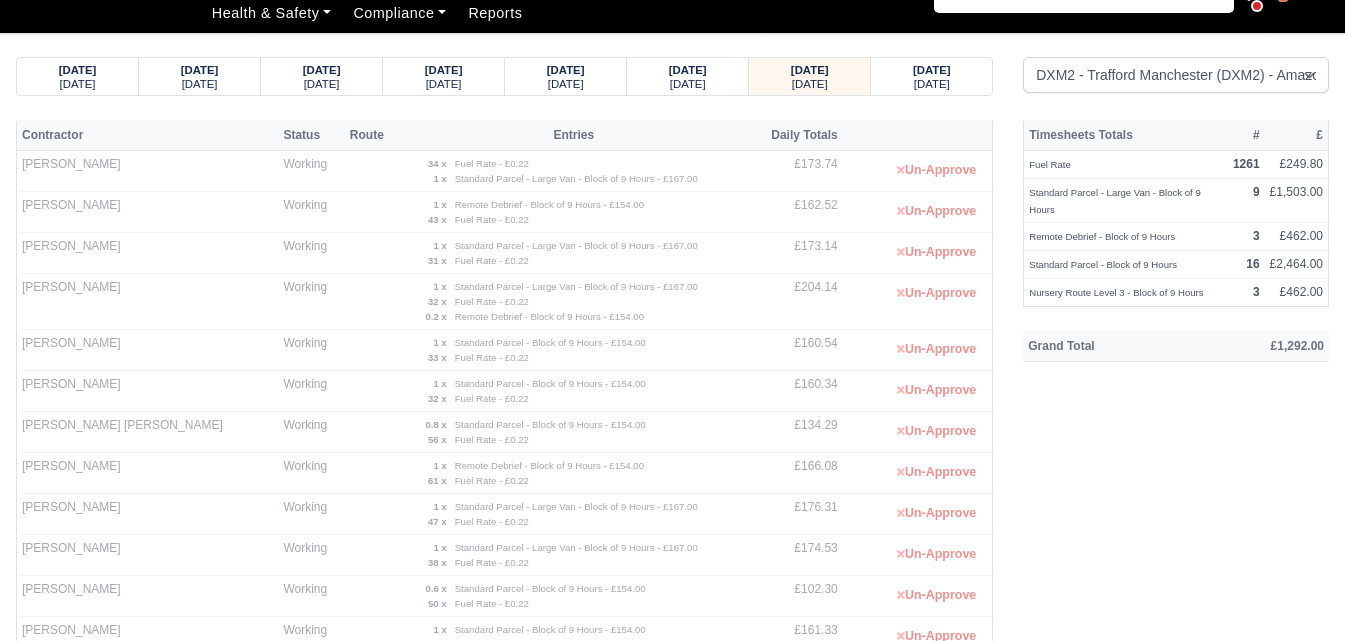 scroll, scrollTop: 0, scrollLeft: 0, axis: both 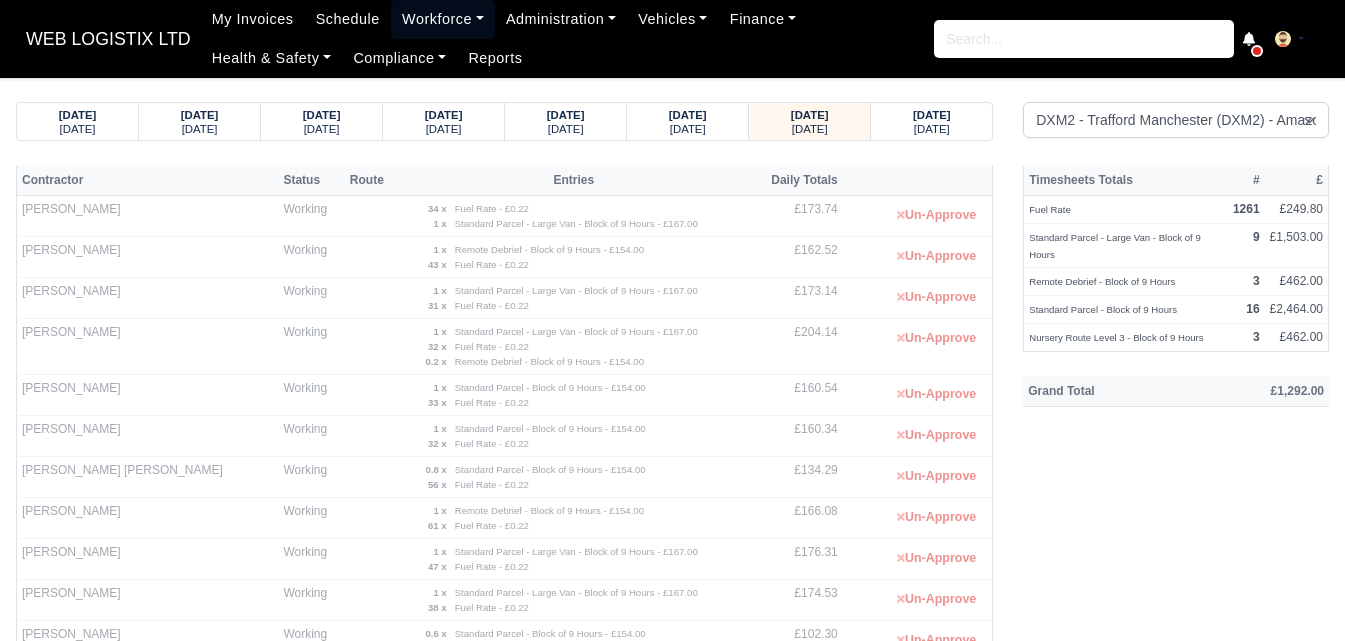 click on "Workforce" at bounding box center (443, 19) 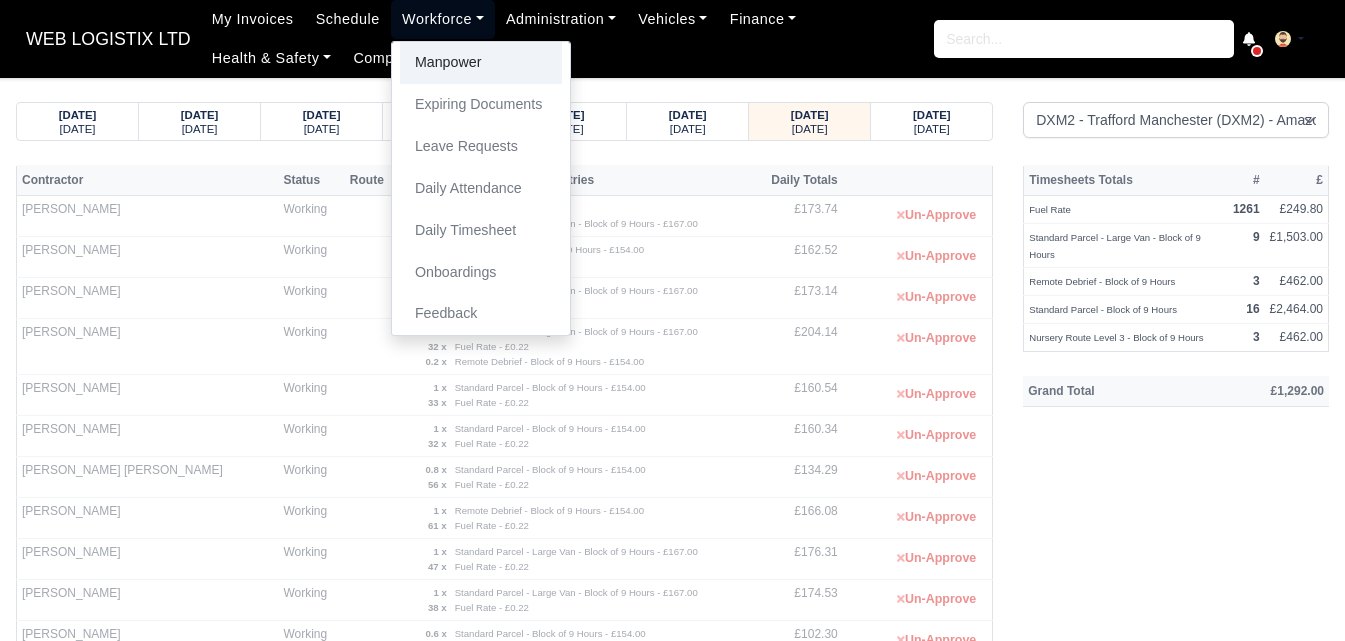 click on "Manpower" at bounding box center (481, 63) 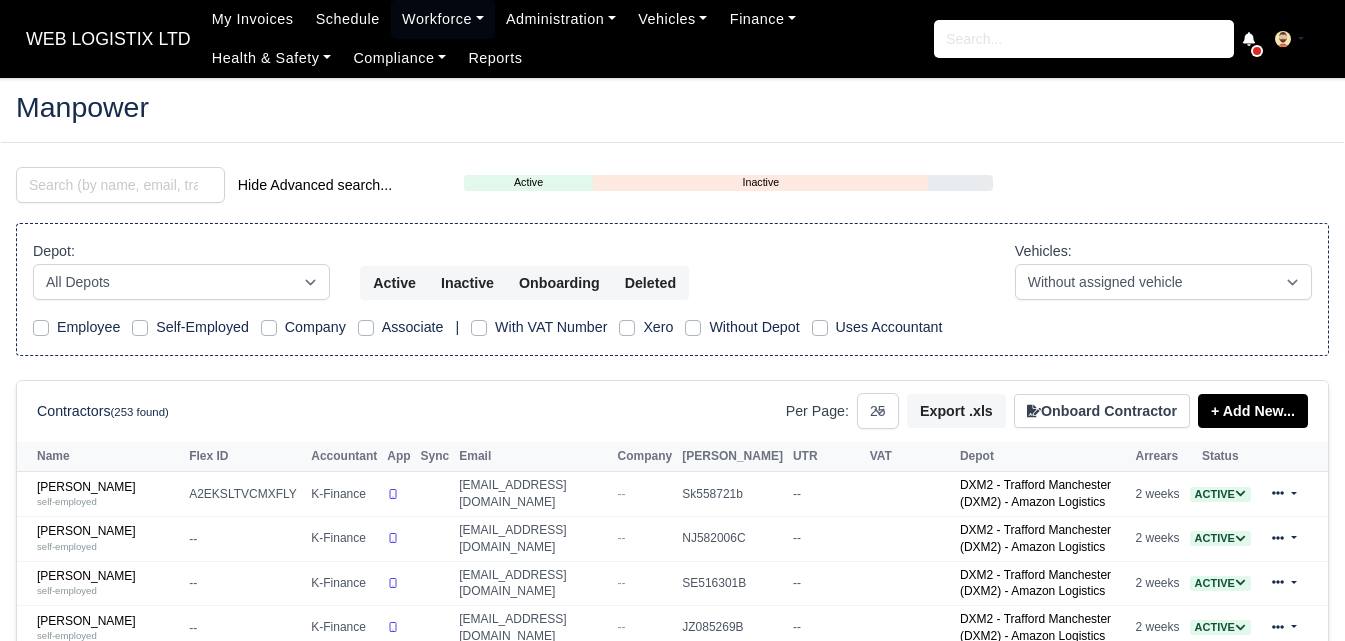 select on "25" 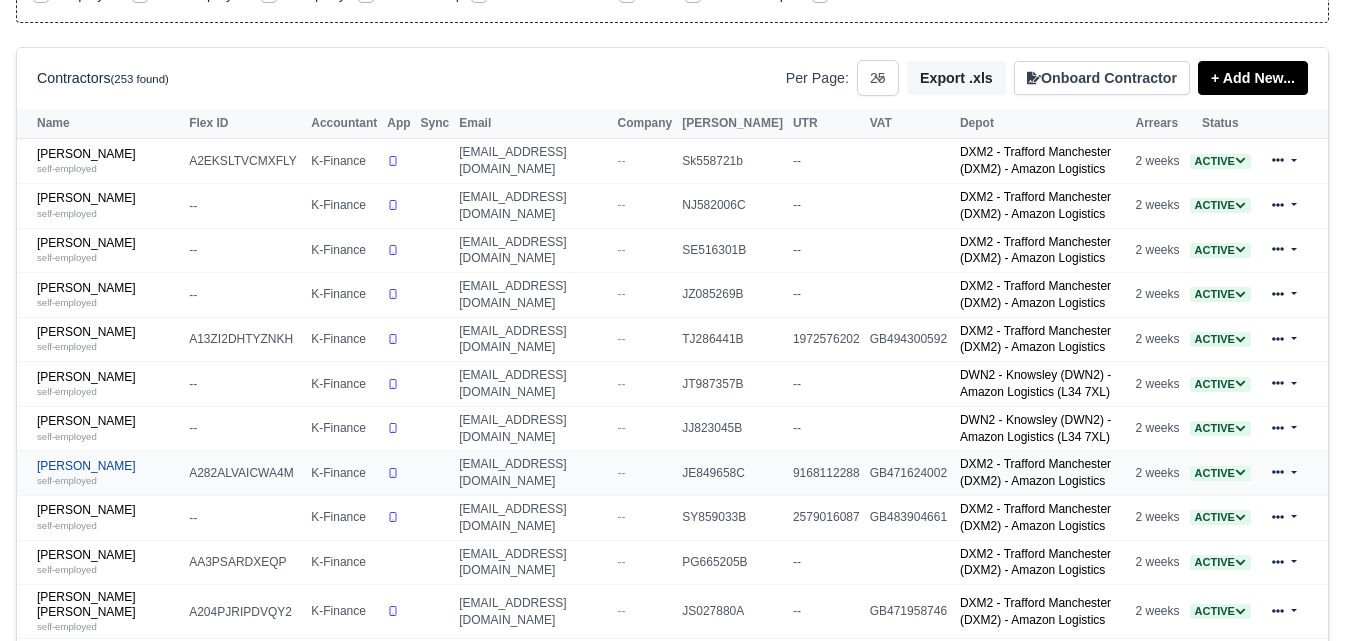 scroll, scrollTop: 333, scrollLeft: 0, axis: vertical 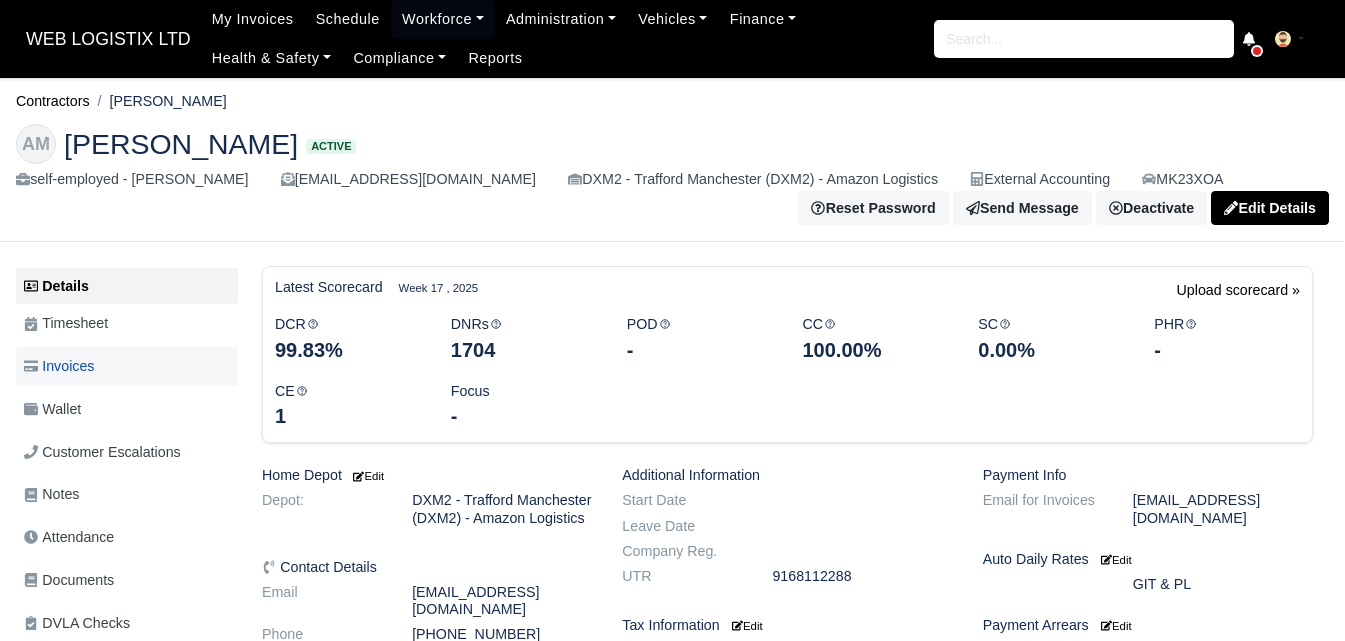click on "Invoices" at bounding box center [127, 366] 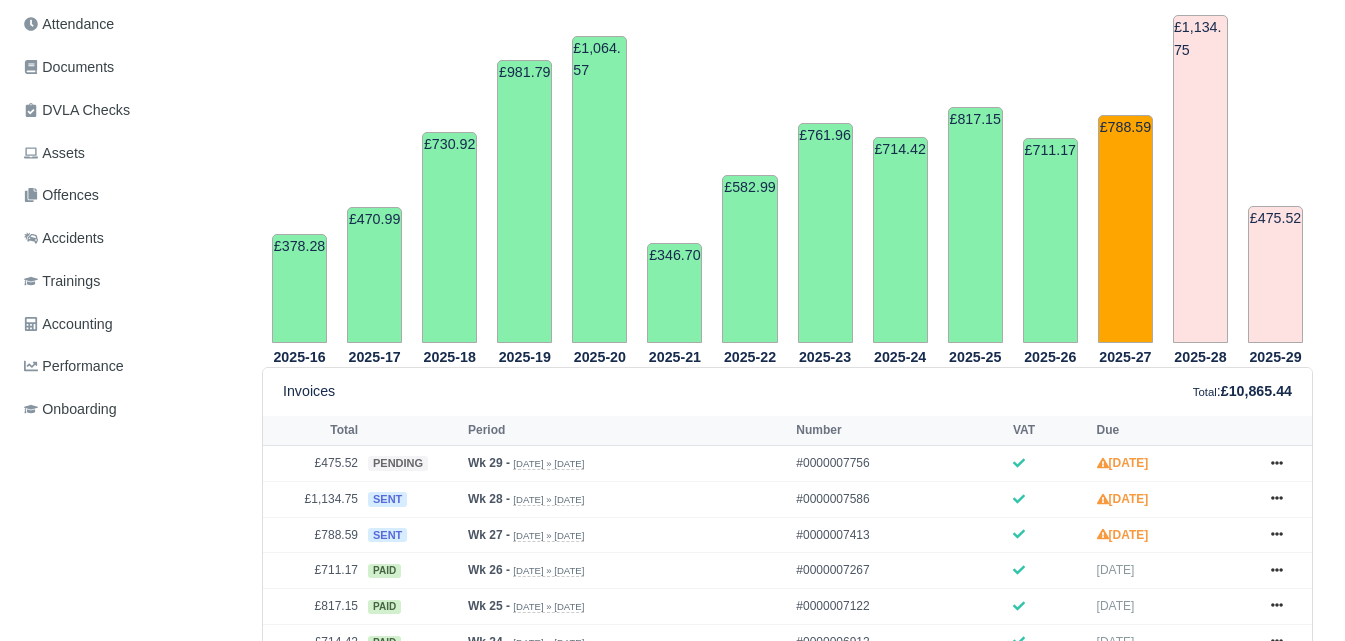 scroll, scrollTop: 667, scrollLeft: 0, axis: vertical 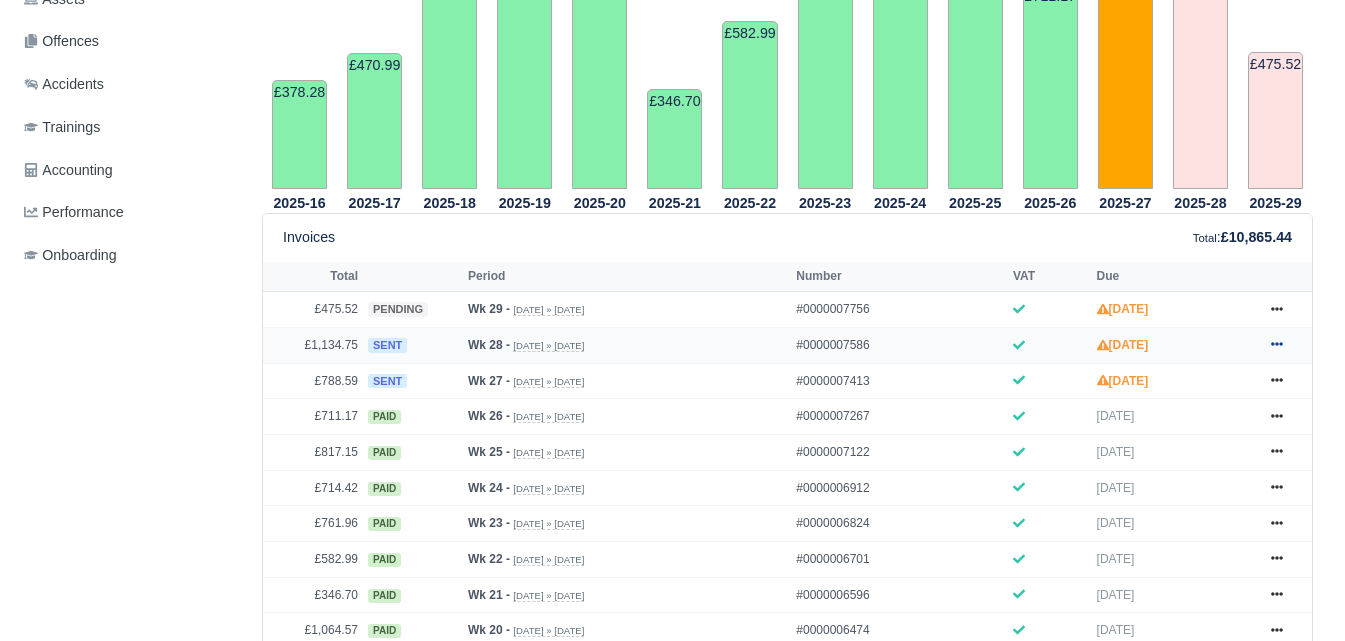 click 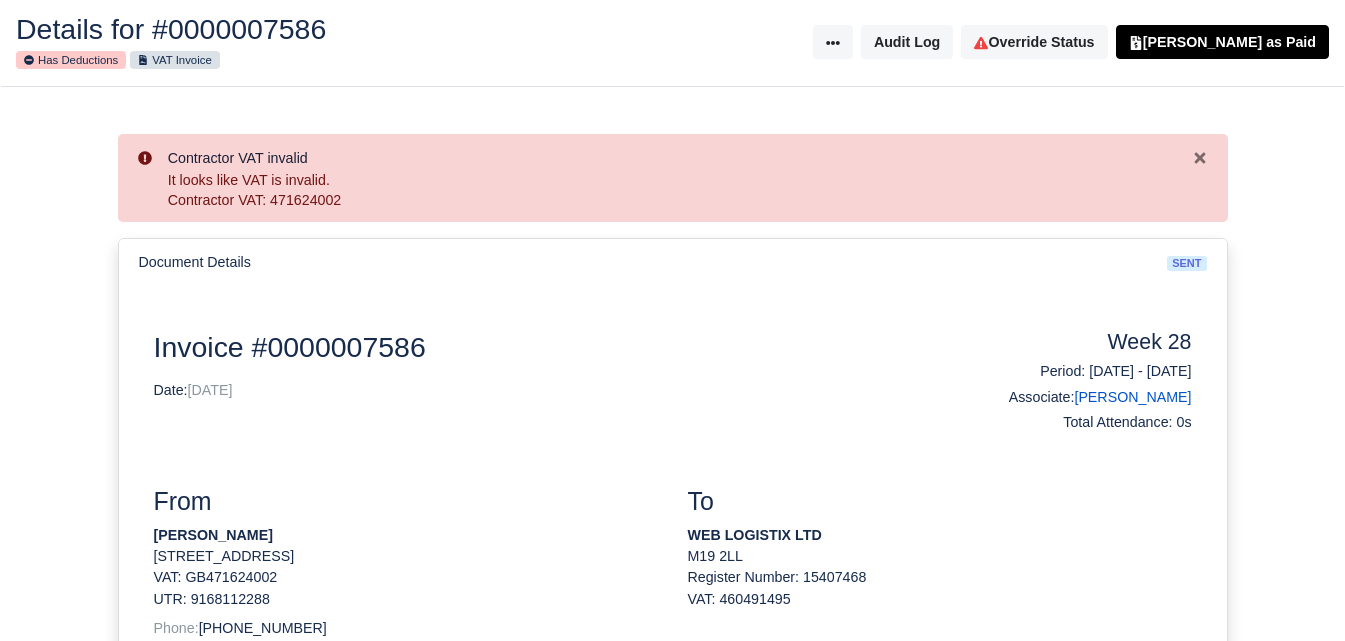 scroll, scrollTop: 0, scrollLeft: 0, axis: both 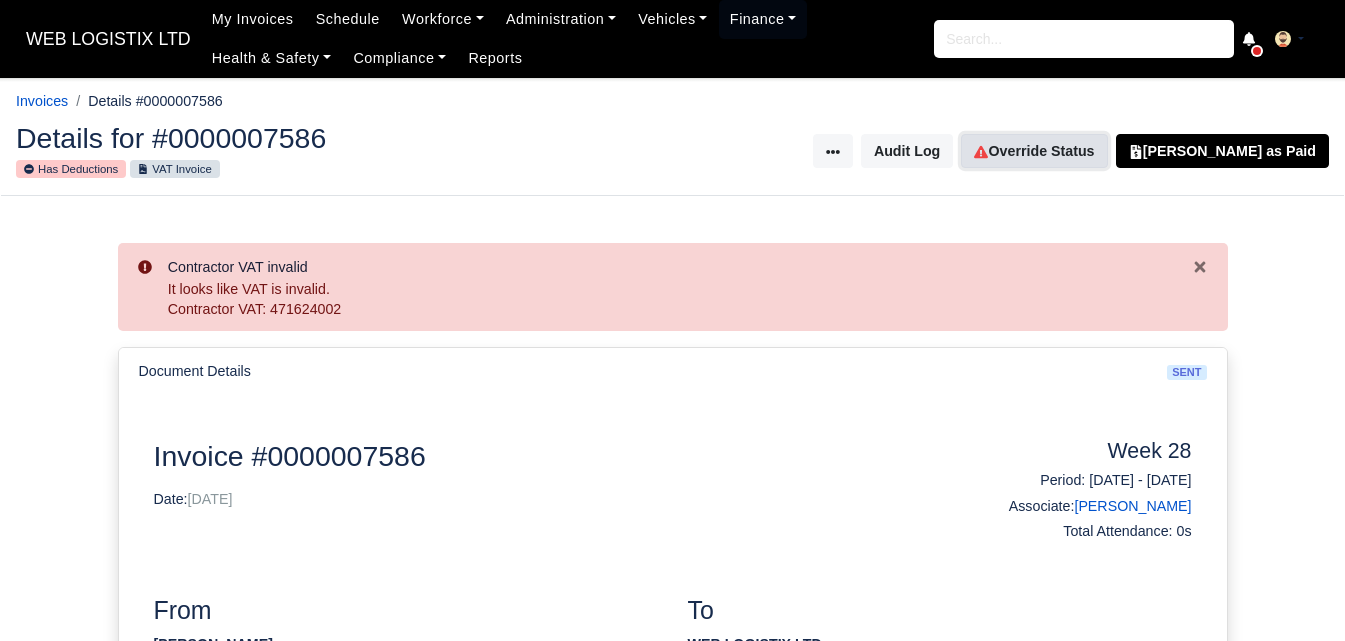 click on "Override Status" at bounding box center (1034, 151) 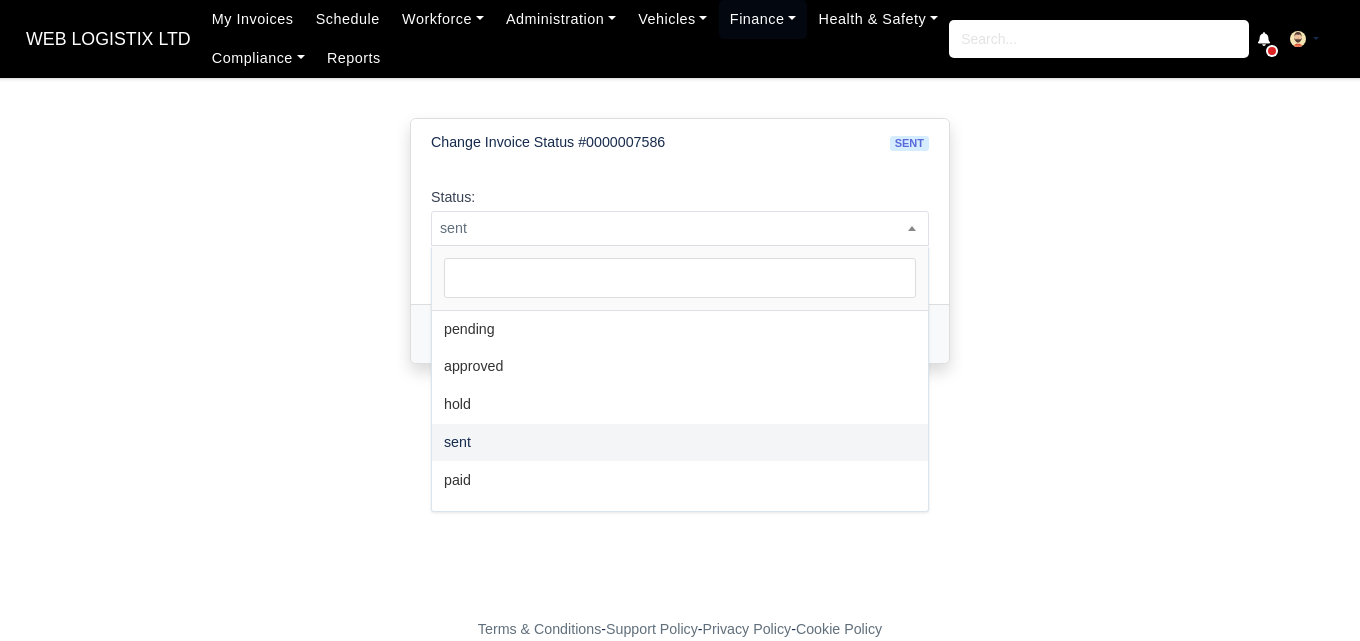 scroll, scrollTop: 0, scrollLeft: 0, axis: both 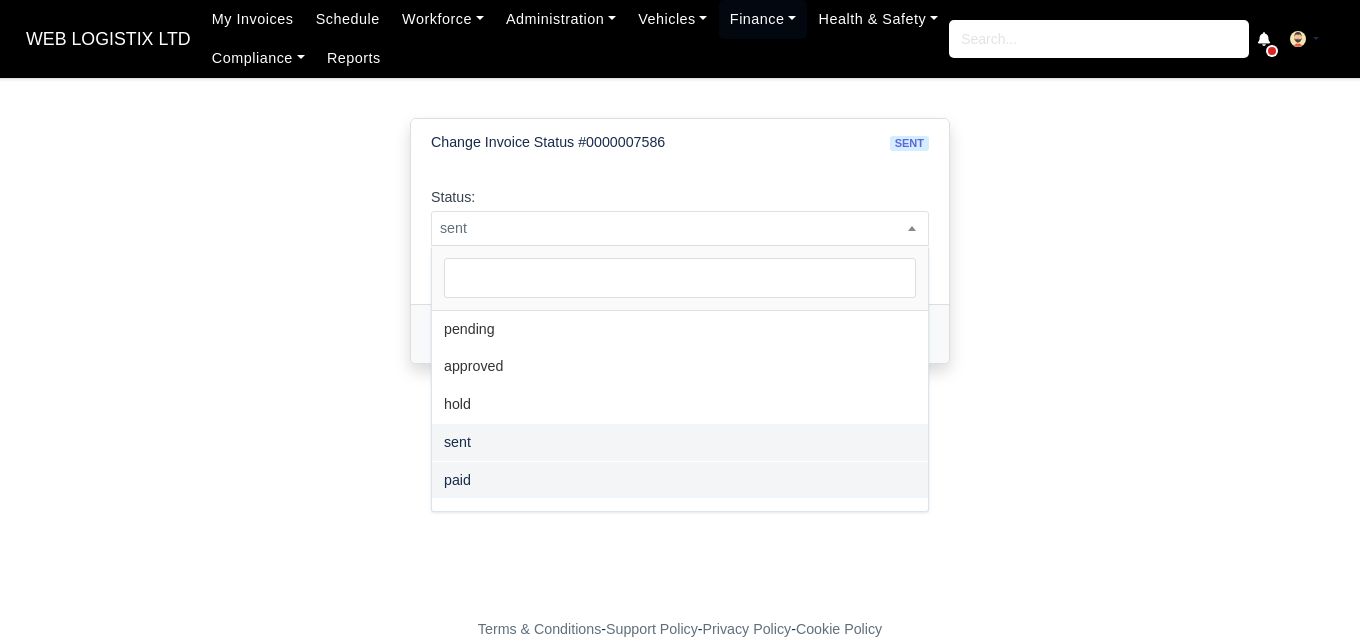 select on "paid" 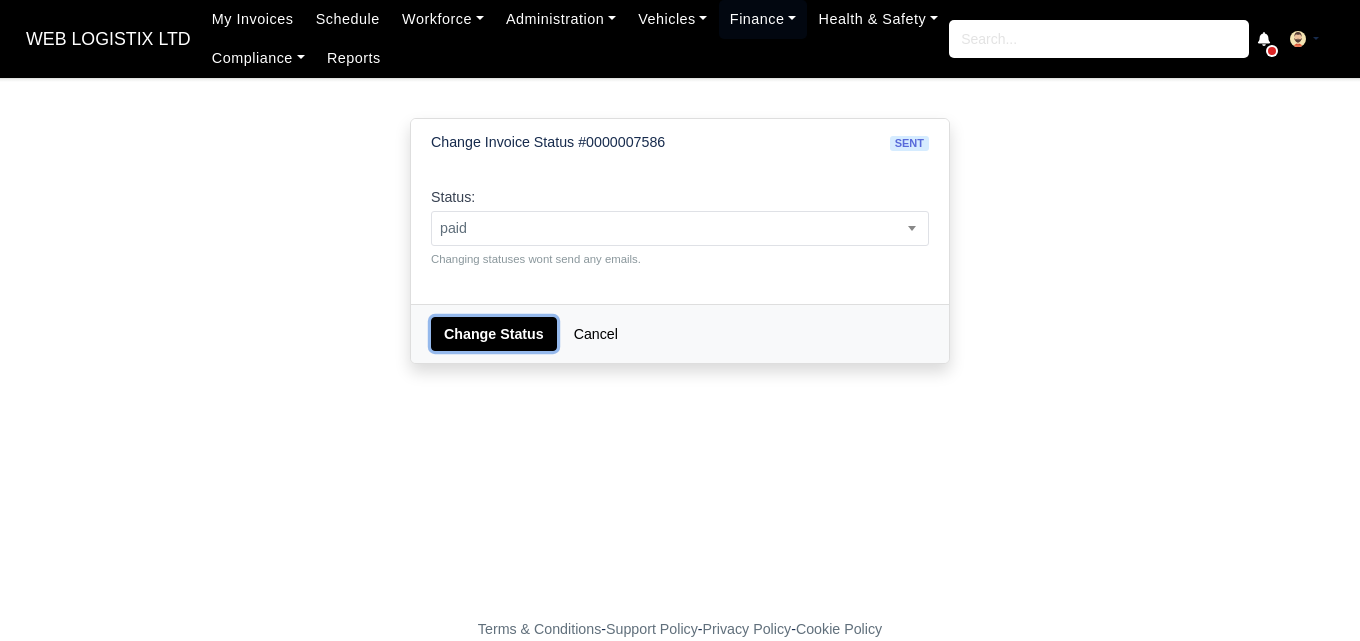 click on "Change Status" at bounding box center [494, 334] 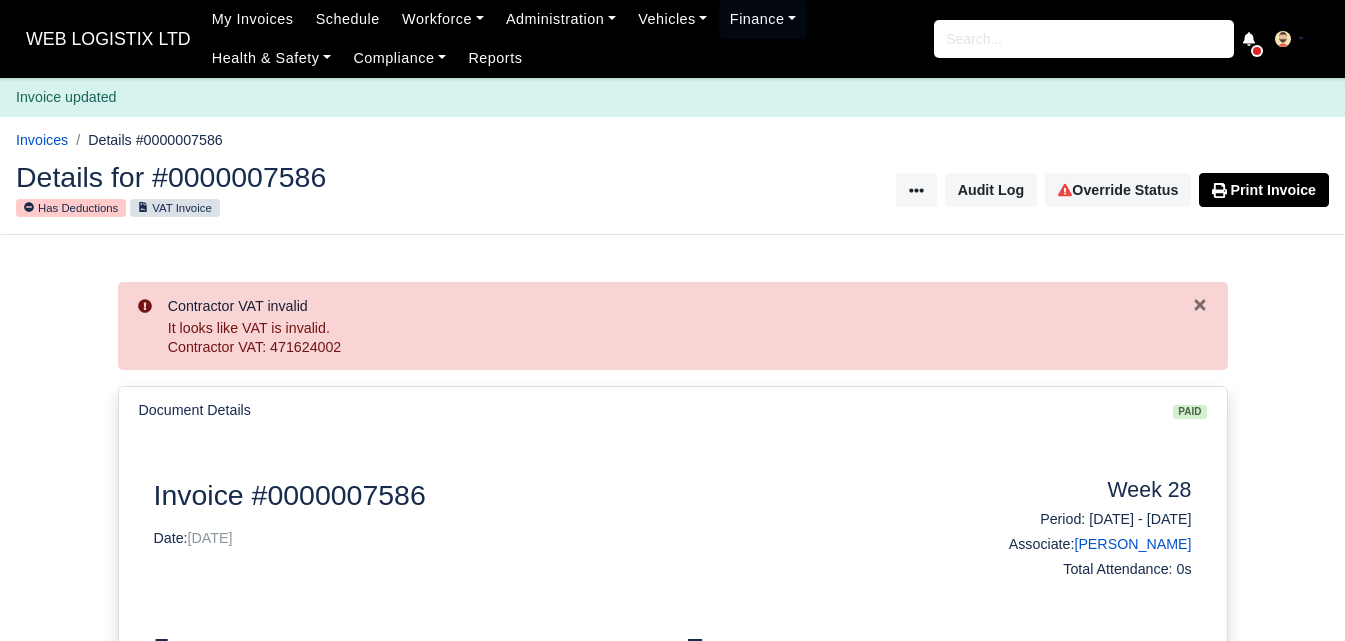 scroll, scrollTop: 0, scrollLeft: 0, axis: both 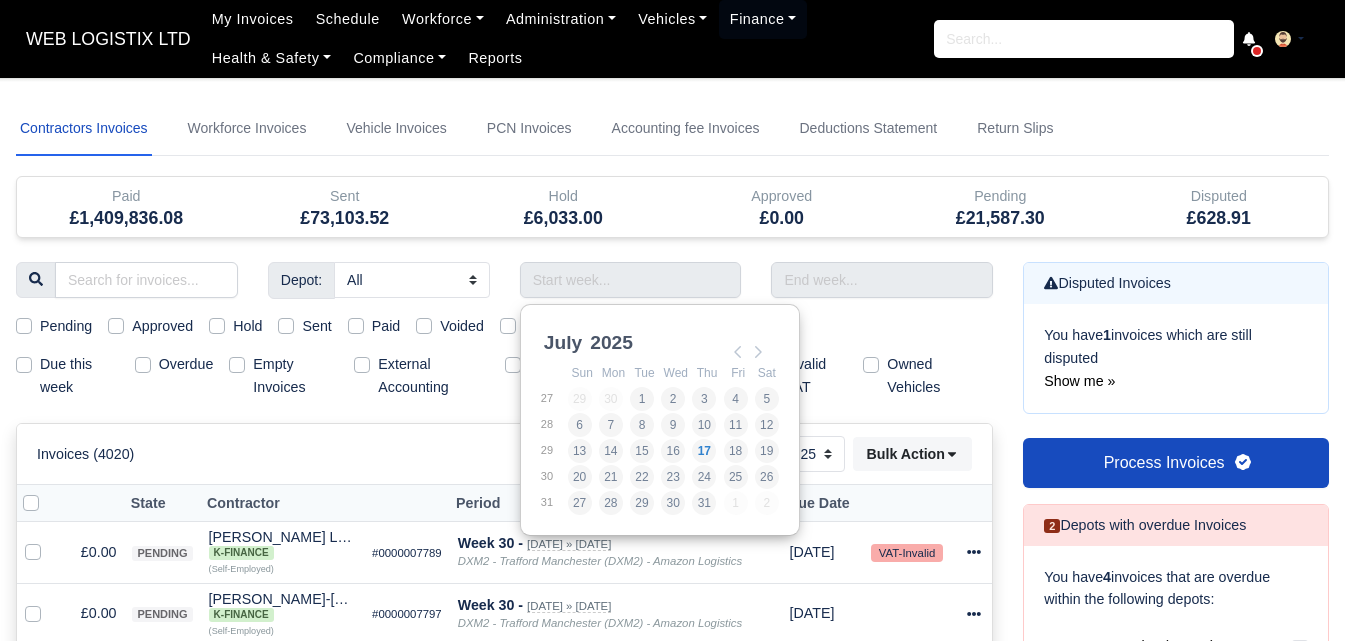 select on "25" 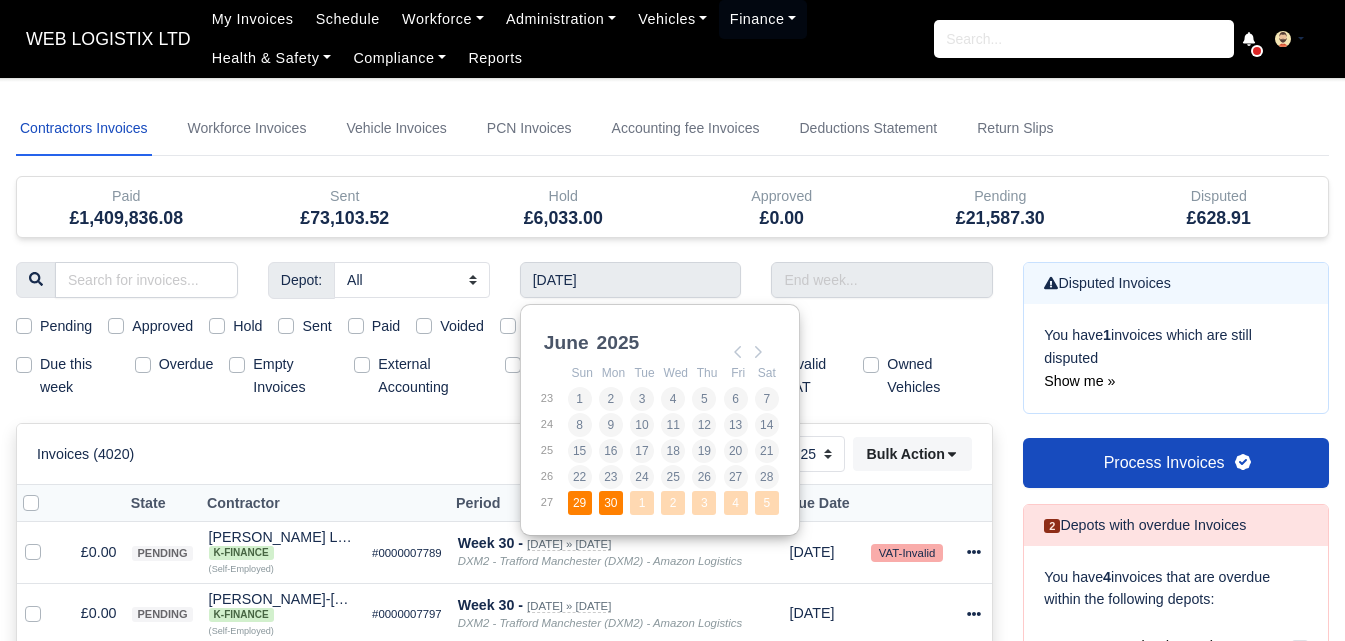 type on "[DATE] - [DATE]" 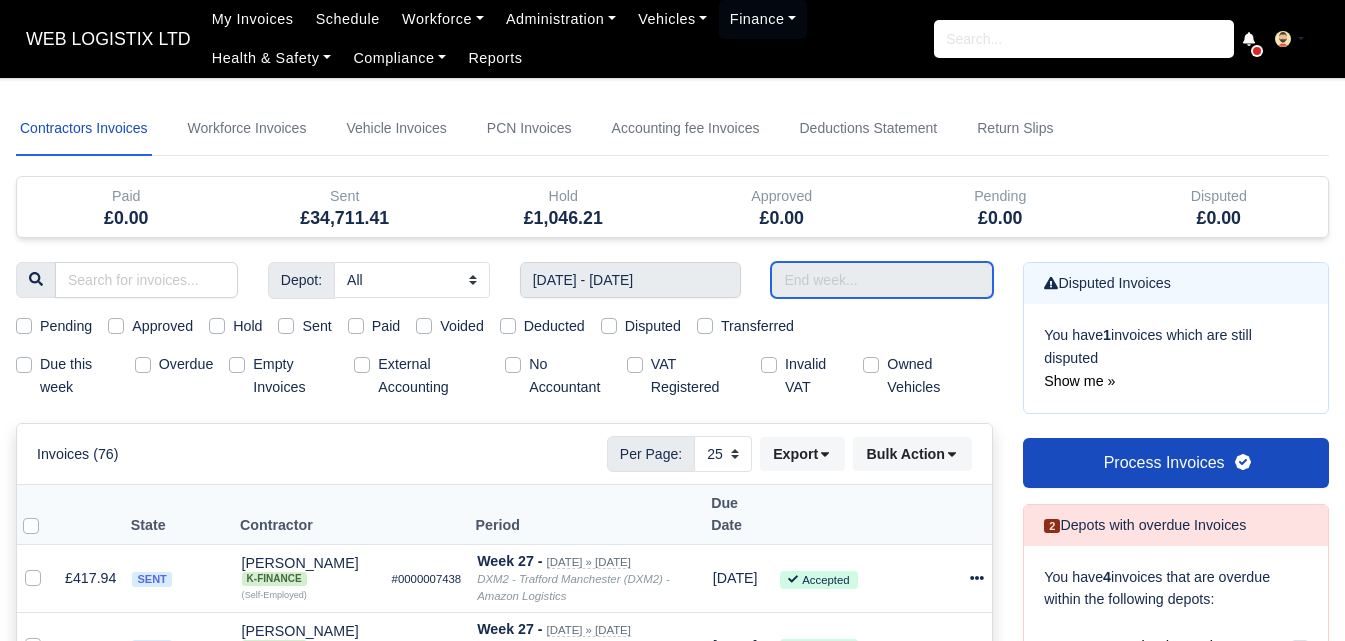 click at bounding box center (882, 280) 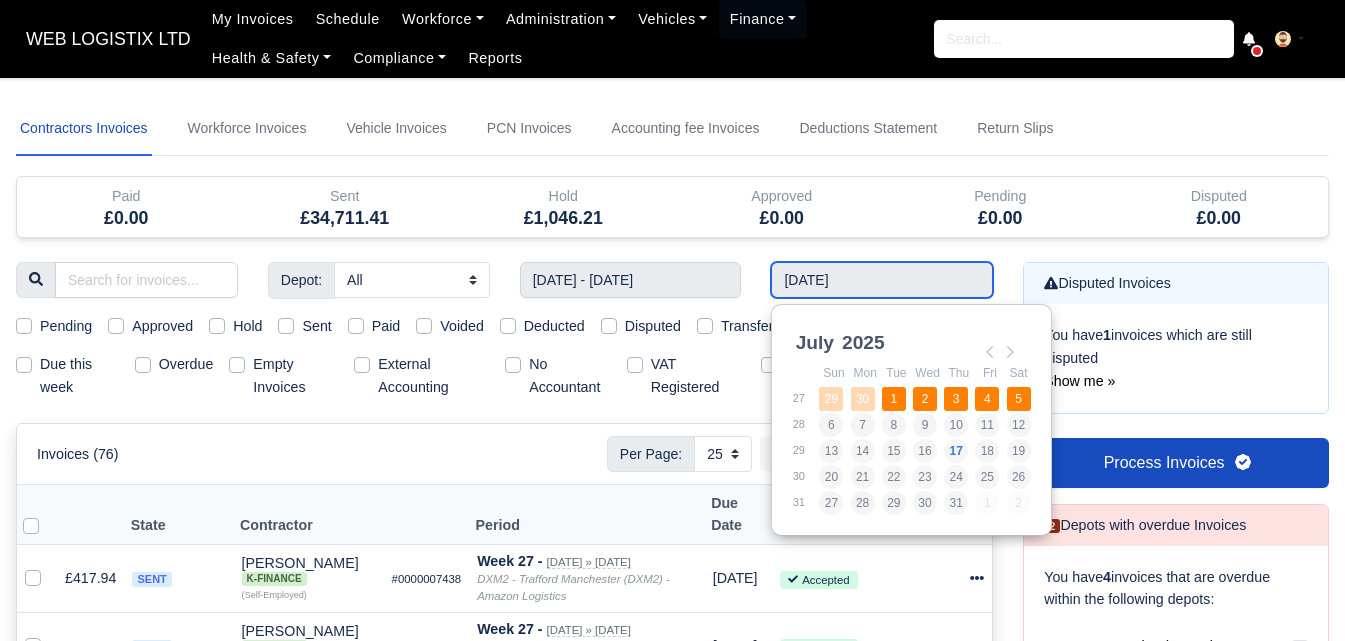 type on "29/06/2025 - 05/07/2025" 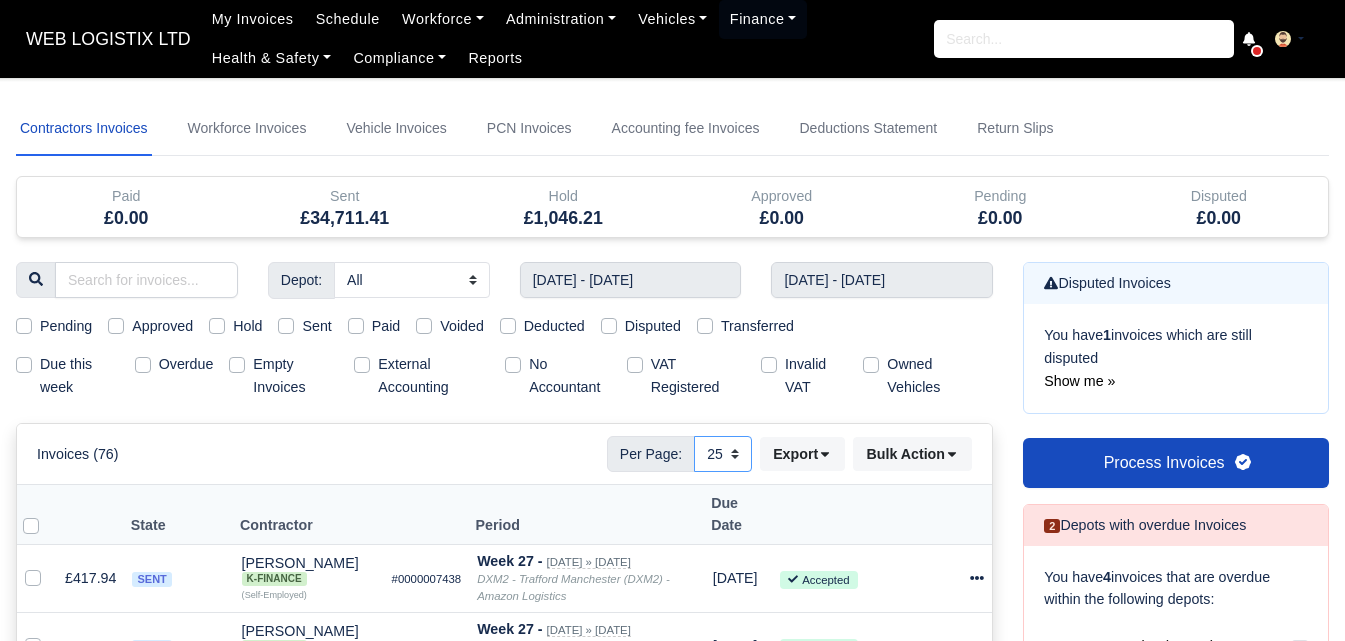 click on "10
25
50" at bounding box center (723, 454) 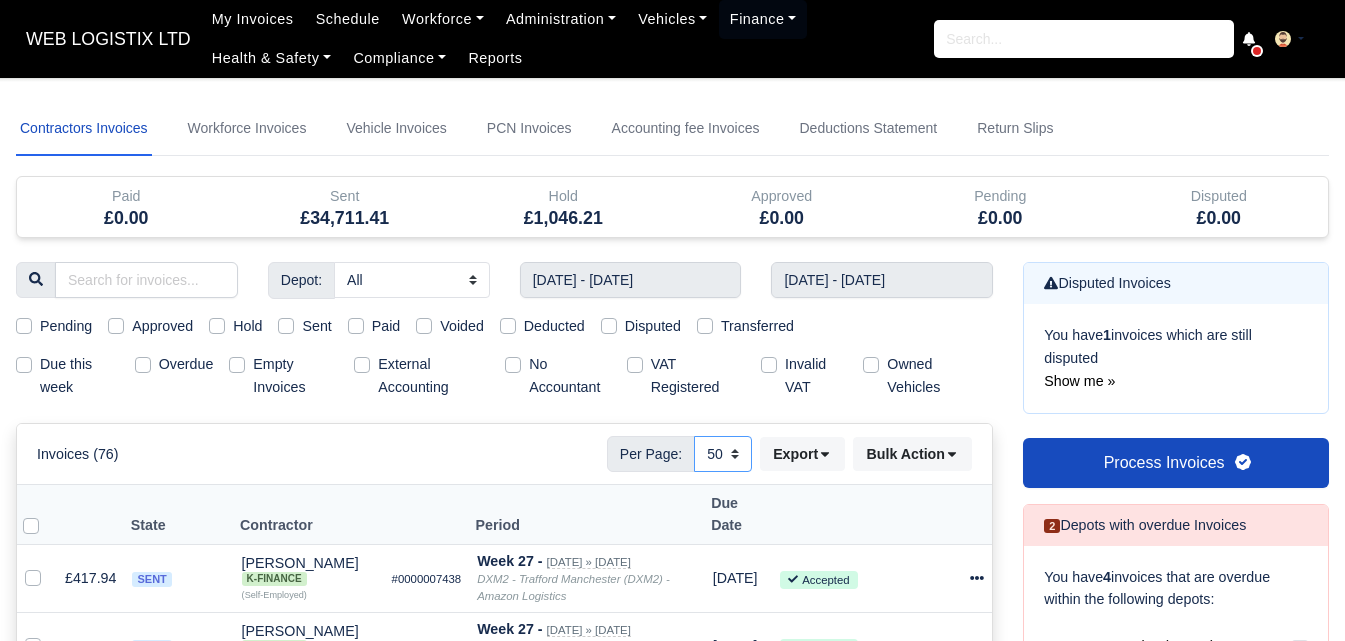 click on "10
25
50" at bounding box center (723, 454) 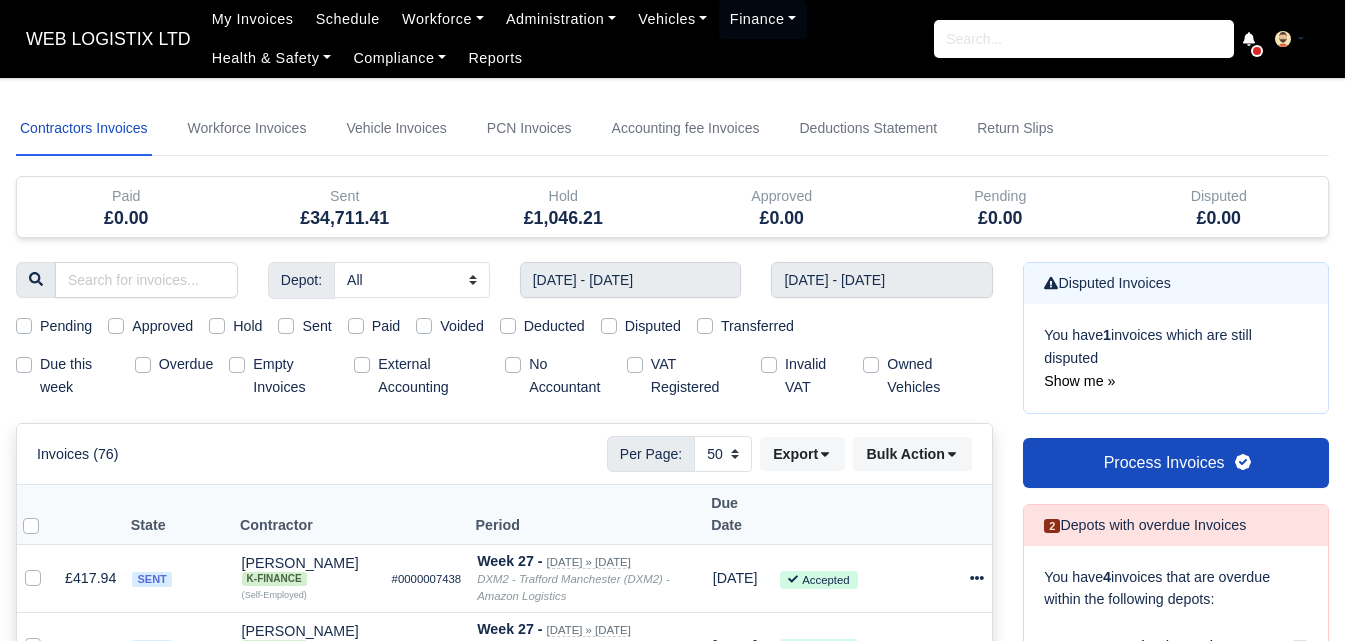 click on "Sent" at bounding box center (316, 326) 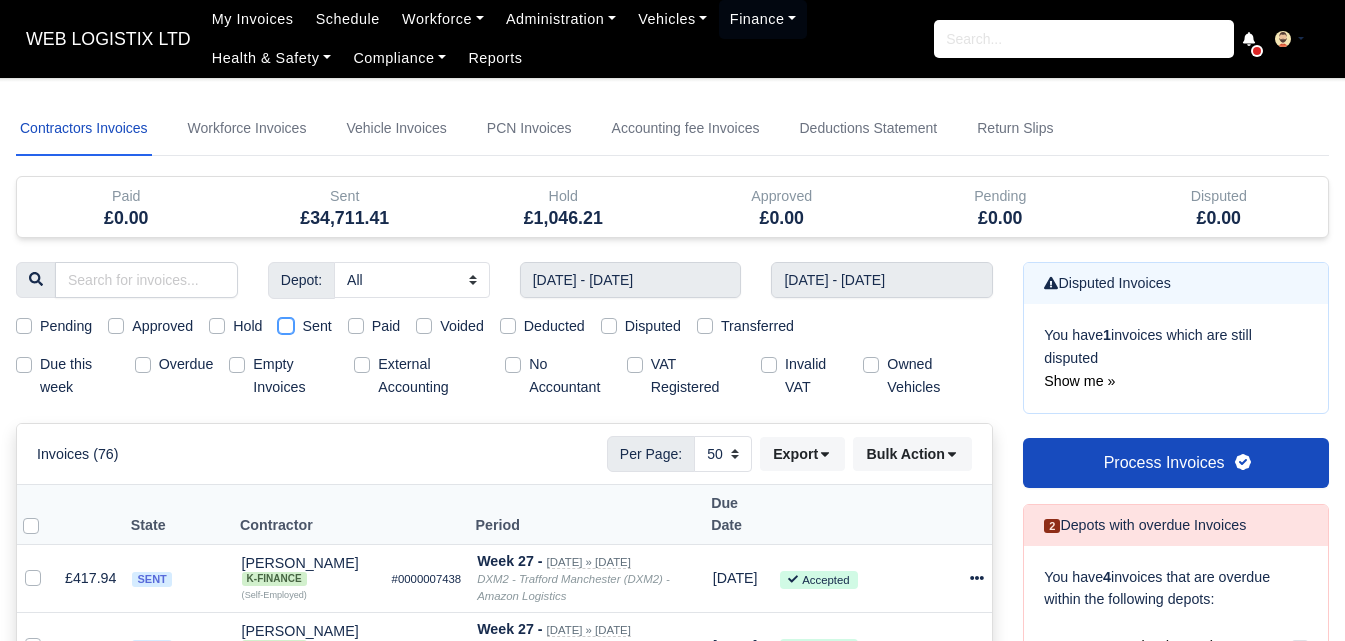 click on "Sent" at bounding box center (286, 323) 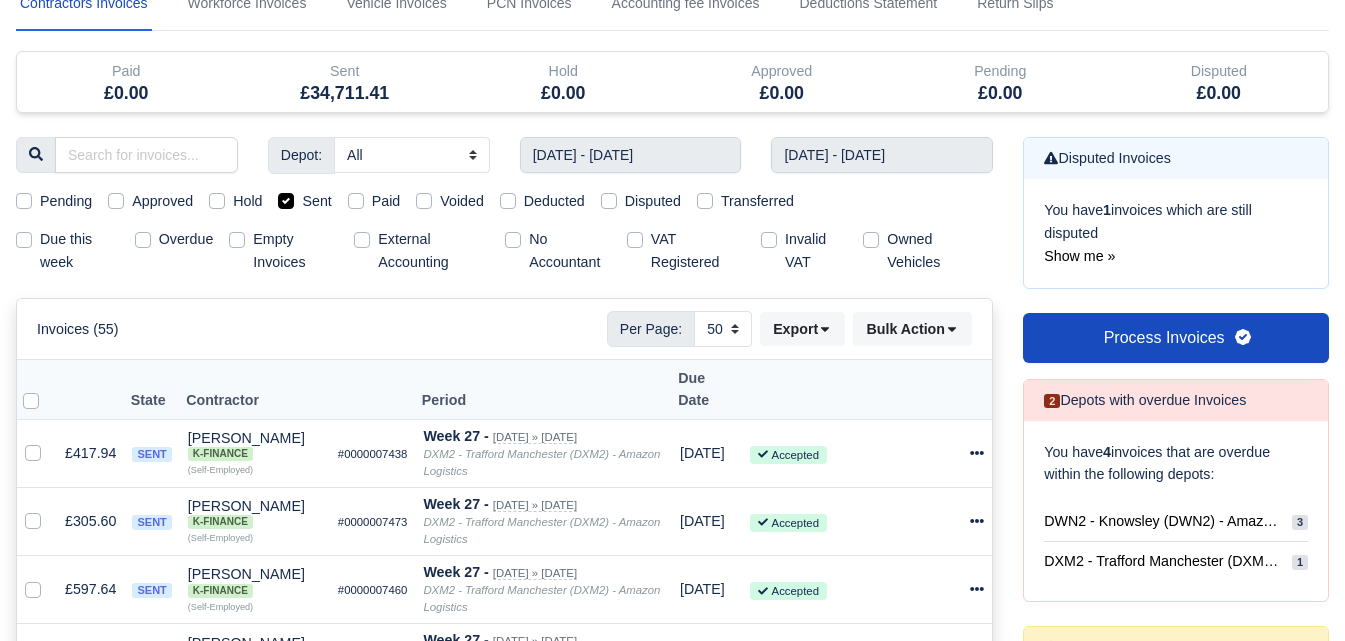 scroll, scrollTop: 0, scrollLeft: 0, axis: both 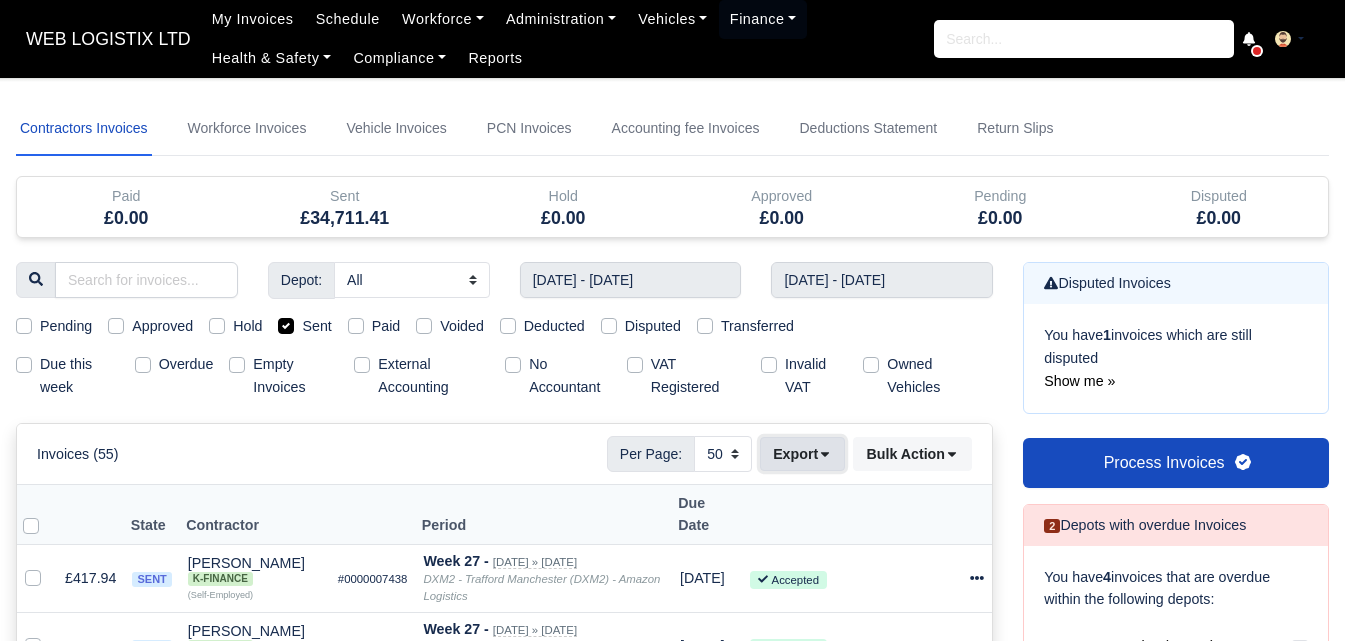 click on "Export" at bounding box center [802, 454] 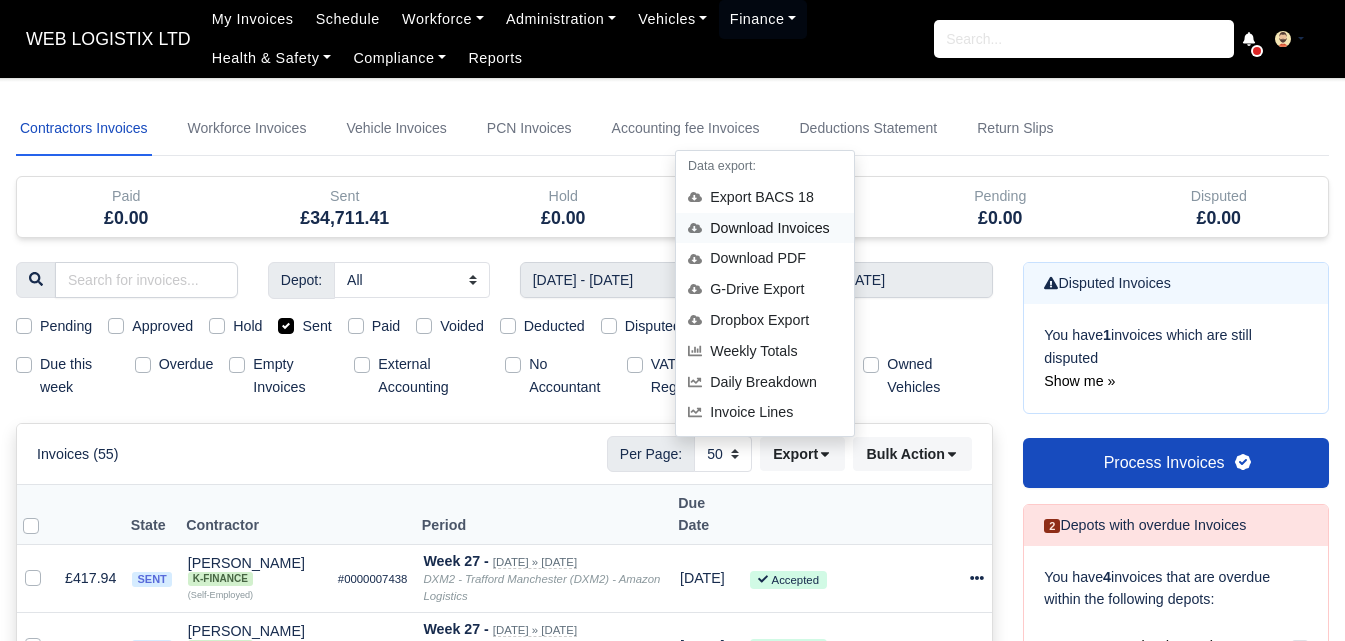 click on "Download Invoices" at bounding box center [765, 228] 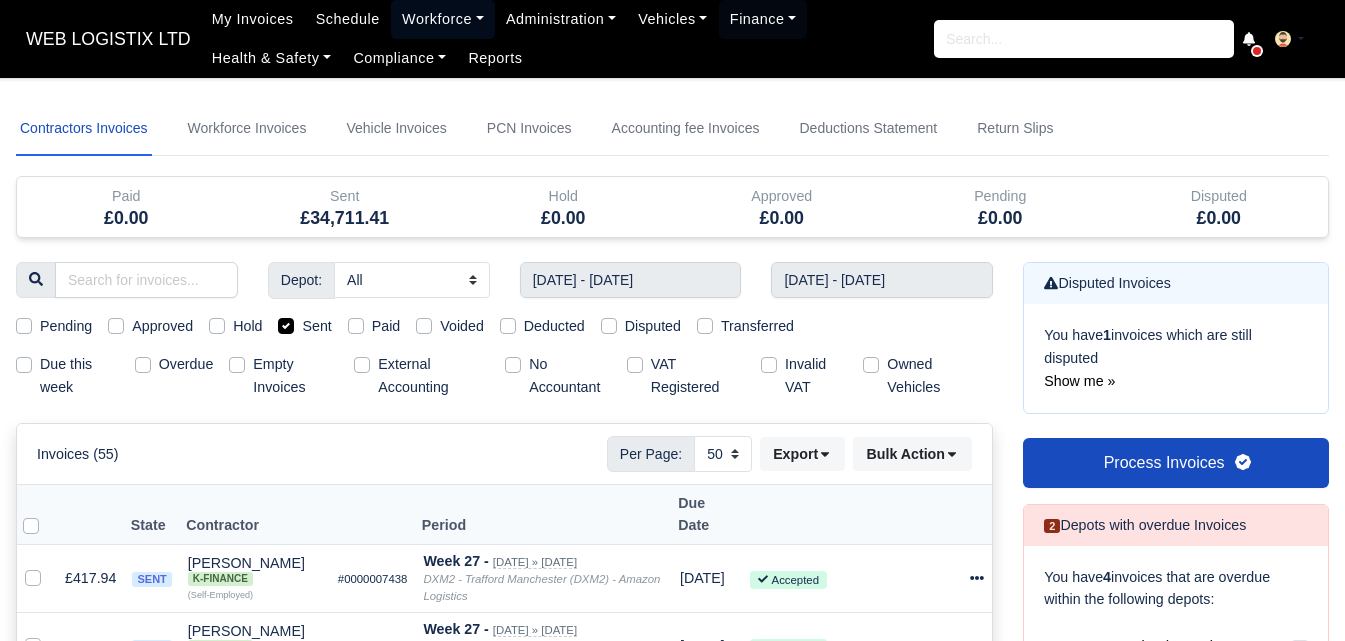 click on "Workforce" at bounding box center [443, 19] 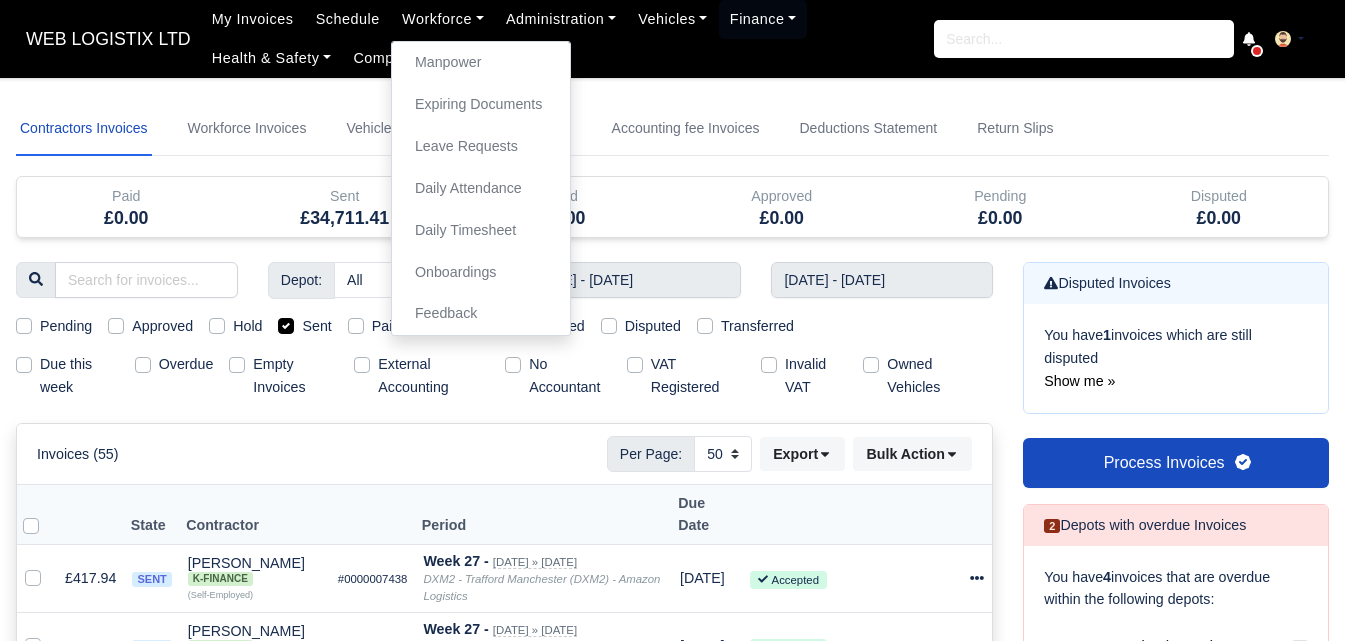 click on "My Invoices Schedule Workforce Manpower Expiring Documents Leave Requests Daily Attendance Daily Timesheet Onboardings Feedback Administration Depots Operating Centres Management Schedule Tasks Tasks Metrics Vehicles Fleet Schedule Rental Agreements Today's Inspections Forms Customers Offences Incidents Service Entries Renewal Dates Vehicle Groups Fleet Insurance B2B Contractors Finance Invoices Disputes Payment Types Service Types Assets Credit Instalments Bulk Payment Custom Invoices Health & Safety Vehicle Inspections Support Portal Incidents Compliance Compliance Dashboard E-Sign Documents Communication Center Trainings Reports" at bounding box center (567, 39) 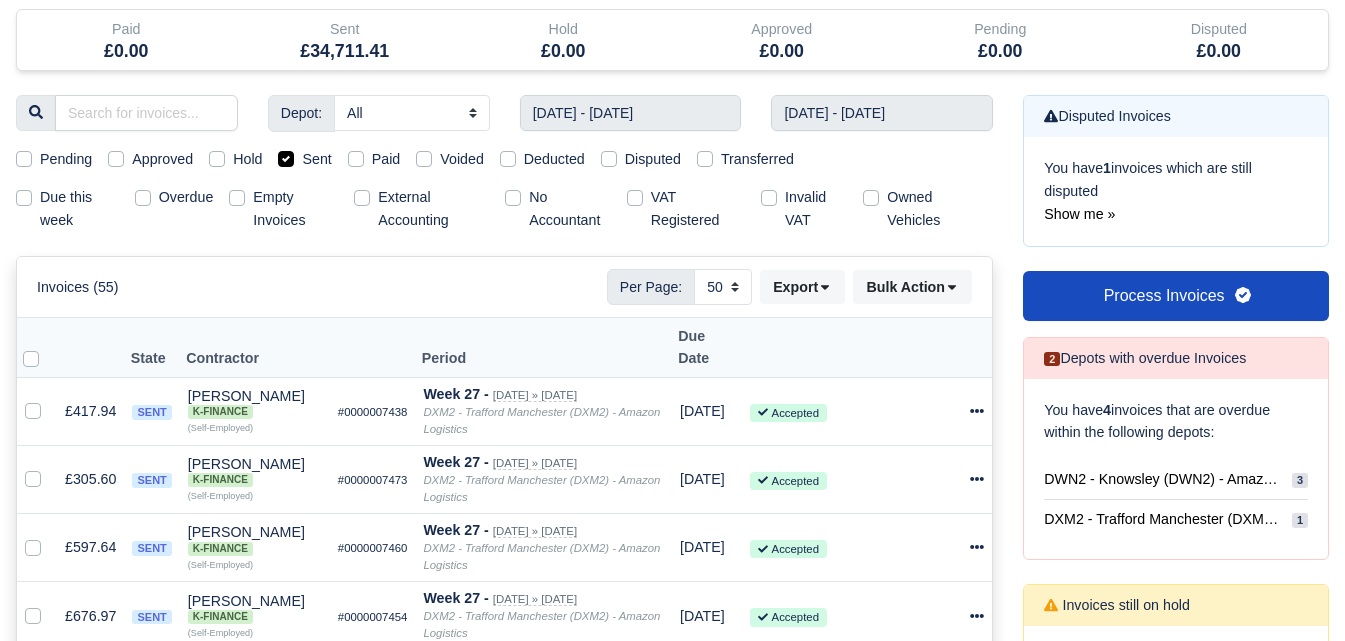 scroll, scrollTop: 0, scrollLeft: 0, axis: both 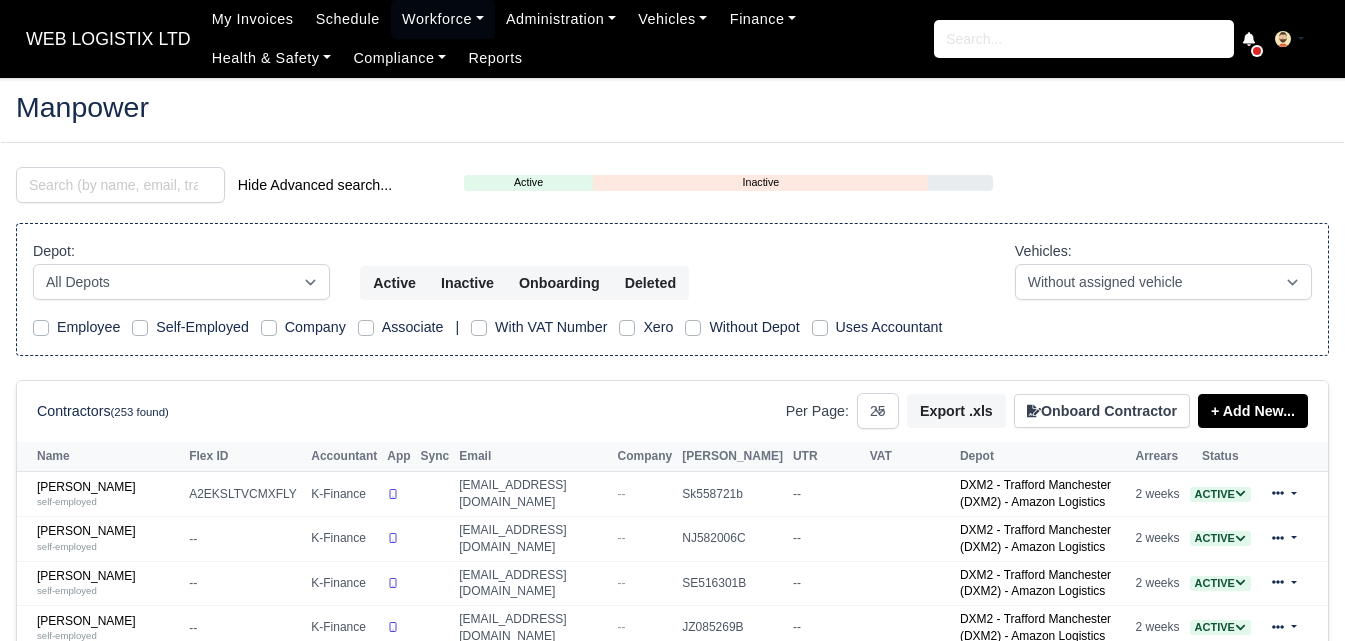 select on "25" 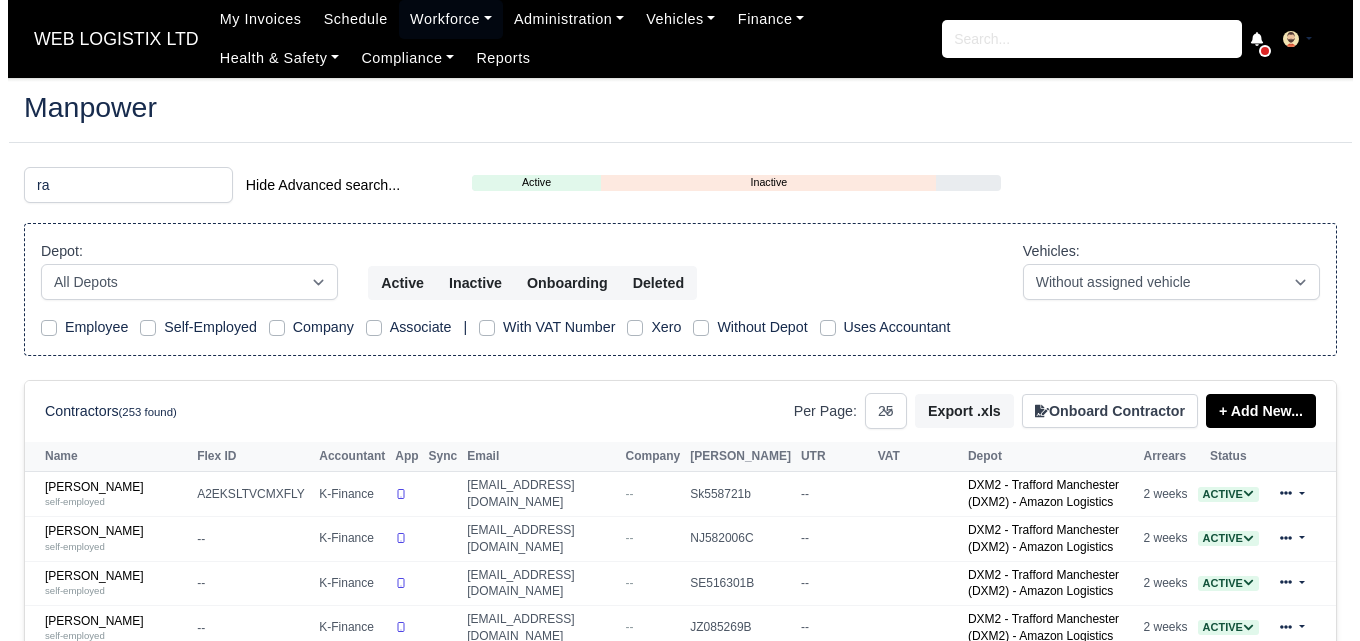 scroll, scrollTop: 0, scrollLeft: 0, axis: both 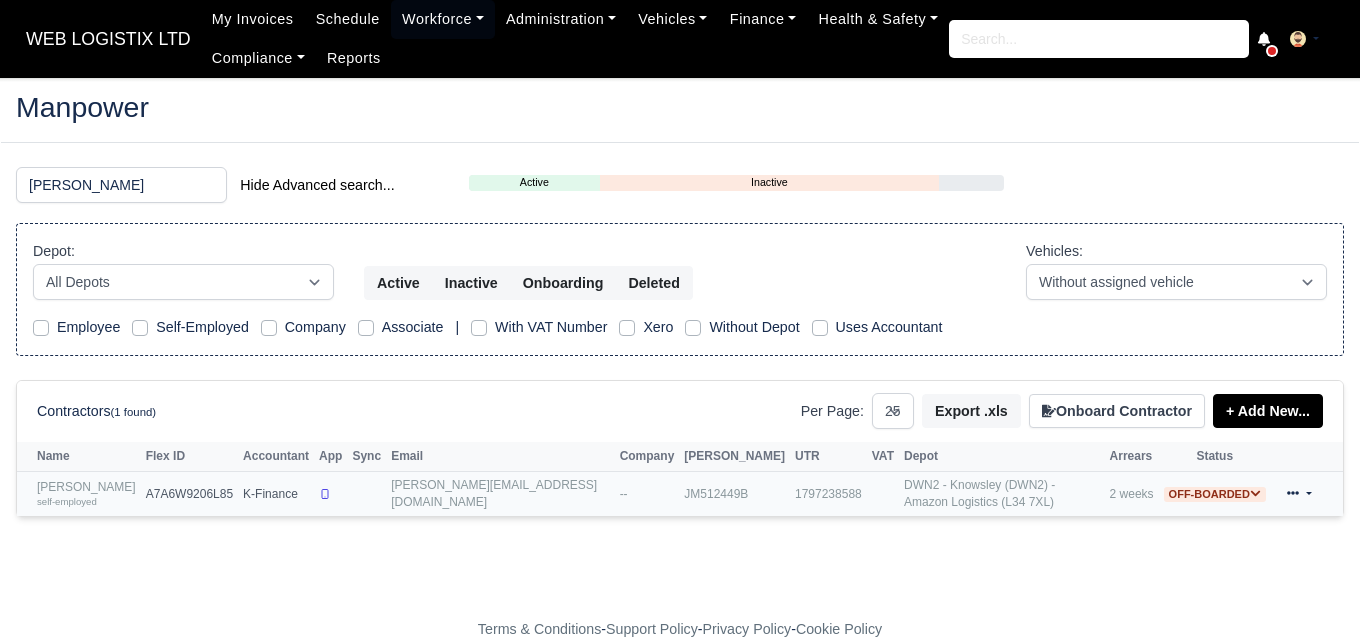 type on "ramon" 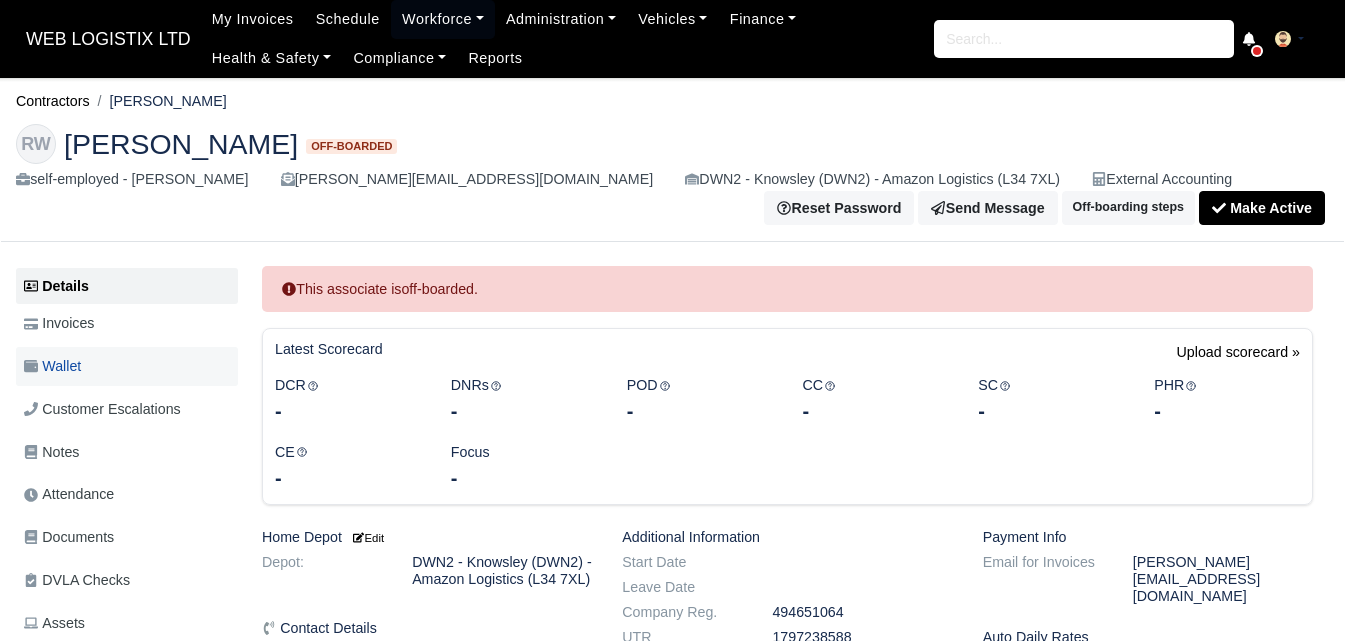 scroll, scrollTop: 0, scrollLeft: 0, axis: both 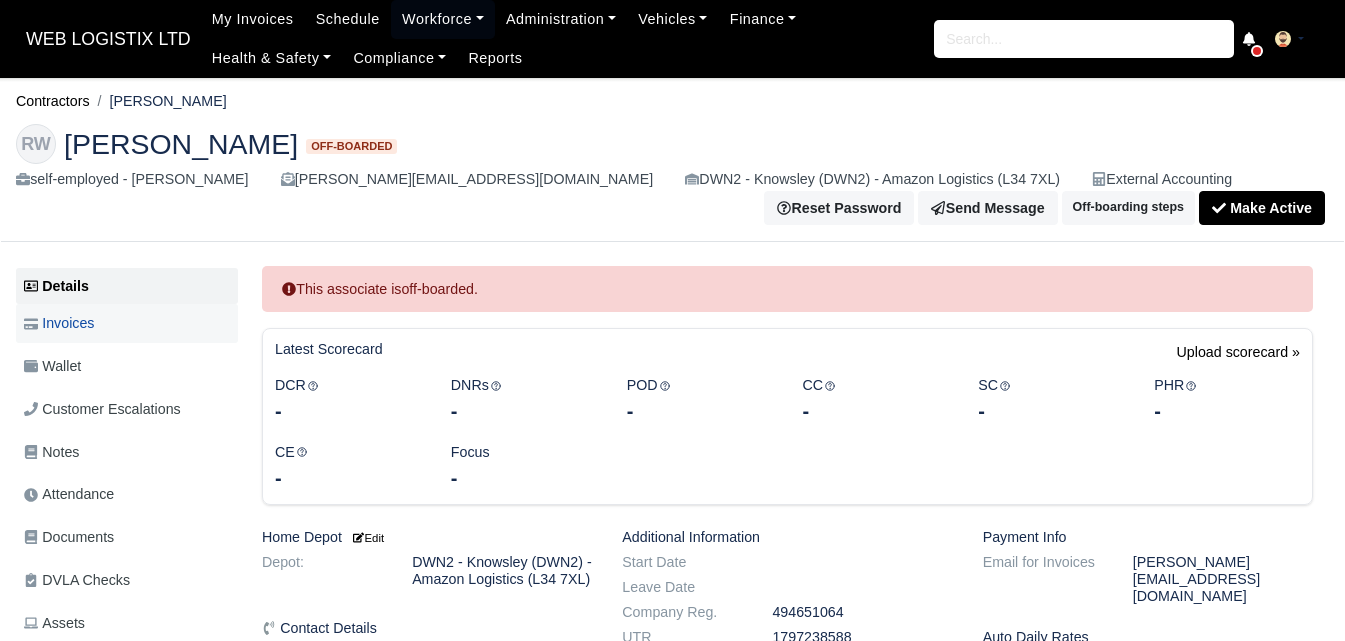 click on "Invoices" at bounding box center [127, 323] 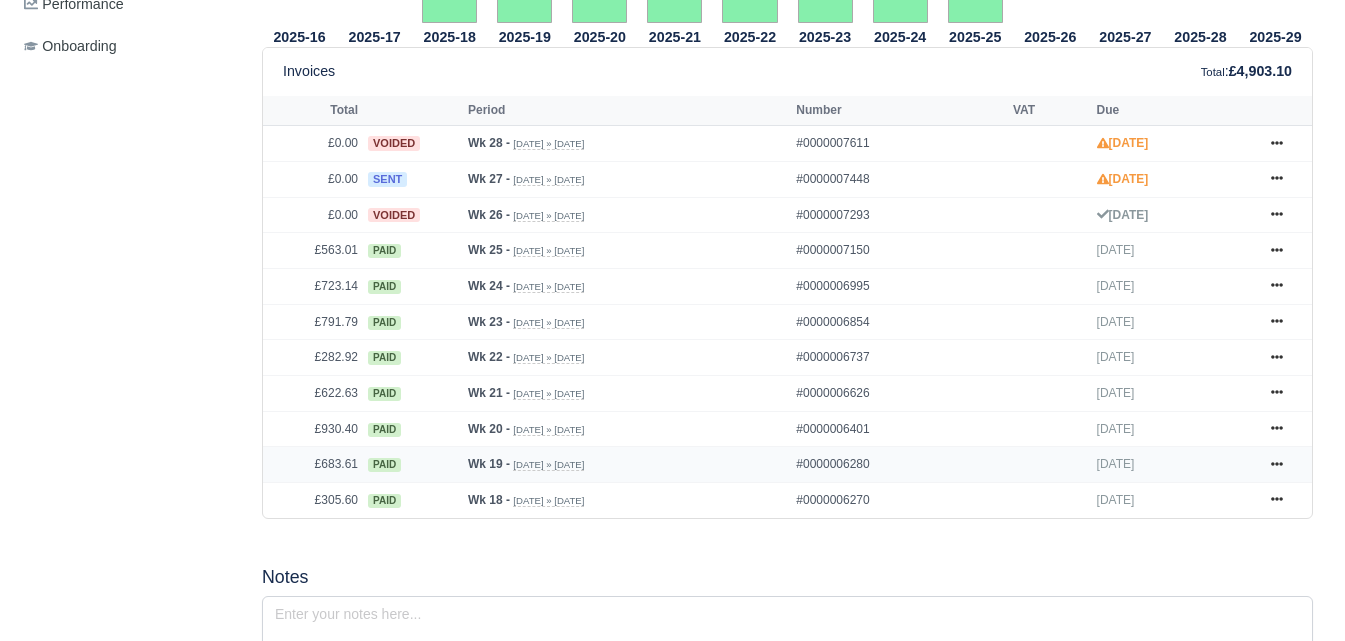 scroll, scrollTop: 833, scrollLeft: 0, axis: vertical 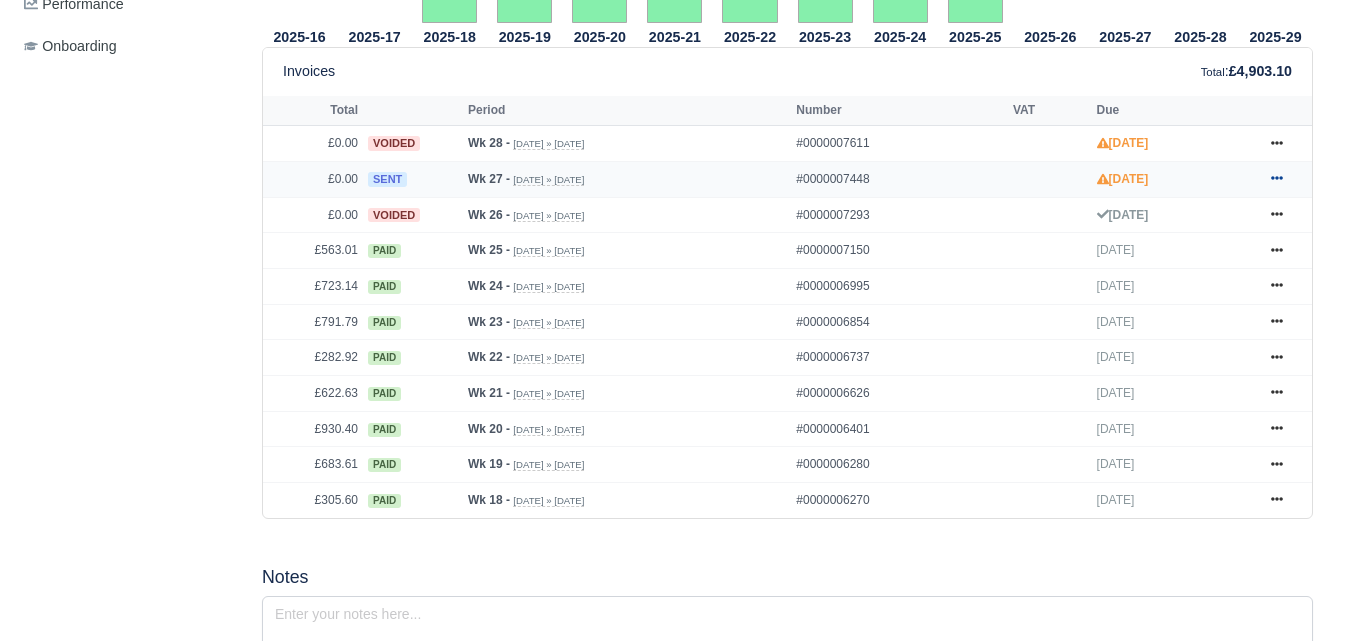 click at bounding box center [1277, 179] 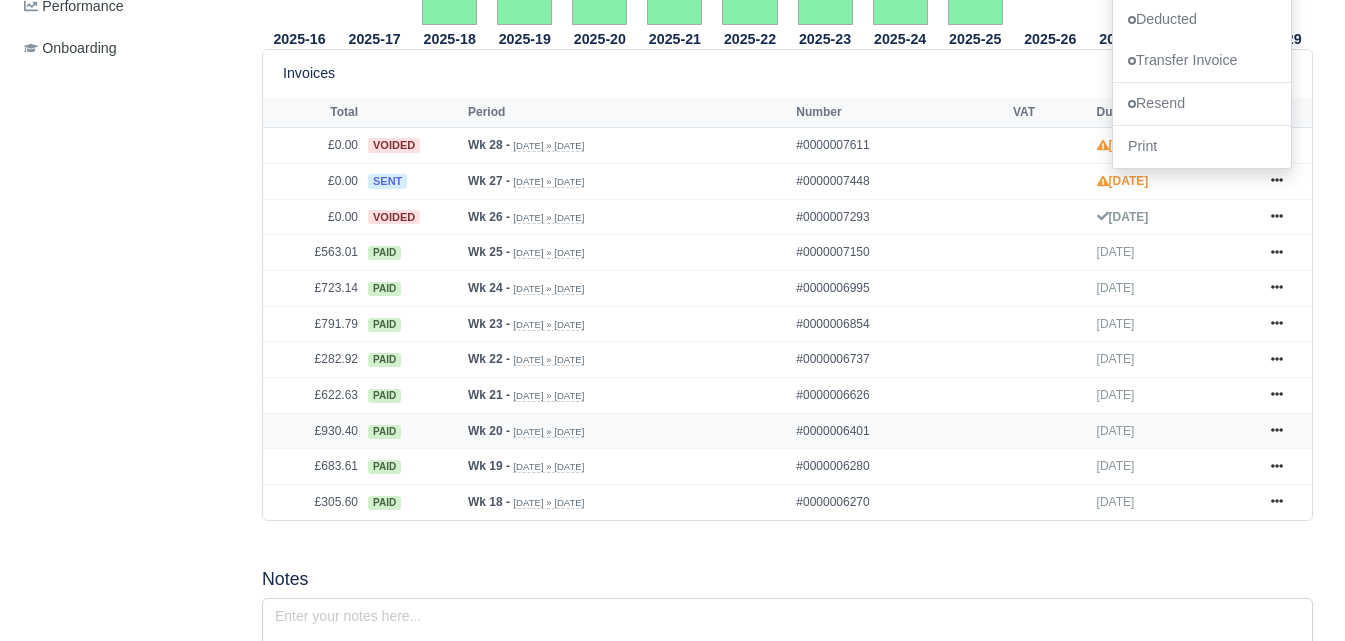 scroll, scrollTop: 167, scrollLeft: 0, axis: vertical 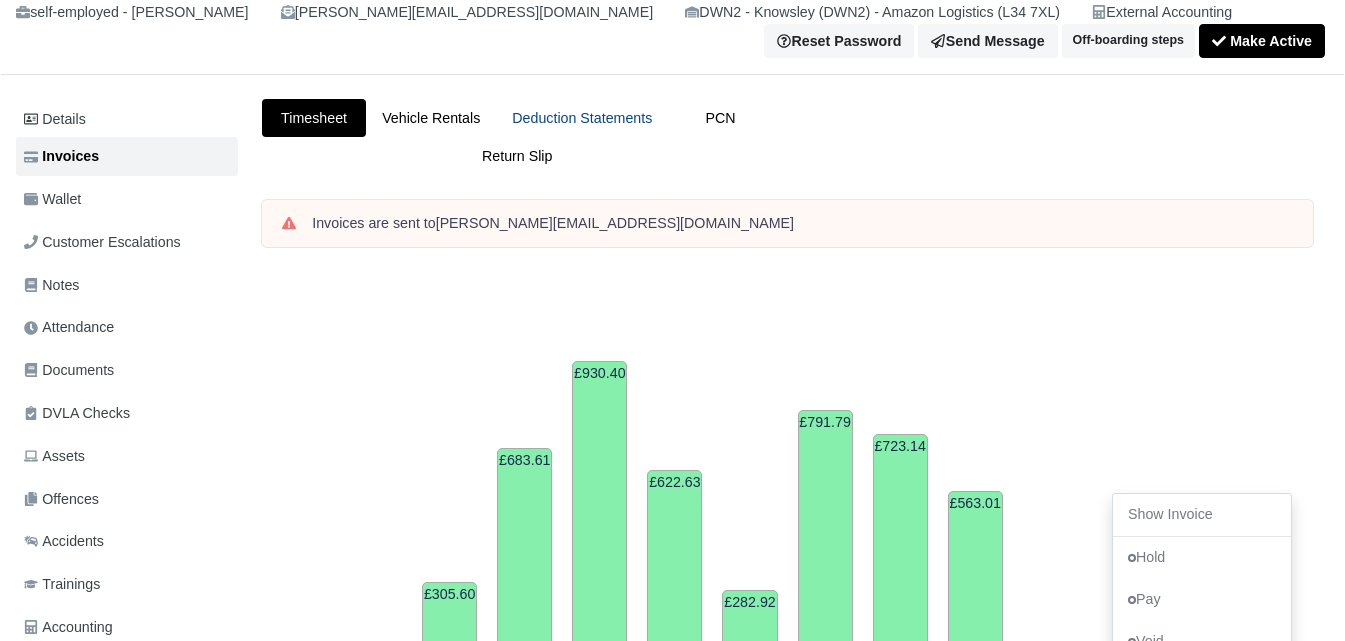click on "Deduction
Statements" at bounding box center (582, 118) 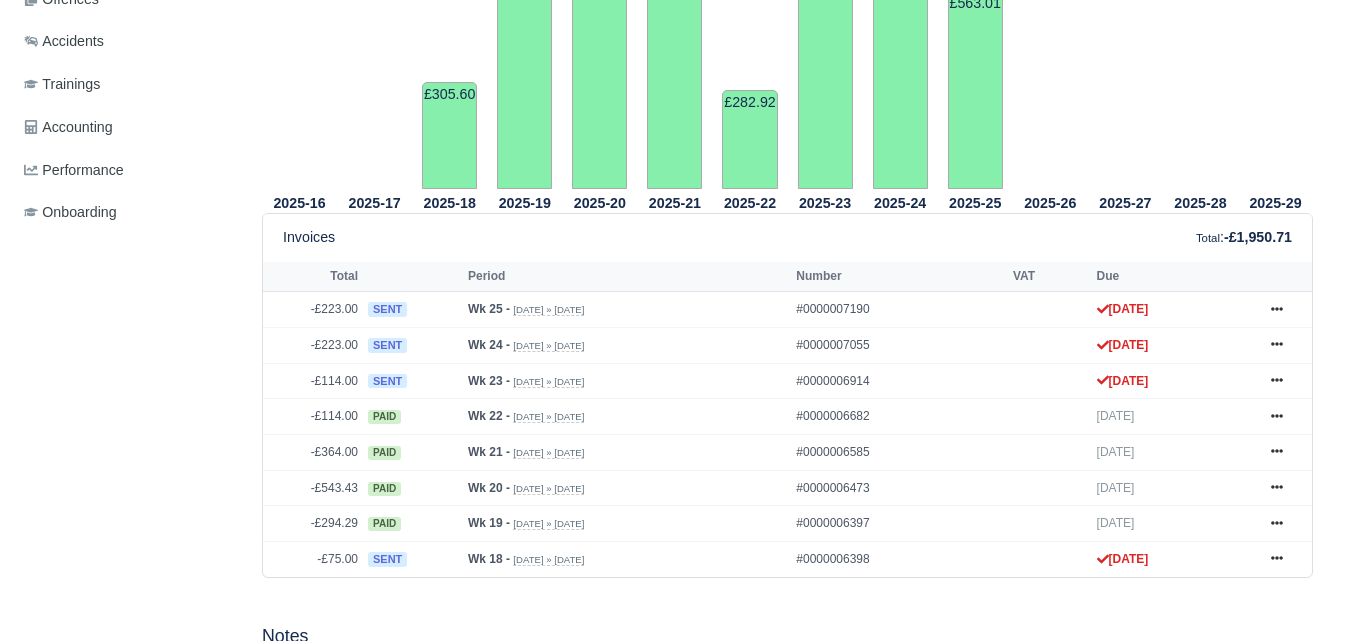 scroll, scrollTop: 0, scrollLeft: 0, axis: both 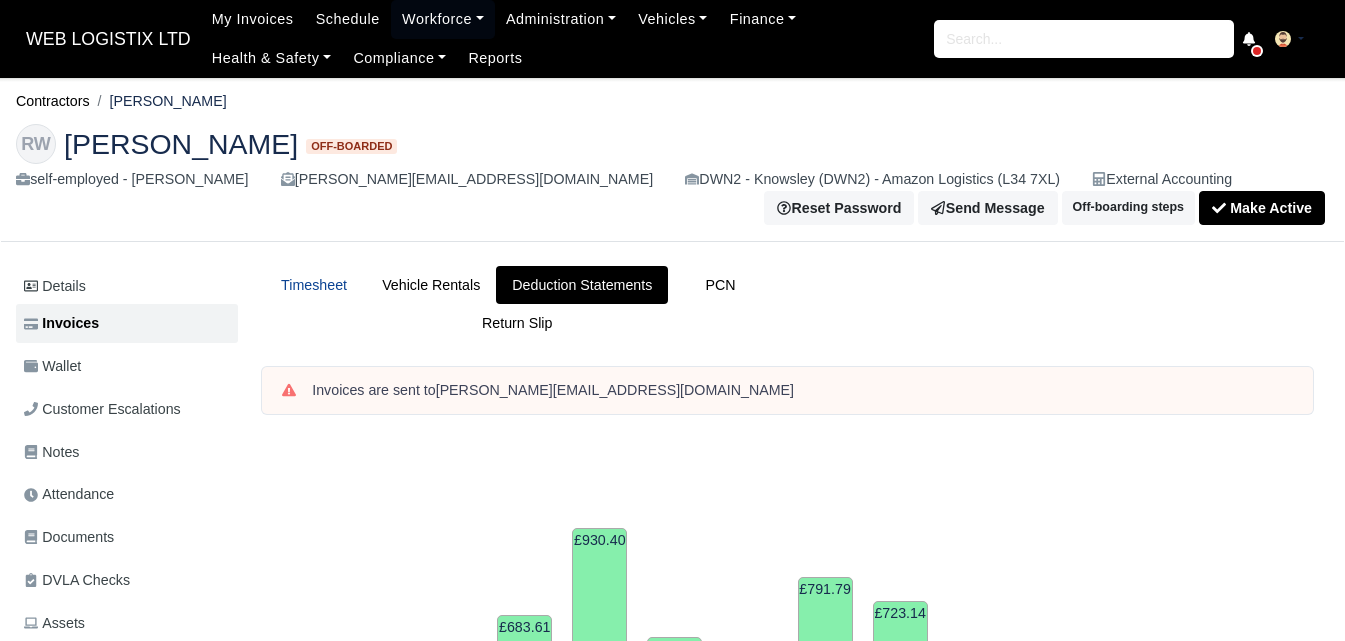 click on "Timesheet" at bounding box center (314, 285) 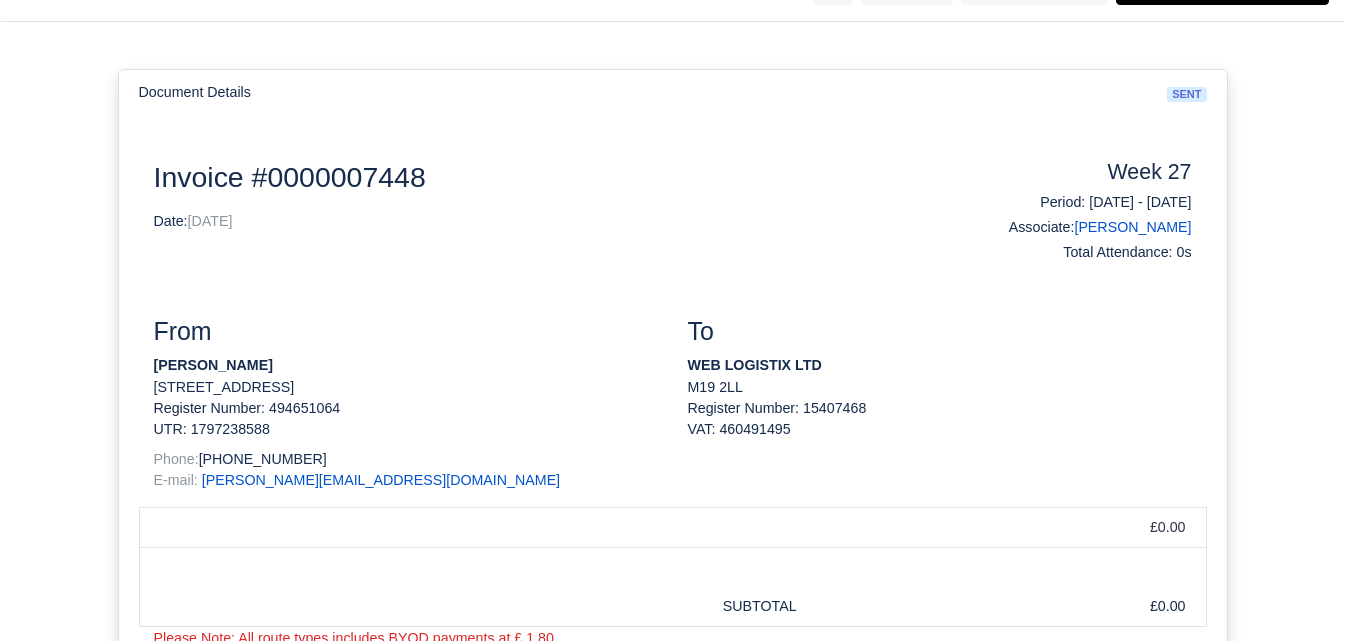 scroll, scrollTop: 0, scrollLeft: 0, axis: both 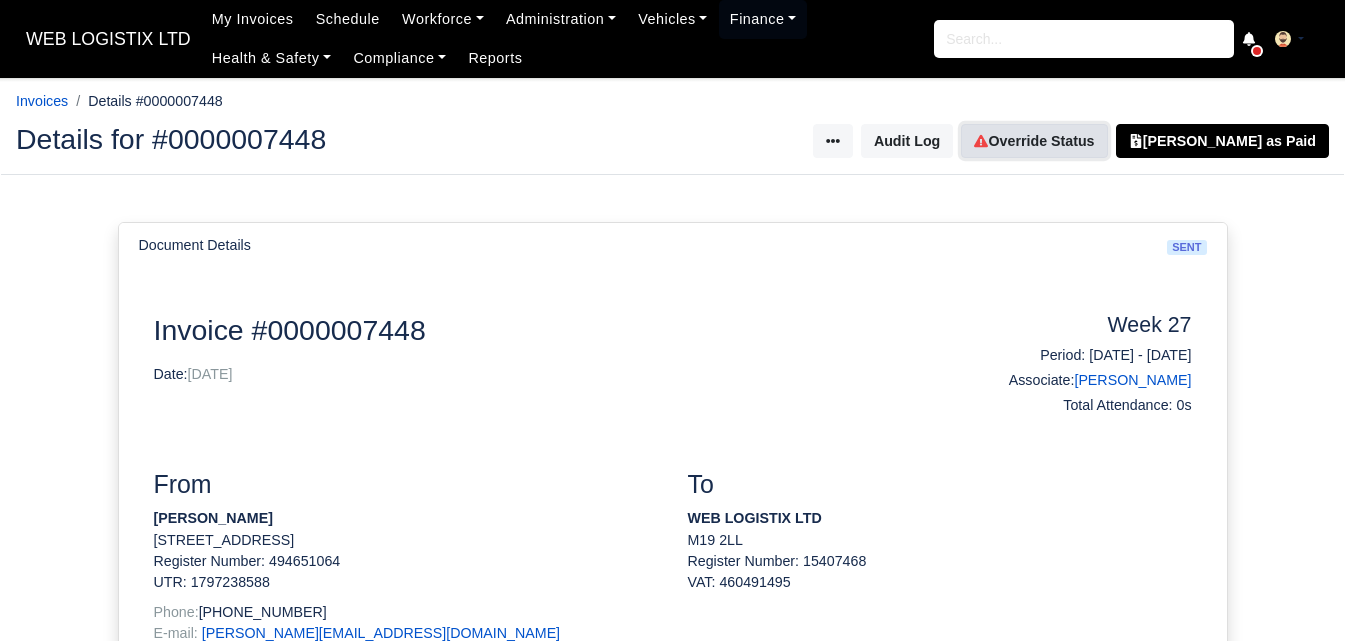 click on "Override Status" at bounding box center (1034, 141) 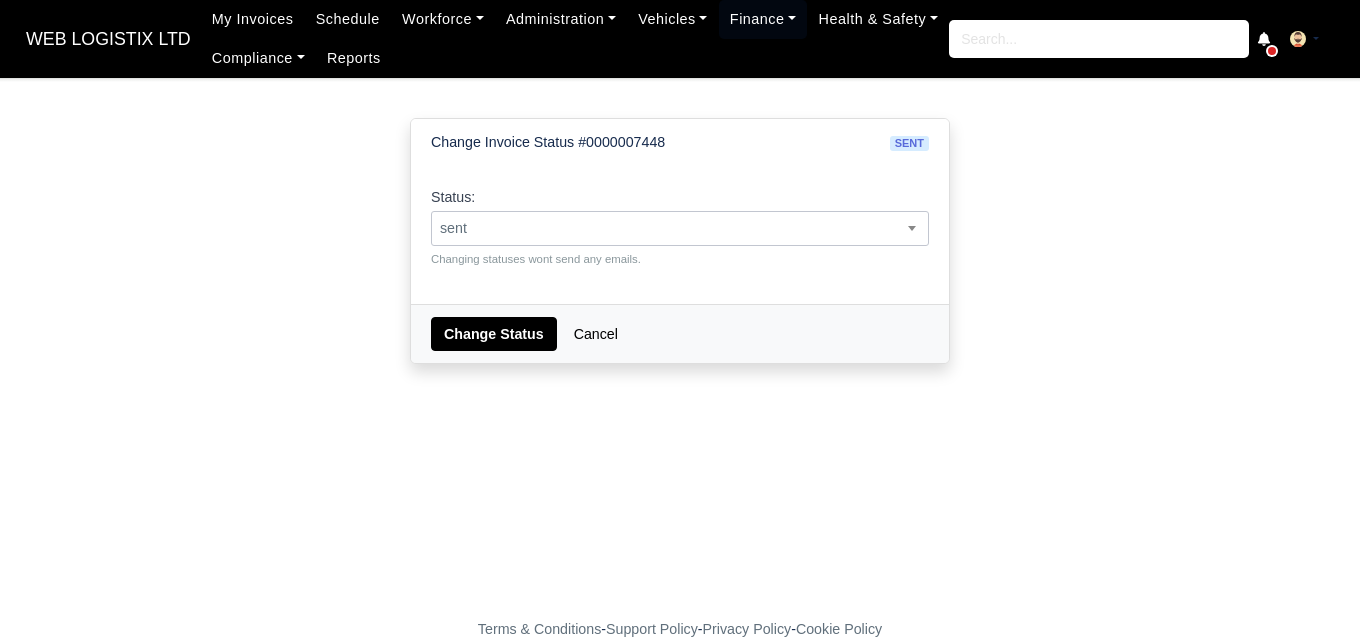 click on "sent" at bounding box center [680, 228] 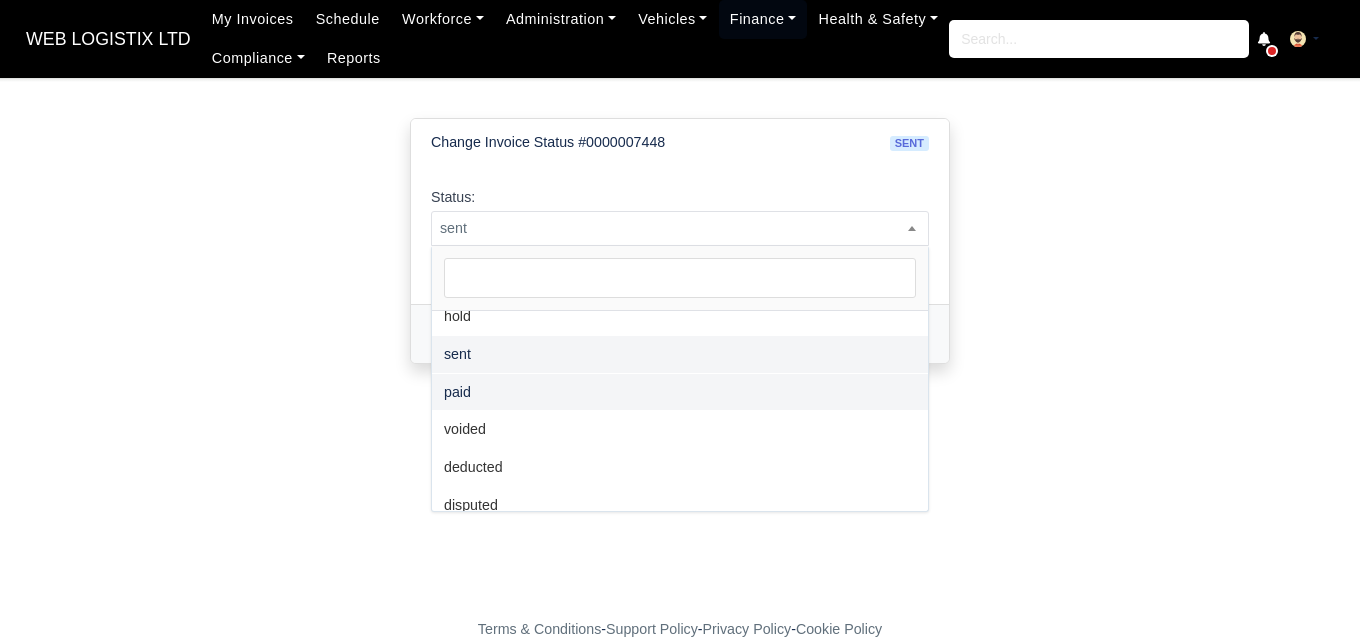 scroll, scrollTop: 146, scrollLeft: 0, axis: vertical 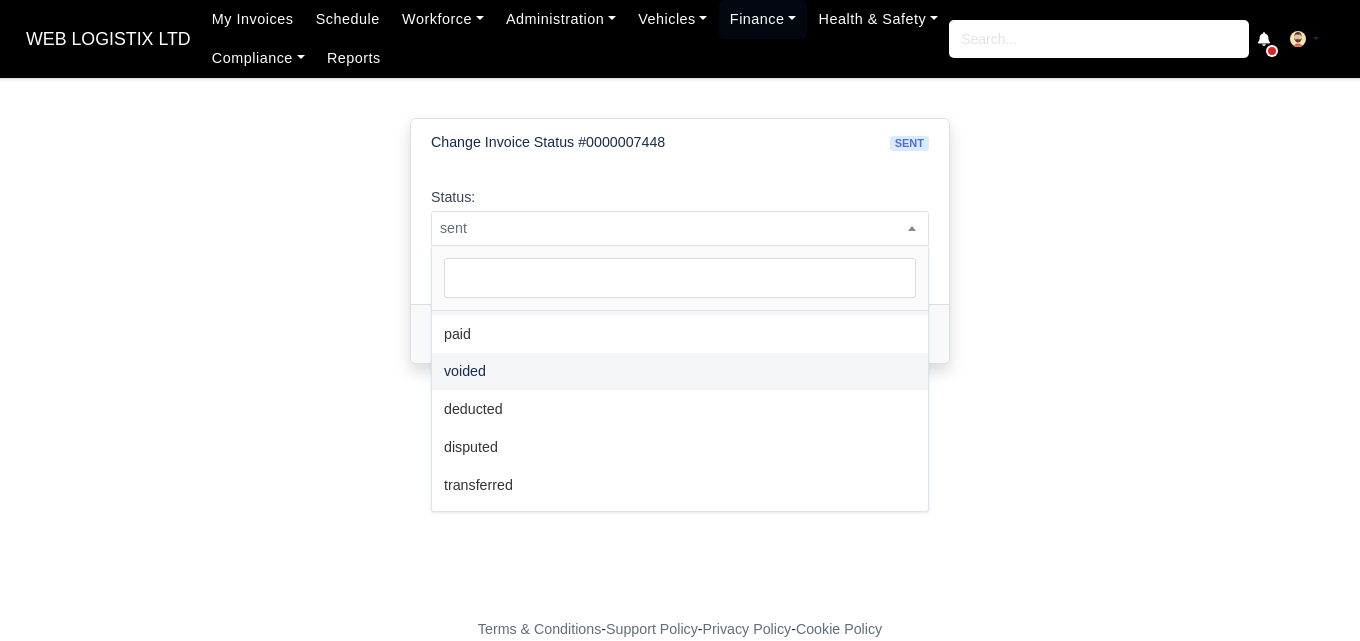 select on "voided" 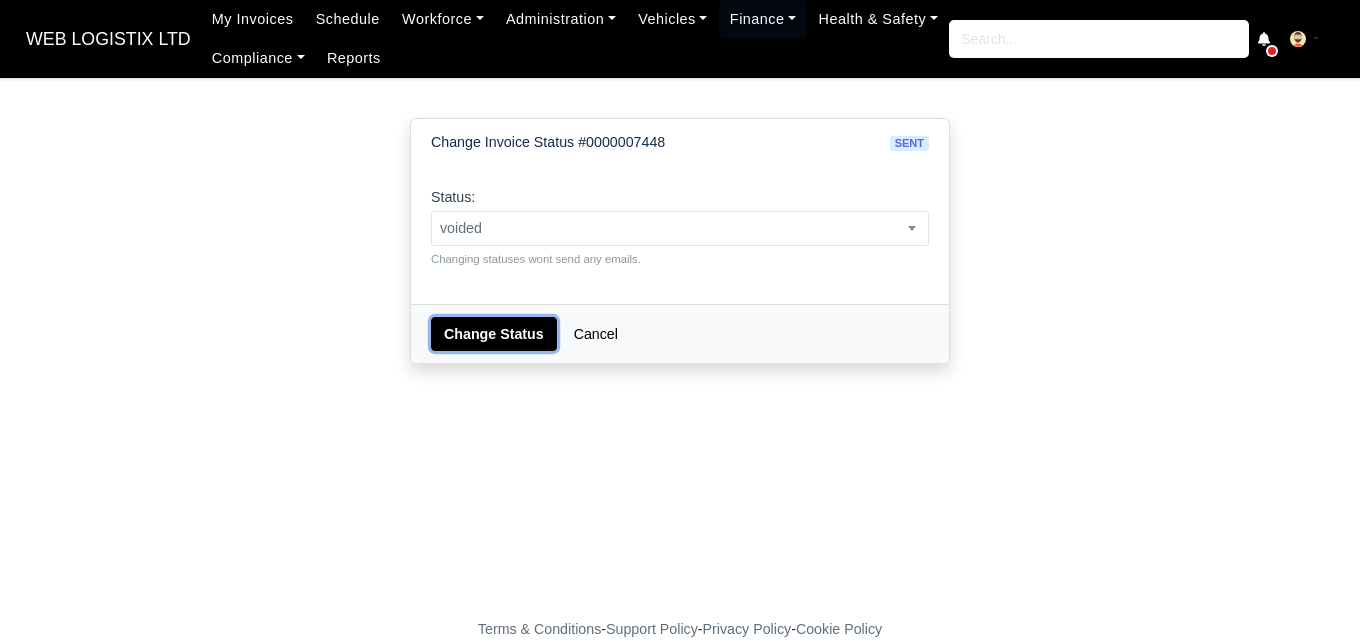 click on "Change Status" at bounding box center (494, 334) 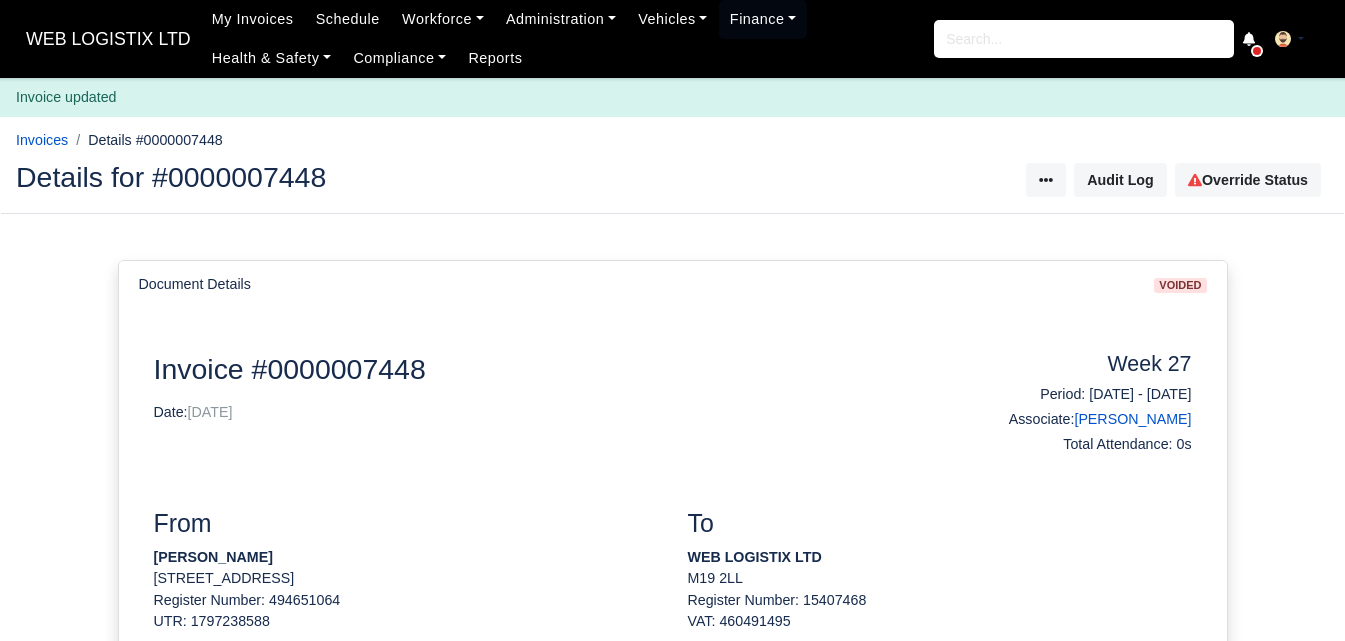 scroll, scrollTop: 0, scrollLeft: 0, axis: both 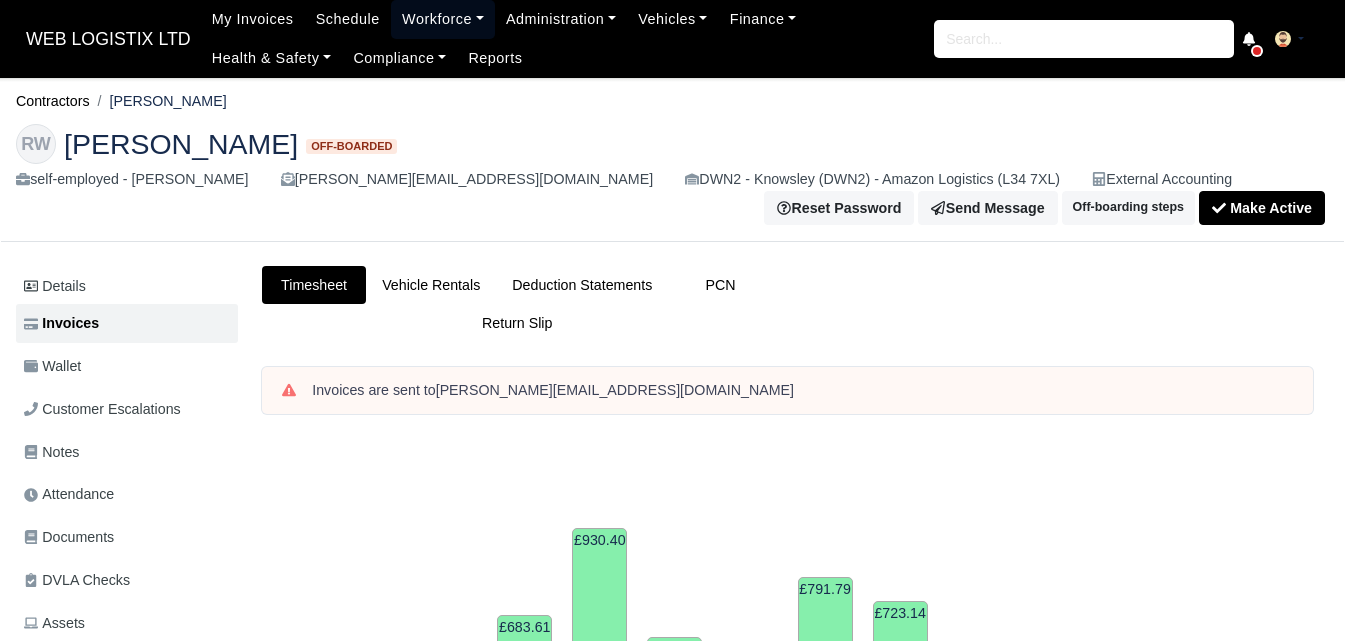 click on "Workforce" at bounding box center (443, 19) 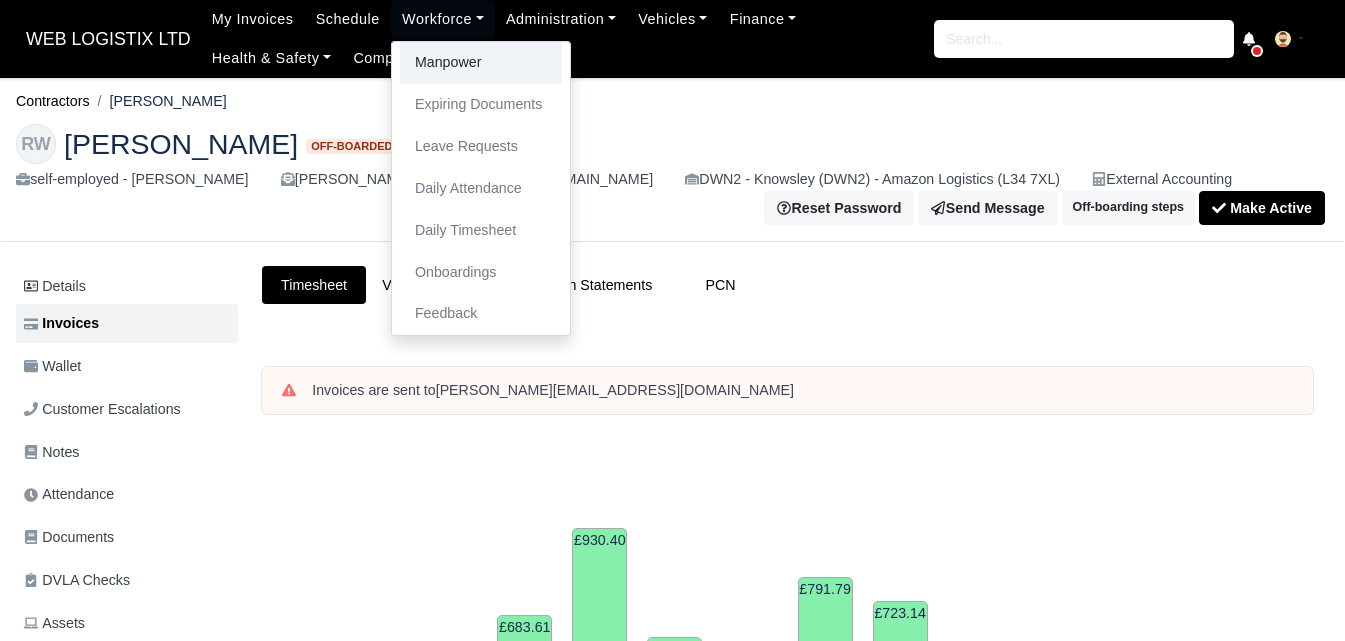 click on "Manpower" at bounding box center (481, 63) 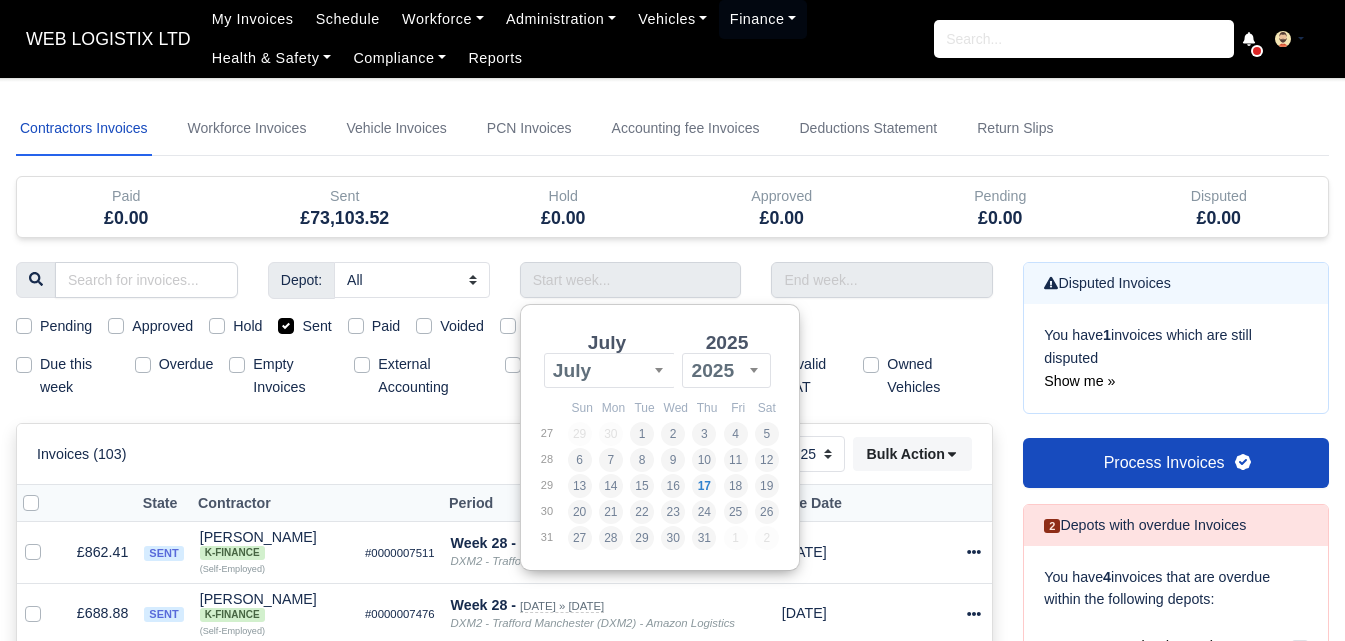 select on "25" 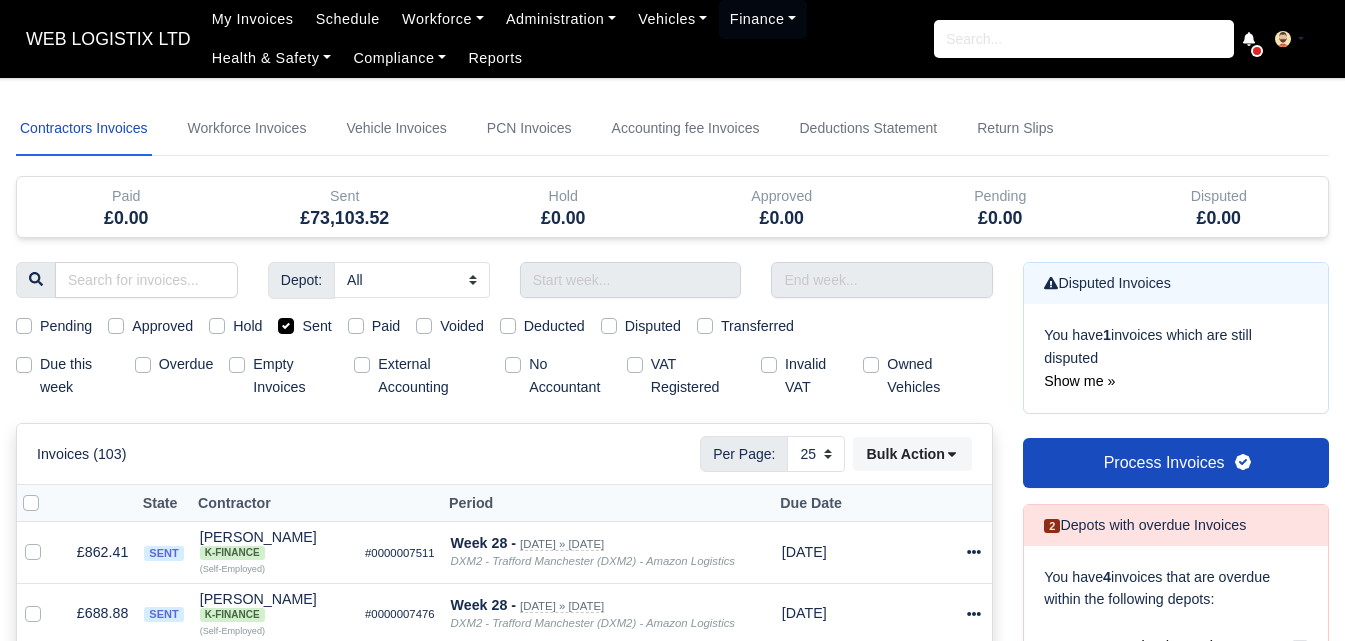 click on "Depot:
All
Amazon DCE1
DWN2 - Knowsley (DWN2) - Amazon Logistics (L34 7XL)
DXM2 - Trafford Manchester (DXM2) - Amazon Logistics" at bounding box center [504, 1200] 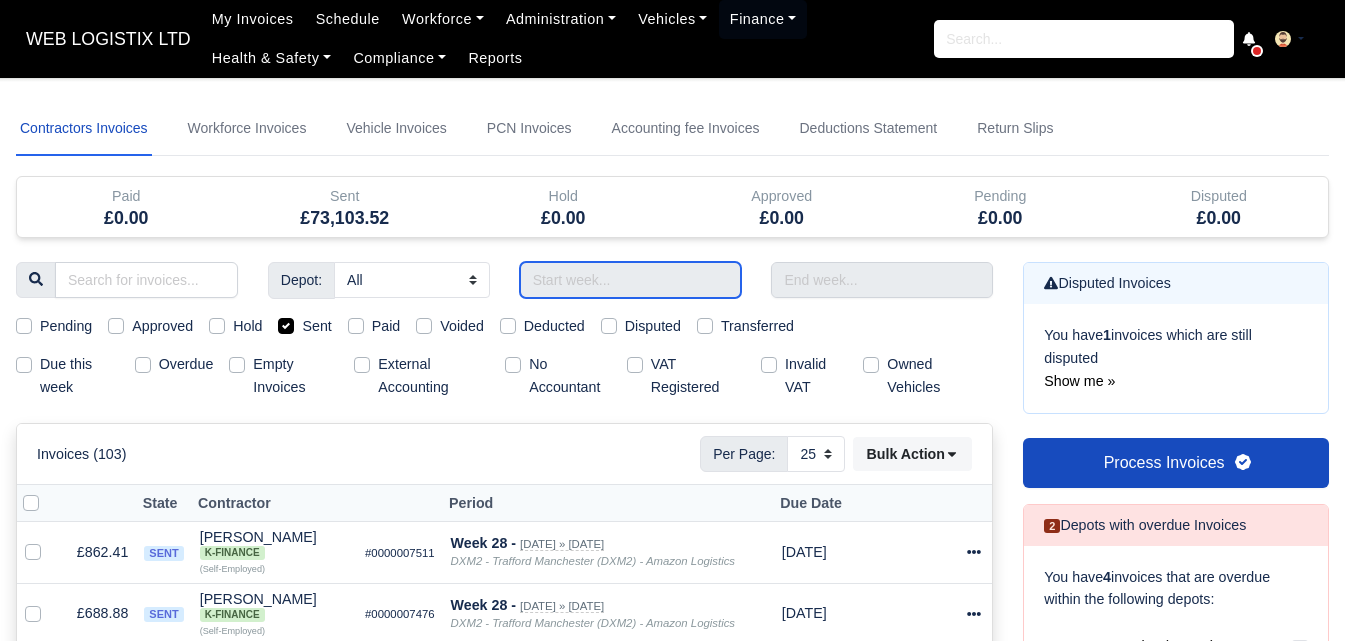 click at bounding box center [631, 280] 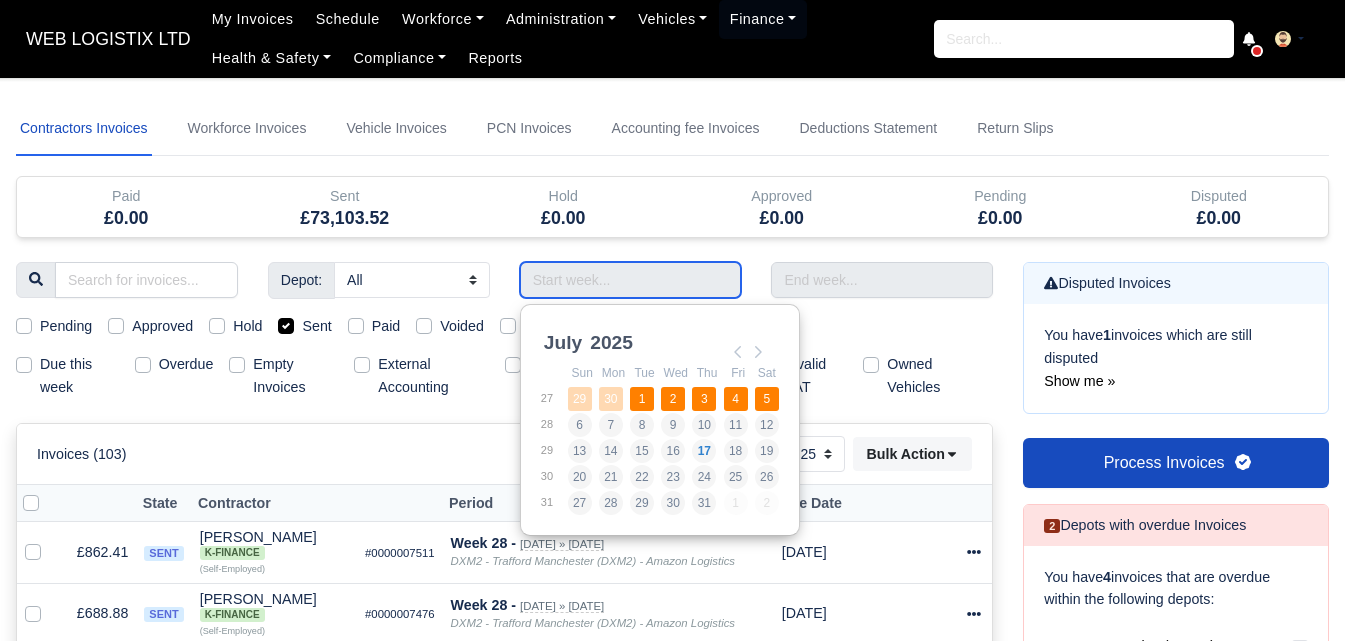 click on "1" at bounding box center (644, 399) 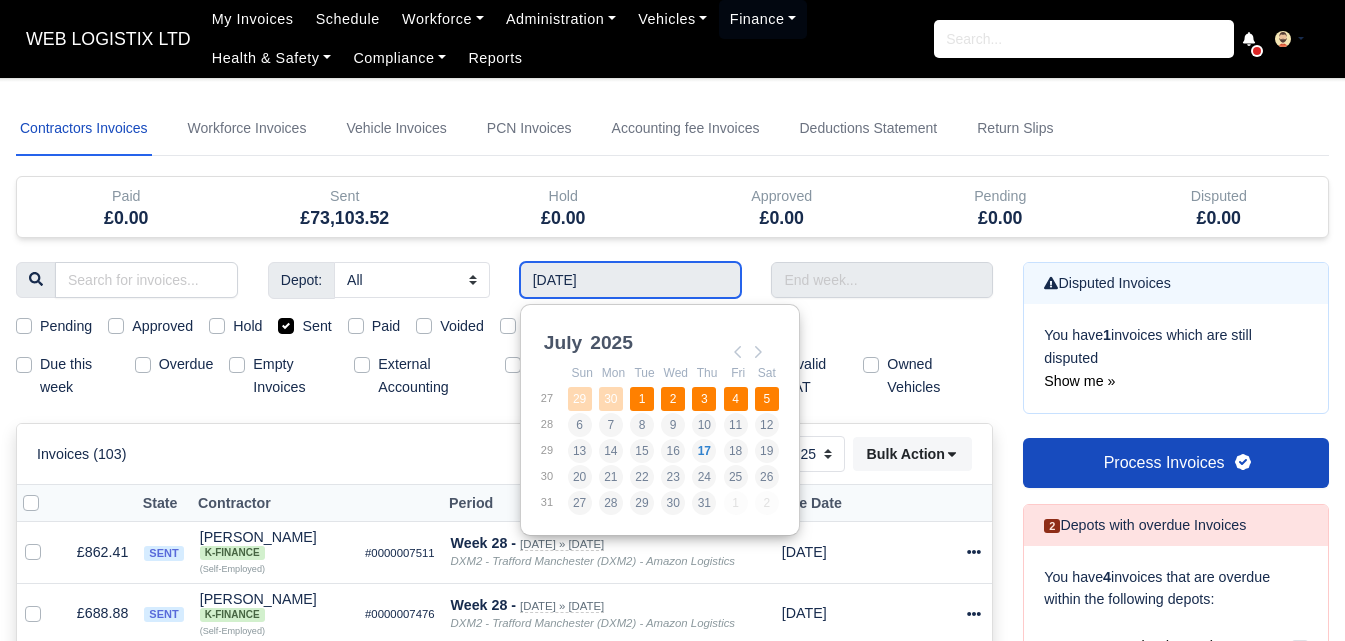 type on "29/06/2025 - 05/07/2025" 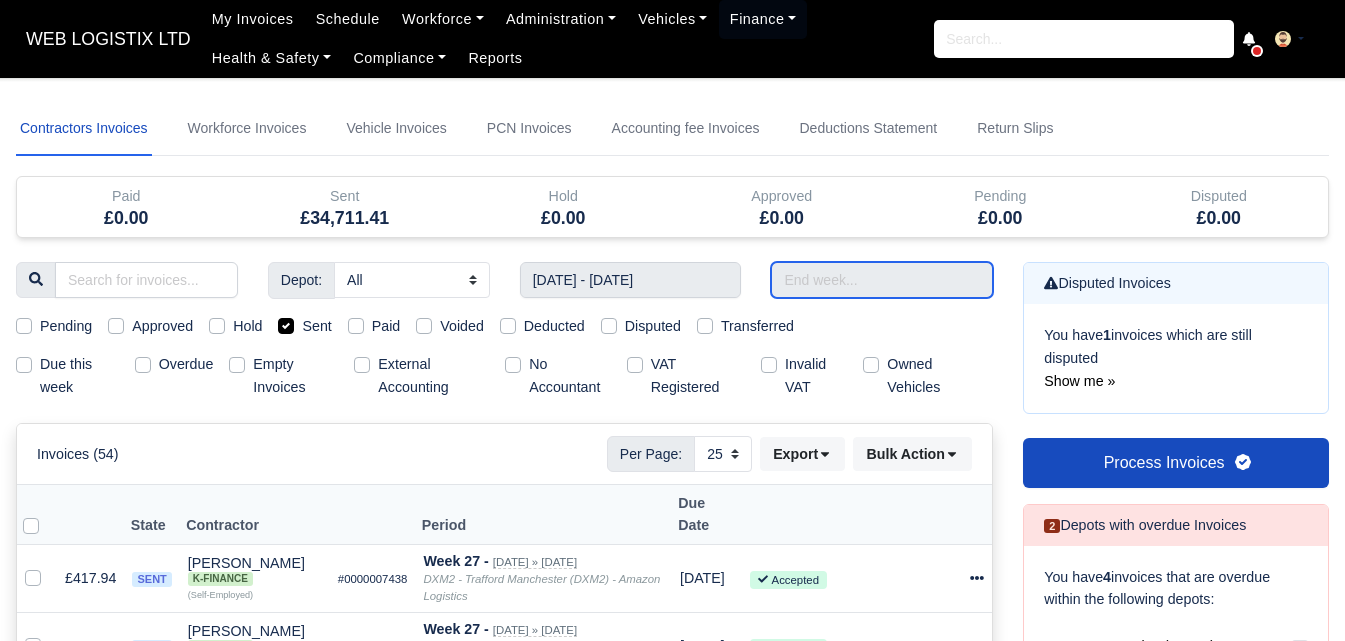 click at bounding box center (882, 280) 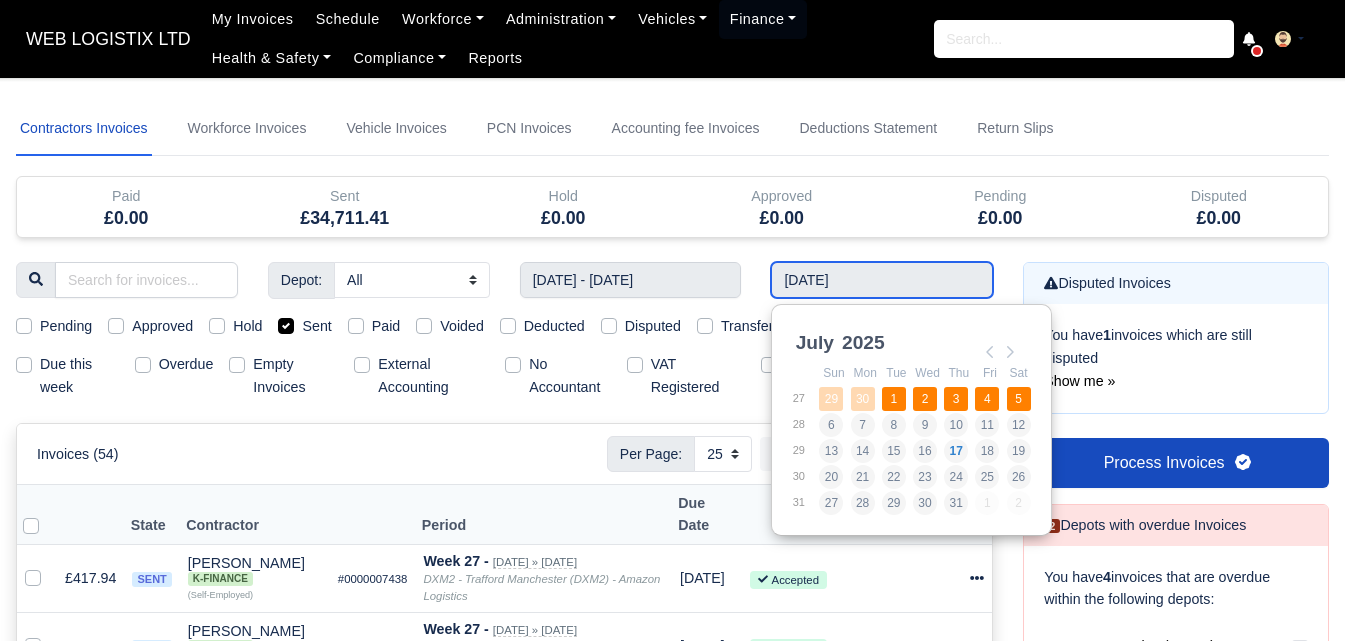 type on "29/06/2025 - 05/07/2025" 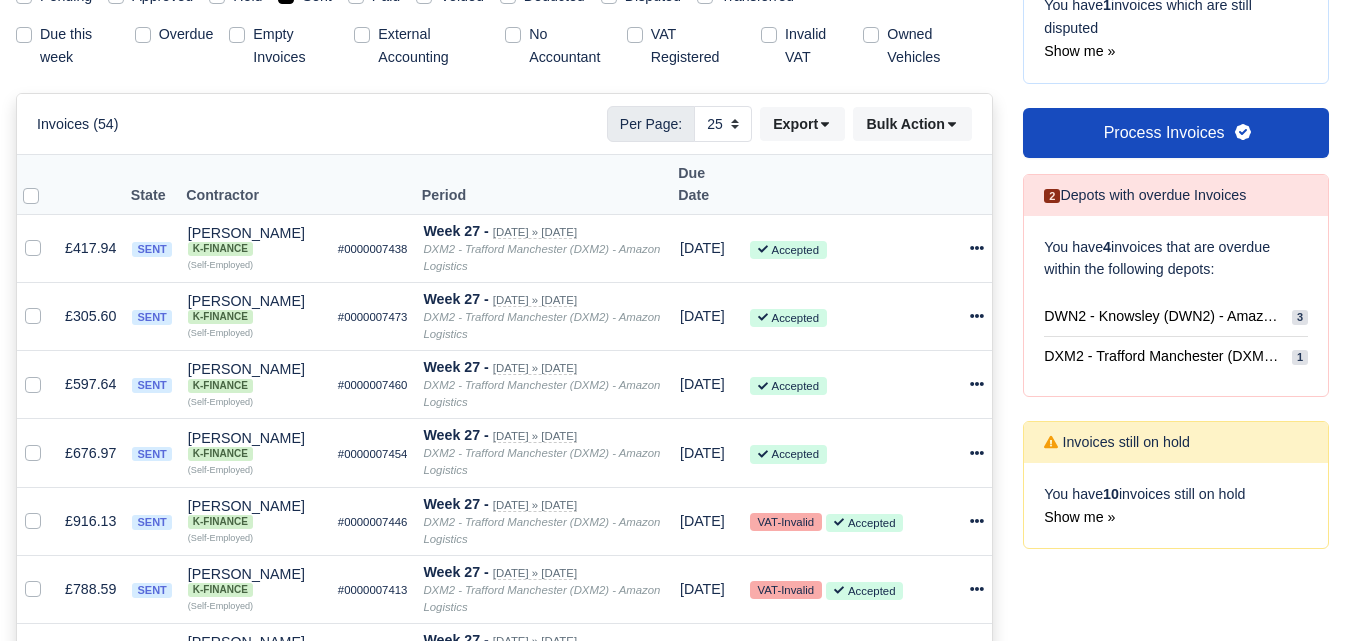 scroll, scrollTop: 333, scrollLeft: 0, axis: vertical 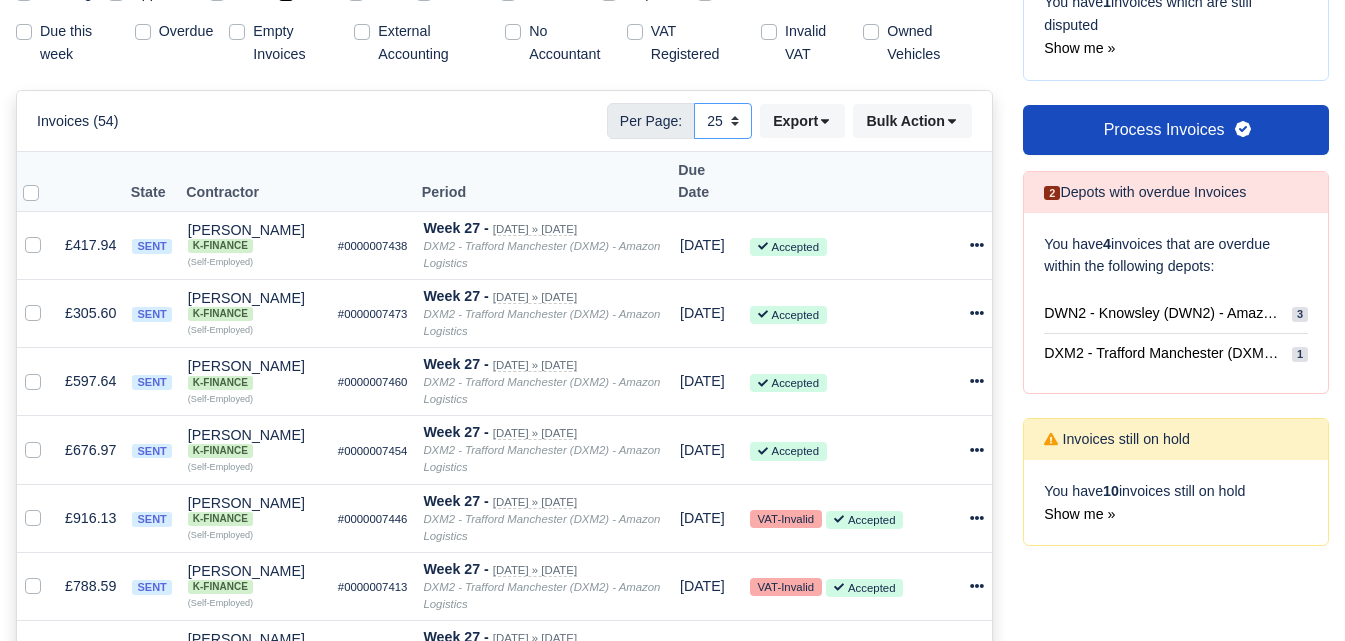 click on "10
25
50" at bounding box center [723, 121] 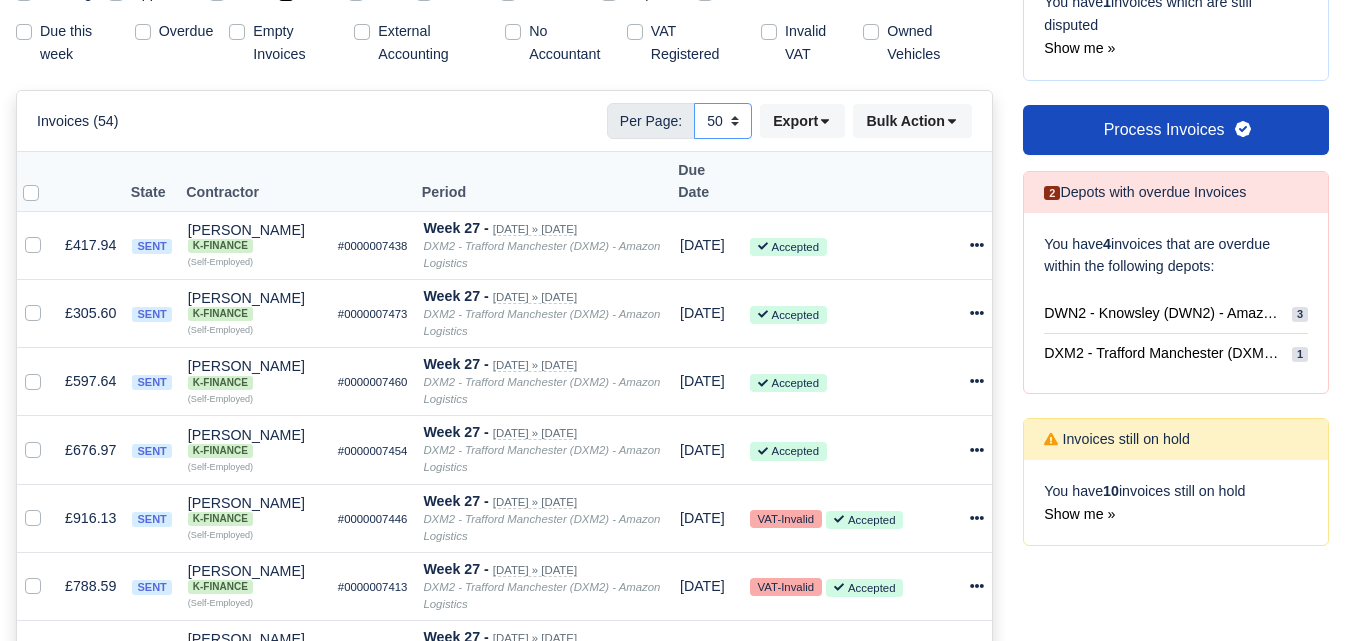 click on "10
25
50" at bounding box center [723, 121] 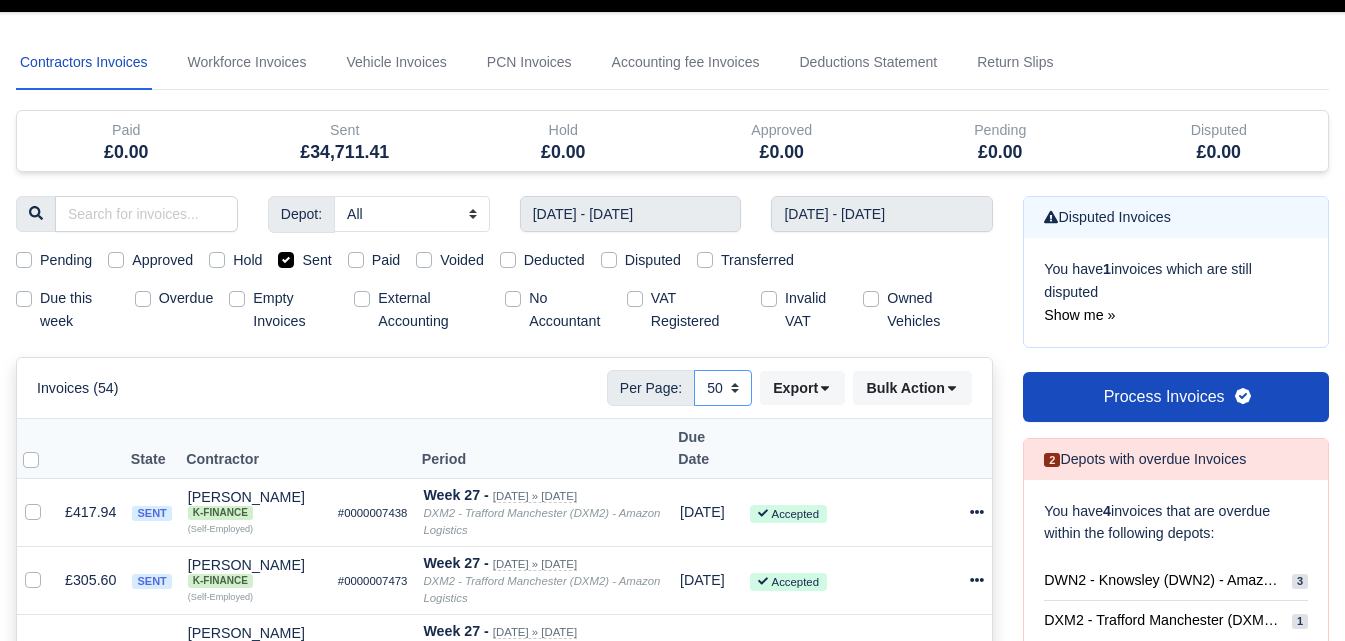 scroll, scrollTop: 0, scrollLeft: 0, axis: both 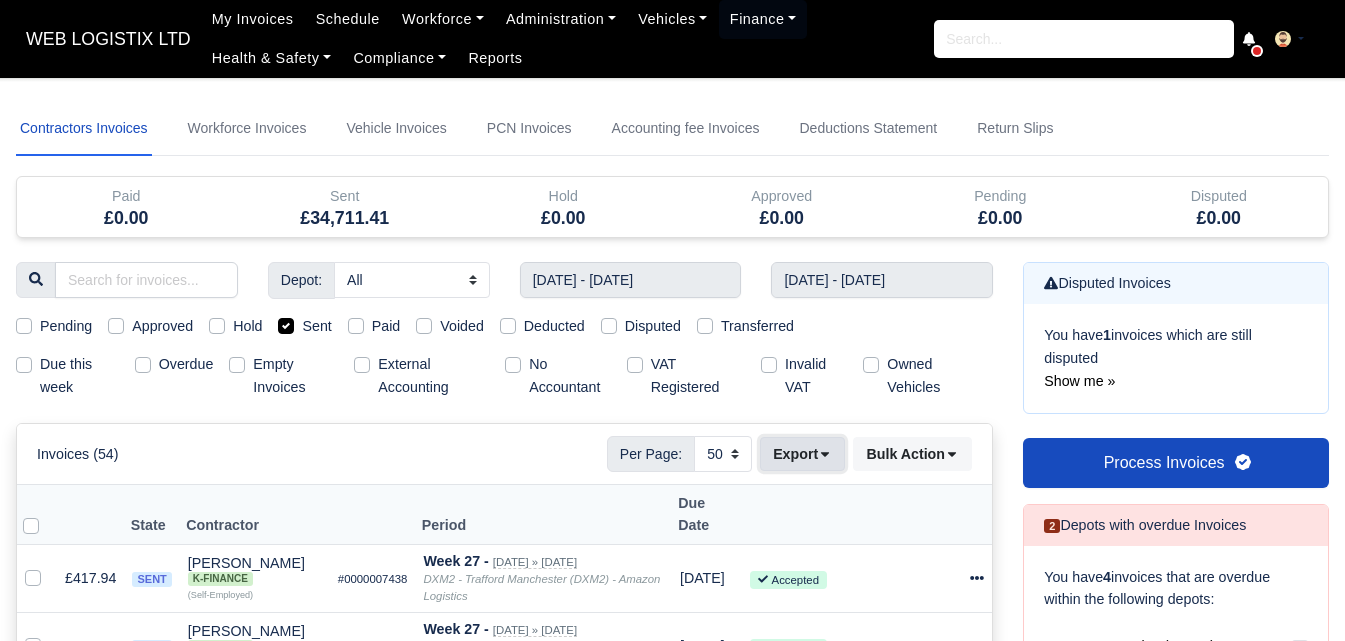 click on "Export" at bounding box center [802, 454] 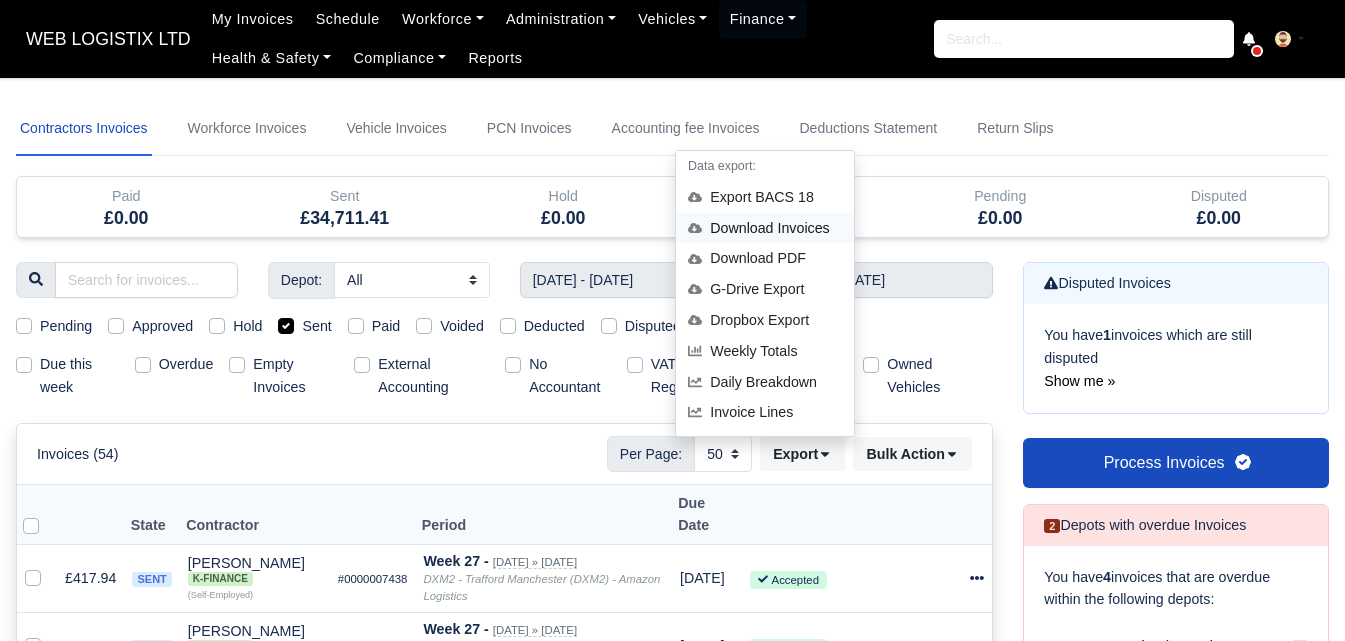 click on "Download Invoices" at bounding box center [765, 228] 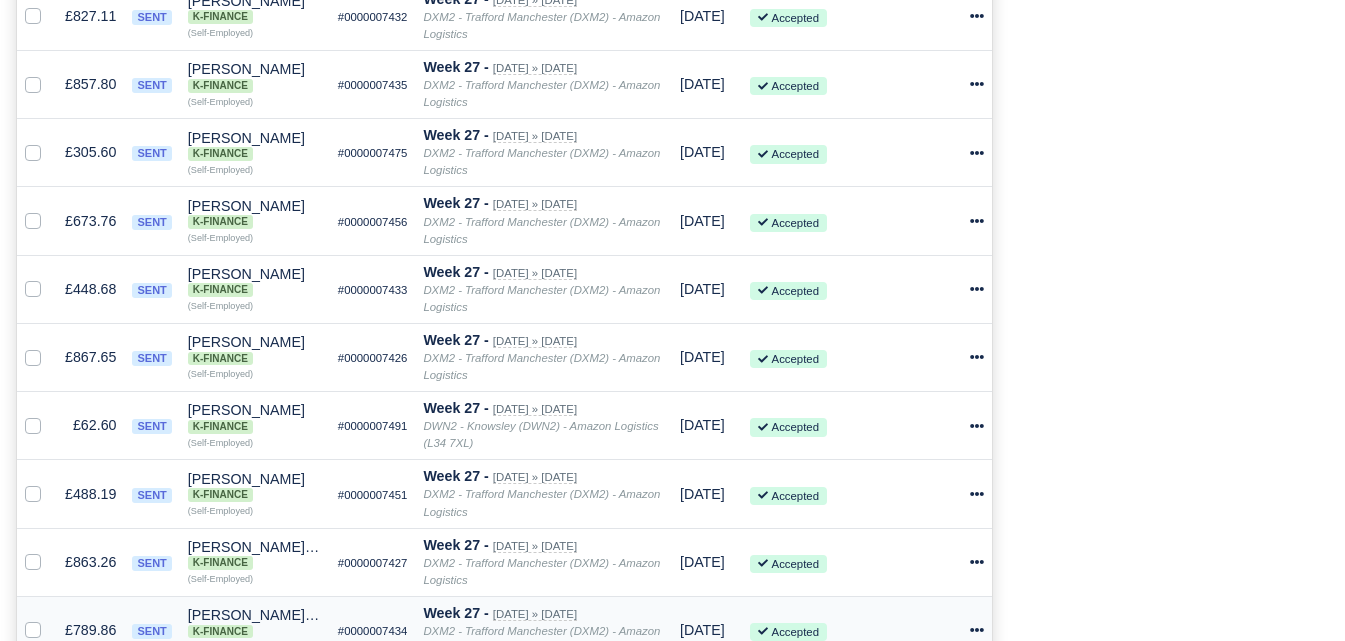 scroll, scrollTop: 3551, scrollLeft: 0, axis: vertical 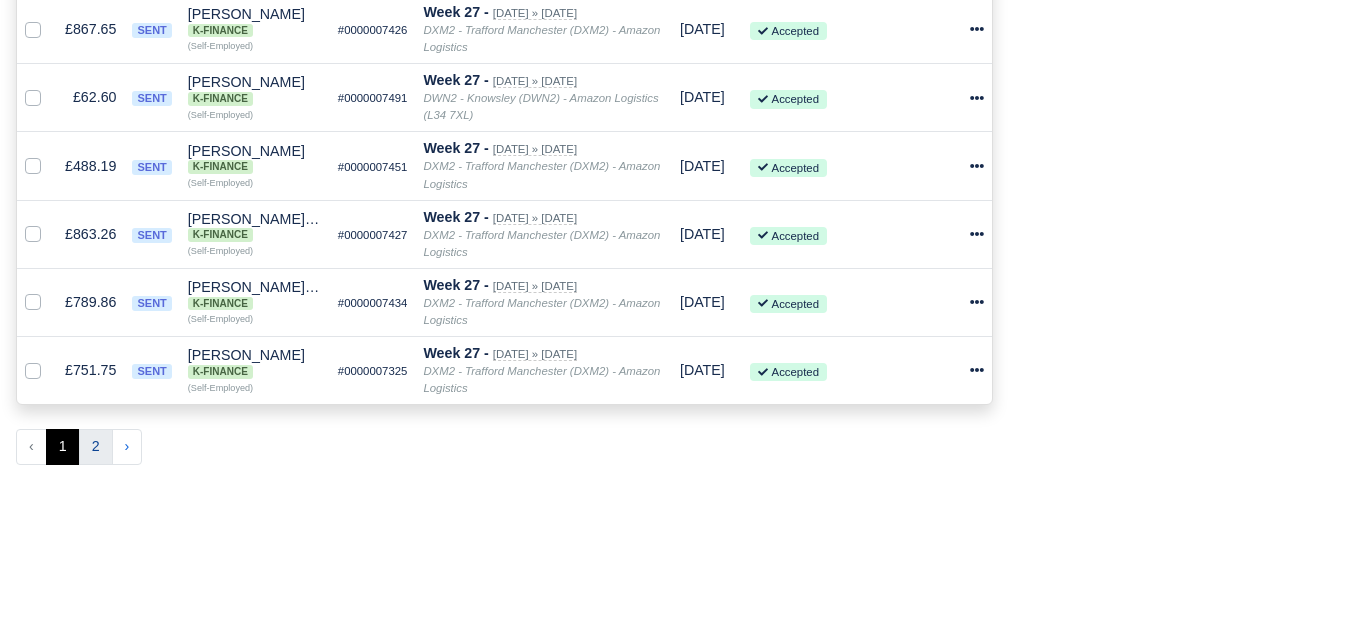 click on "2" at bounding box center [96, 447] 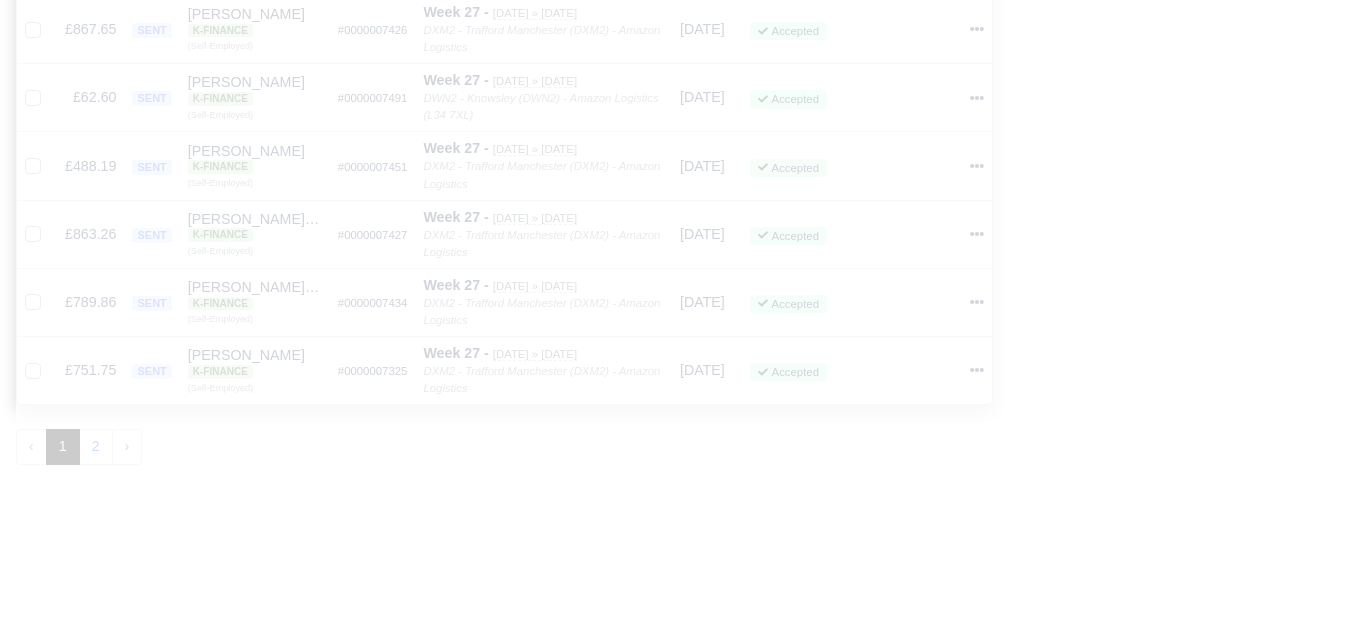scroll, scrollTop: 445, scrollLeft: 0, axis: vertical 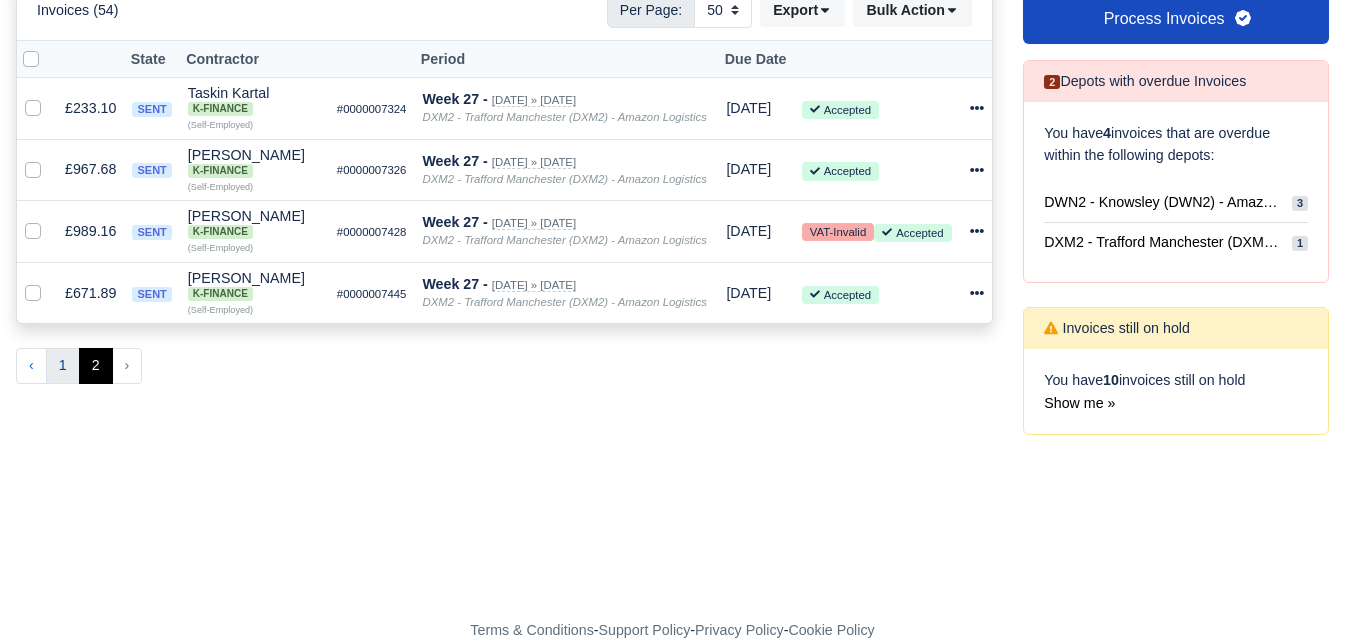 click on "1" at bounding box center (63, 366) 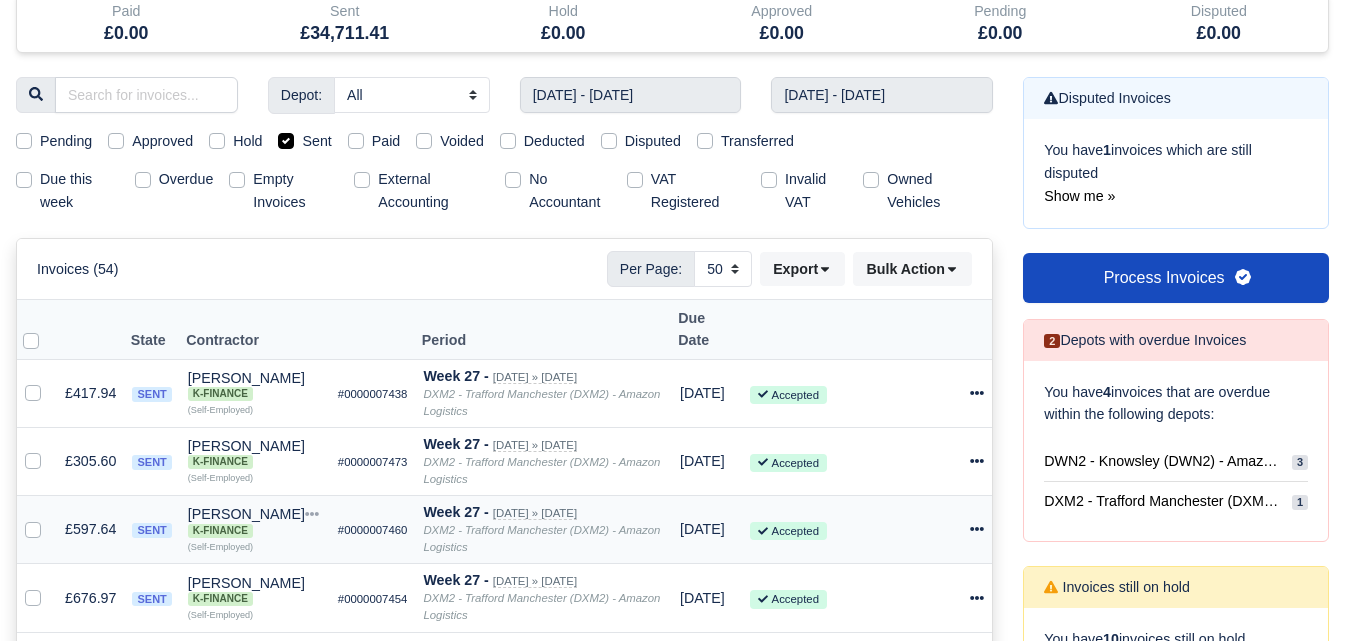 scroll, scrollTop: 112, scrollLeft: 0, axis: vertical 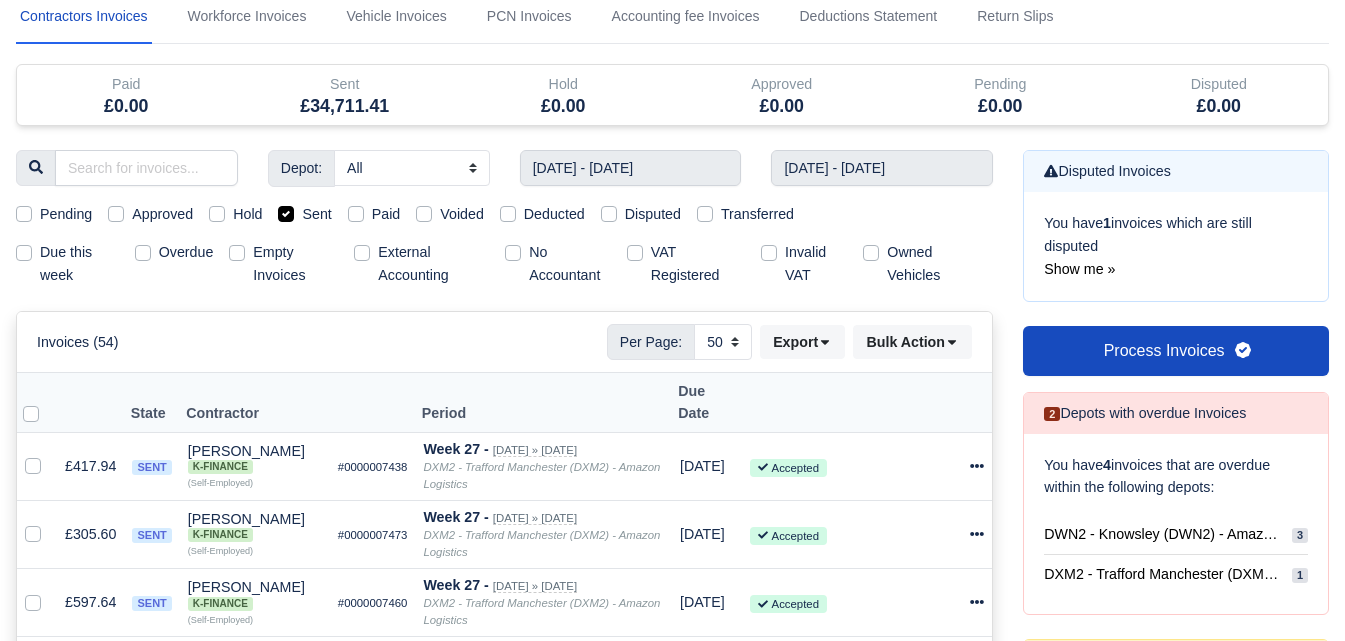 click on "Invoices (54)" at bounding box center [78, 342] 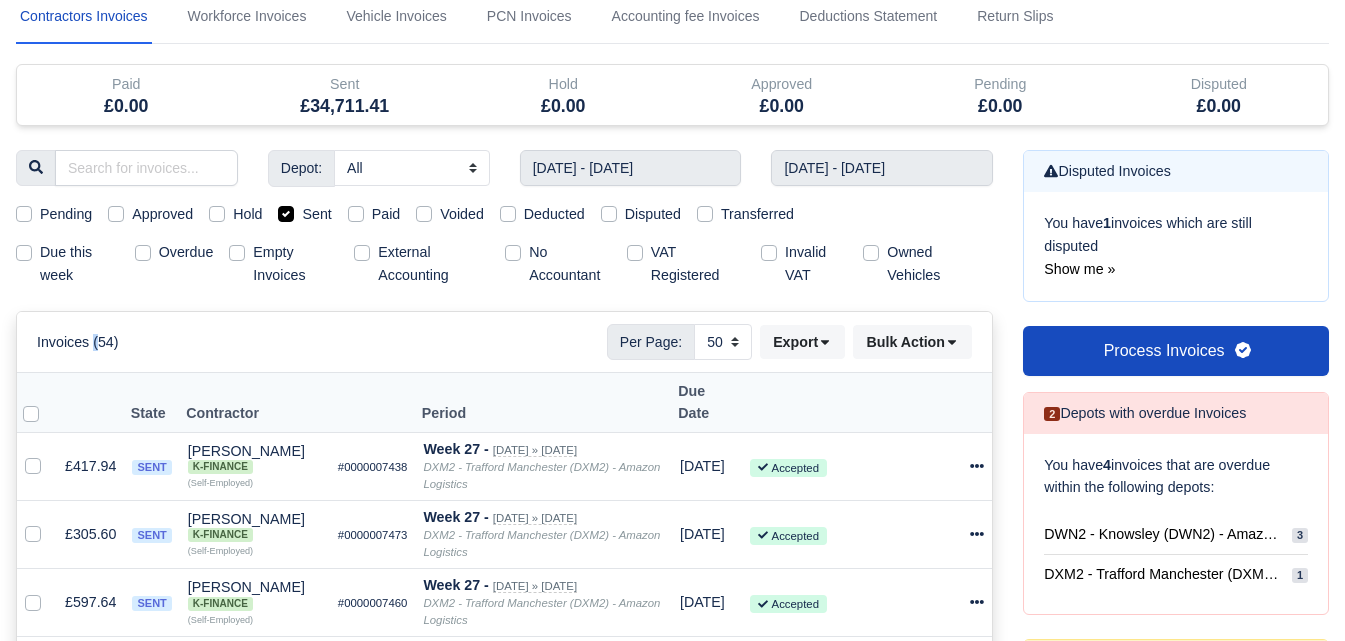 click on "Invoices (54)" at bounding box center (78, 342) 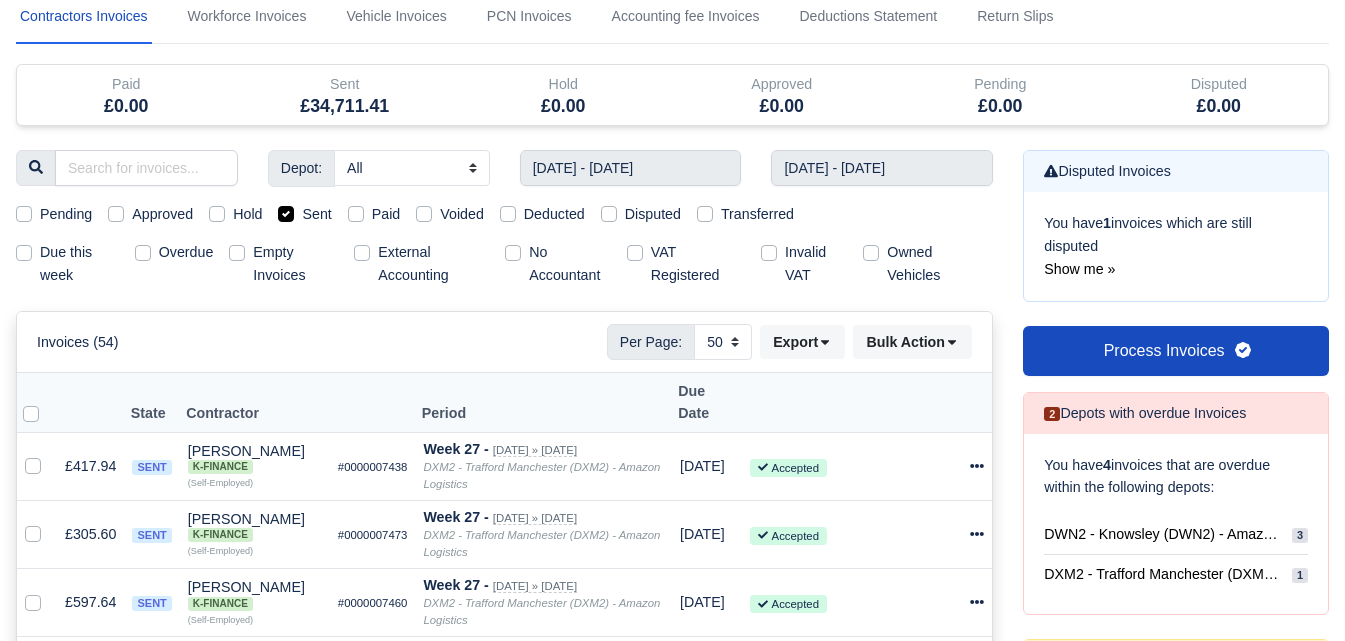 click on "Invoices (54)" at bounding box center [78, 342] 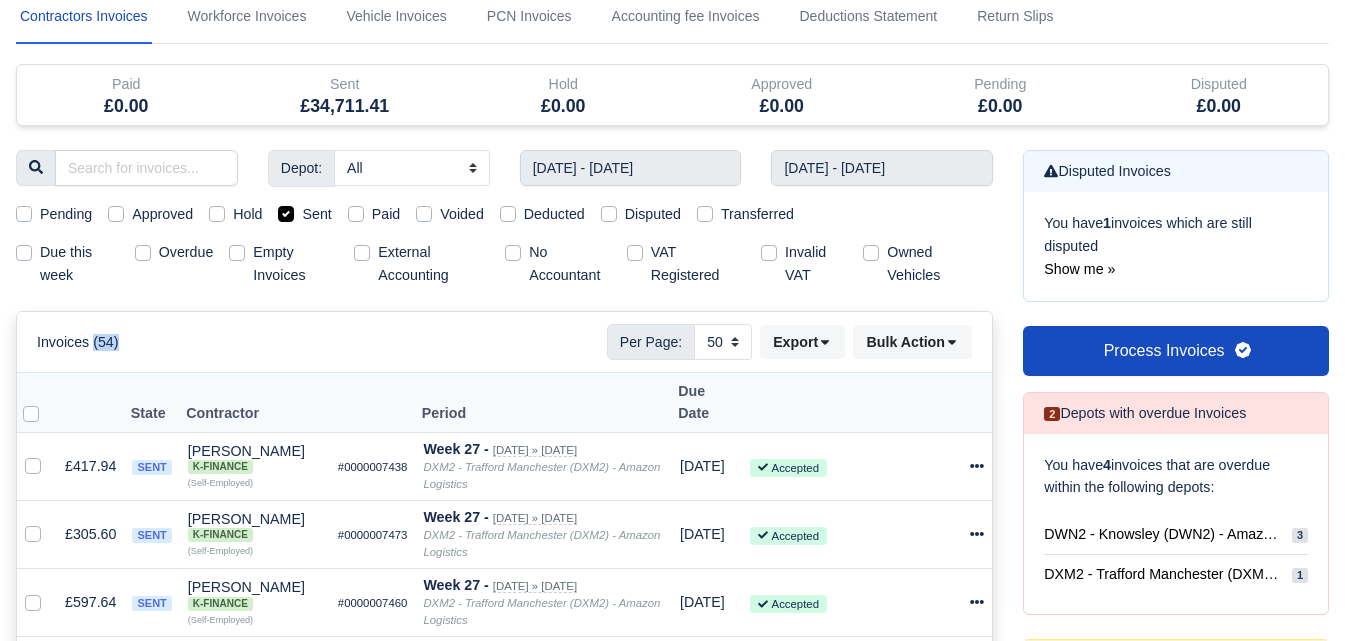 drag, startPoint x: 127, startPoint y: 342, endPoint x: 94, endPoint y: 352, distance: 34.48188 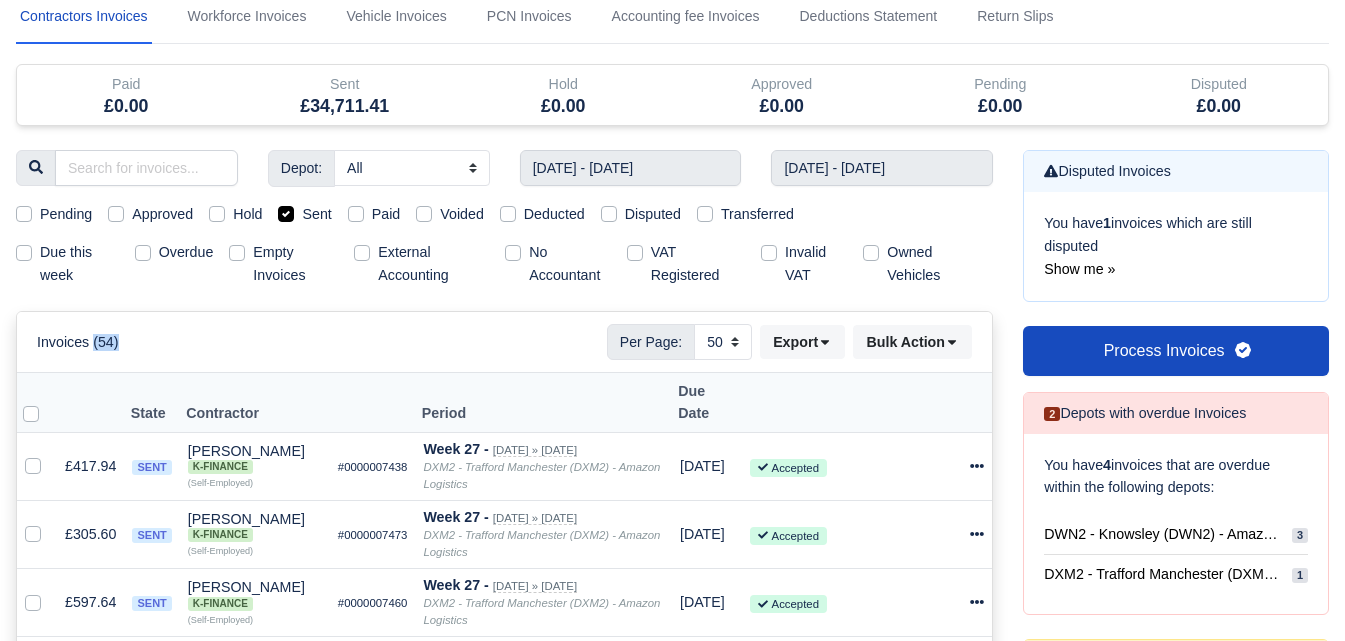 drag, startPoint x: 93, startPoint y: 347, endPoint x: 121, endPoint y: 352, distance: 28.442924 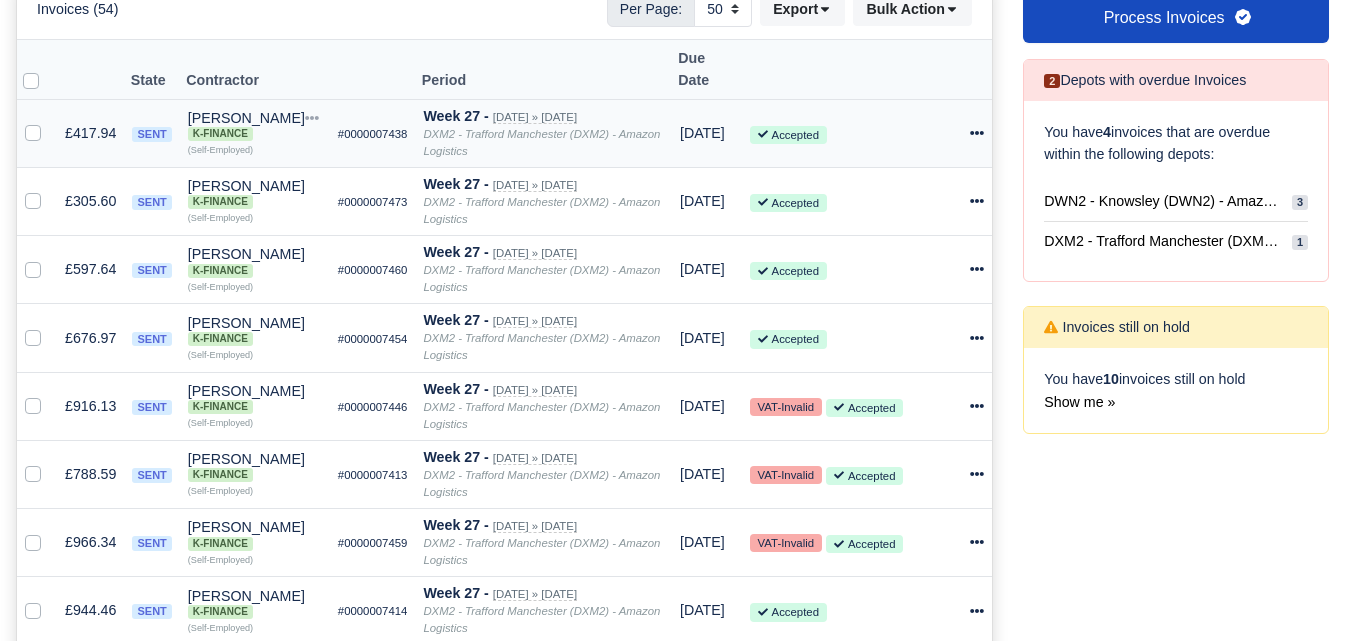 scroll, scrollTop: 0, scrollLeft: 0, axis: both 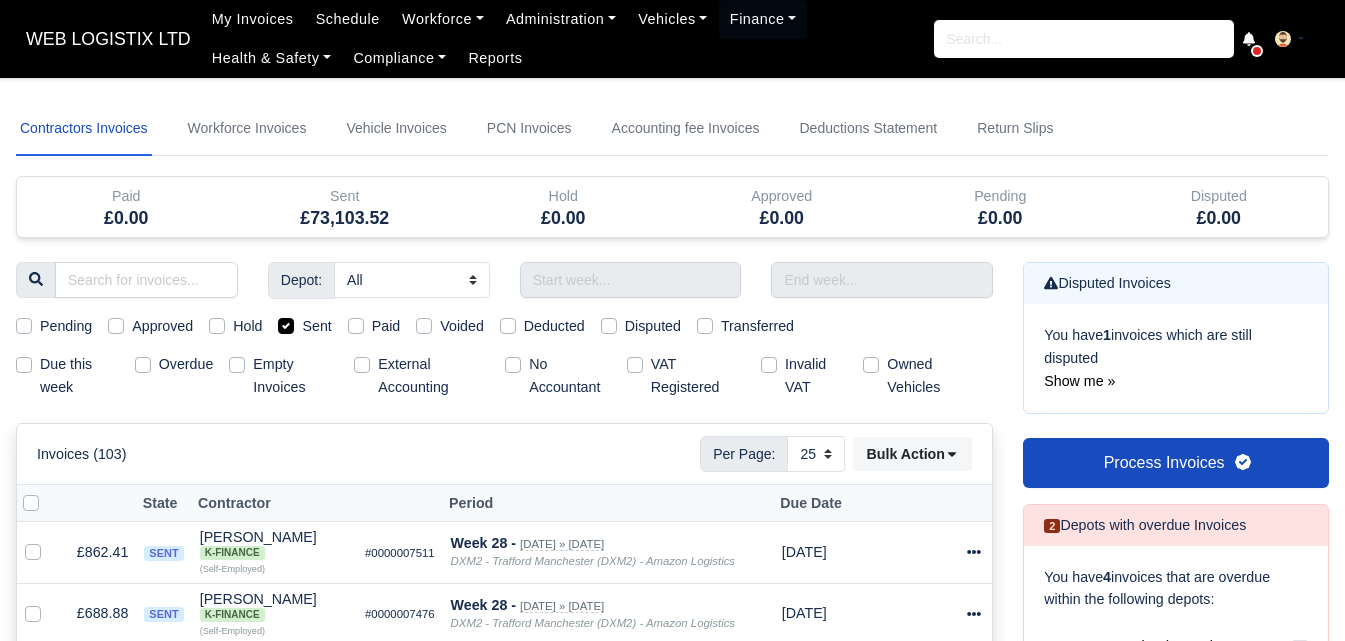 select on "25" 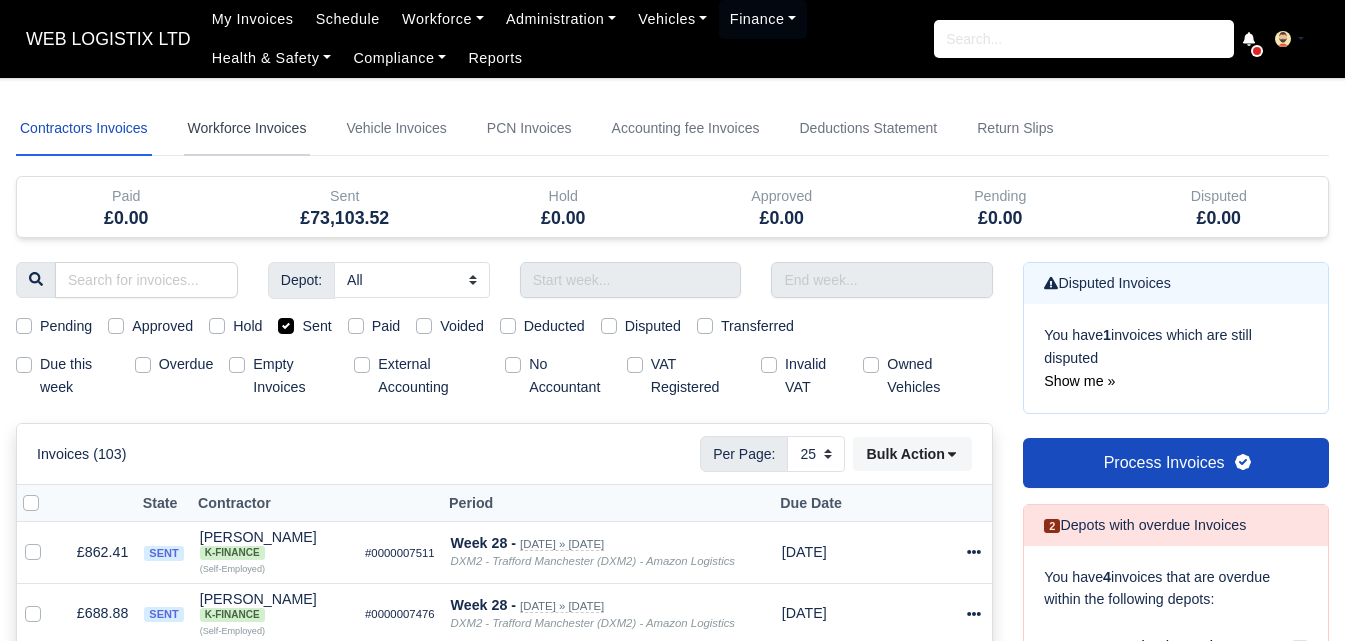 click on "Workforce Invoices" at bounding box center [247, 129] 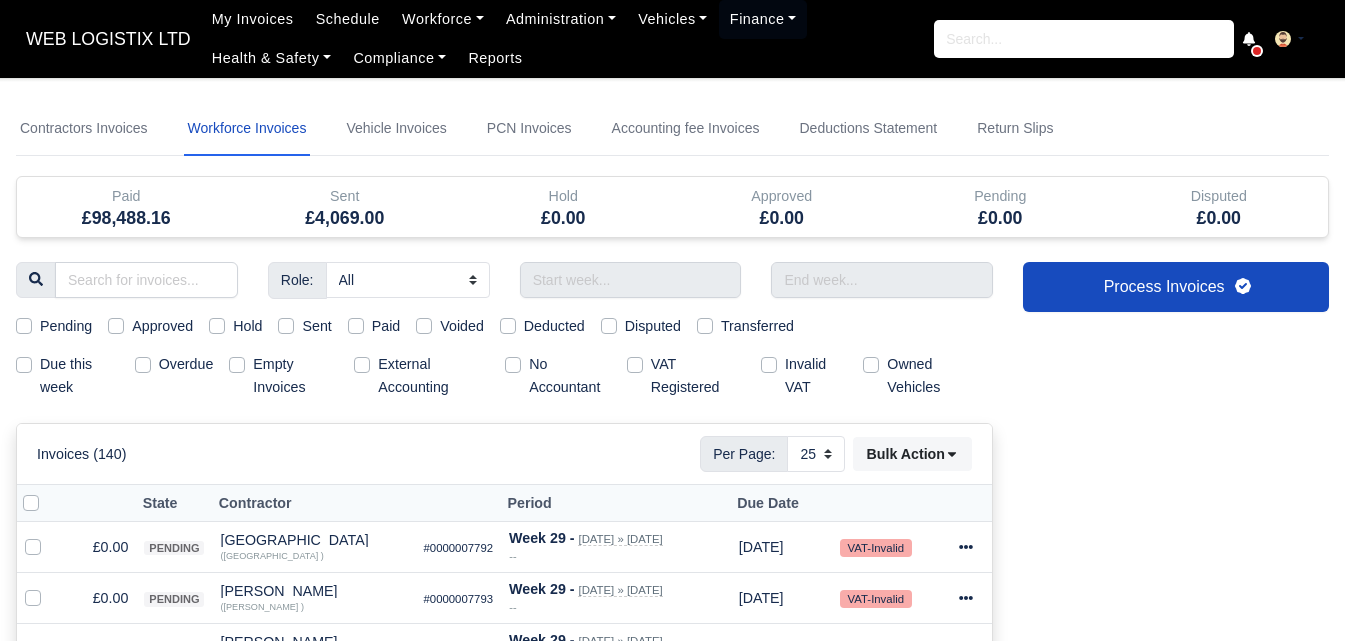 select 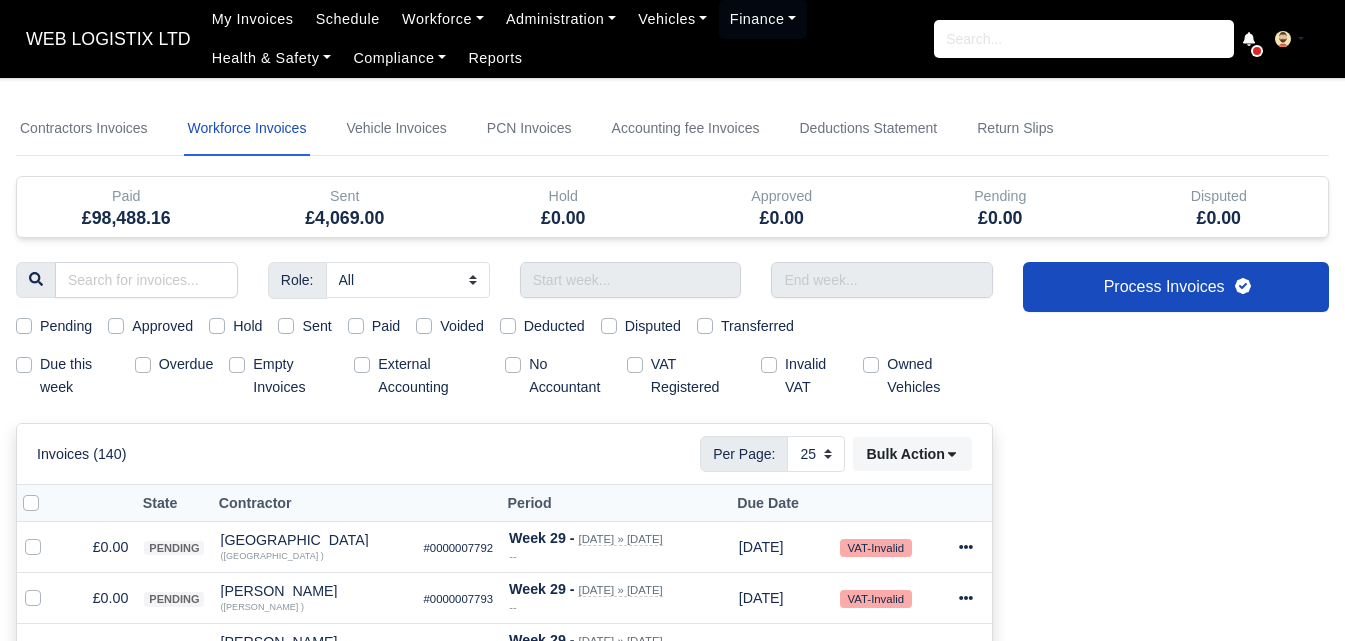 type 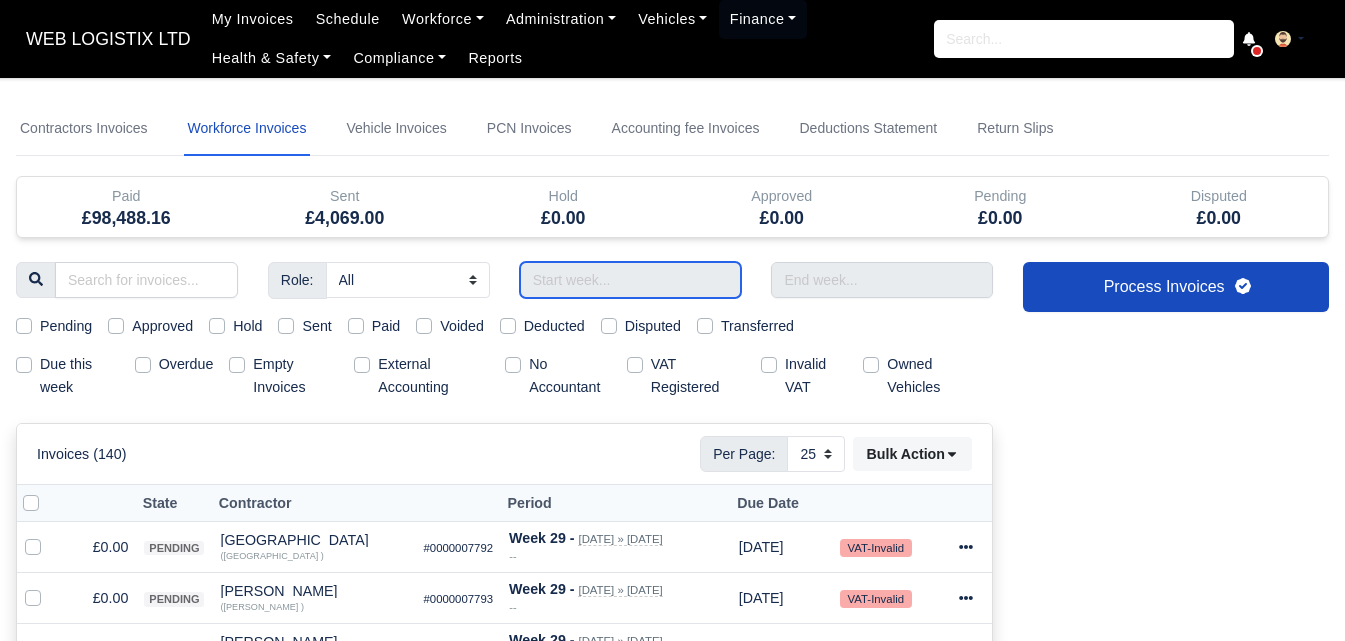 click at bounding box center [631, 280] 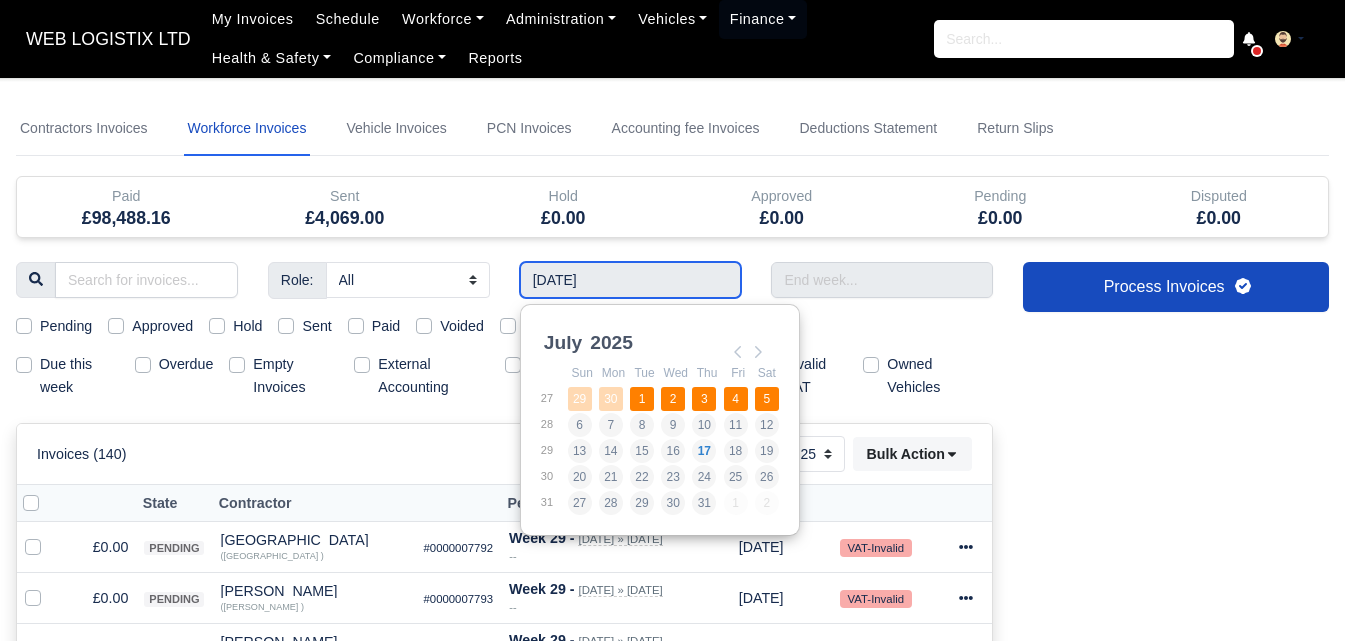 type on "29/06/2025 - 05/07/2025" 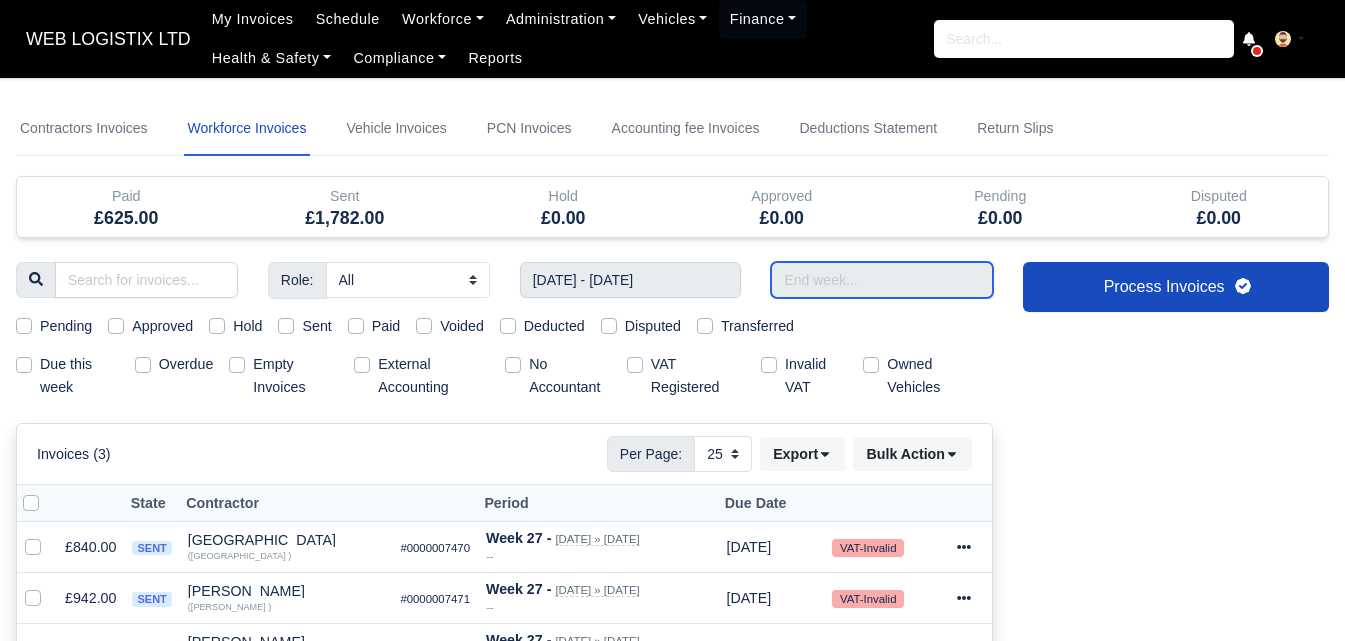 click at bounding box center (882, 280) 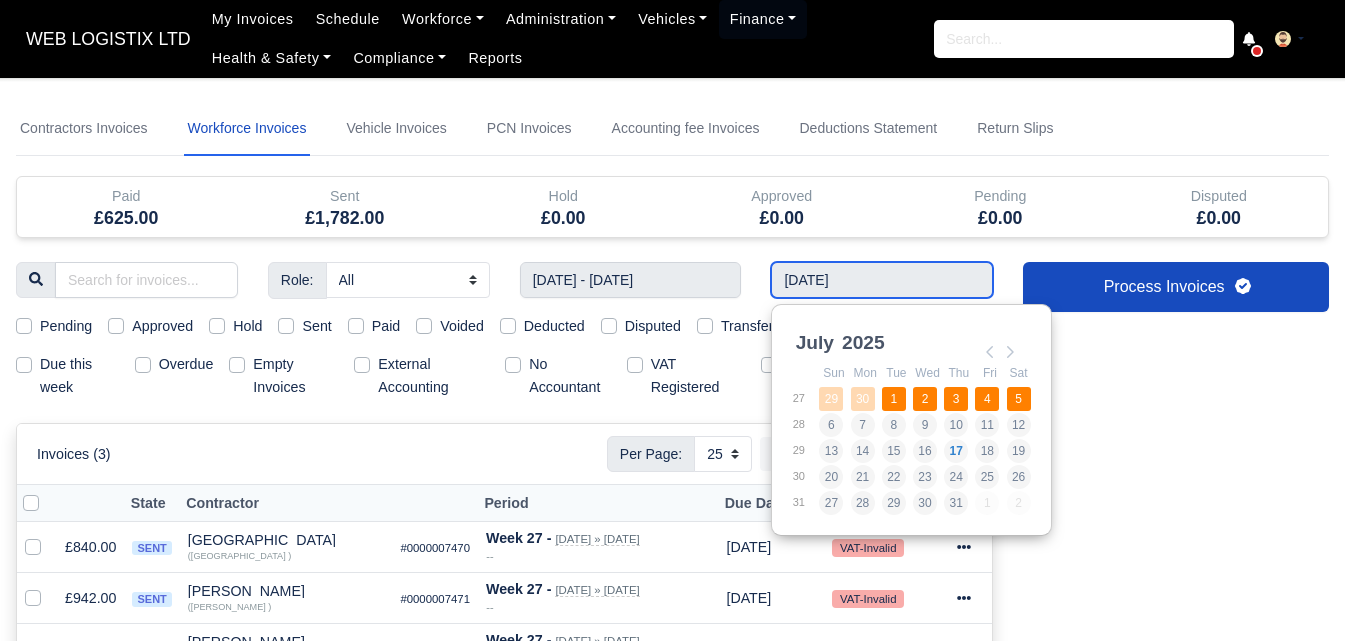 type on "29/06/2025 - 05/07/2025" 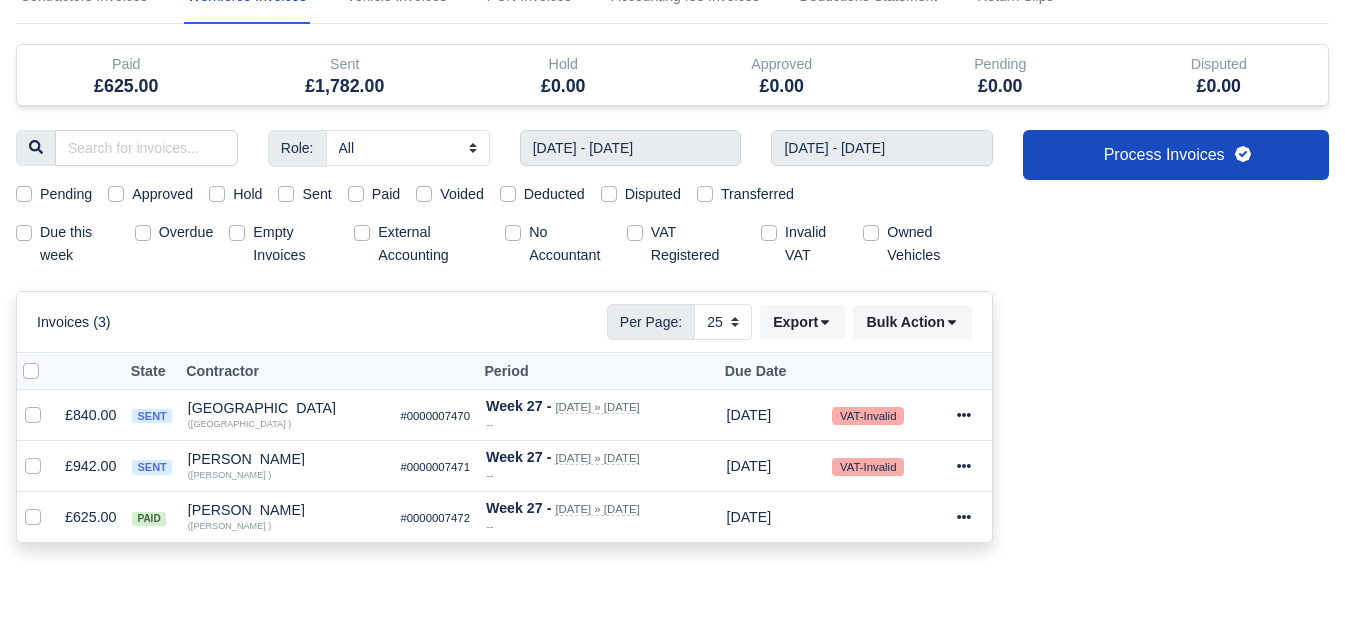 scroll, scrollTop: 241, scrollLeft: 0, axis: vertical 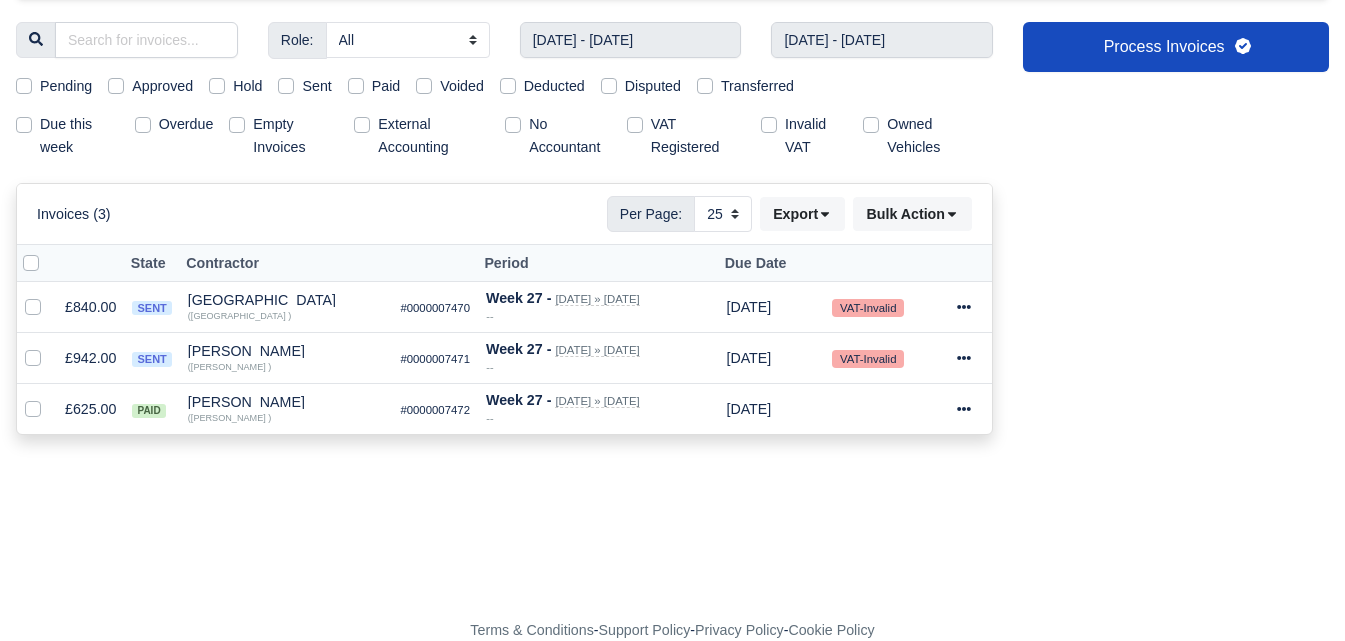click on "Sent" at bounding box center [316, 86] 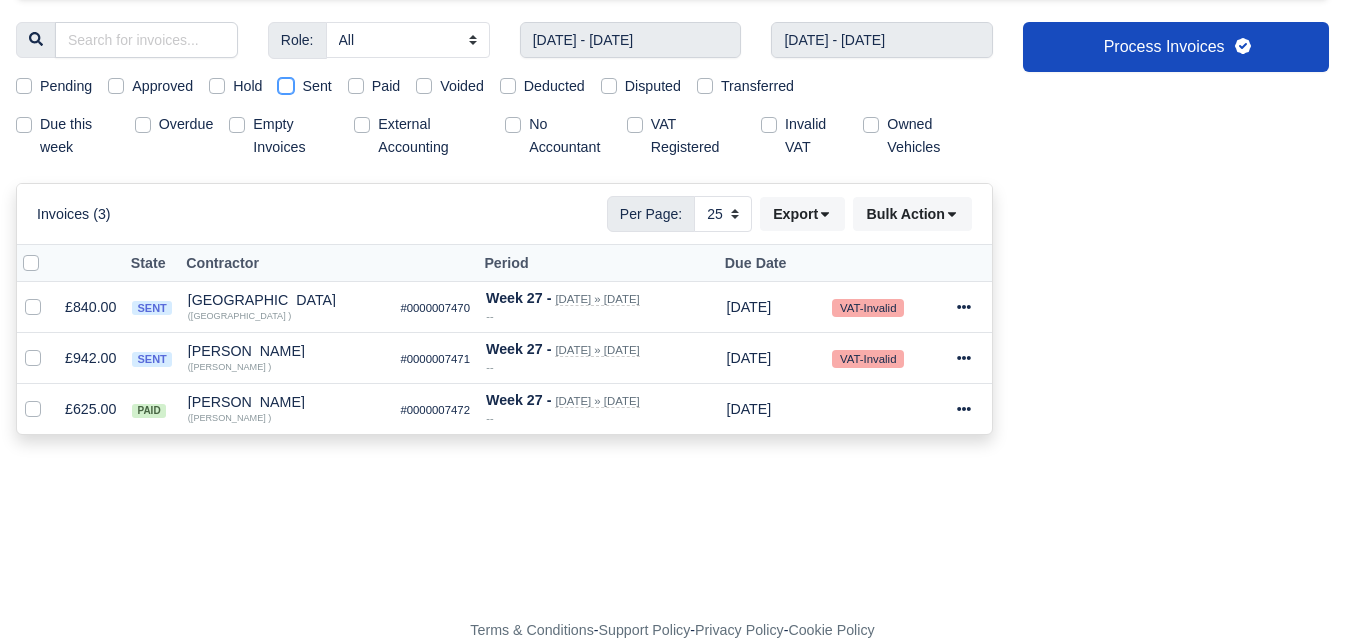 click on "Sent" at bounding box center (286, 83) 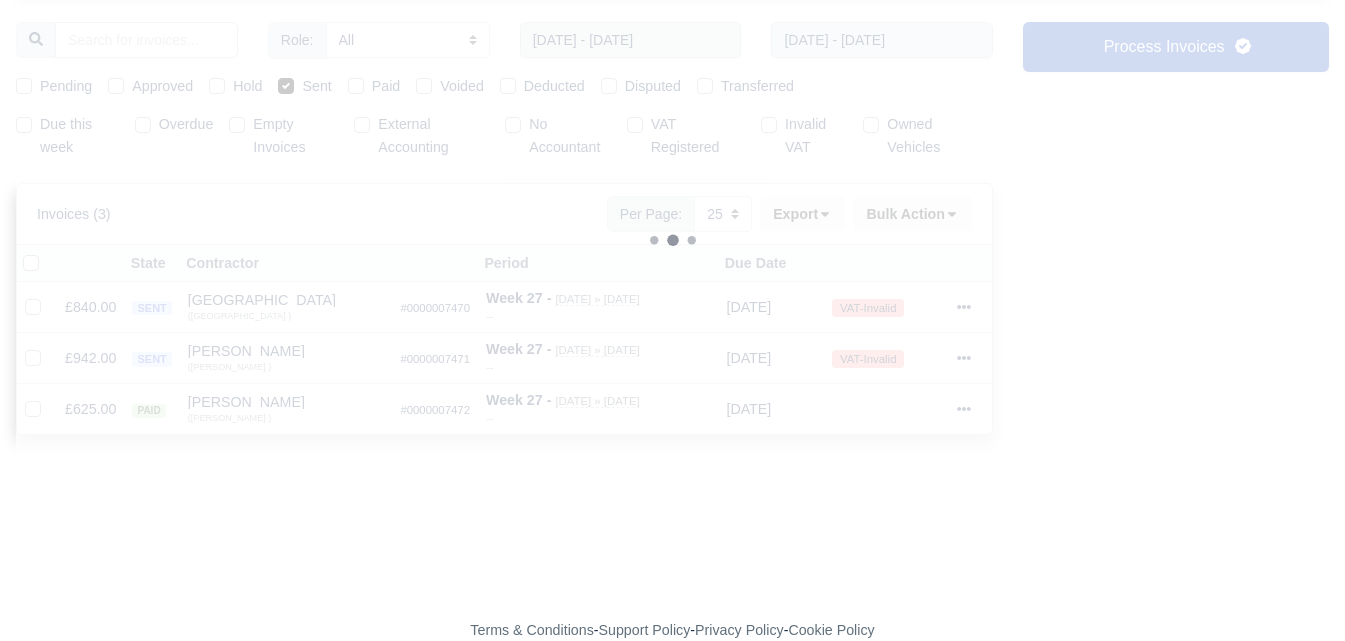 scroll, scrollTop: 190, scrollLeft: 0, axis: vertical 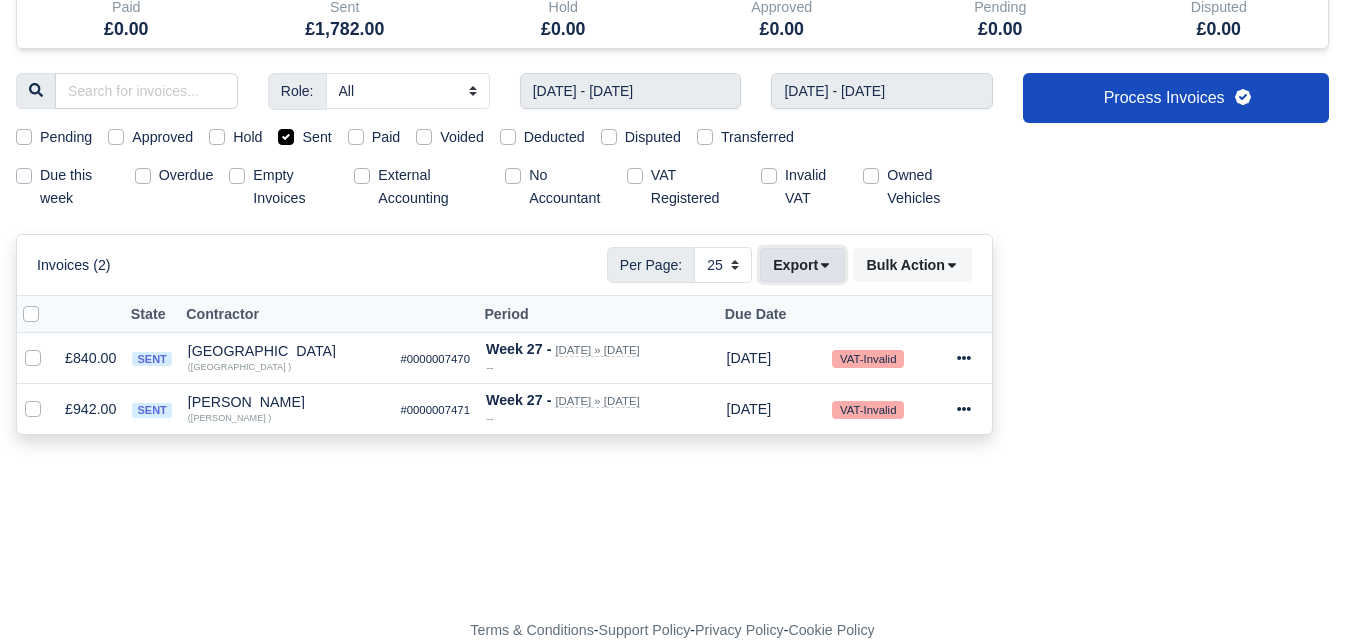 click on "Export" at bounding box center [802, 265] 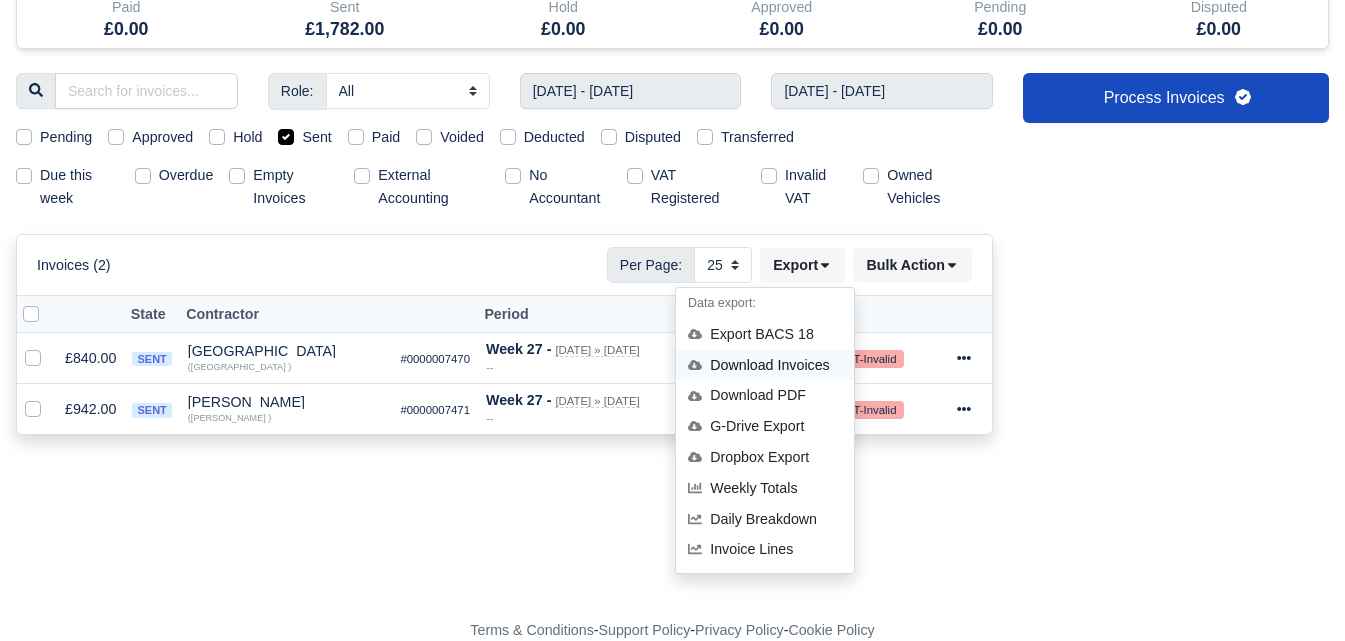 click on "Download Invoices" at bounding box center (765, 365) 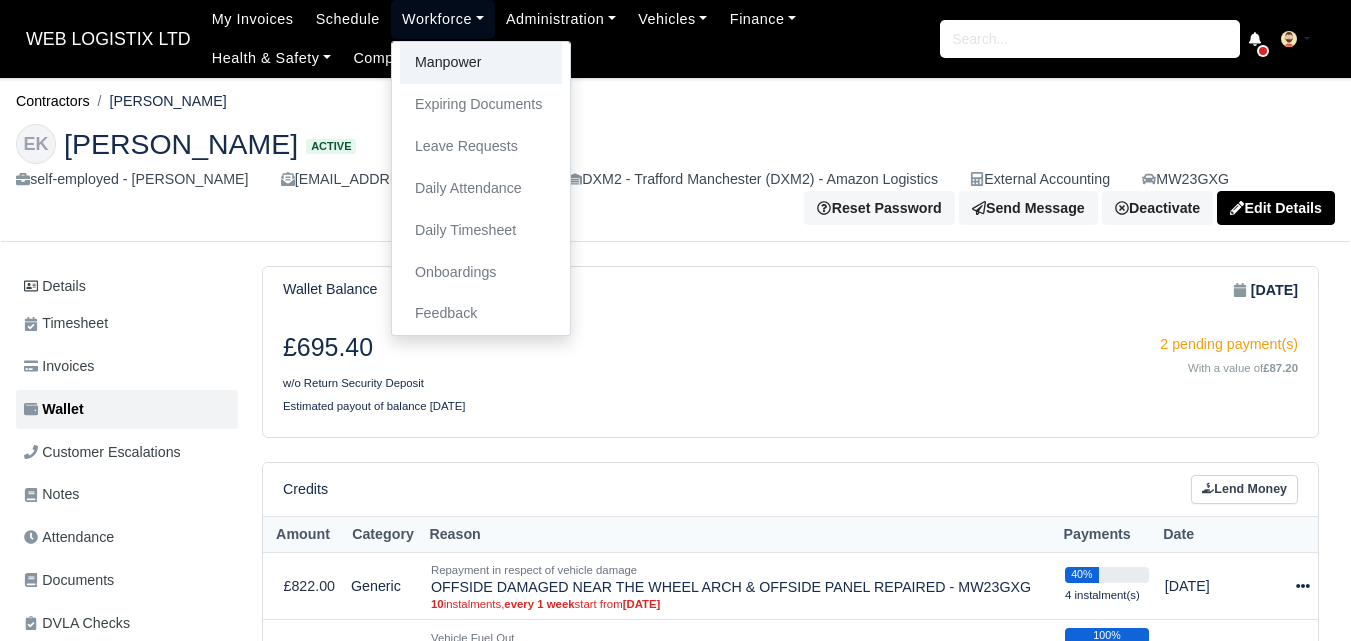scroll, scrollTop: 0, scrollLeft: 0, axis: both 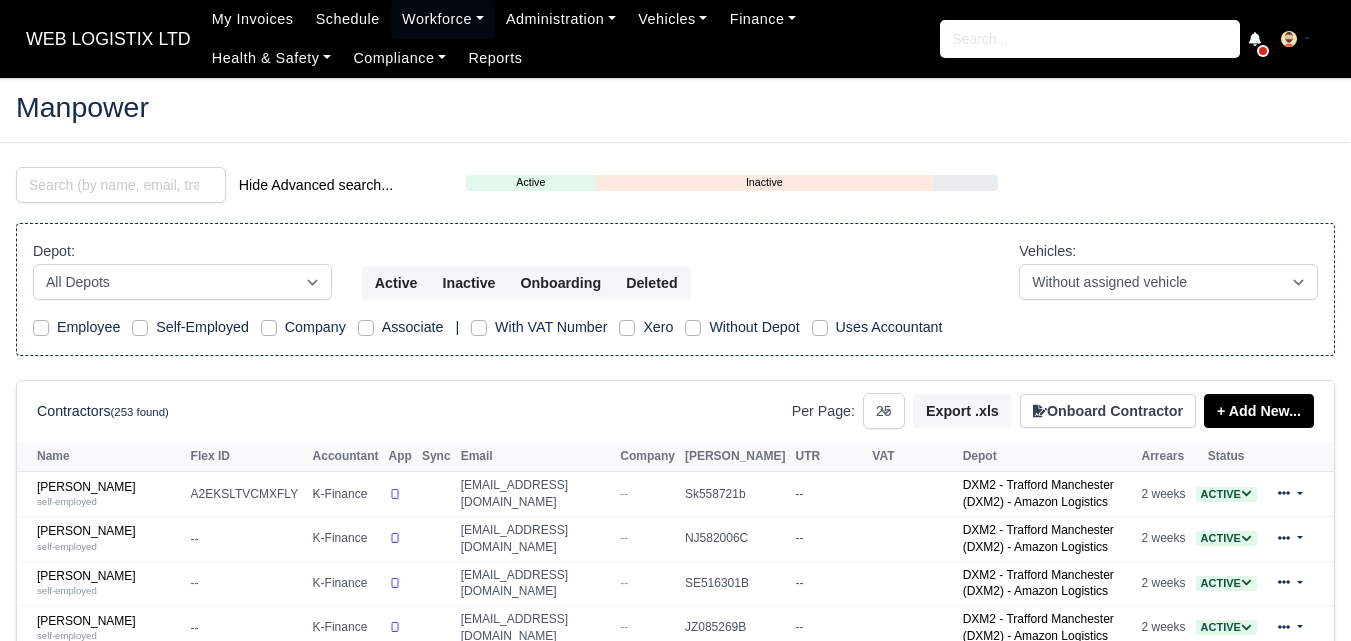select on "25" 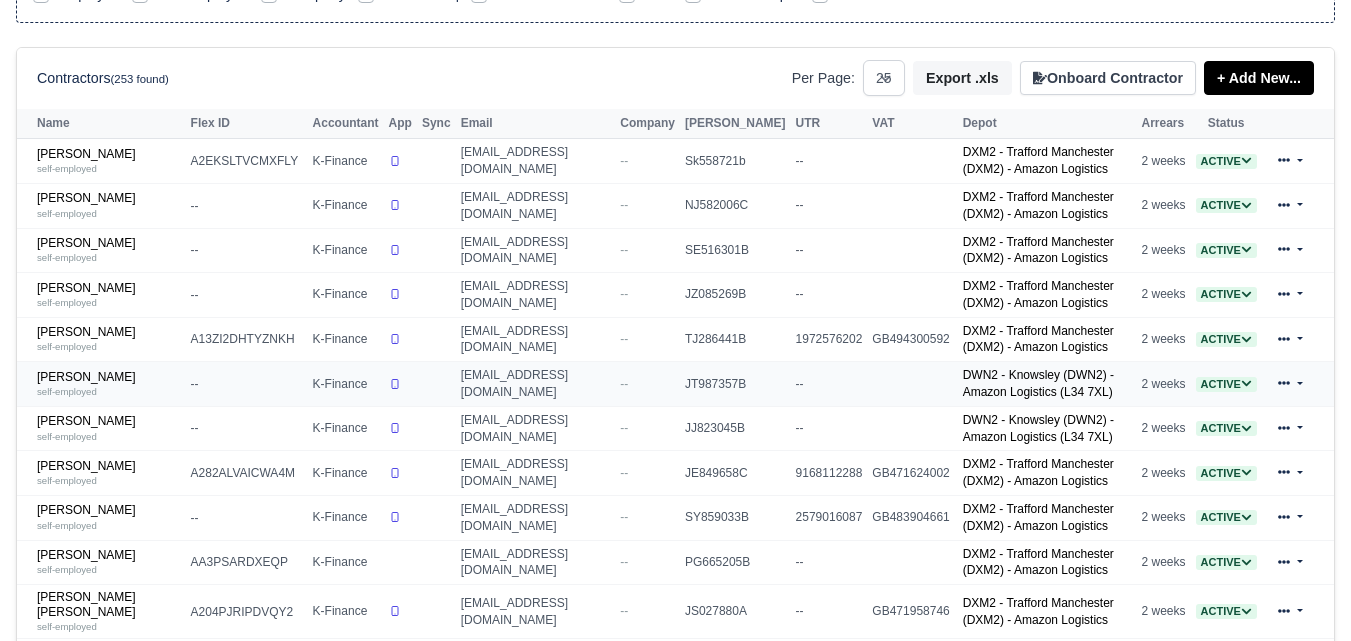 scroll, scrollTop: 333, scrollLeft: 0, axis: vertical 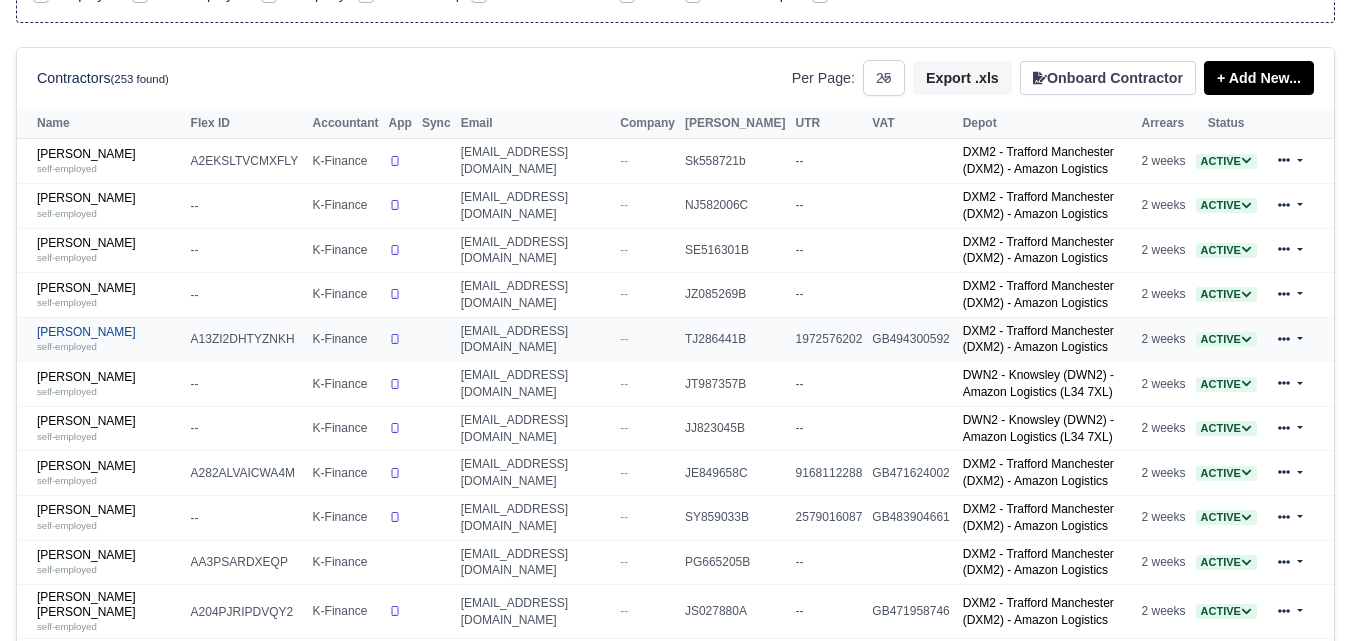click on "self-employed" at bounding box center [109, 346] 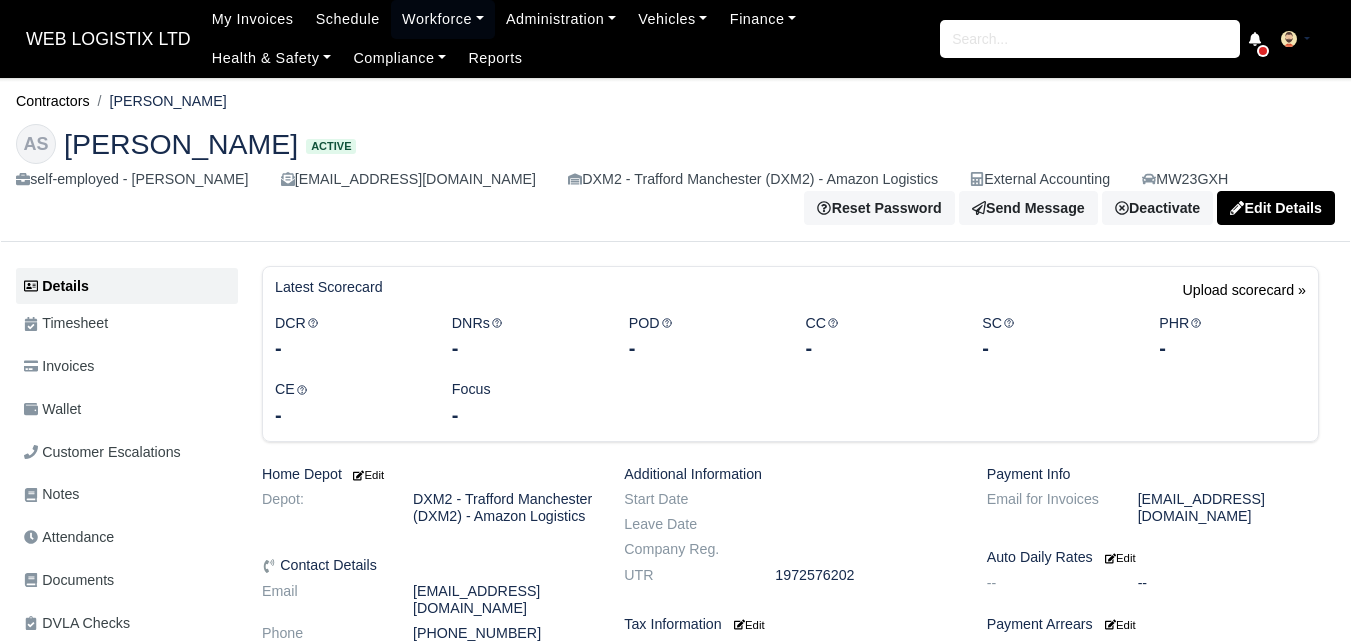 scroll, scrollTop: 0, scrollLeft: 0, axis: both 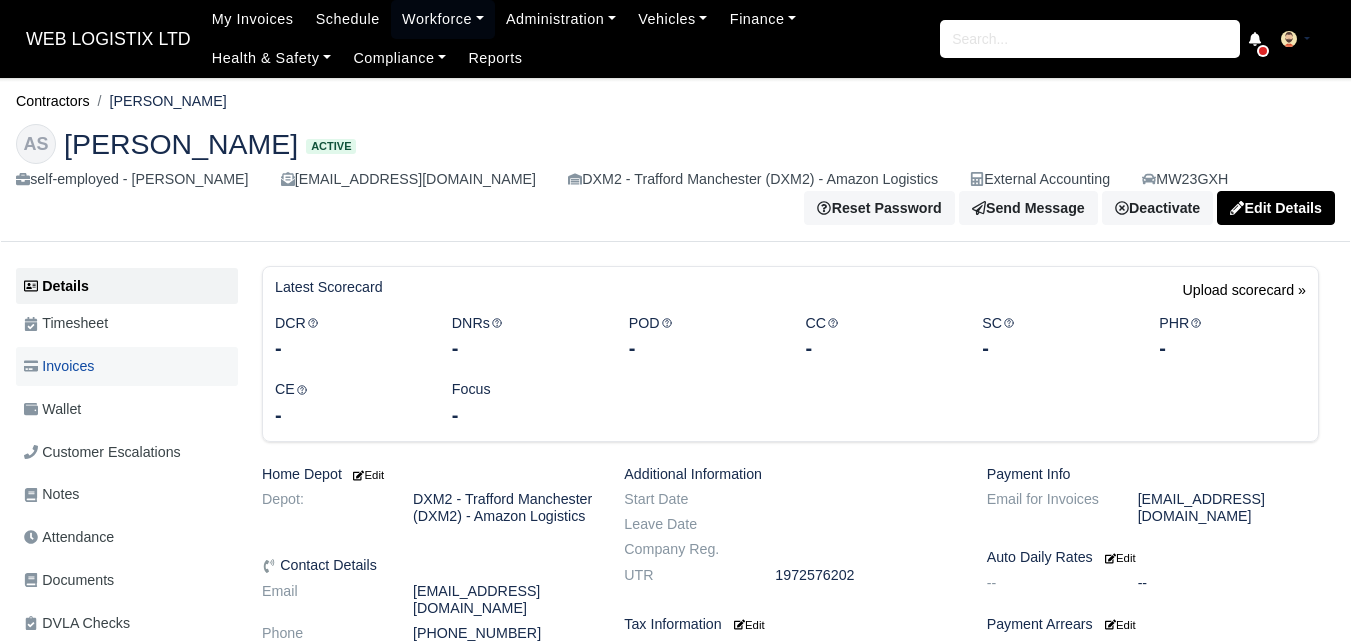 click on "Invoices" at bounding box center [59, 366] 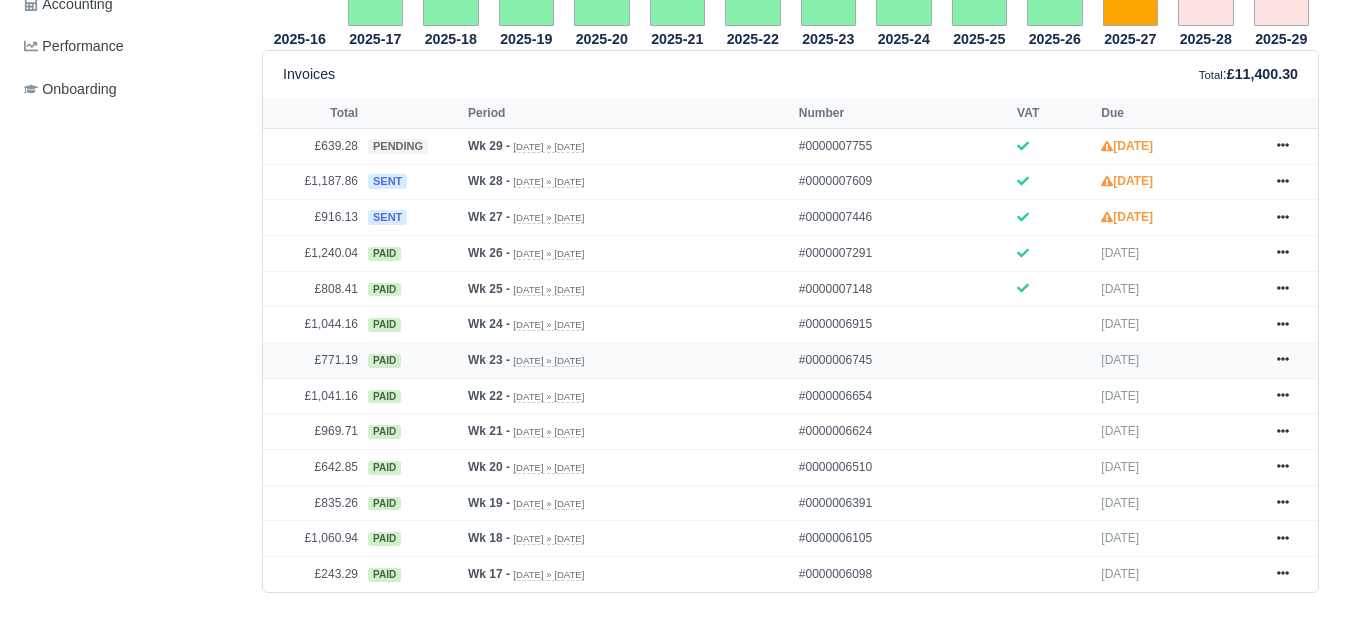 scroll, scrollTop: 167, scrollLeft: 0, axis: vertical 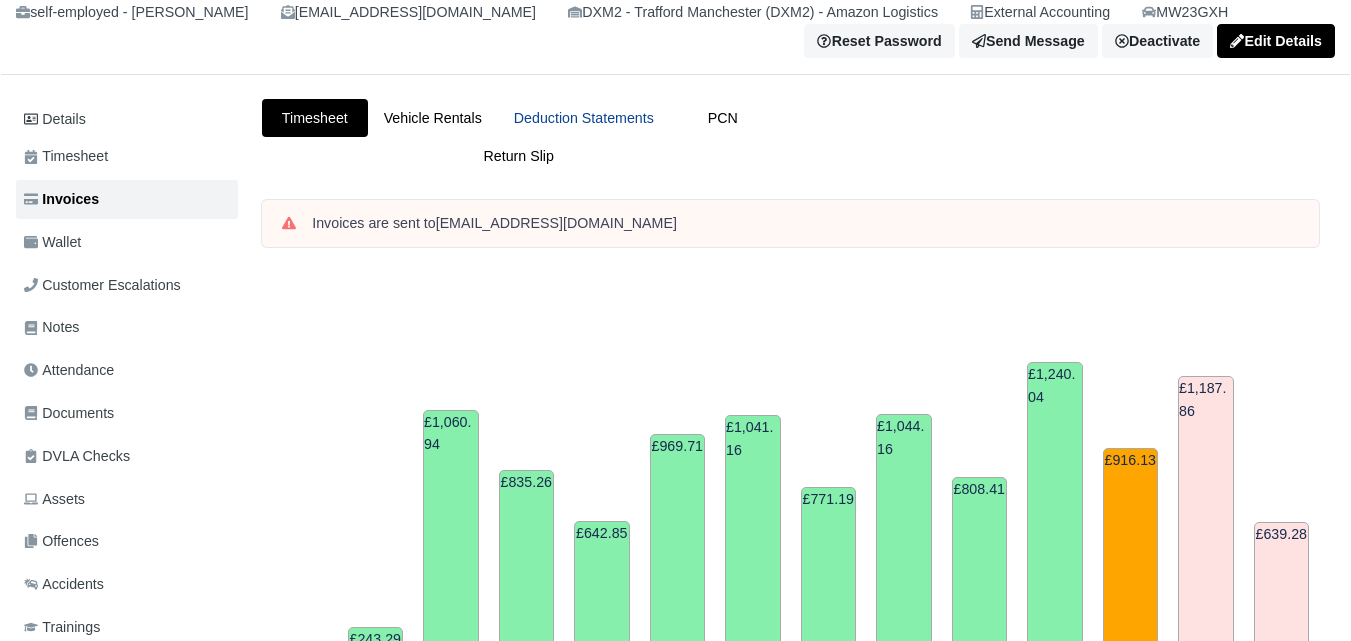 click on "Deduction
Statements" at bounding box center [584, 118] 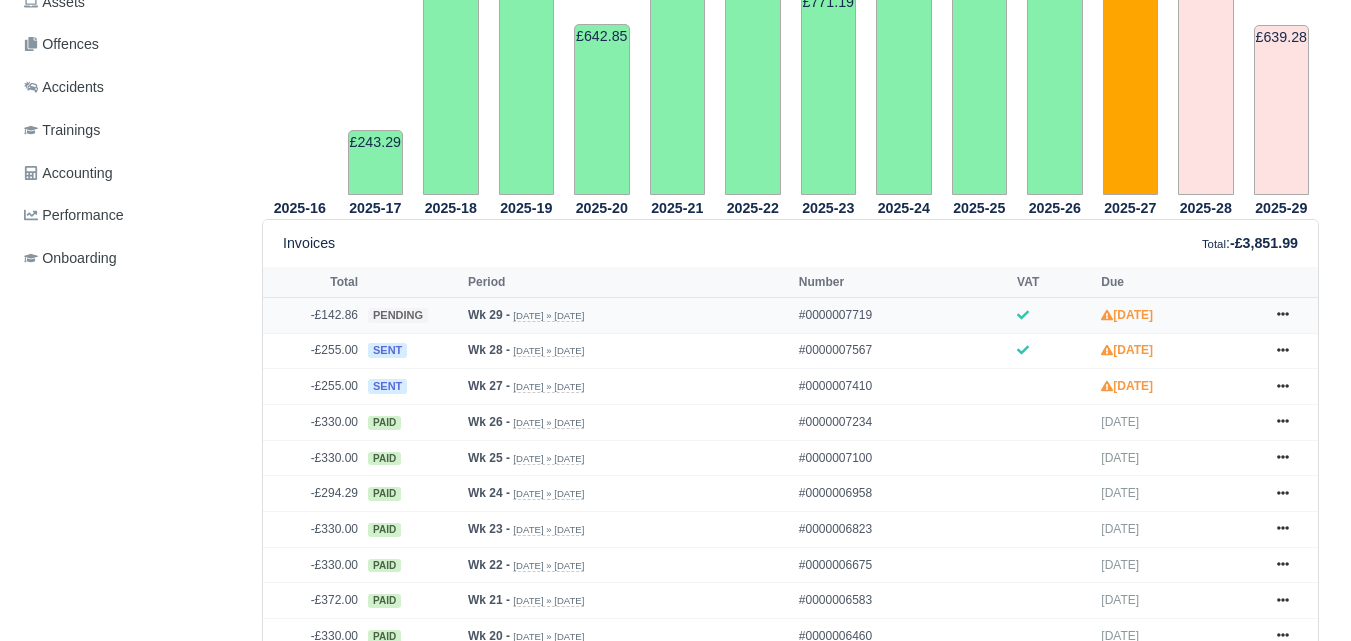 scroll, scrollTop: 667, scrollLeft: 0, axis: vertical 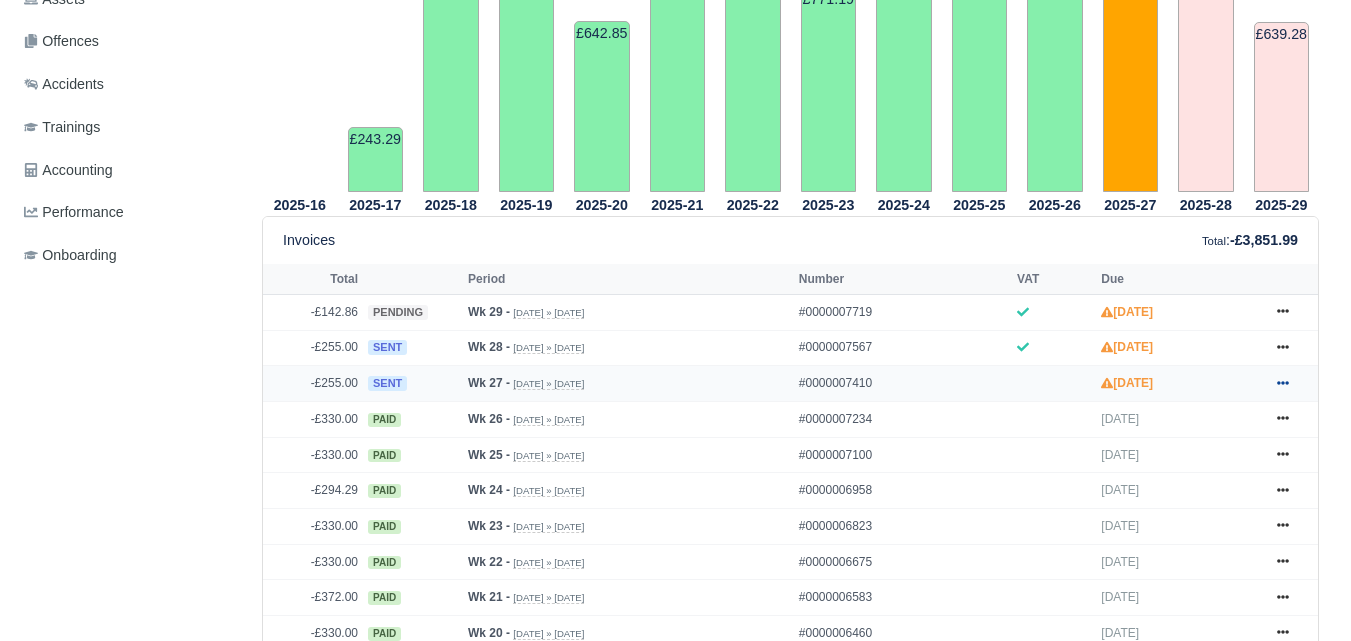 click at bounding box center [1283, 383] 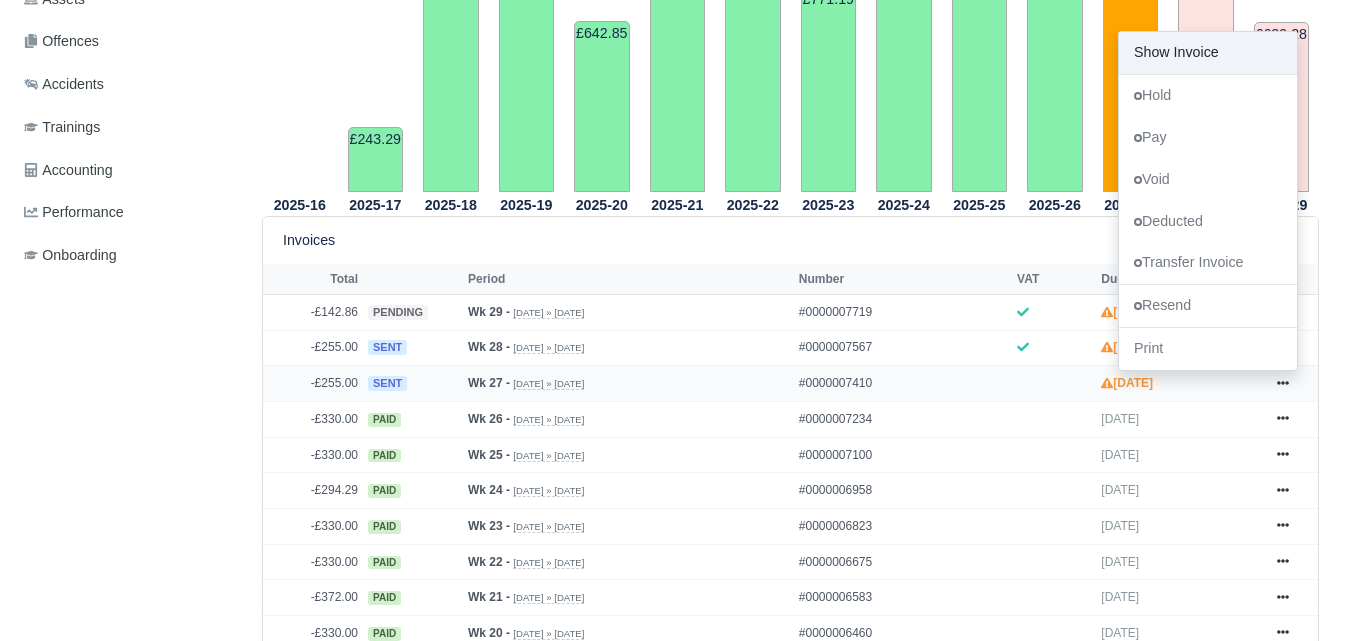 click on "Show Invoice" at bounding box center (1208, 53) 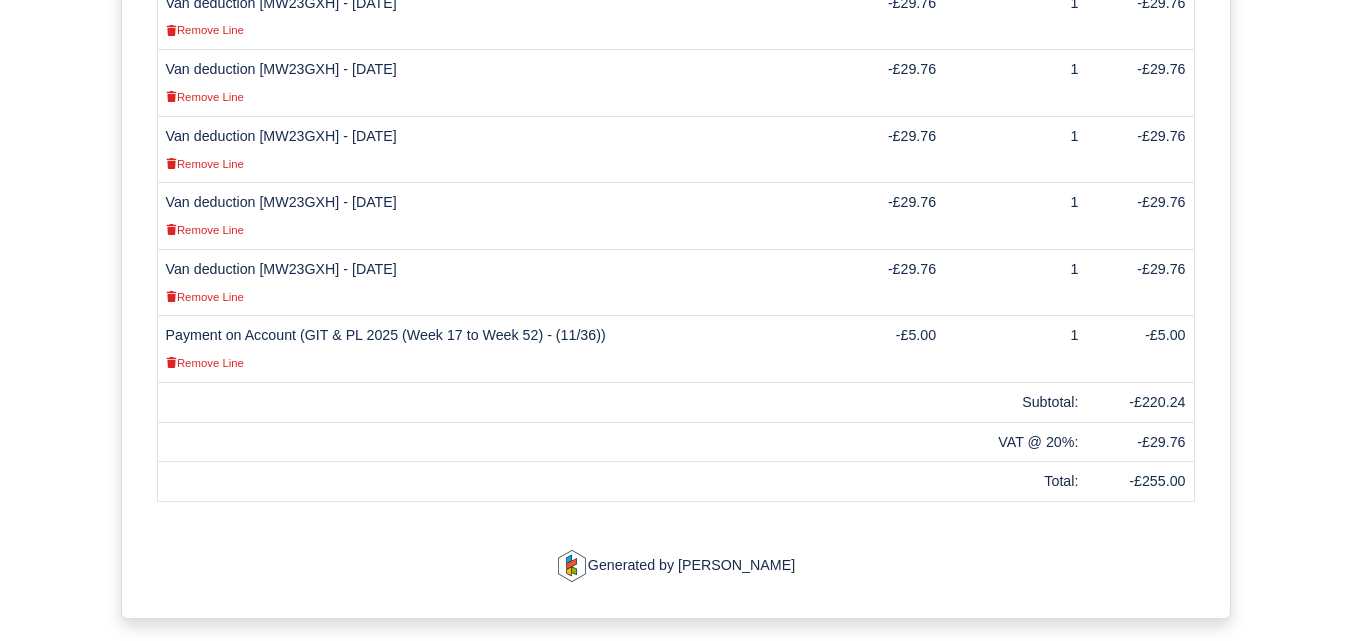scroll, scrollTop: 864, scrollLeft: 0, axis: vertical 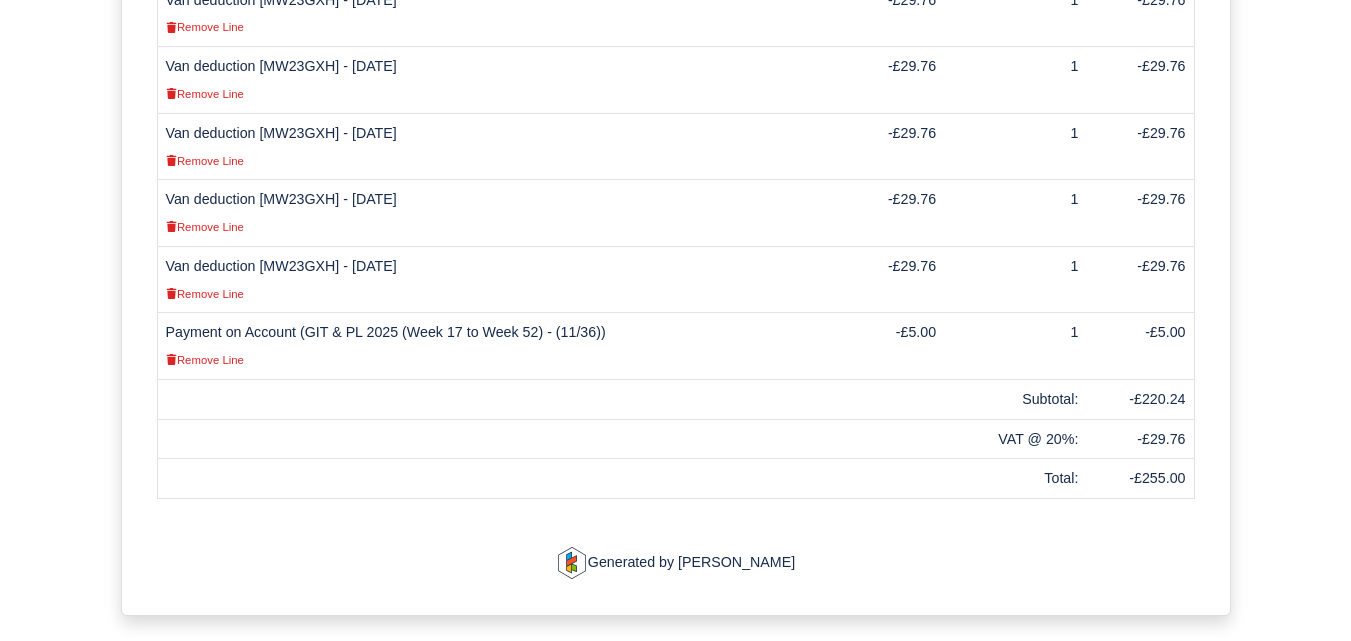 click on "-£220.24" at bounding box center (1140, 399) 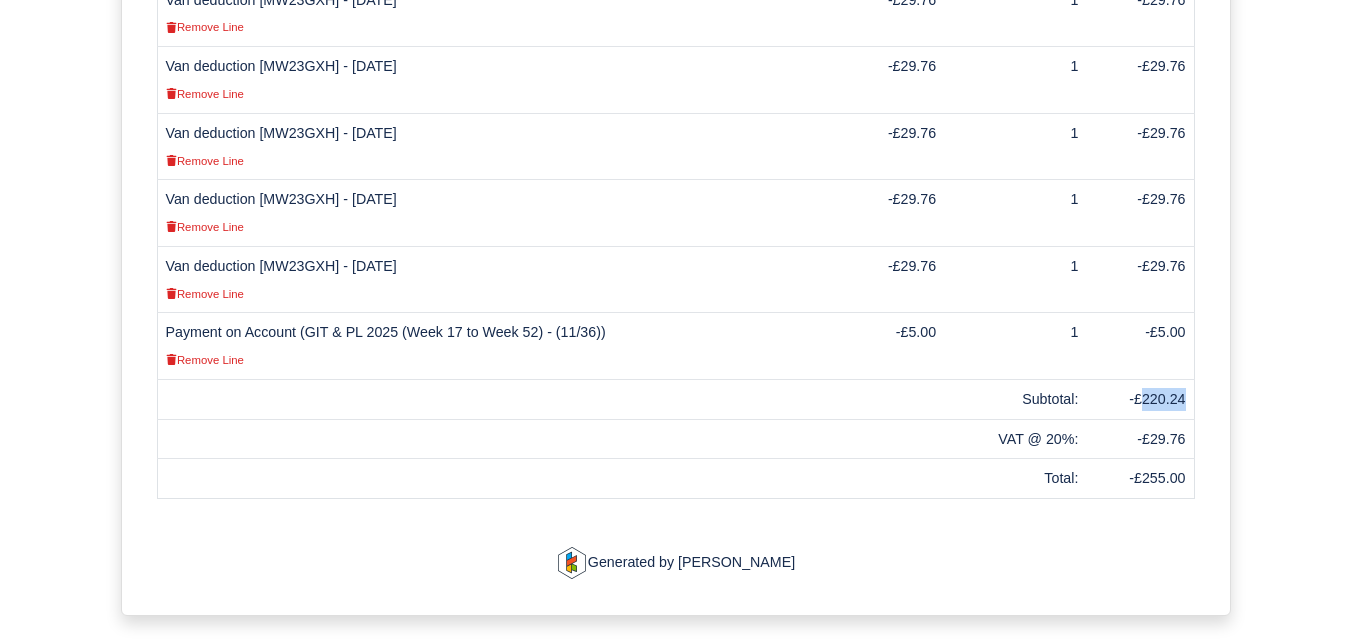click on "-£220.24" at bounding box center (1140, 399) 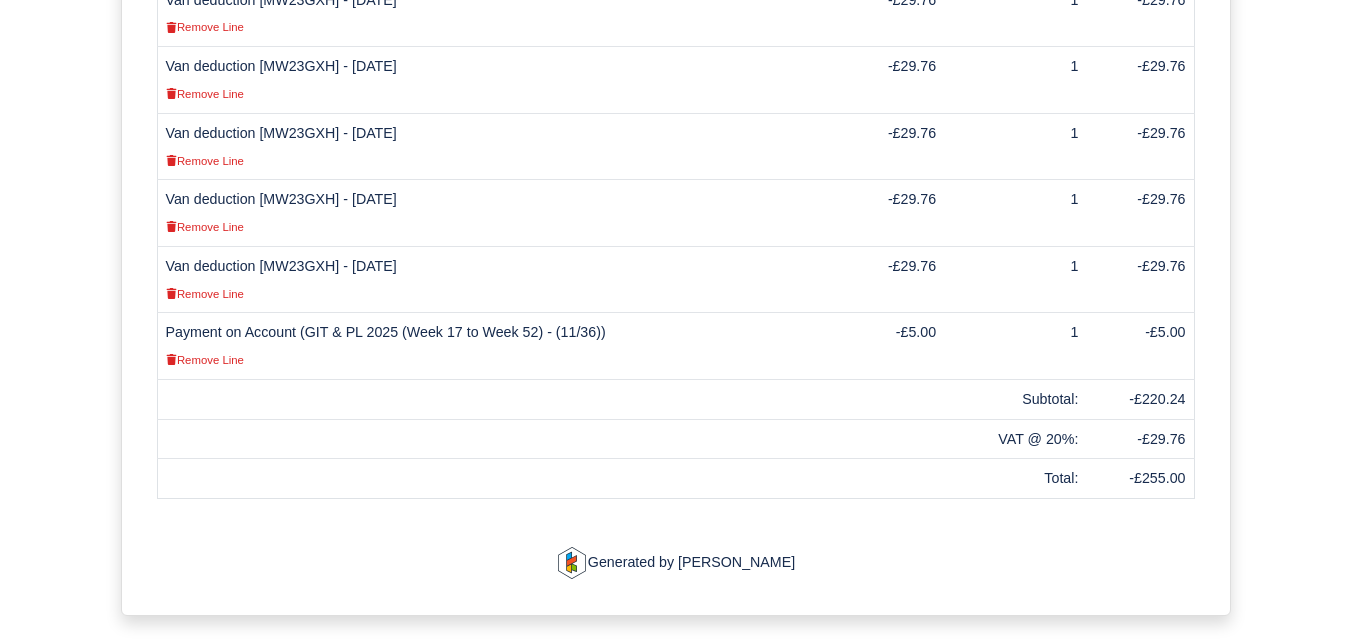 click on "-£255.00" at bounding box center [1140, 479] 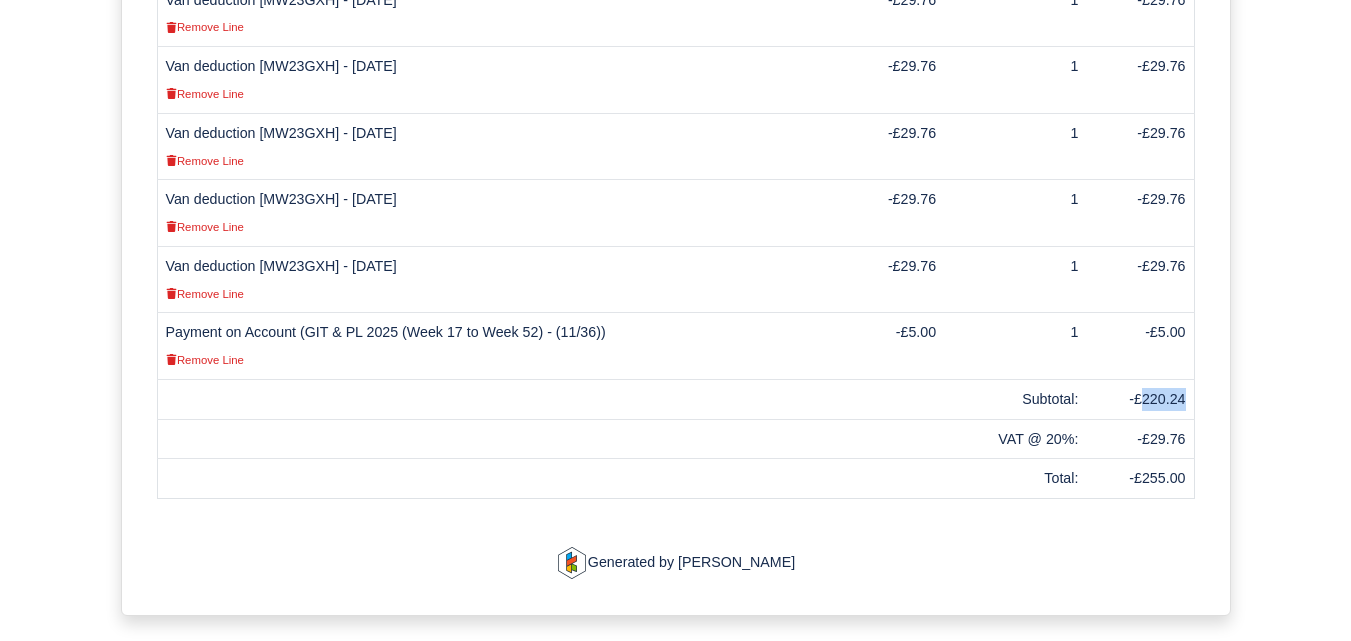 drag, startPoint x: 1146, startPoint y: 376, endPoint x: 1182, endPoint y: 377, distance: 36.013885 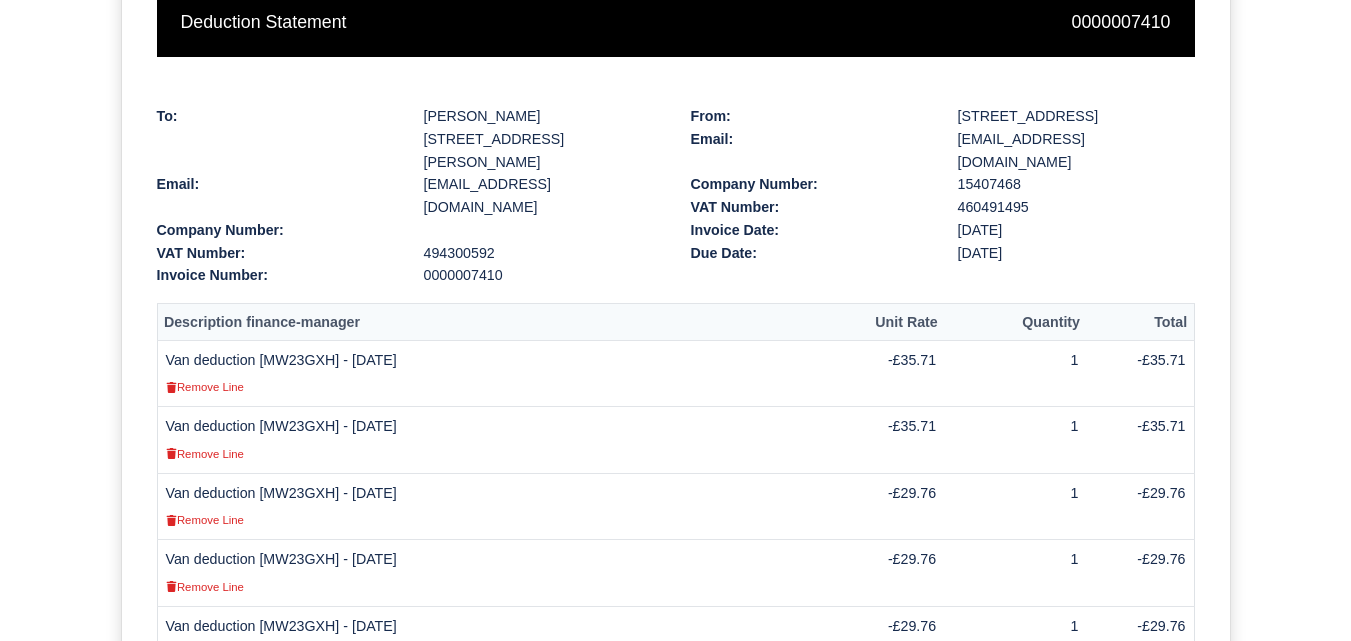scroll, scrollTop: 0, scrollLeft: 0, axis: both 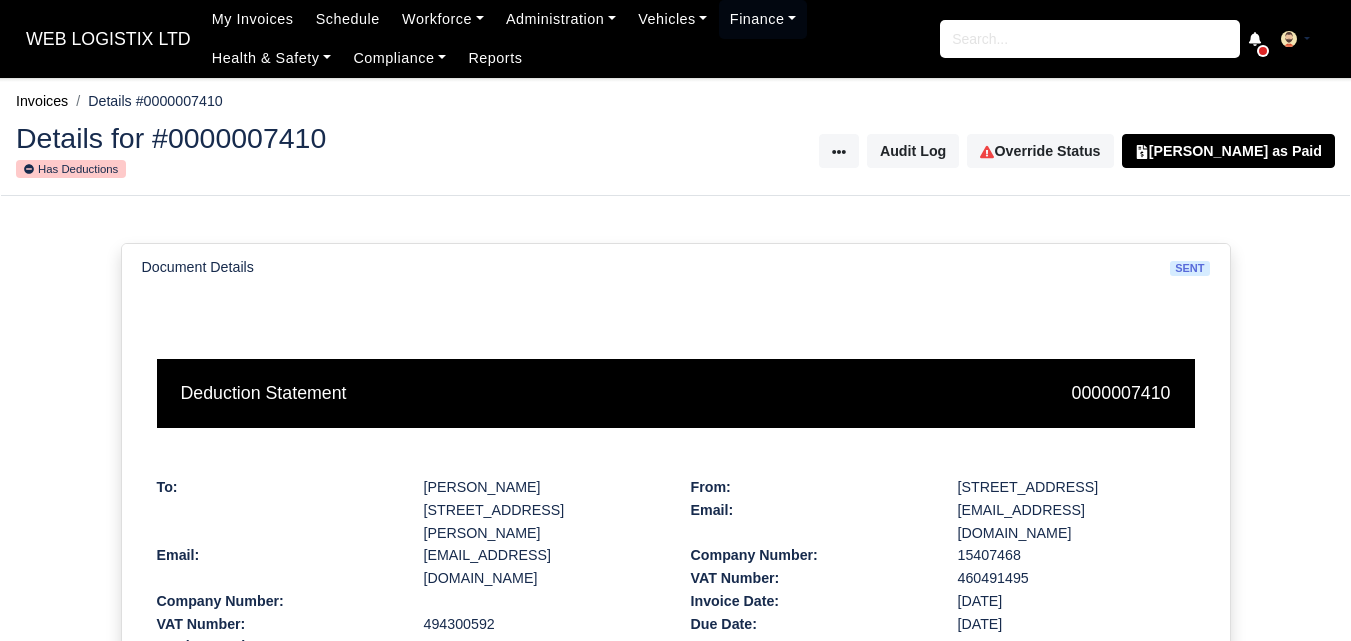 click on "Andrew Sekenhamo" at bounding box center (542, 487) 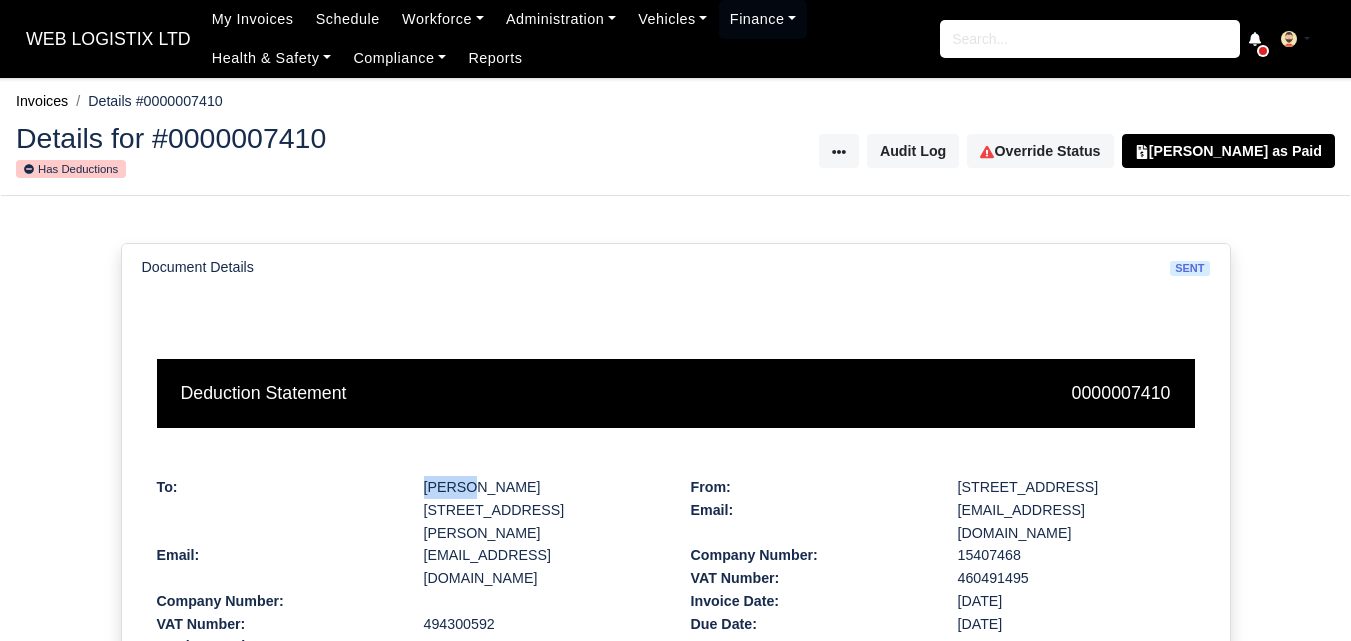 drag, startPoint x: 425, startPoint y: 508, endPoint x: 443, endPoint y: 539, distance: 35.846897 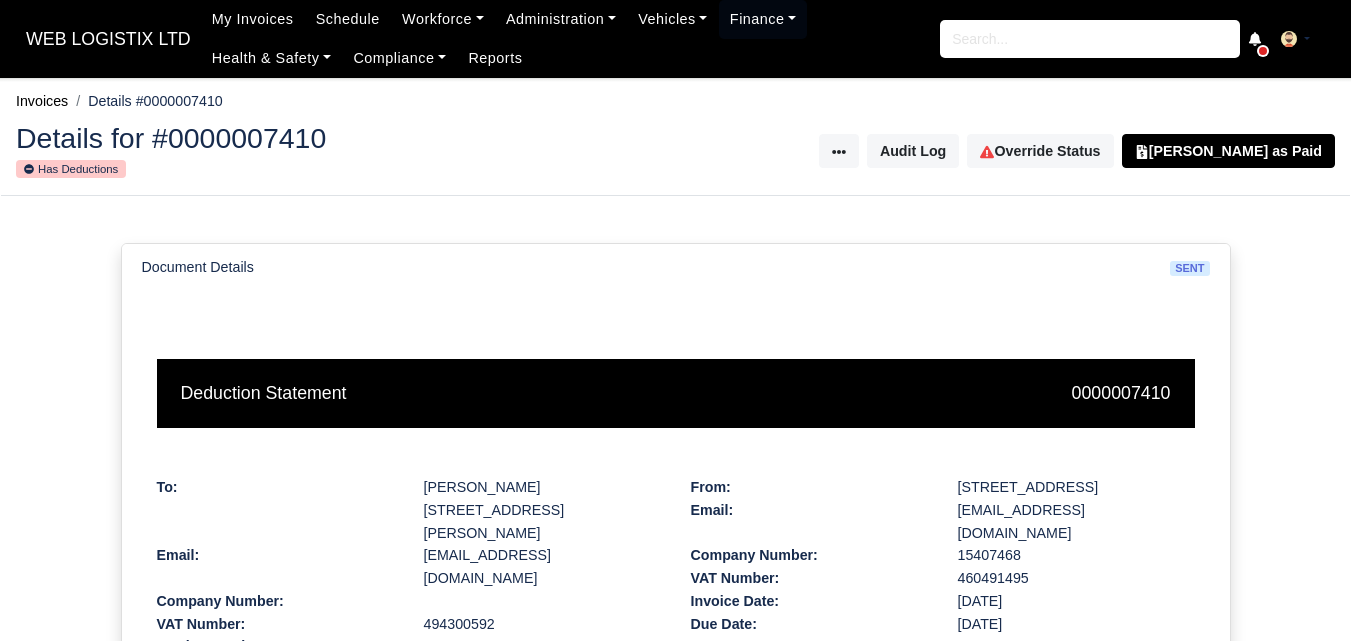 drag, startPoint x: 424, startPoint y: 515, endPoint x: 438, endPoint y: 534, distance: 23.600847 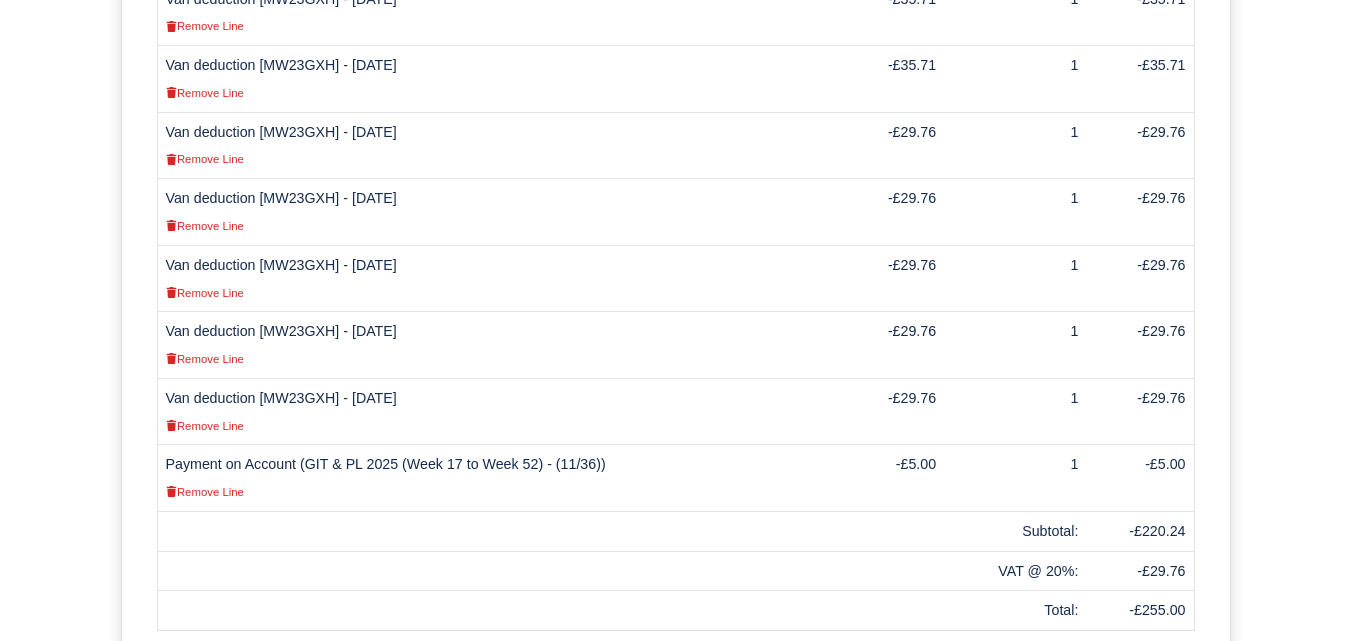 scroll, scrollTop: 531, scrollLeft: 0, axis: vertical 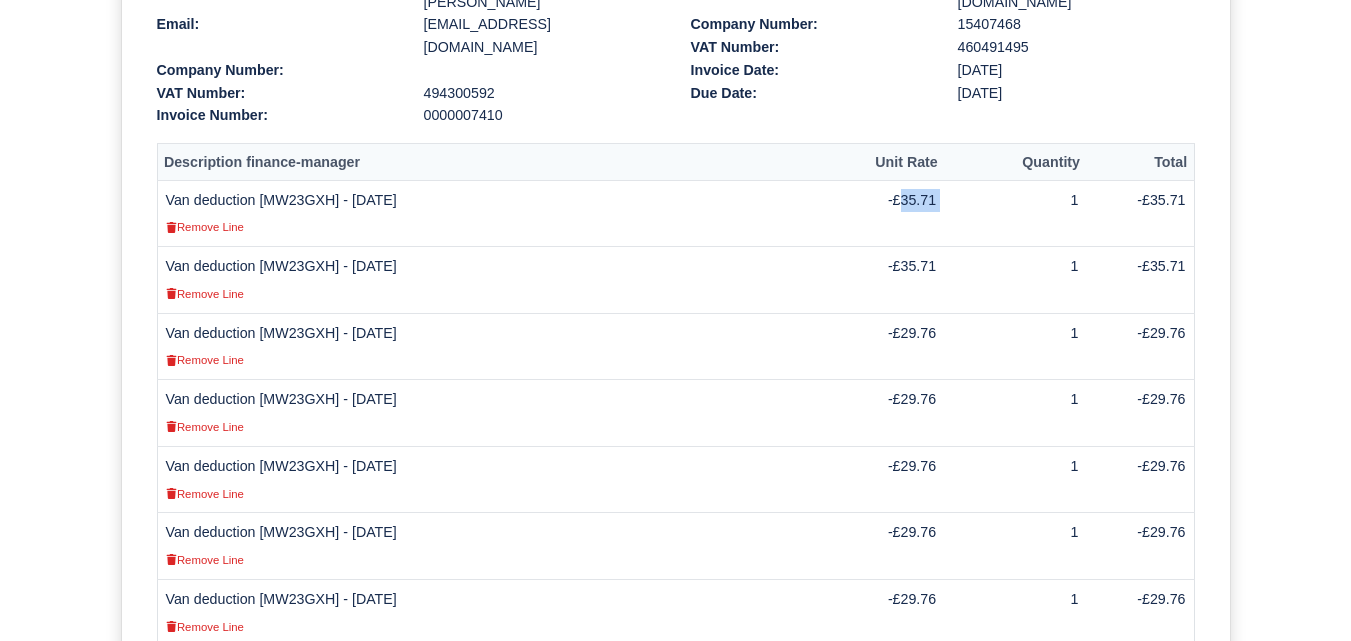 drag, startPoint x: 902, startPoint y: 177, endPoint x: 984, endPoint y: 218, distance: 91.67879 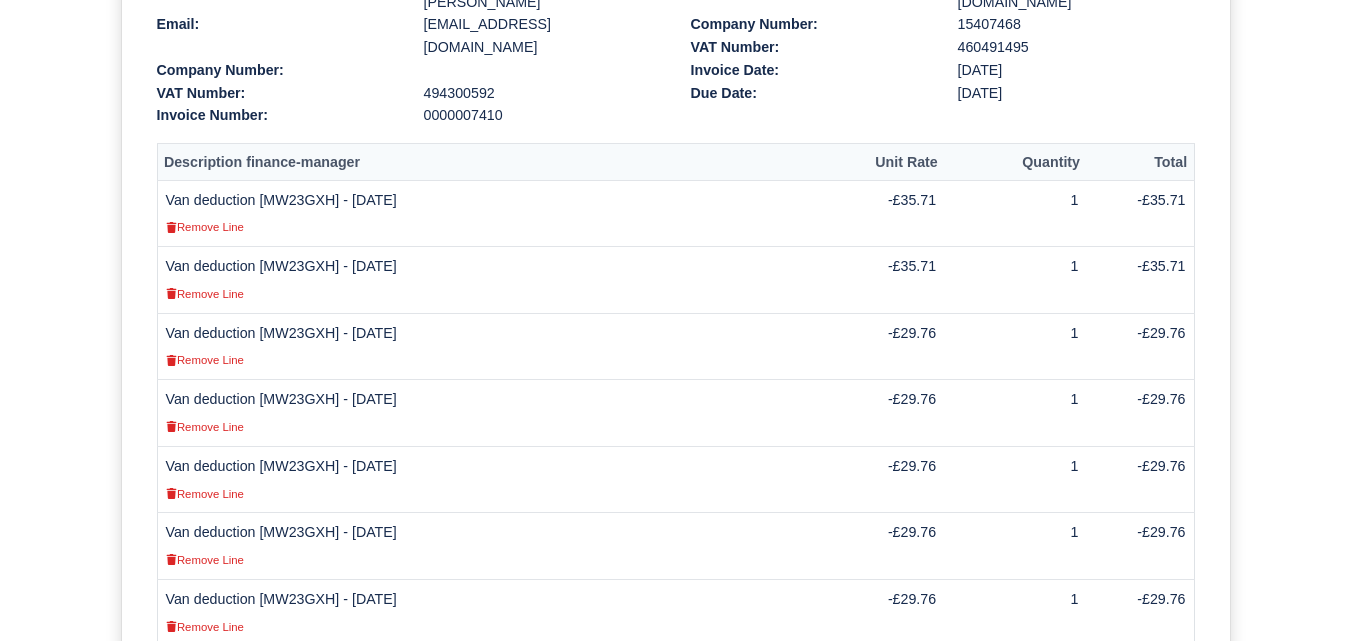 click on "-£35.71" at bounding box center [888, 280] 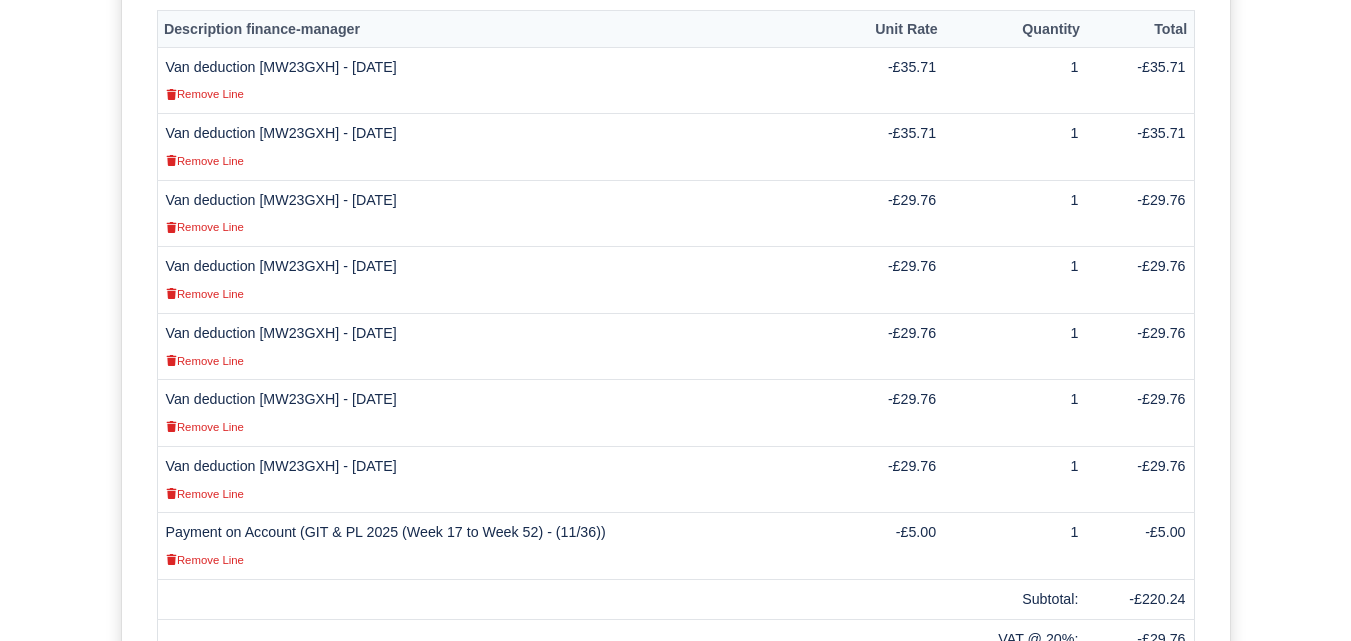 scroll, scrollTop: 531, scrollLeft: 0, axis: vertical 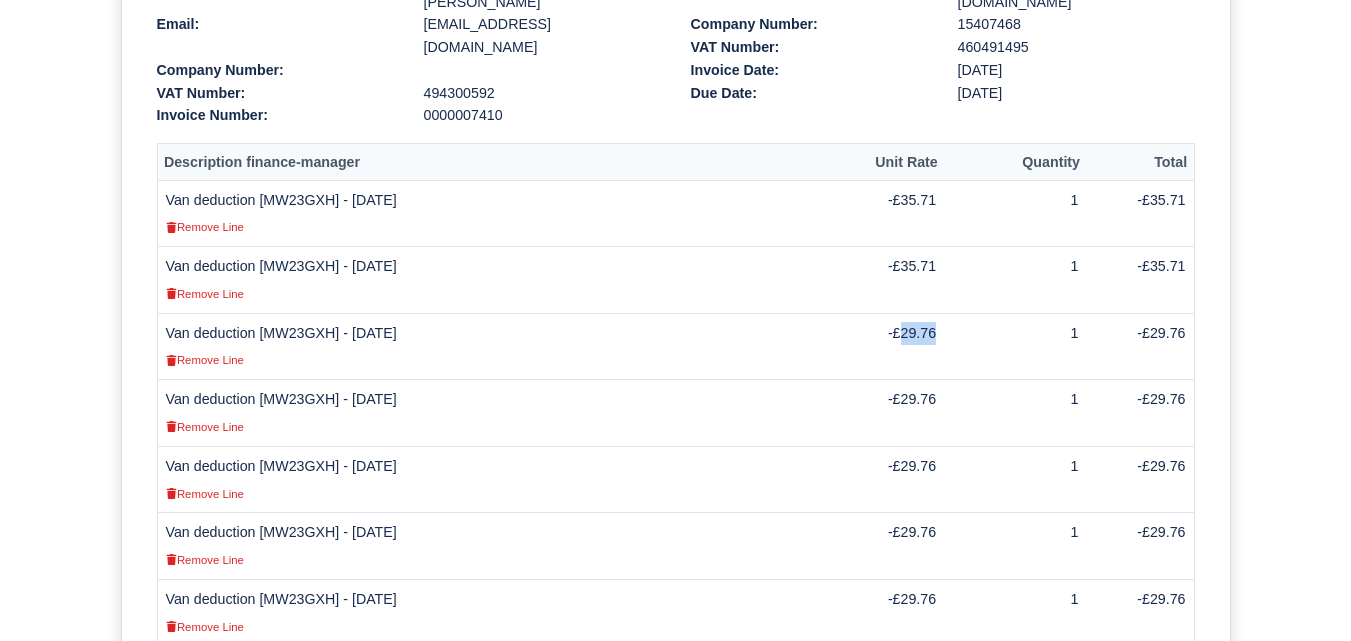 drag, startPoint x: 909, startPoint y: 311, endPoint x: 936, endPoint y: 322, distance: 29.15476 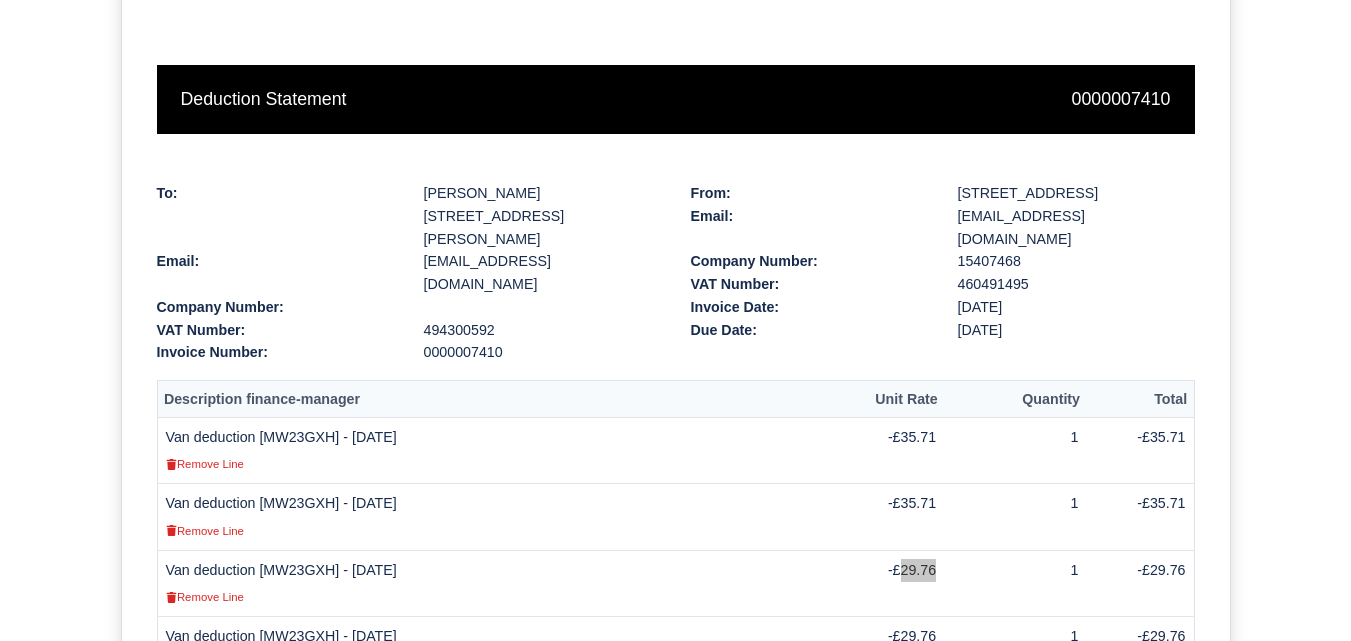 scroll, scrollTop: 364, scrollLeft: 0, axis: vertical 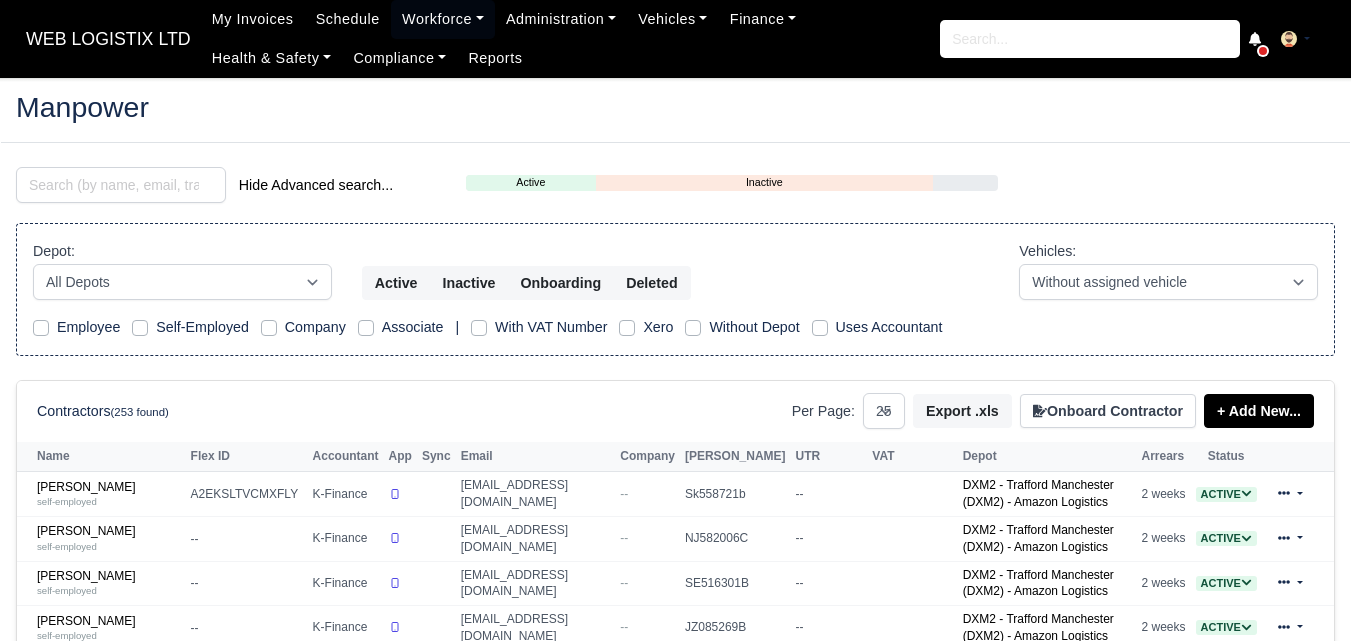 select on "25" 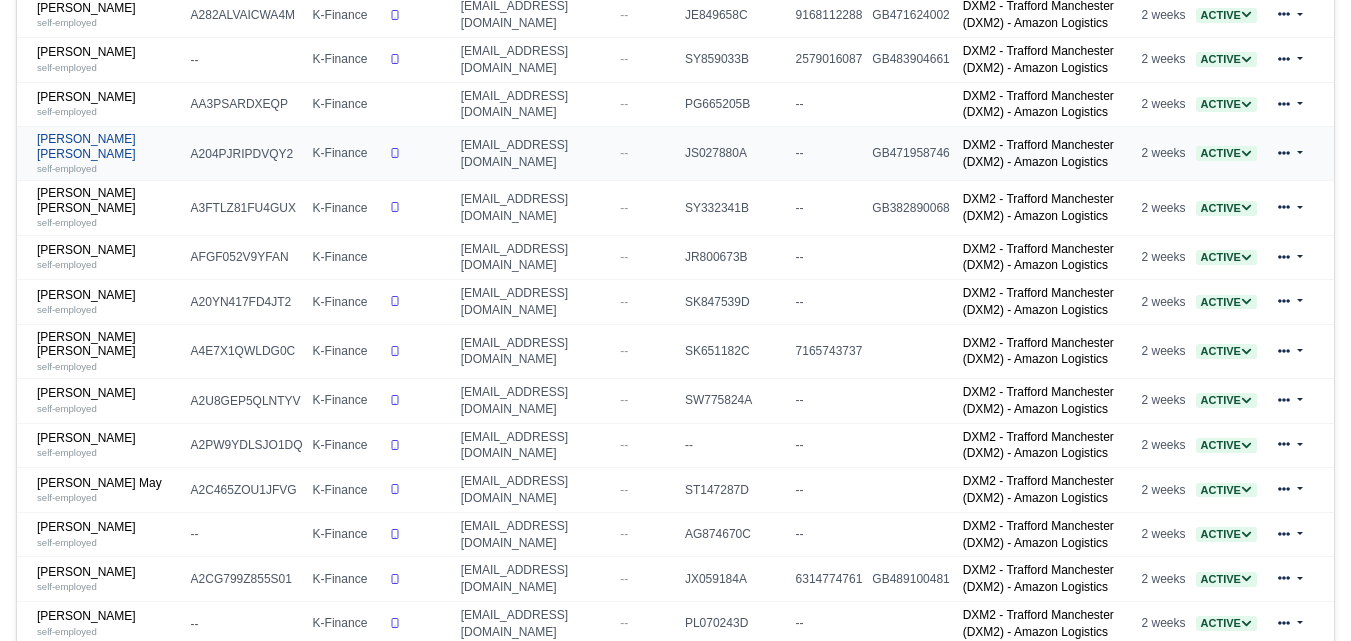 scroll, scrollTop: 791, scrollLeft: 0, axis: vertical 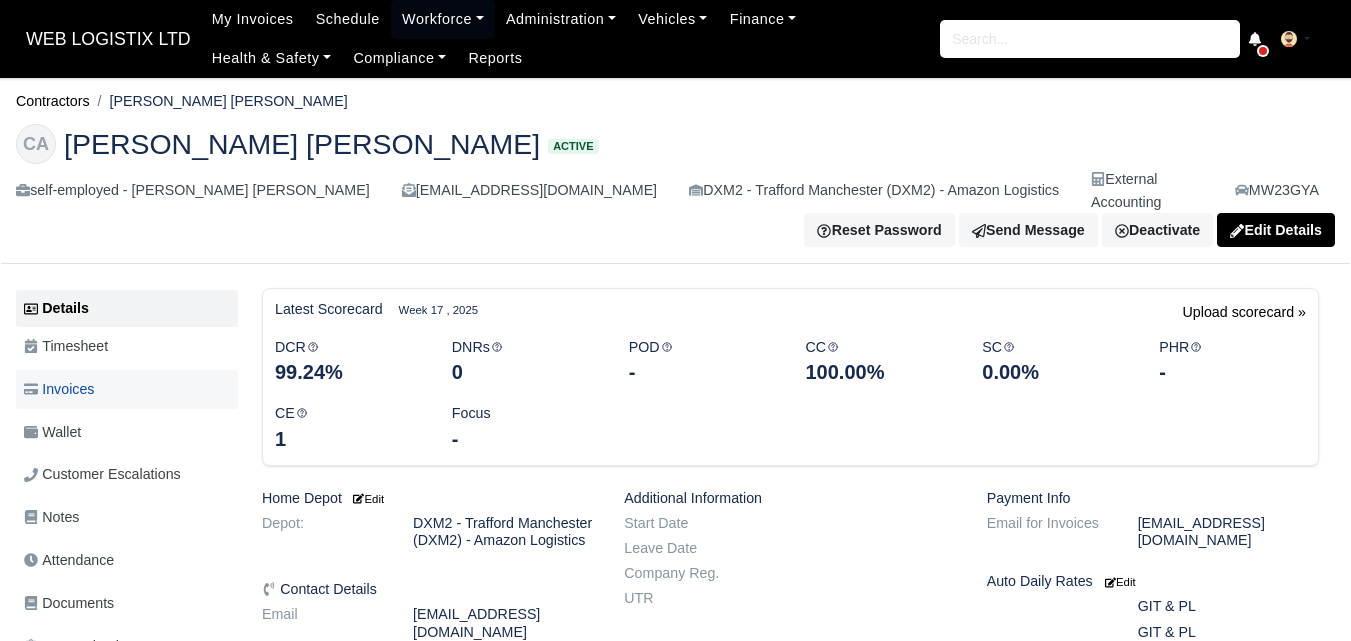 click on "Invoices" at bounding box center (59, 389) 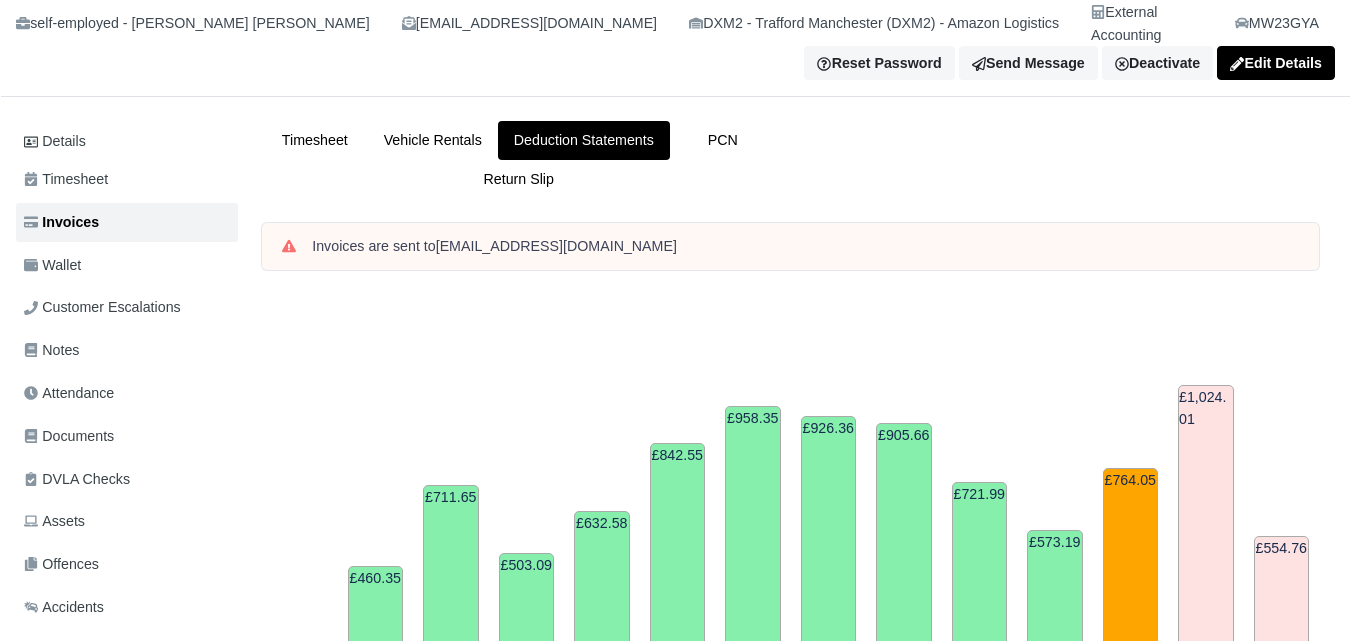 scroll, scrollTop: 667, scrollLeft: 0, axis: vertical 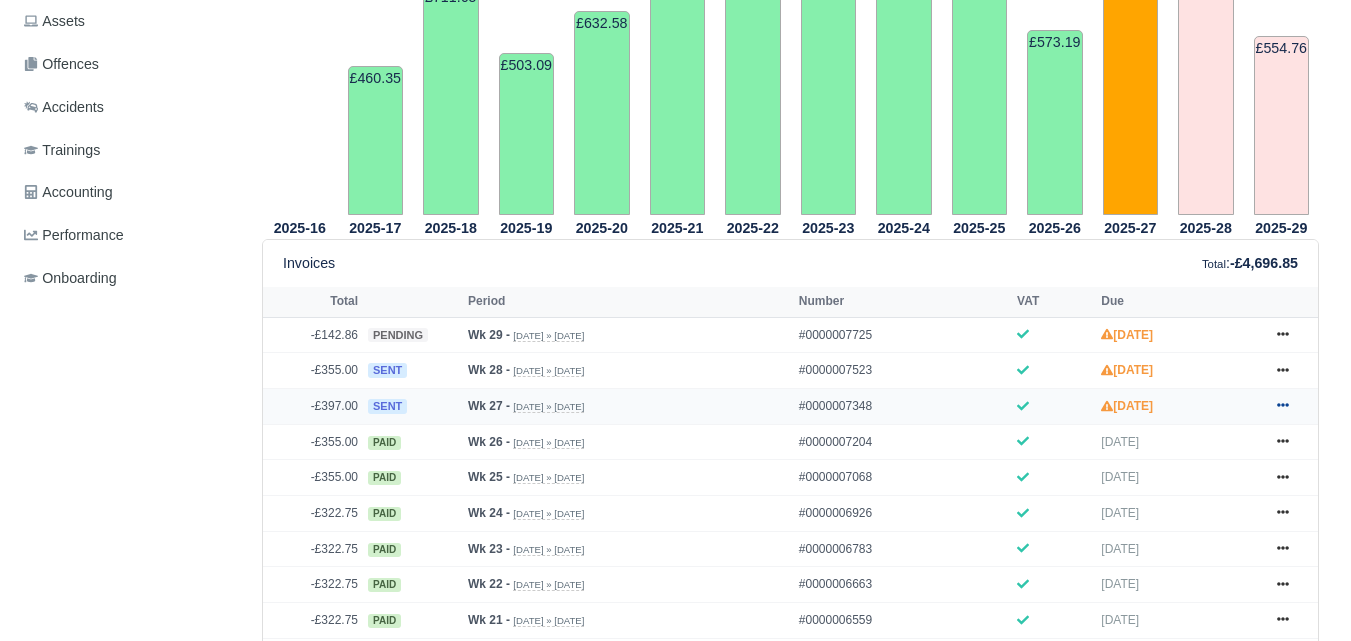 click 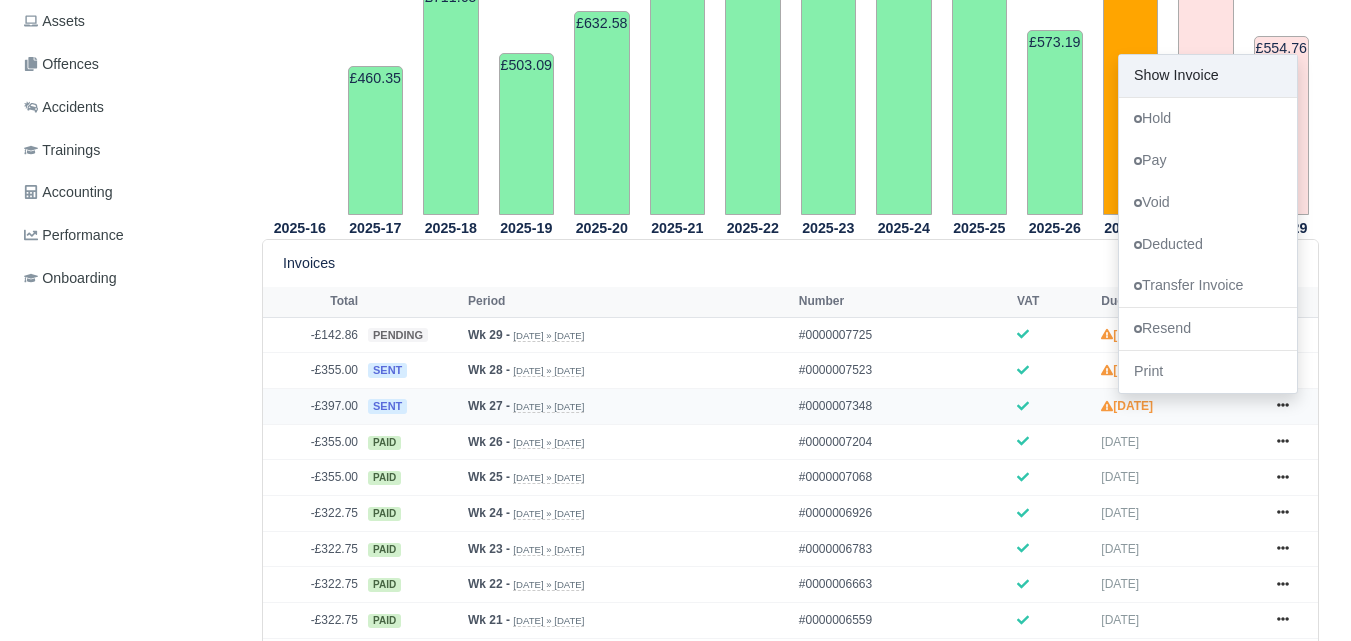 click on "Show Invoice" at bounding box center [1208, 76] 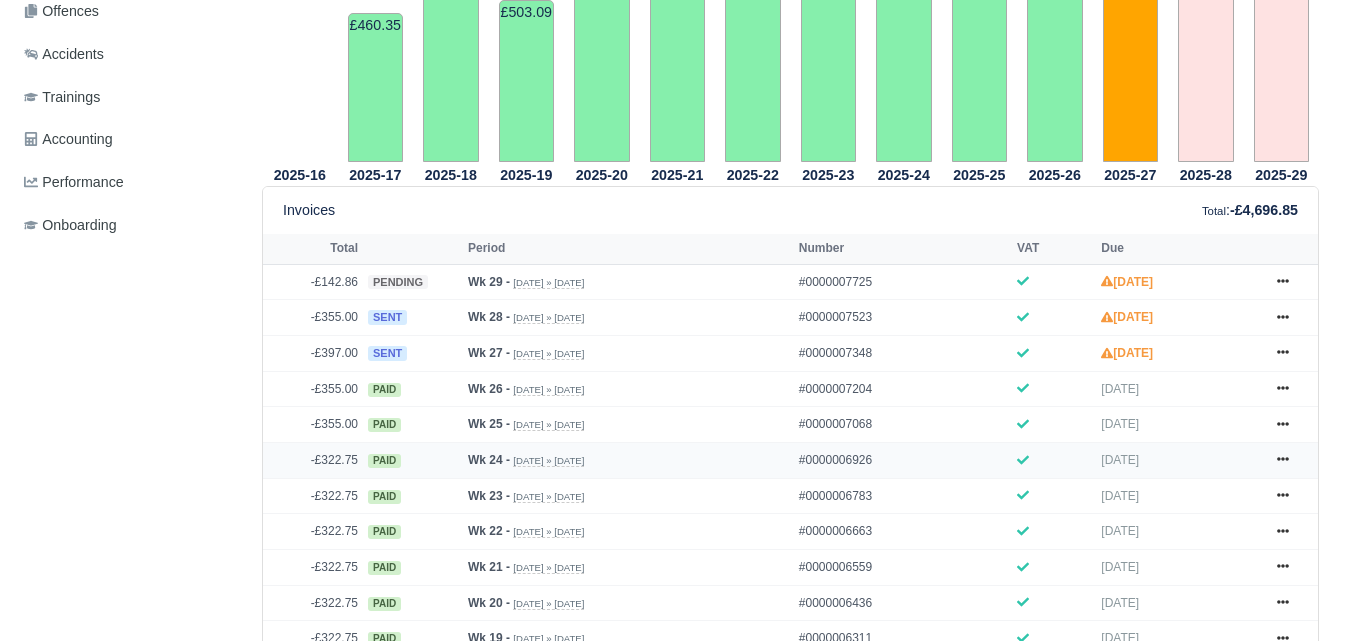 scroll, scrollTop: 833, scrollLeft: 0, axis: vertical 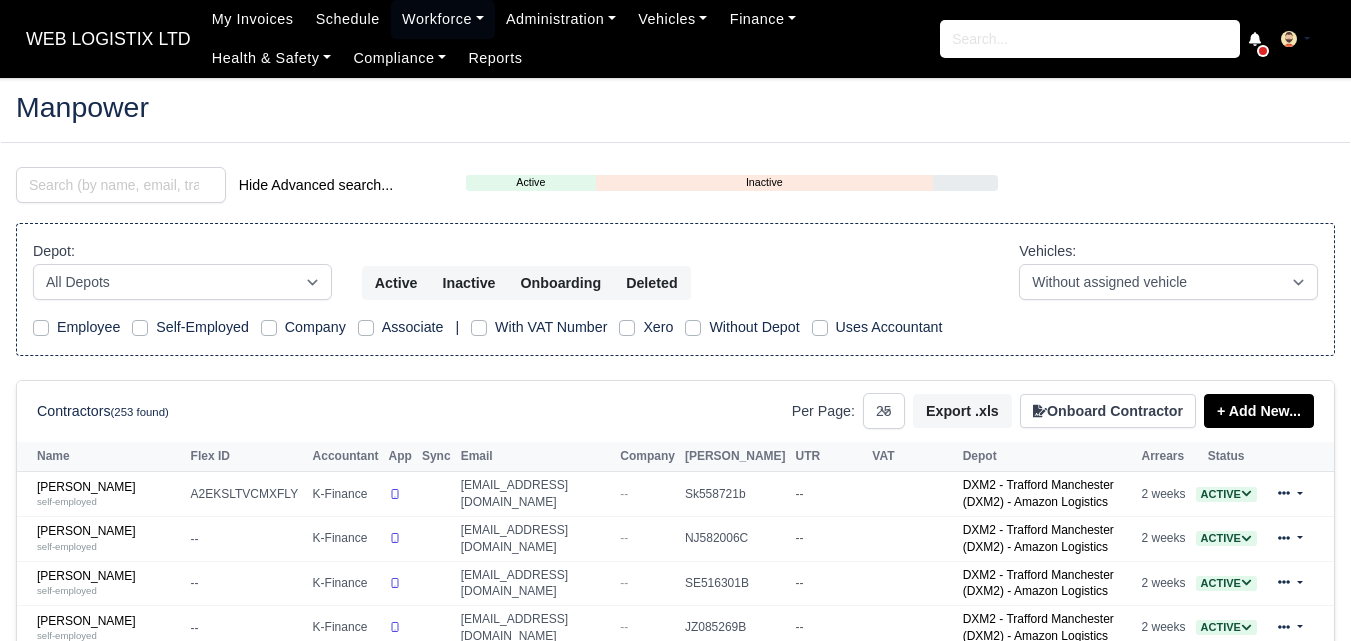 select on "25" 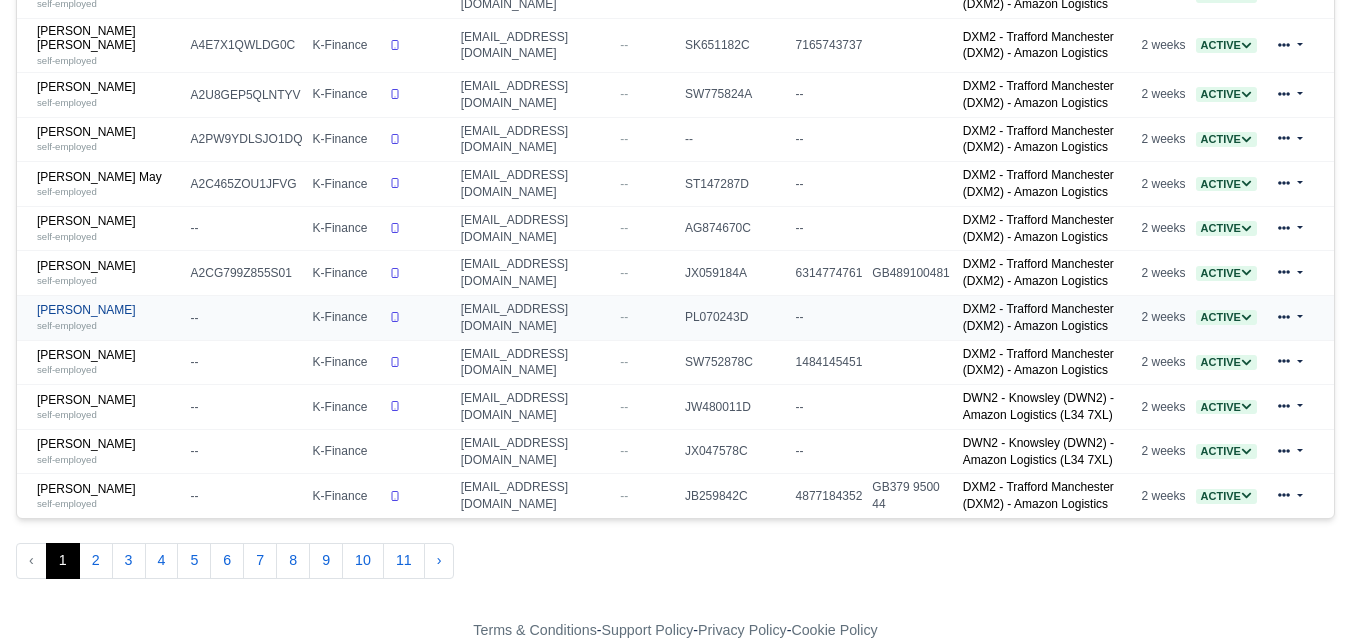 scroll, scrollTop: 1118, scrollLeft: 0, axis: vertical 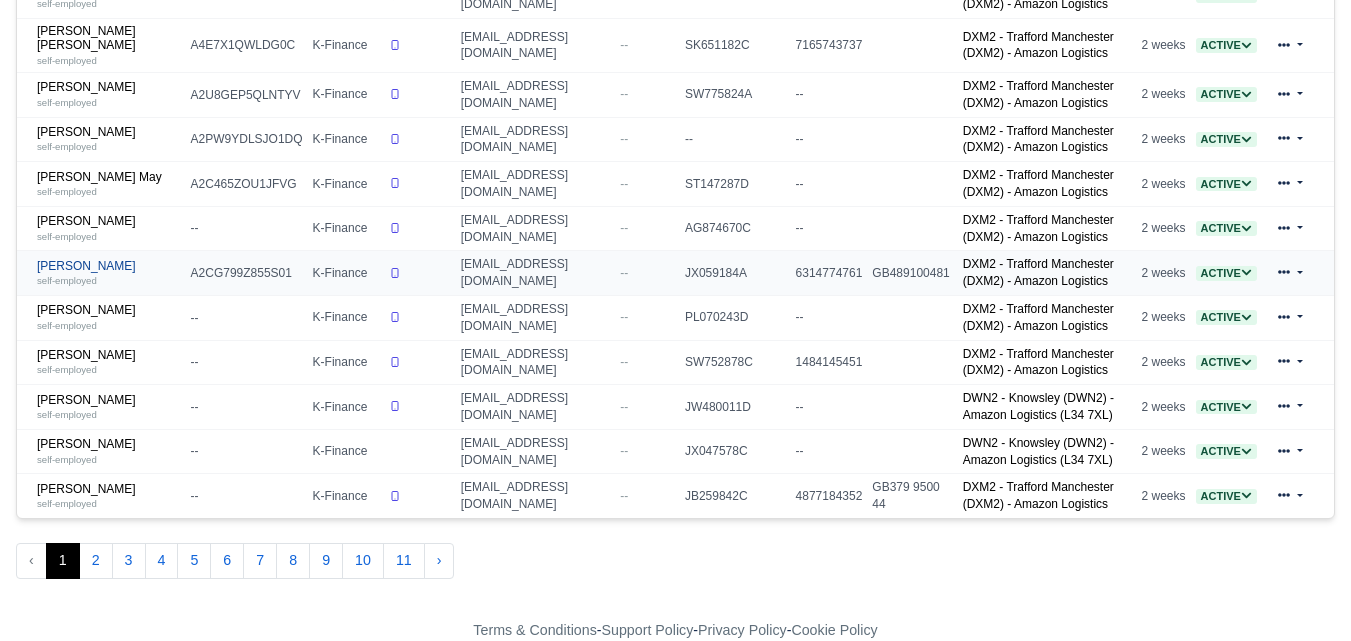 click on "[PERSON_NAME]
self-employed" at bounding box center (109, 273) 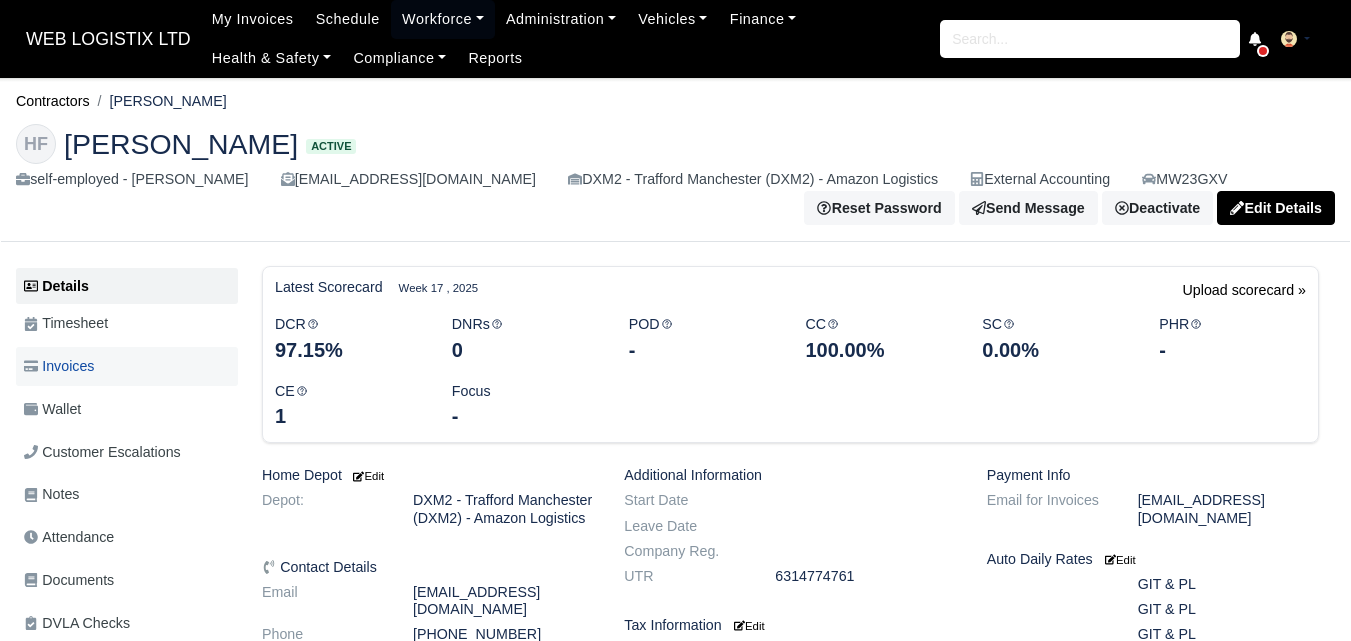 scroll, scrollTop: 0, scrollLeft: 0, axis: both 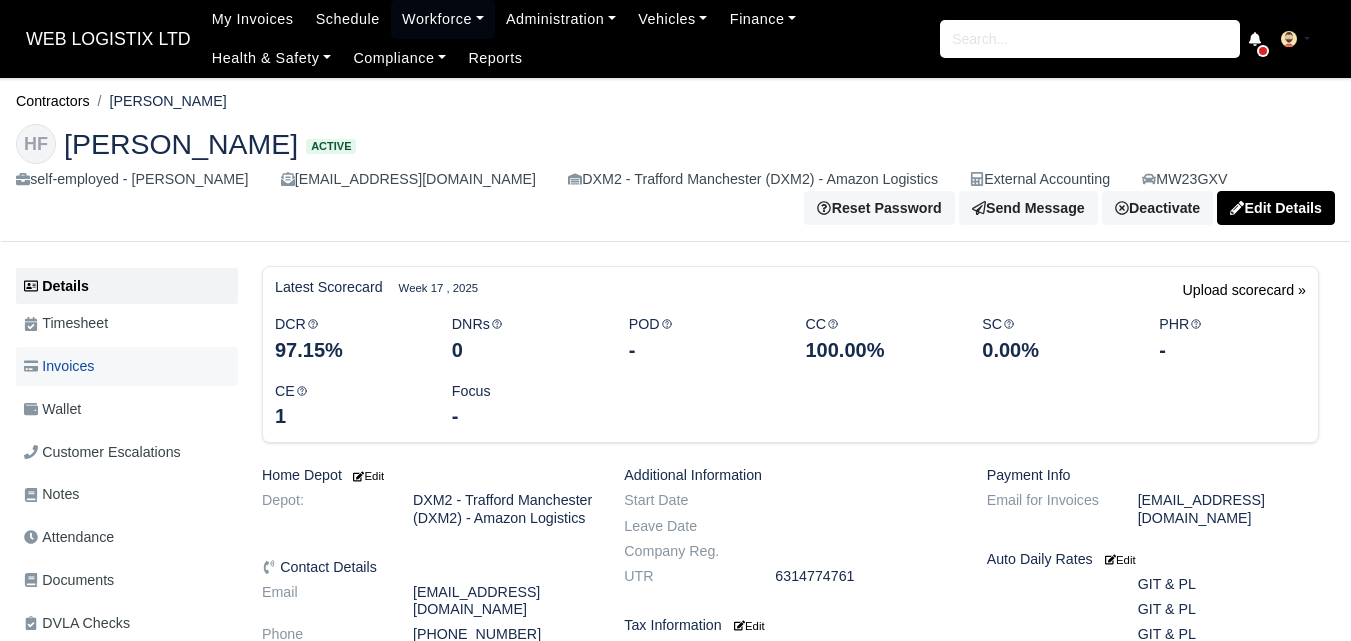 click on "Invoices" at bounding box center (127, 366) 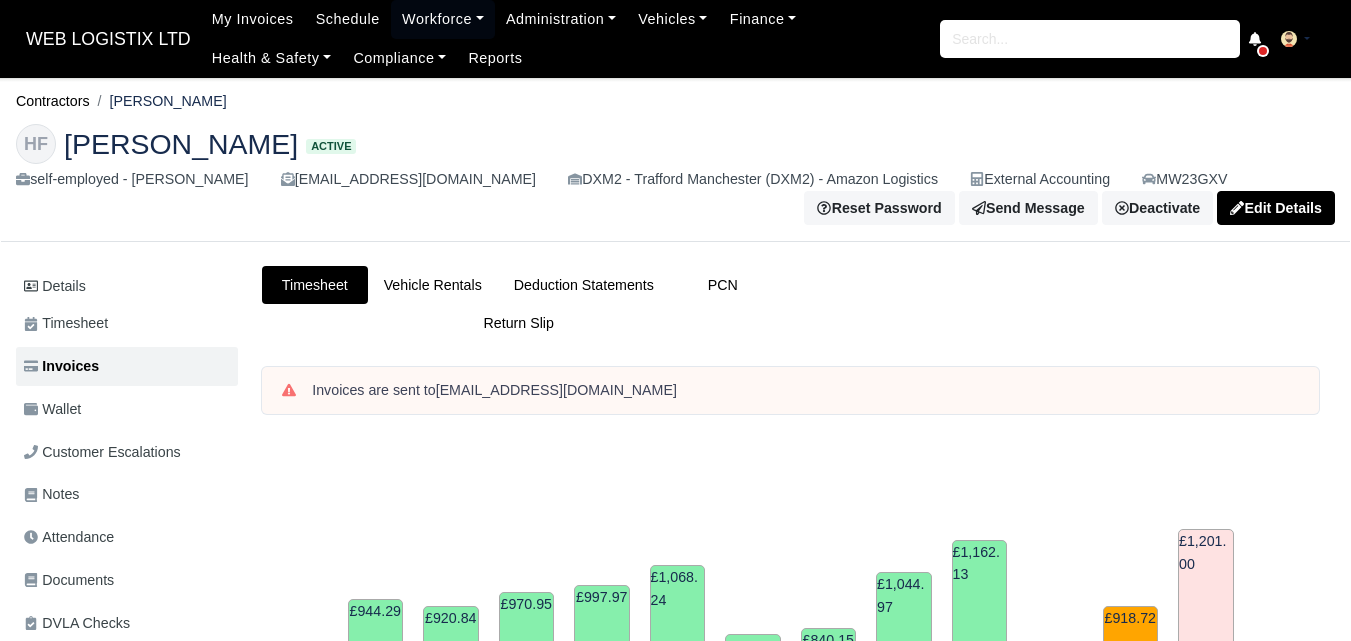 scroll, scrollTop: 0, scrollLeft: 0, axis: both 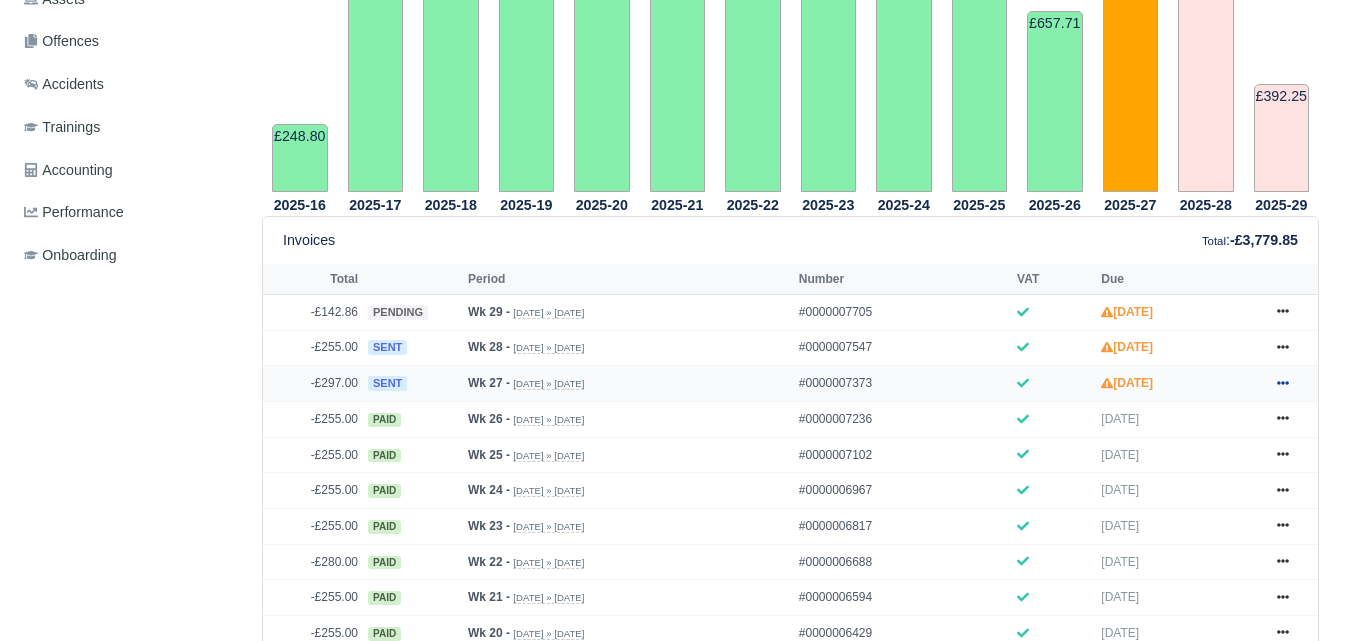 click at bounding box center (1283, 383) 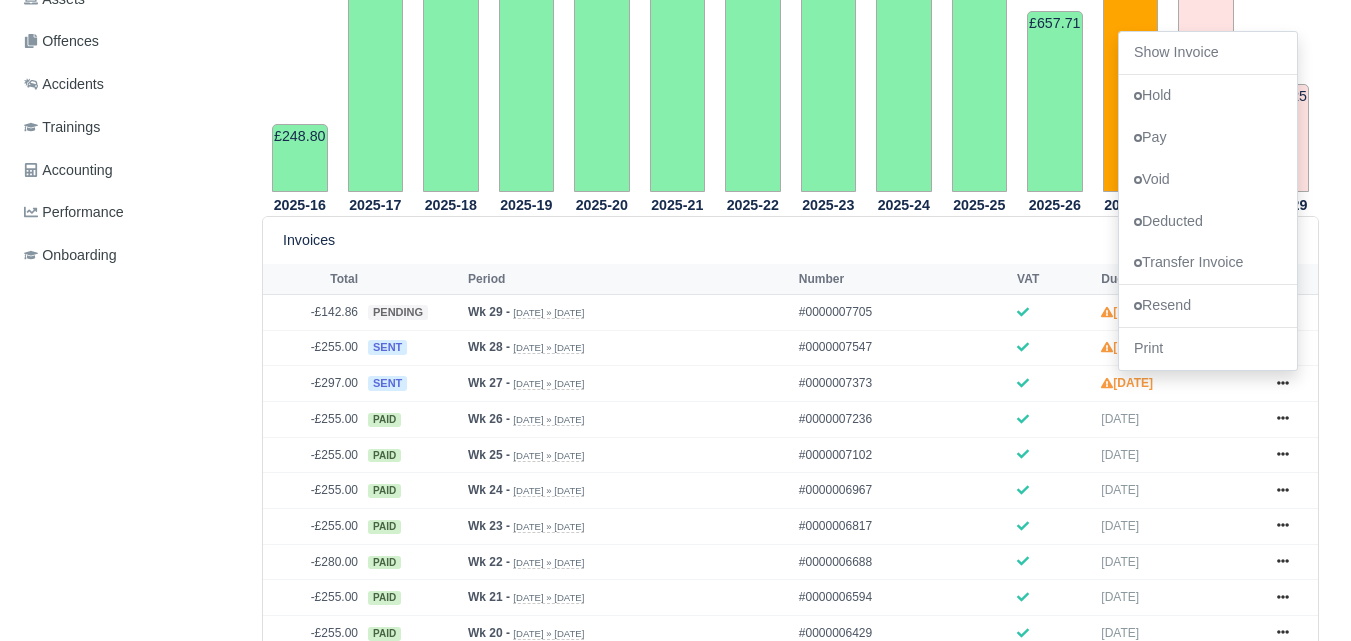 click on "Invoices
Total :  -£3,779.85" at bounding box center (790, 240) 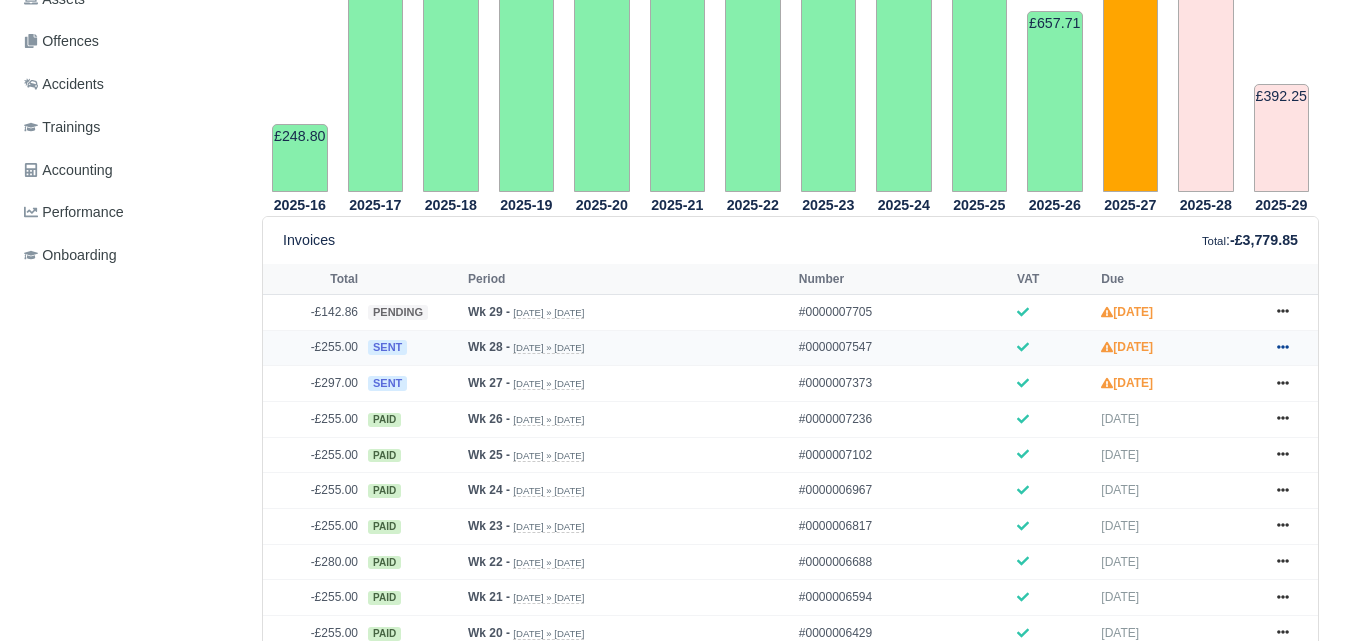 click 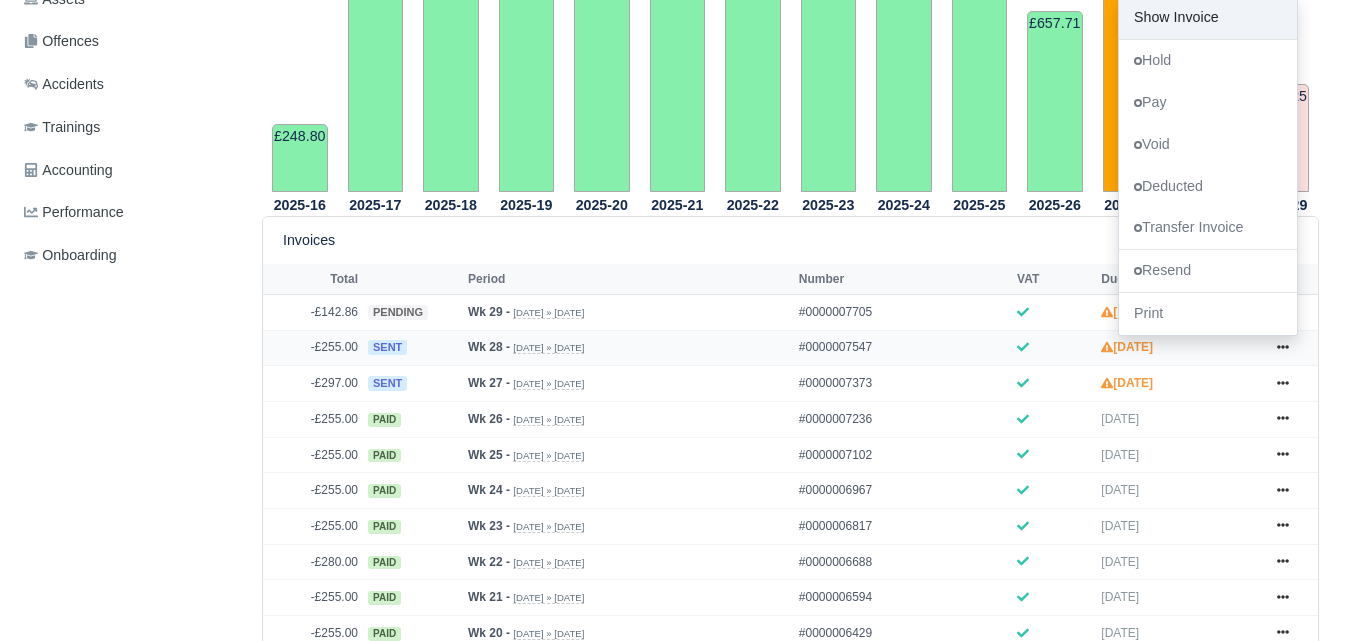 click on "Show Invoice" at bounding box center [1208, 18] 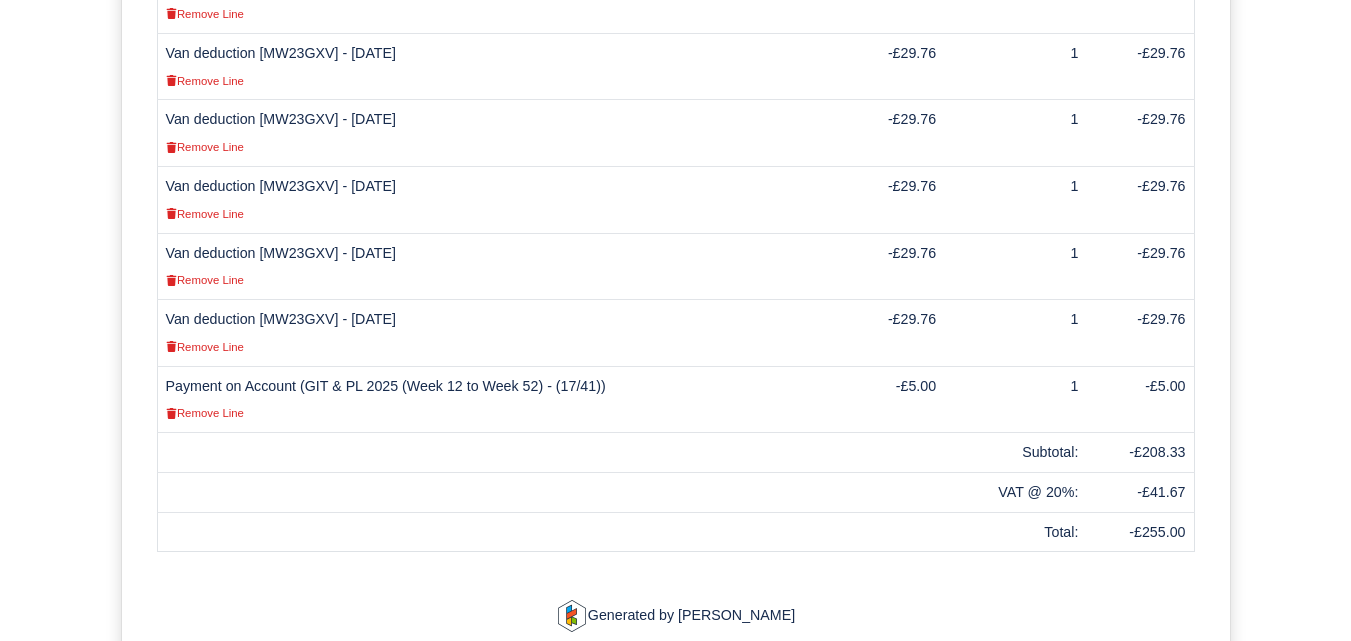 scroll, scrollTop: 864, scrollLeft: 0, axis: vertical 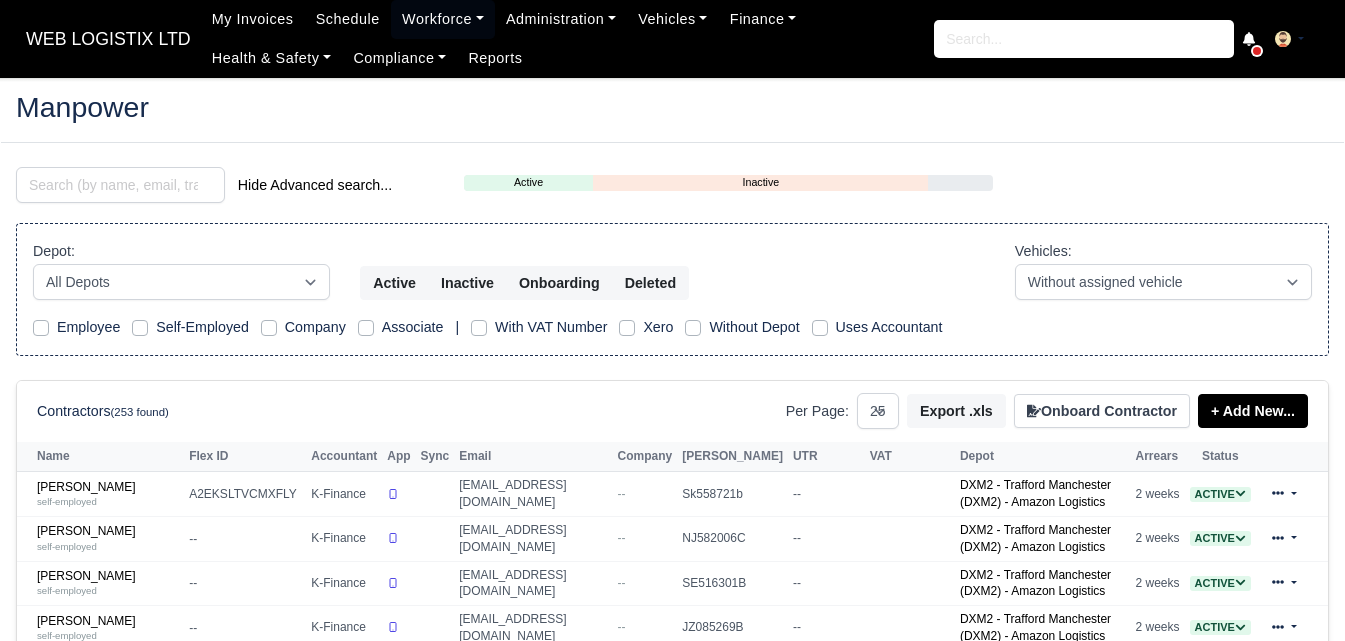 select on "25" 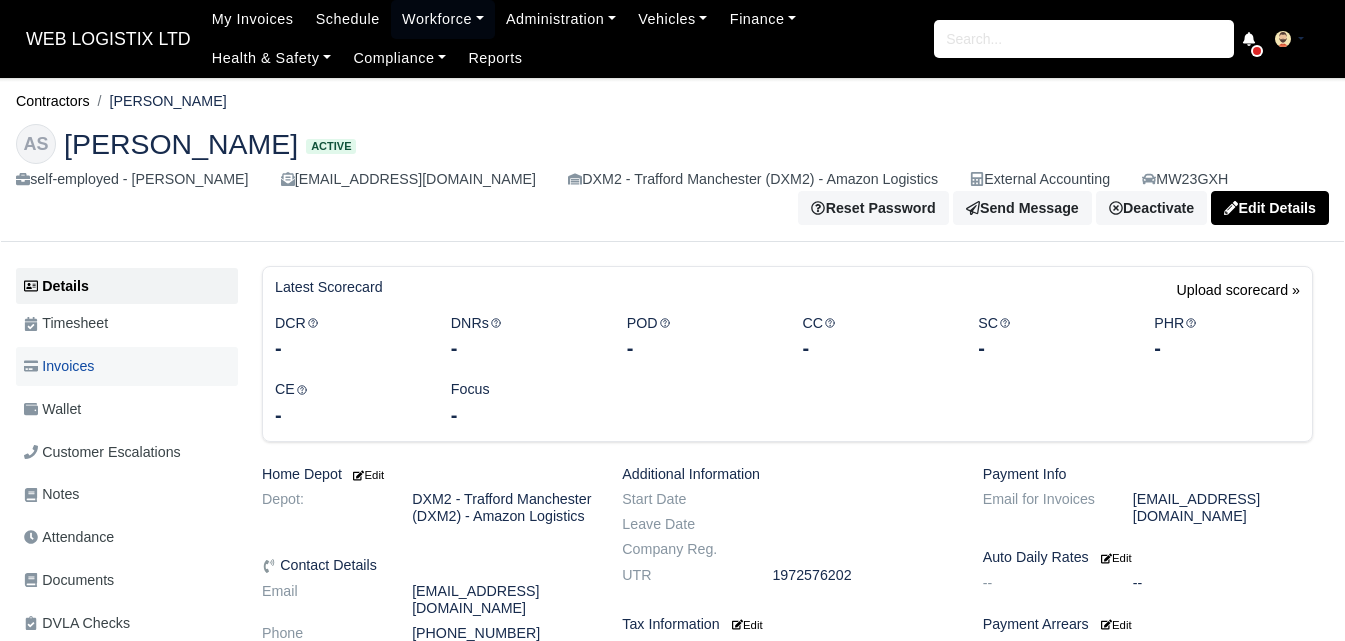 scroll, scrollTop: 0, scrollLeft: 0, axis: both 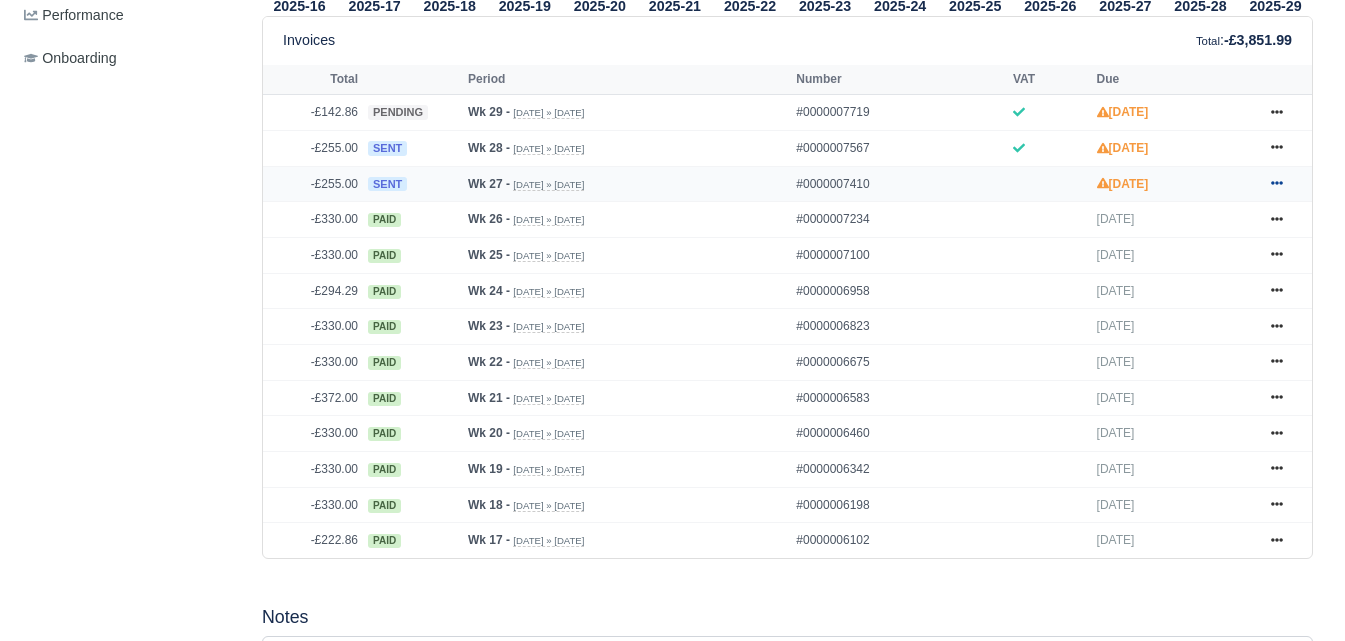 click 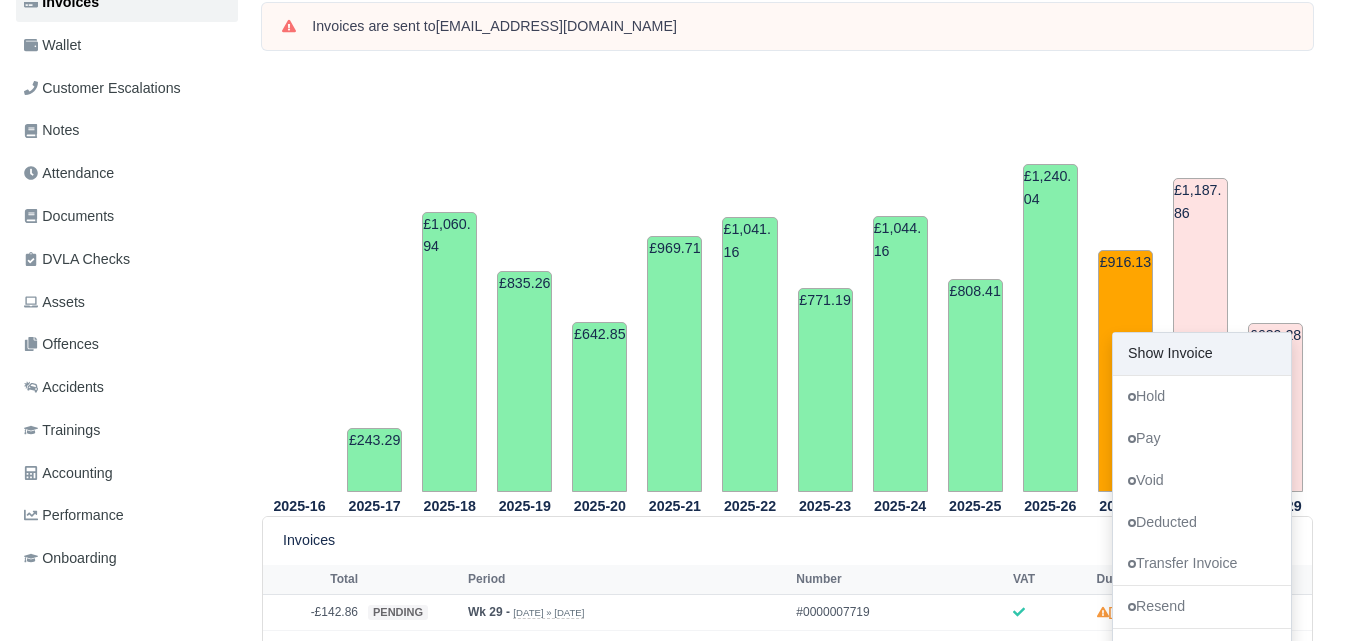 scroll, scrollTop: 0, scrollLeft: 0, axis: both 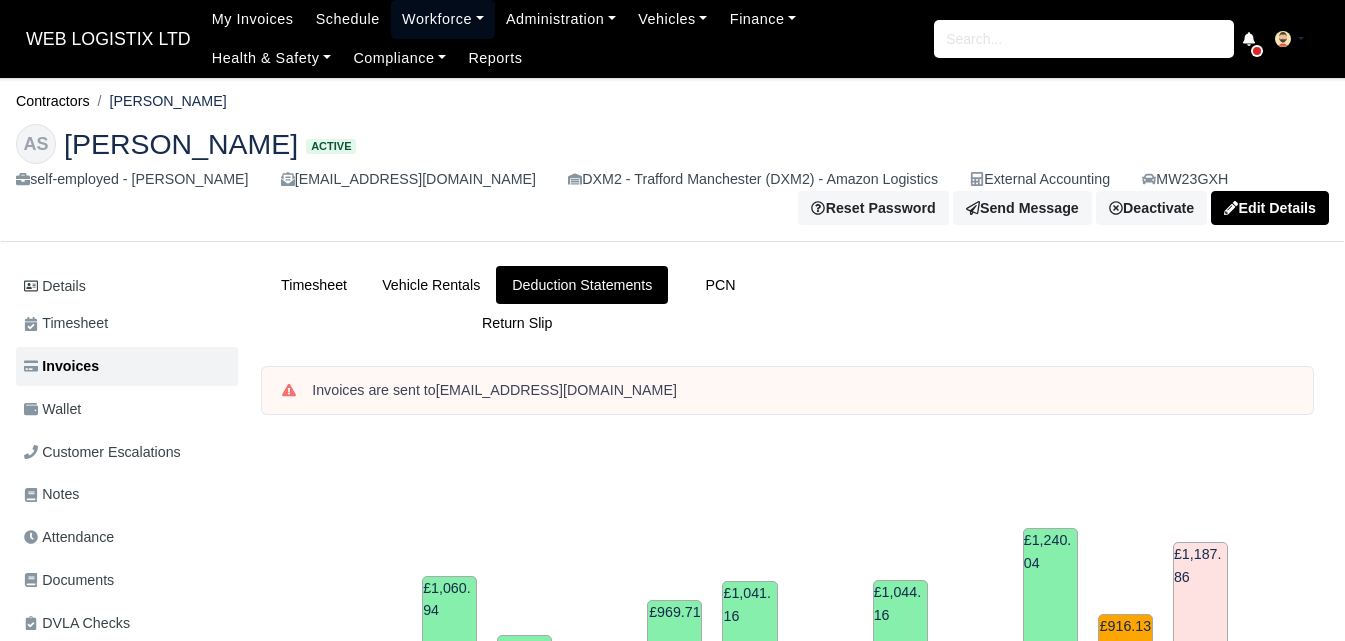 click on "Workforce" at bounding box center (443, 19) 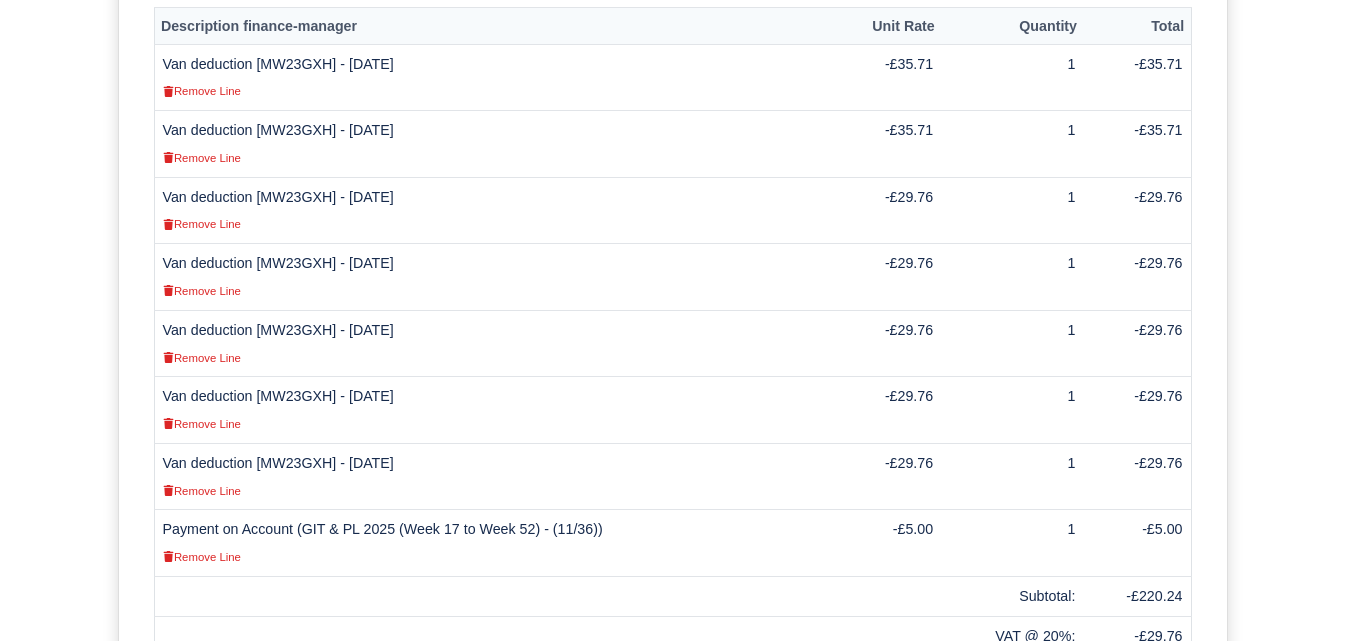 scroll, scrollTop: 667, scrollLeft: 0, axis: vertical 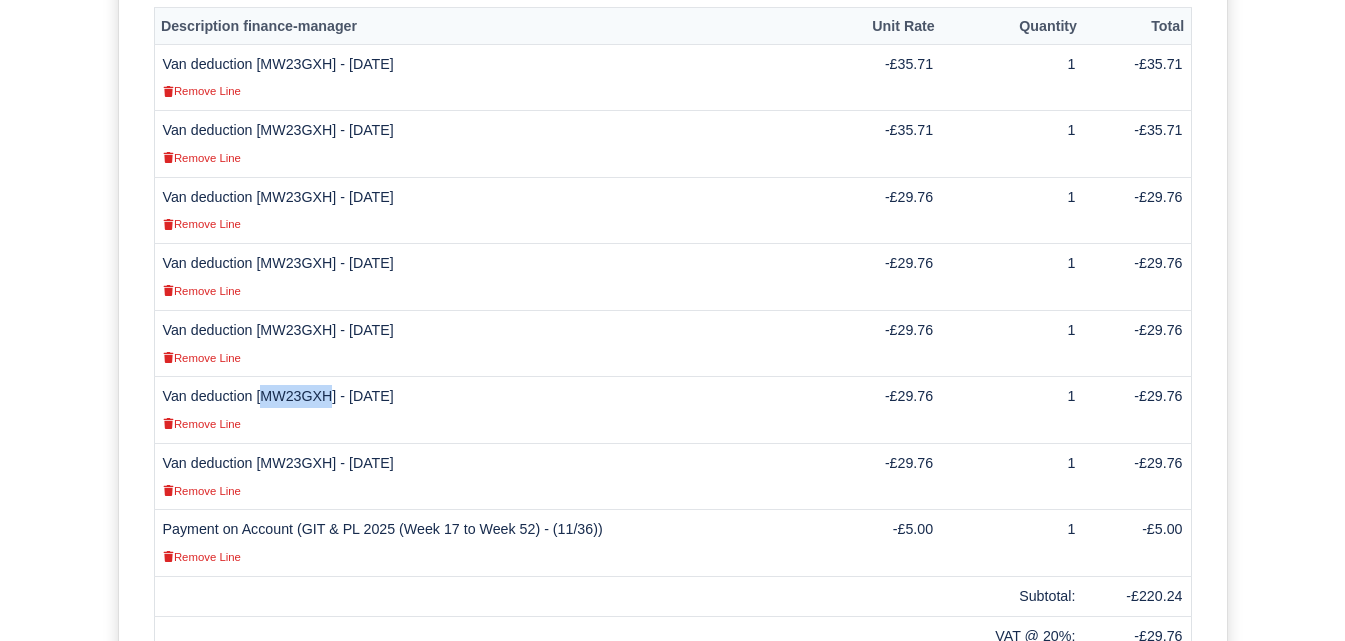 click on "Van deduction [MW23GXH] - 04/07/2025
Remove Line" at bounding box center [492, 410] 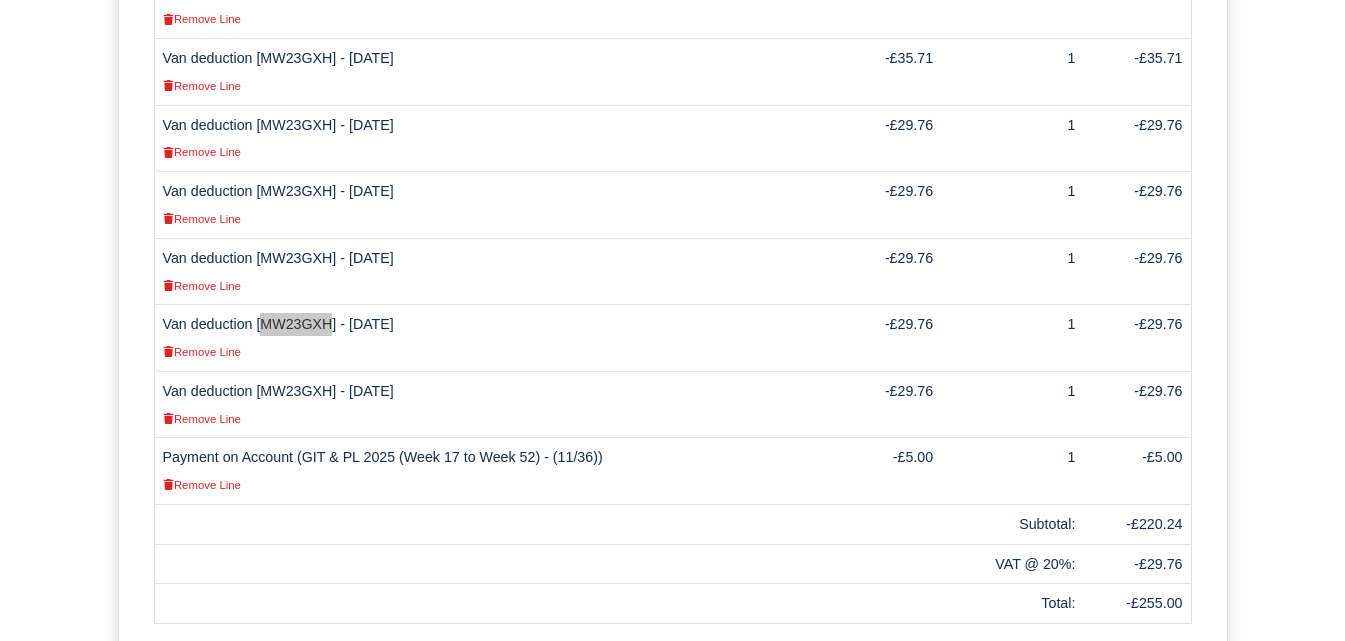 scroll, scrollTop: 833, scrollLeft: 0, axis: vertical 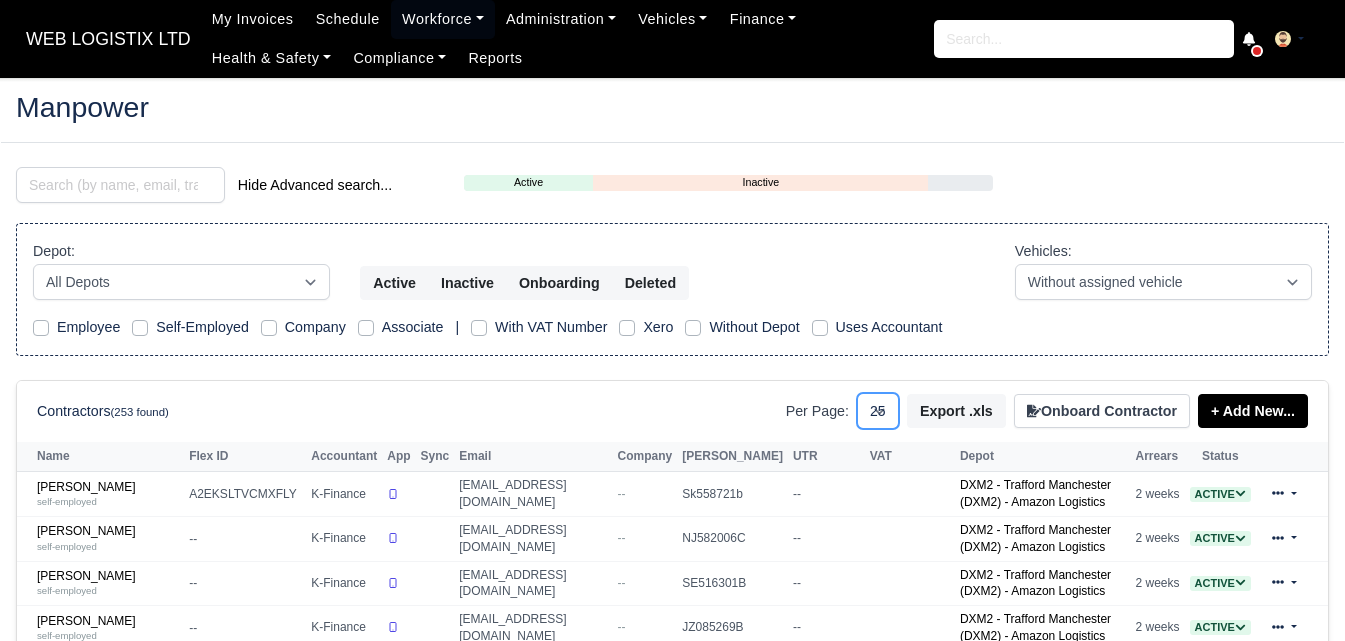 click on "10
25
50" at bounding box center [878, 411] 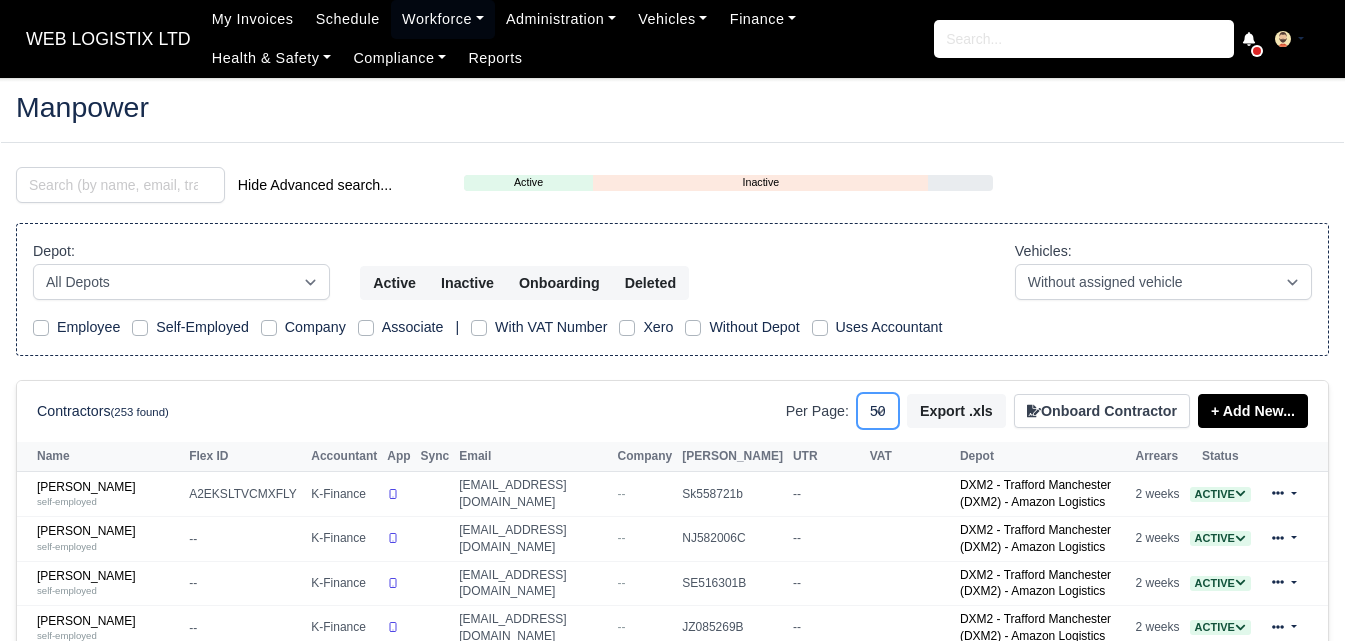click on "10
25
50" at bounding box center (878, 411) 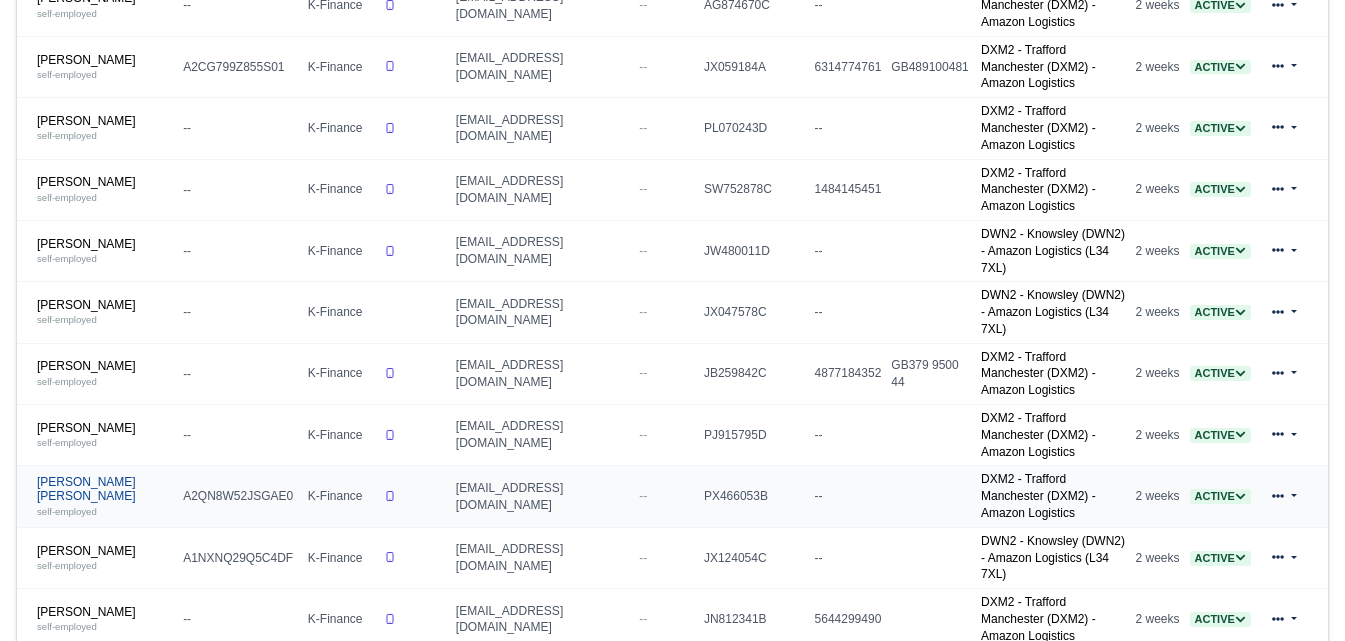 scroll, scrollTop: 1667, scrollLeft: 0, axis: vertical 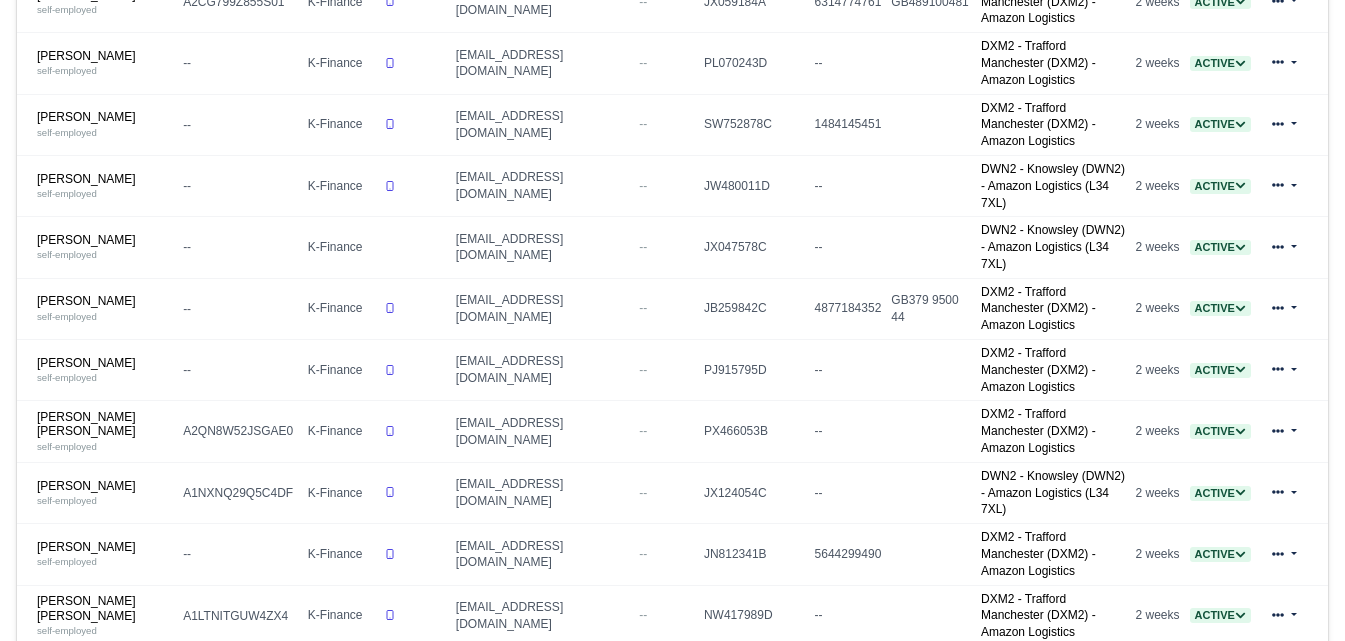 click on "Lewis Jack Skelton
self-employed" at bounding box center (105, 1168) 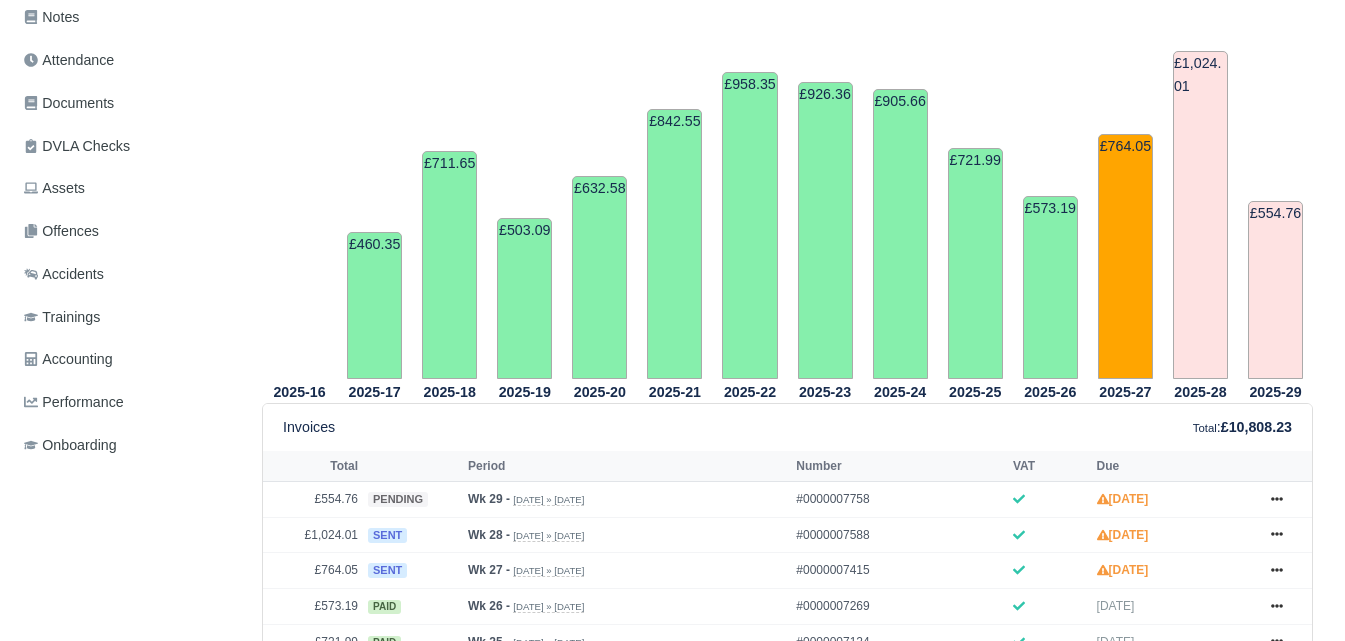scroll, scrollTop: 0, scrollLeft: 0, axis: both 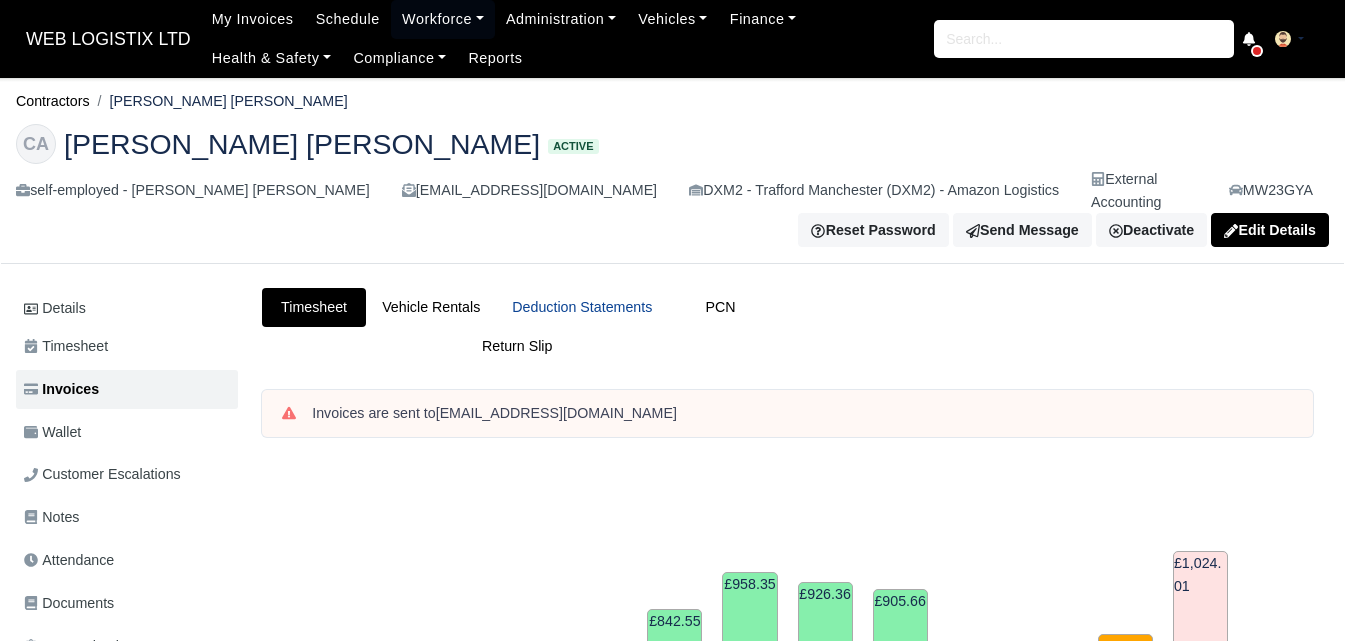 click on "Deduction
Statements" at bounding box center (582, 307) 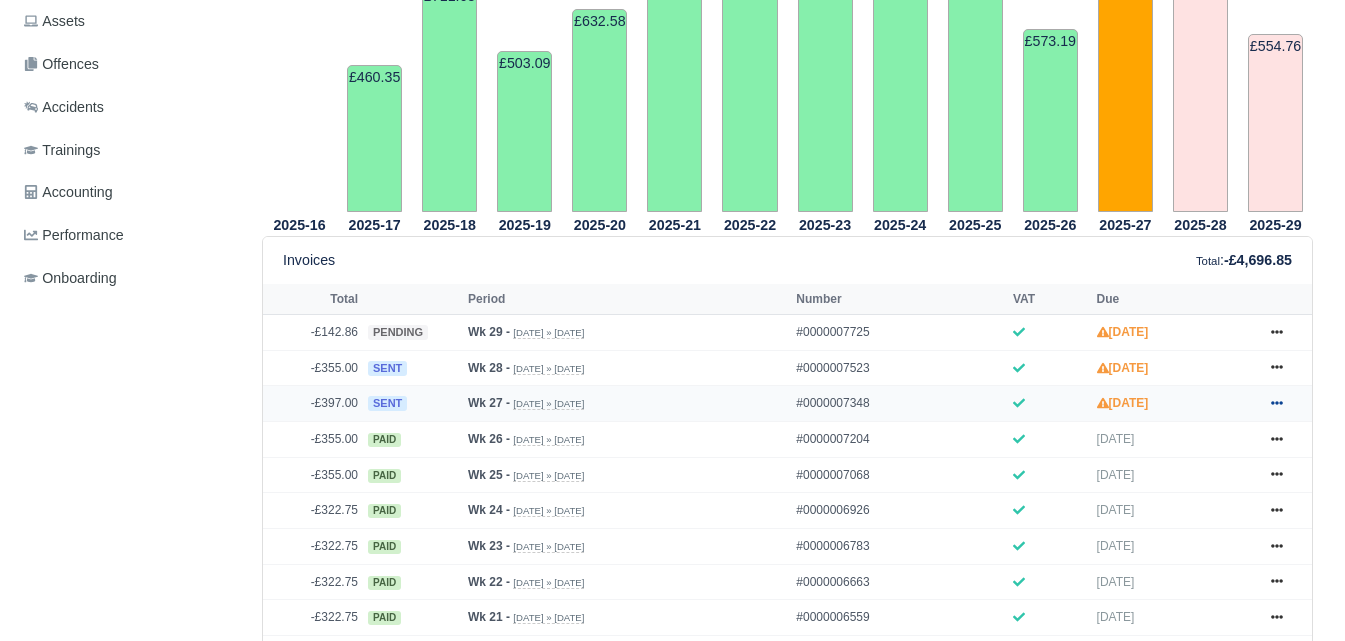 scroll, scrollTop: 667, scrollLeft: 0, axis: vertical 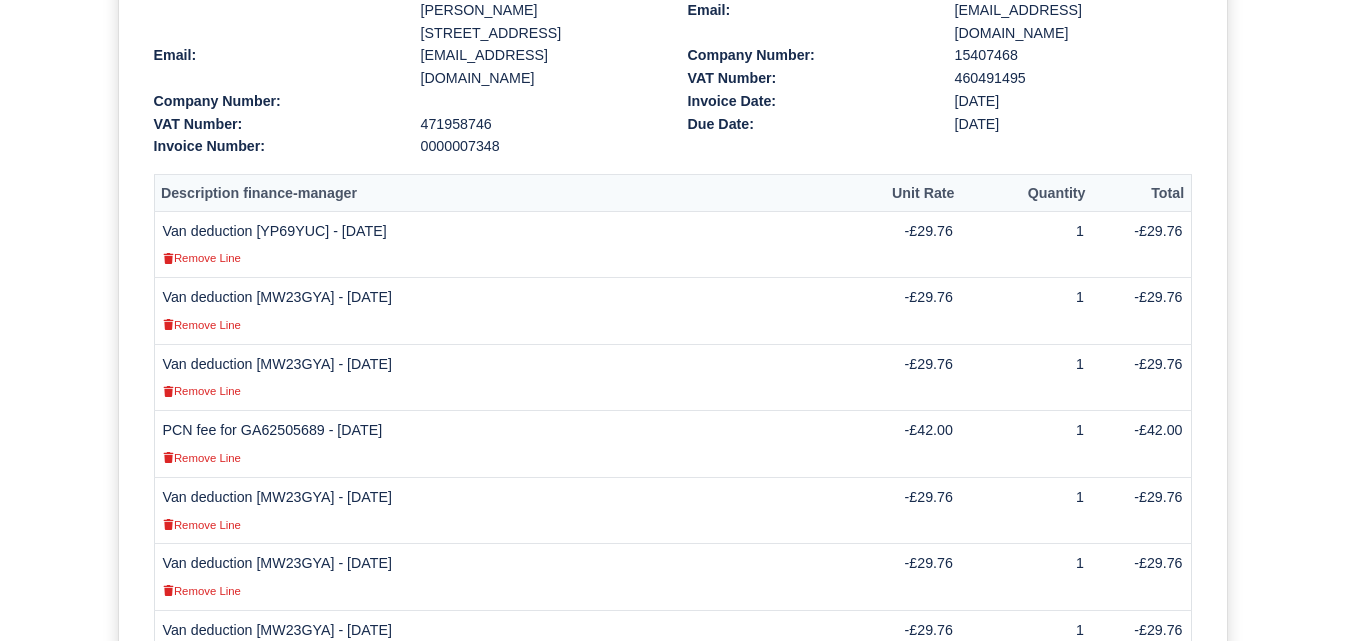 click on "Van deduction [MW23GYA] - 30/06/2025
Remove Line" at bounding box center [506, 311] 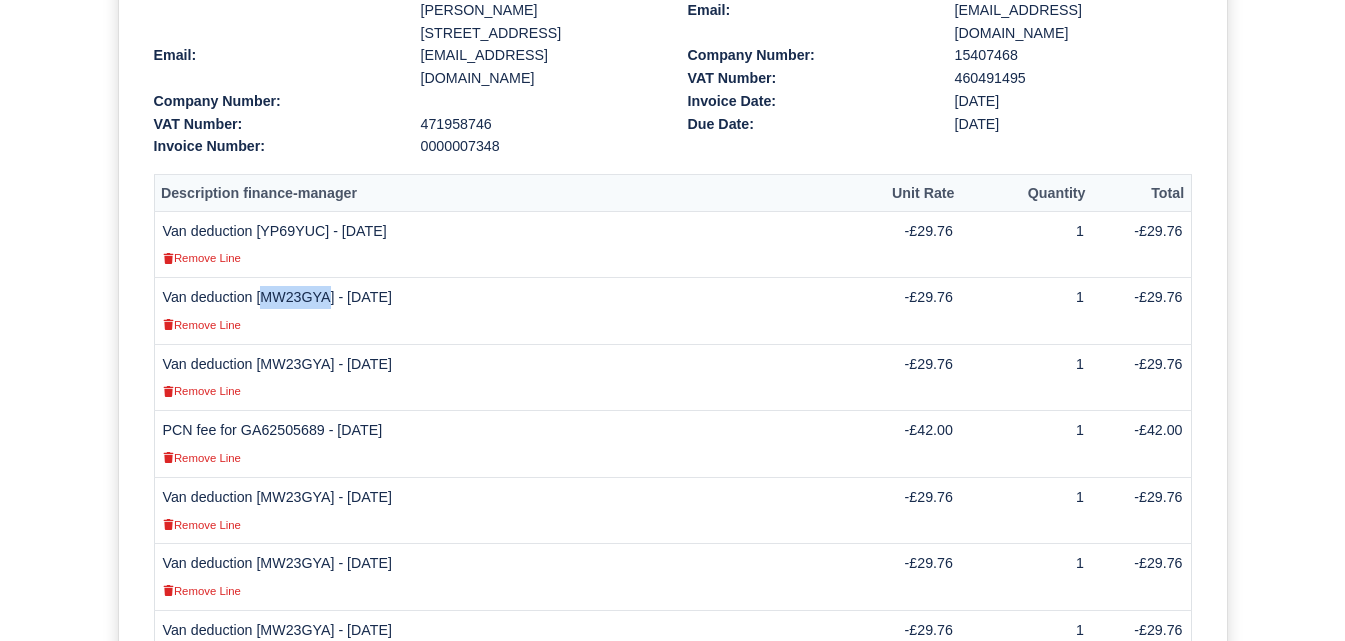 click on "Van deduction [MW23GYA] - 30/06/2025
Remove Line" at bounding box center (506, 311) 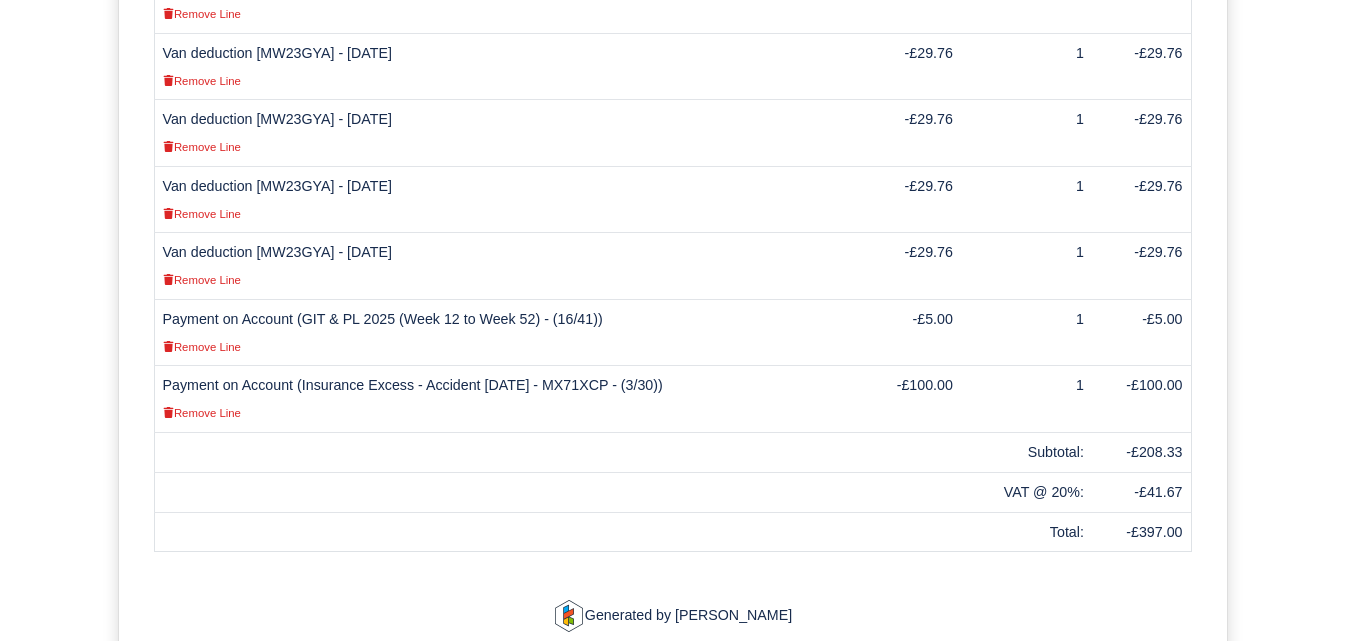 scroll, scrollTop: 998, scrollLeft: 0, axis: vertical 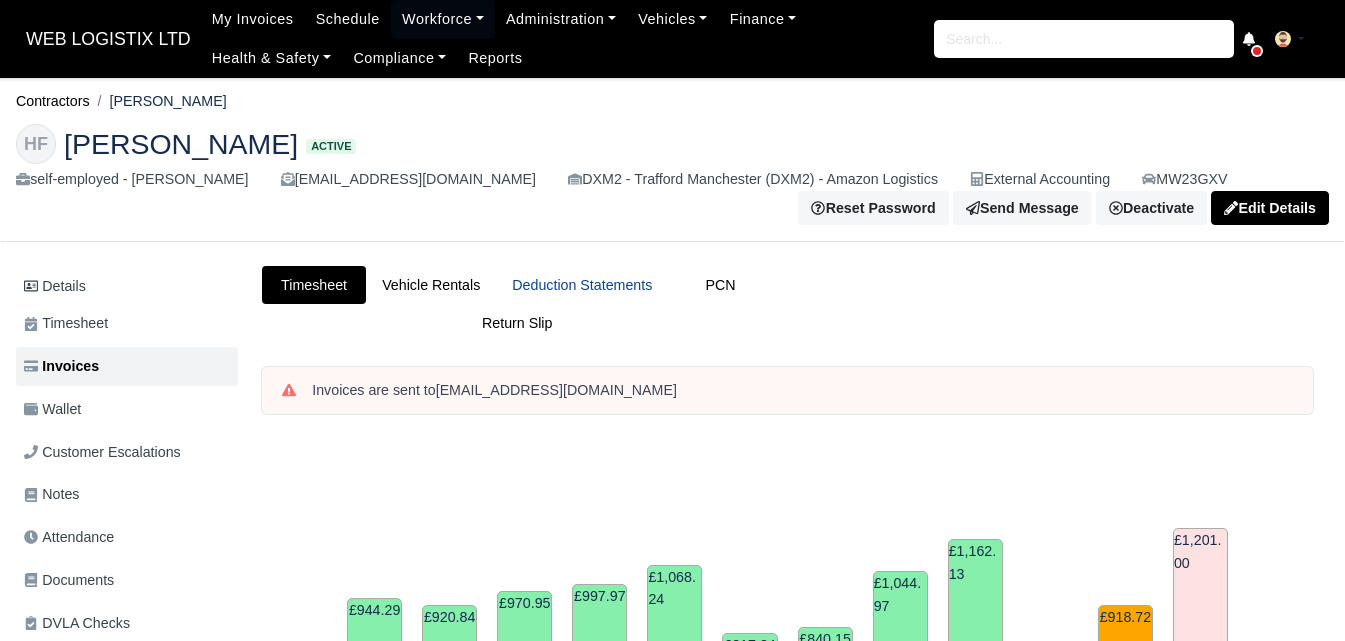 click on "Deduction
Statements" at bounding box center (582, 285) 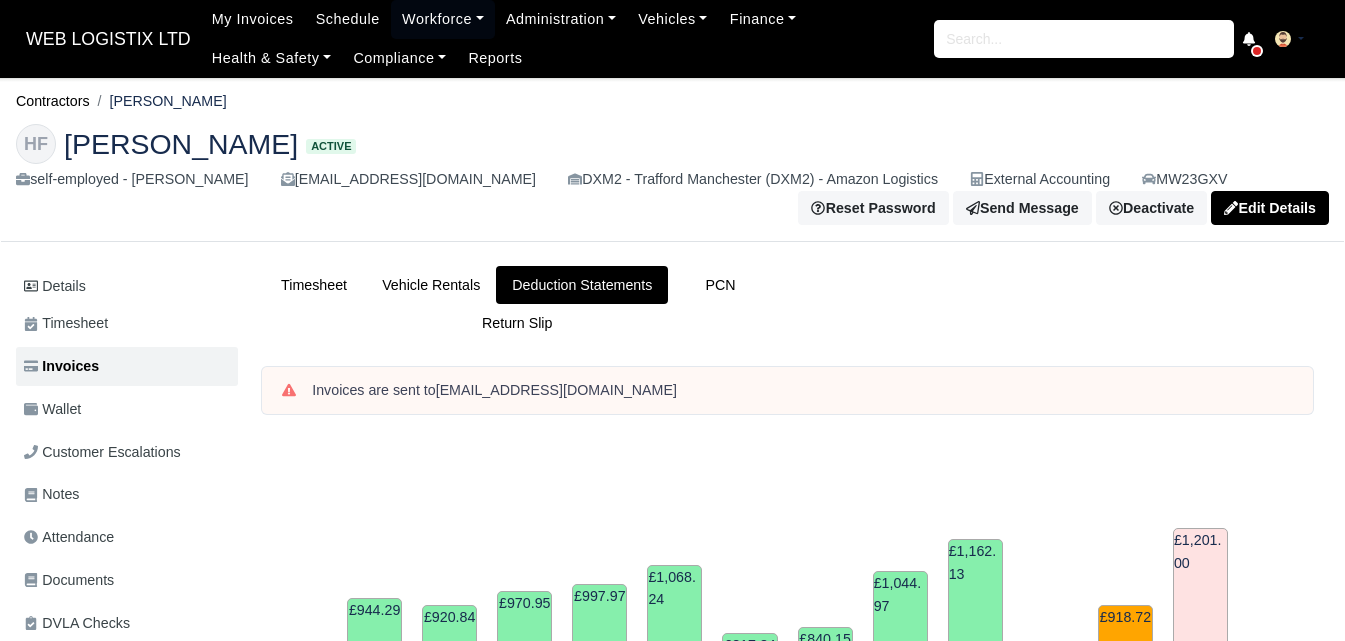 scroll, scrollTop: 667, scrollLeft: 0, axis: vertical 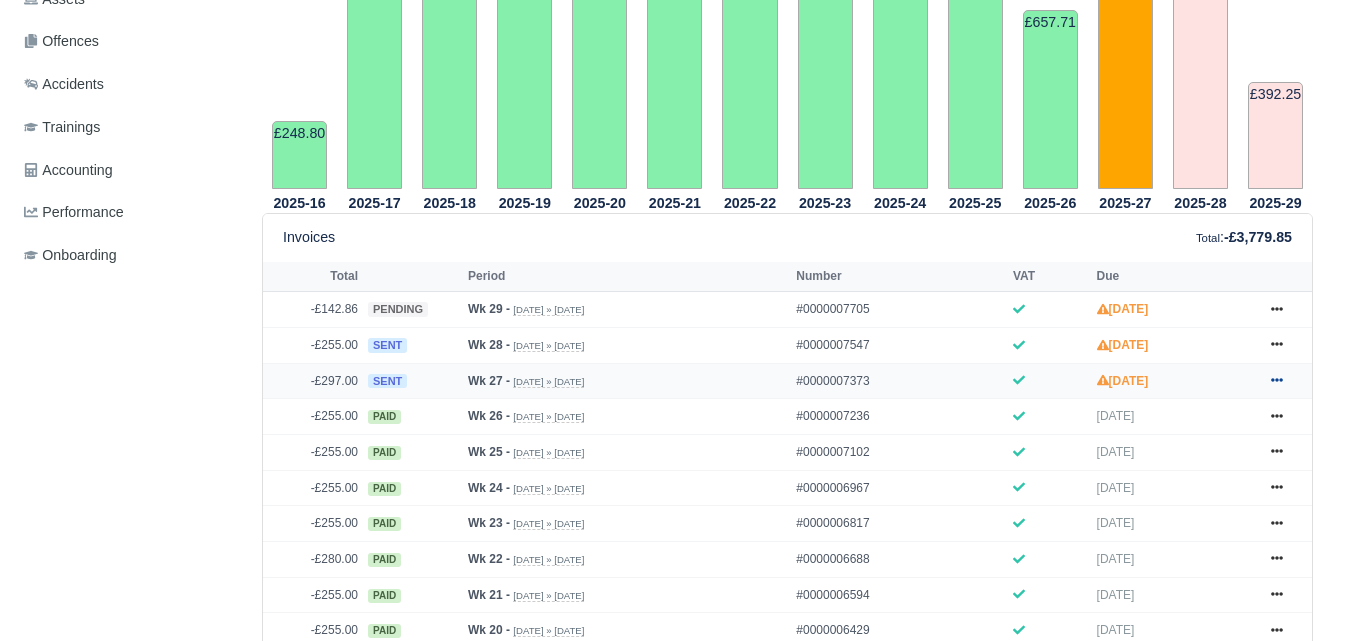 click 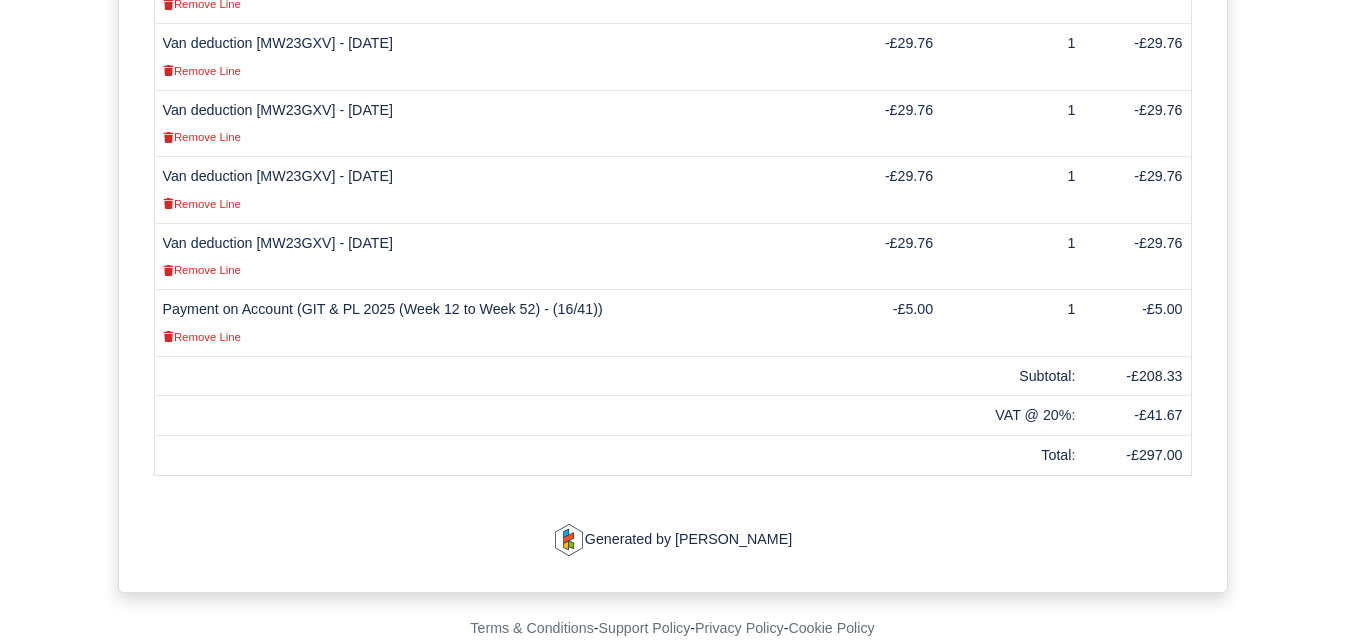 scroll, scrollTop: 98, scrollLeft: 0, axis: vertical 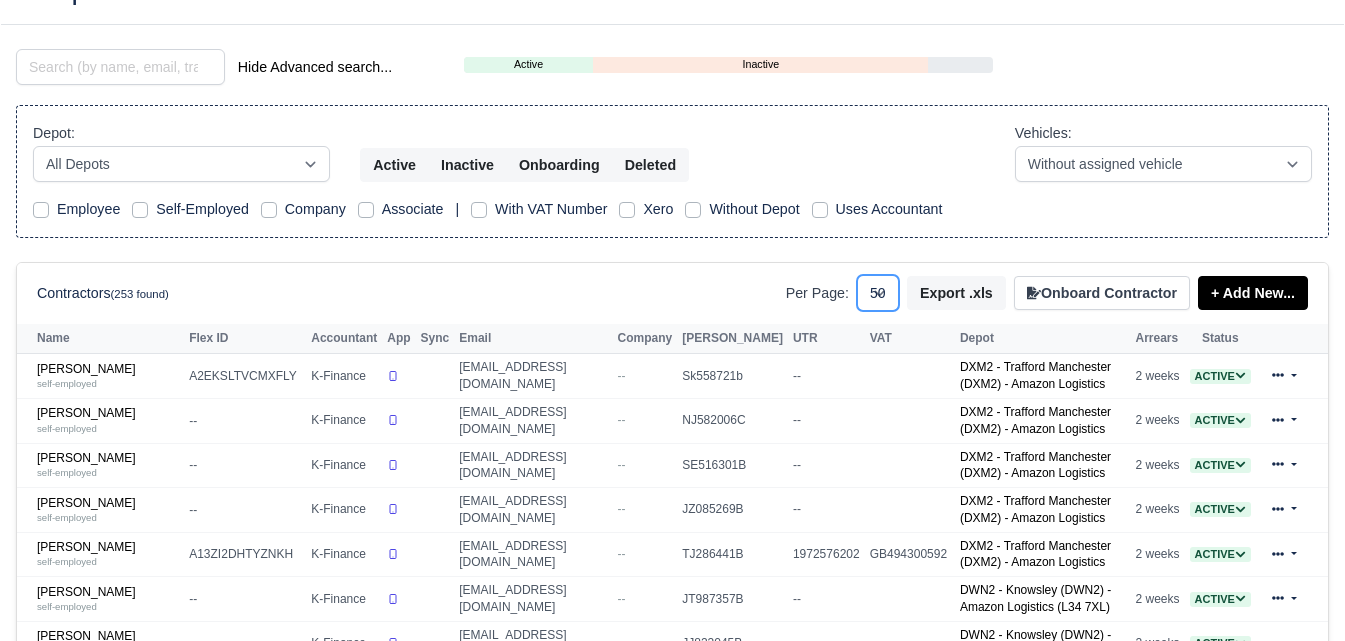 click on "10
25
50" at bounding box center (878, 293) 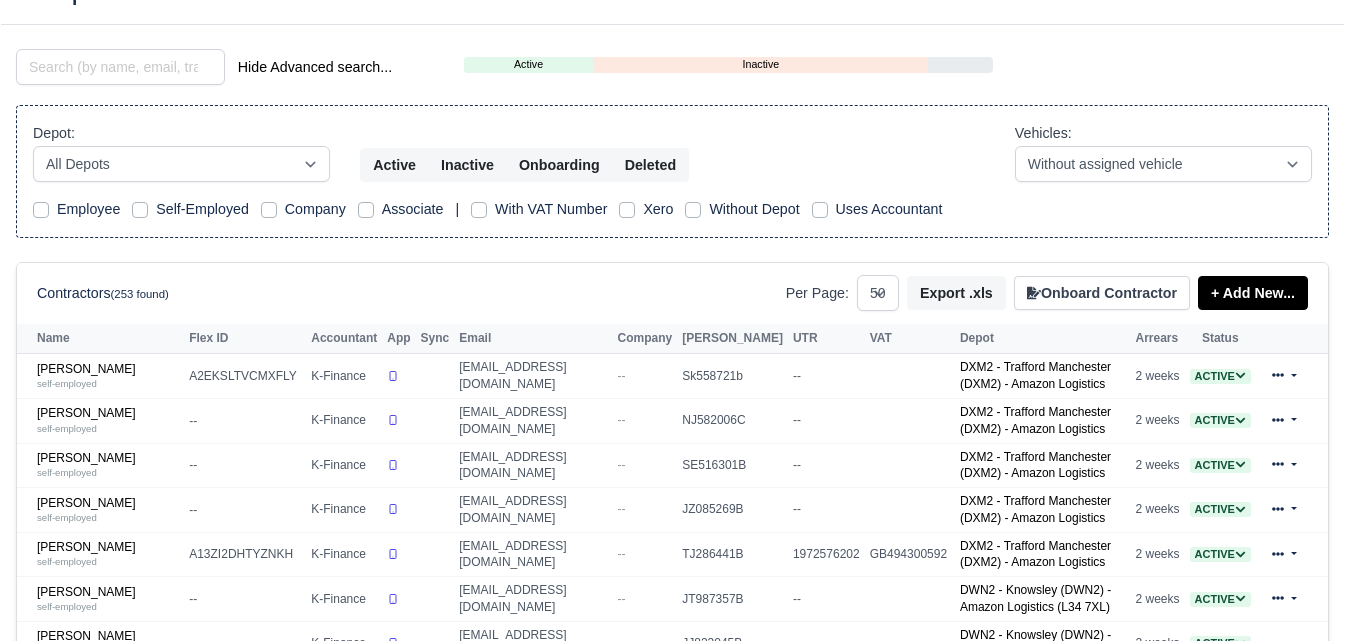 click on "Contractors  (253 found)
Per Page:
10
25
50
Export .xls
Onboard Contractor
+ Add New...
Available Options
Single Contractor
Bulk import from Excel" at bounding box center [672, 293] 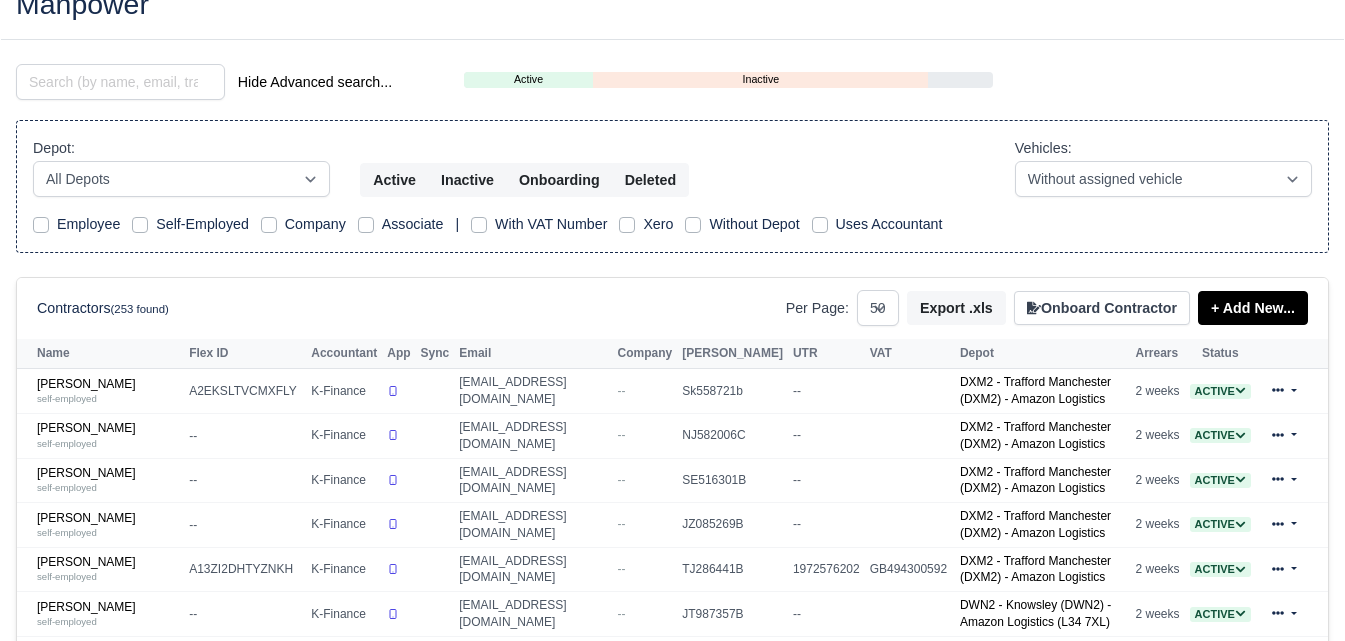 scroll, scrollTop: 0, scrollLeft: 0, axis: both 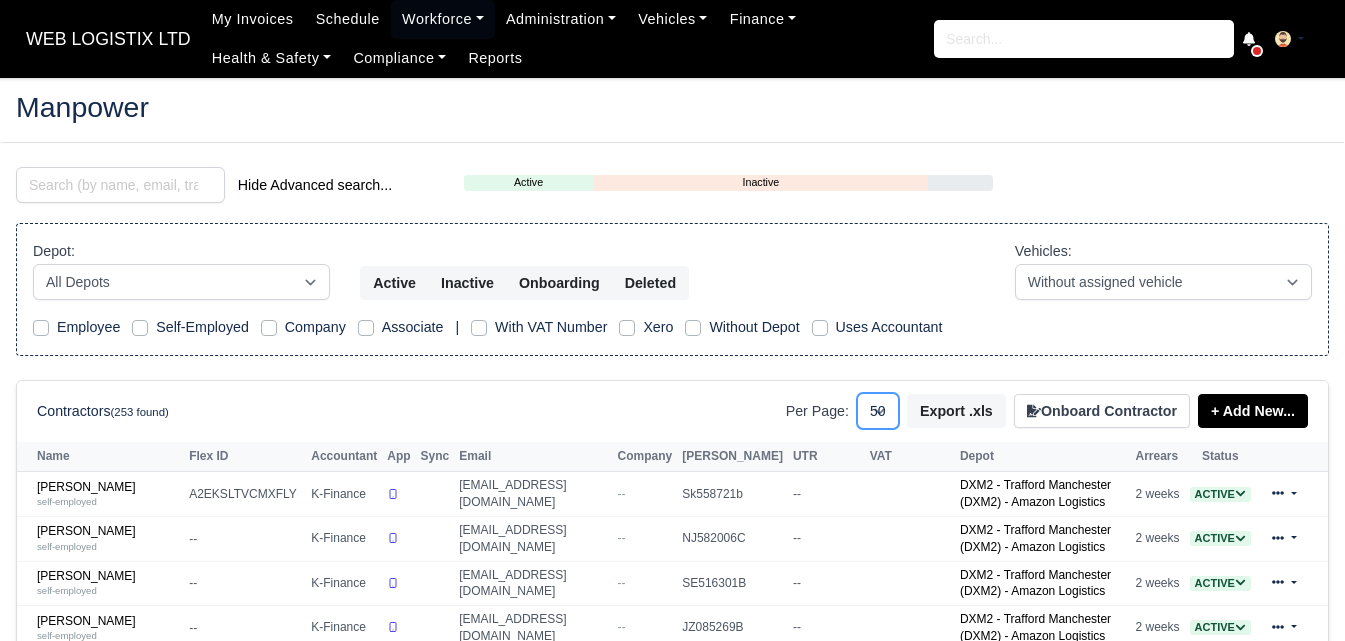 click on "10
25
50" at bounding box center [878, 411] 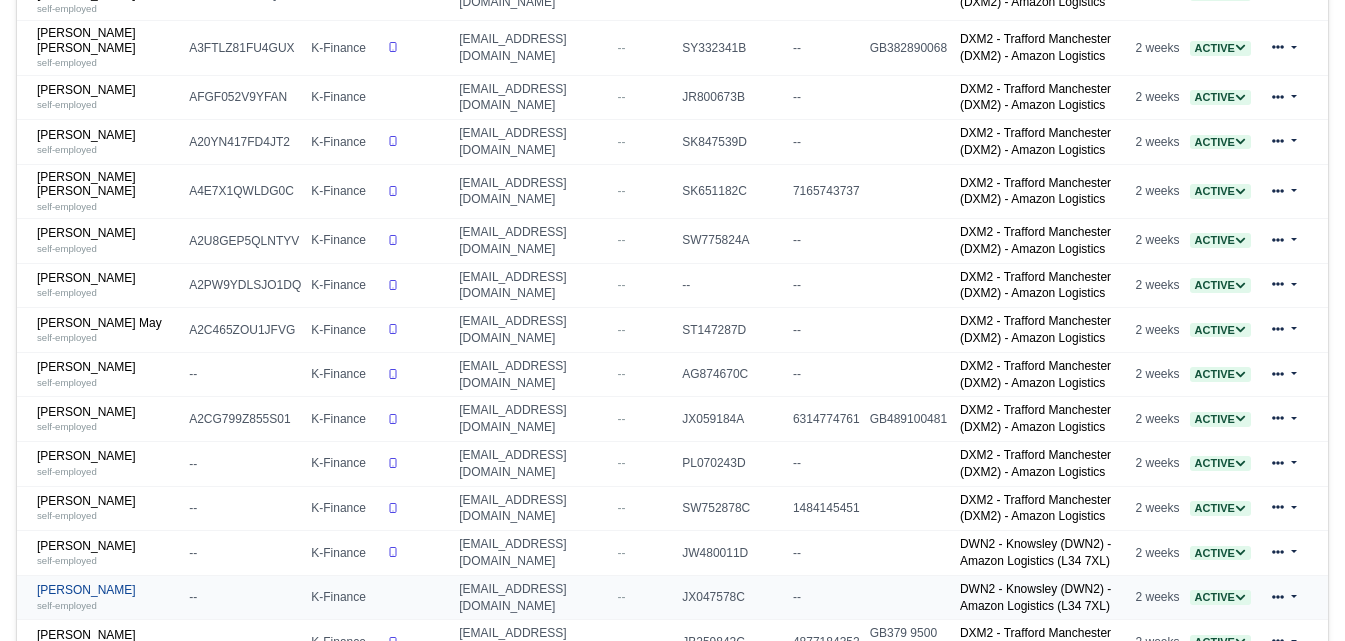 scroll, scrollTop: 1118, scrollLeft: 0, axis: vertical 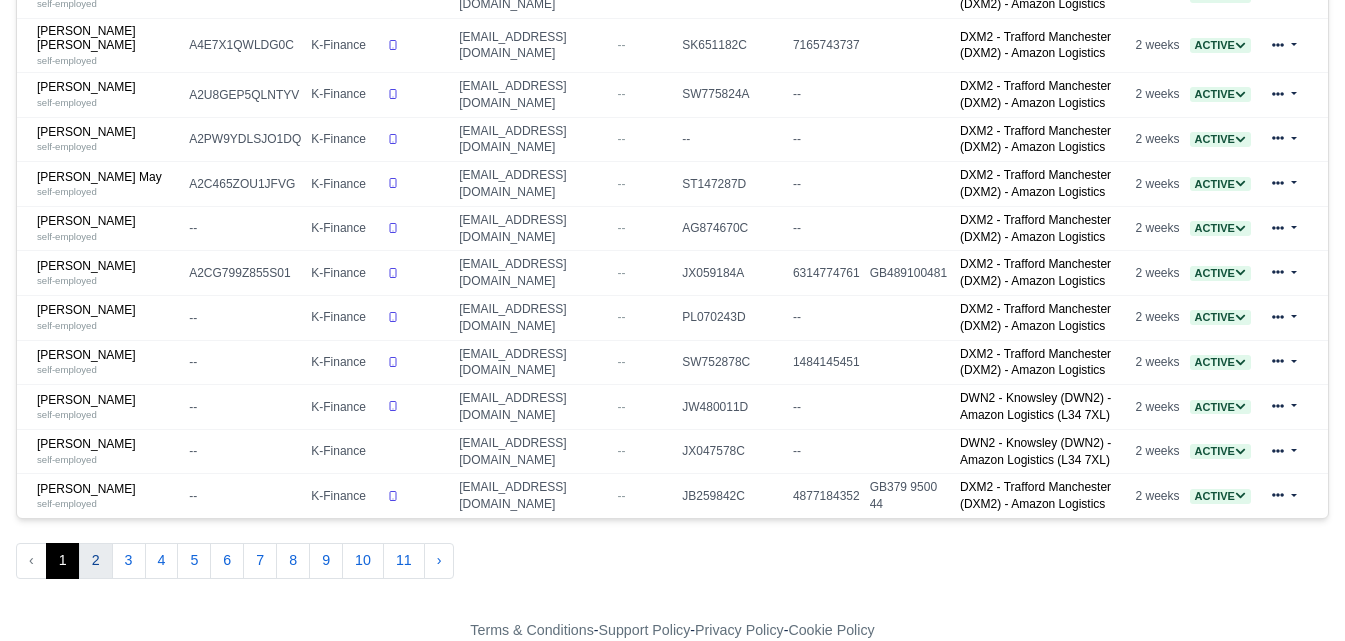 click on "2" at bounding box center [96, 561] 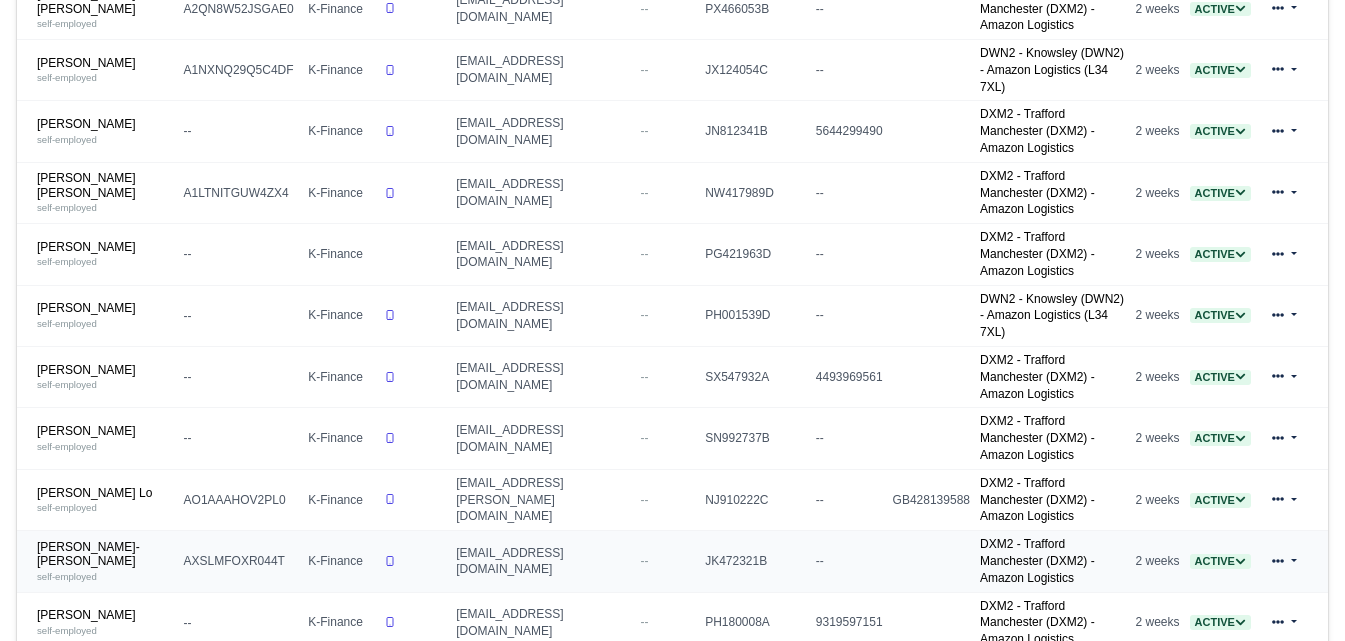 scroll, scrollTop: 599, scrollLeft: 0, axis: vertical 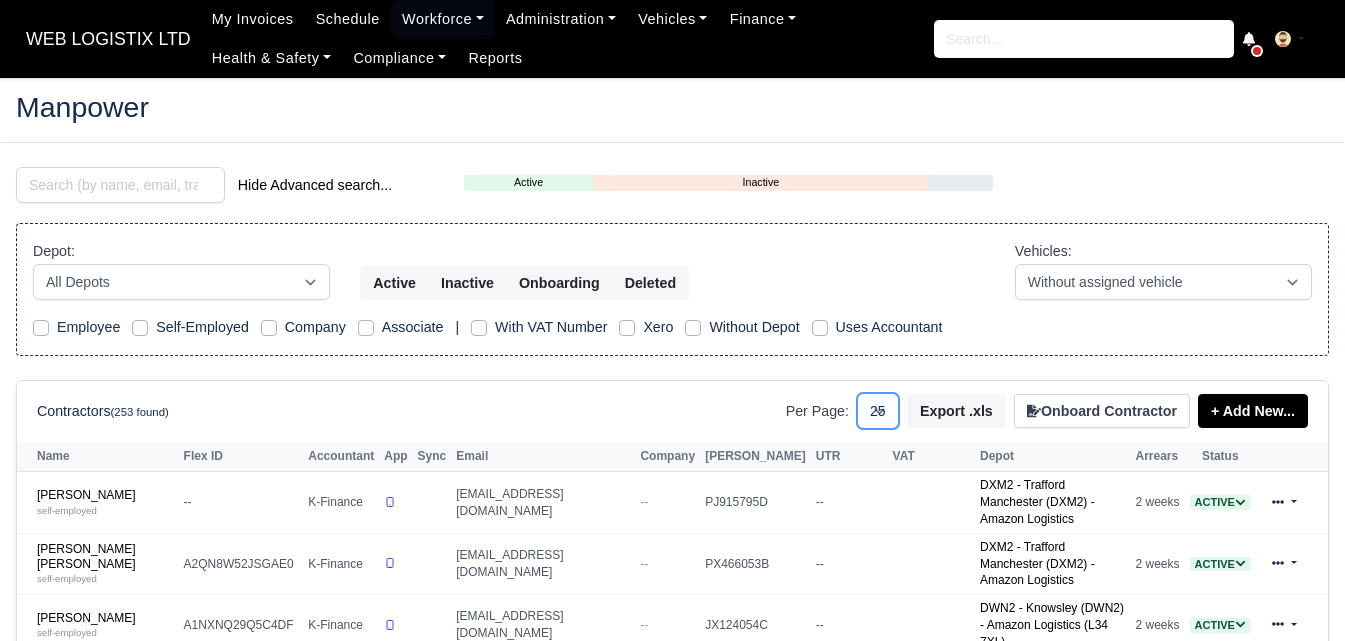 click on "10
25
50" at bounding box center (878, 411) 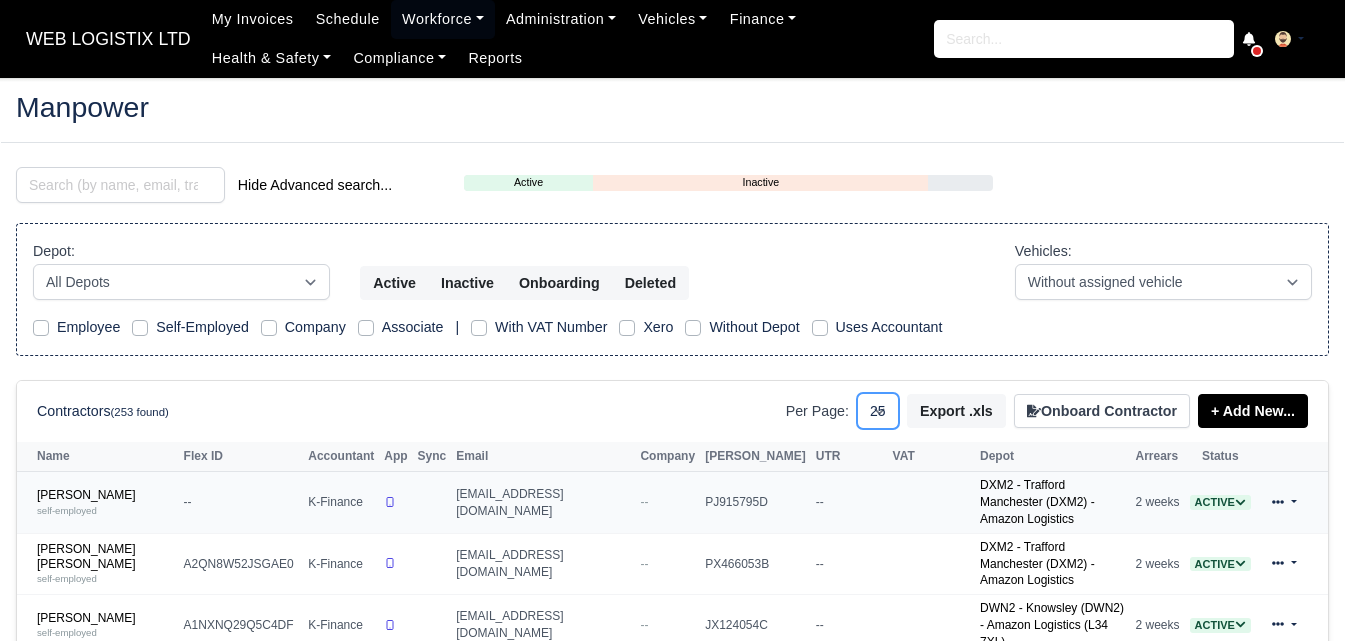 select on "50" 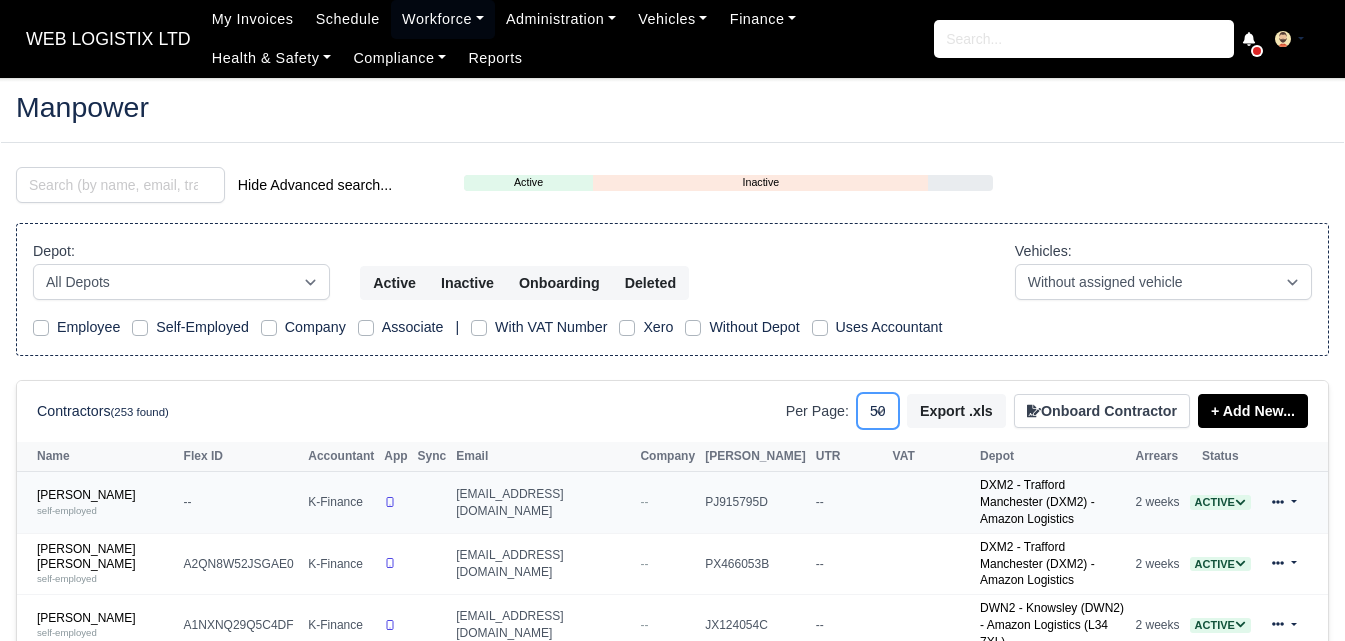 click on "10
25
50" at bounding box center [878, 411] 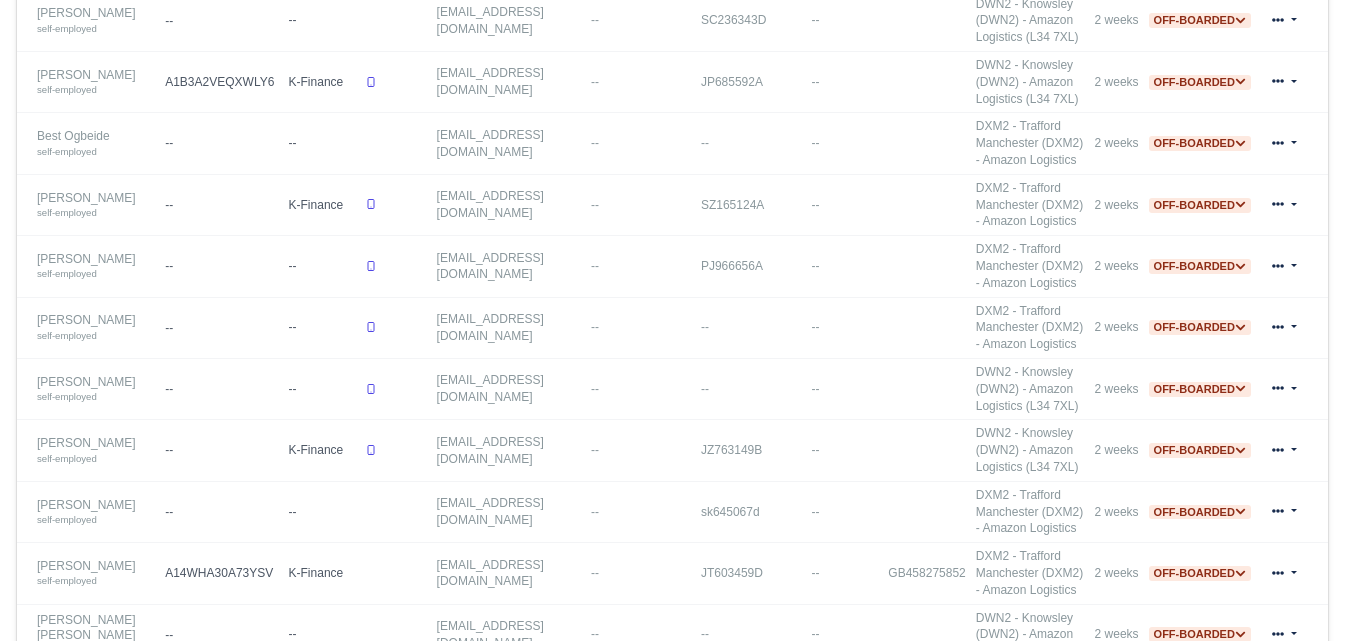 scroll, scrollTop: 2981, scrollLeft: 0, axis: vertical 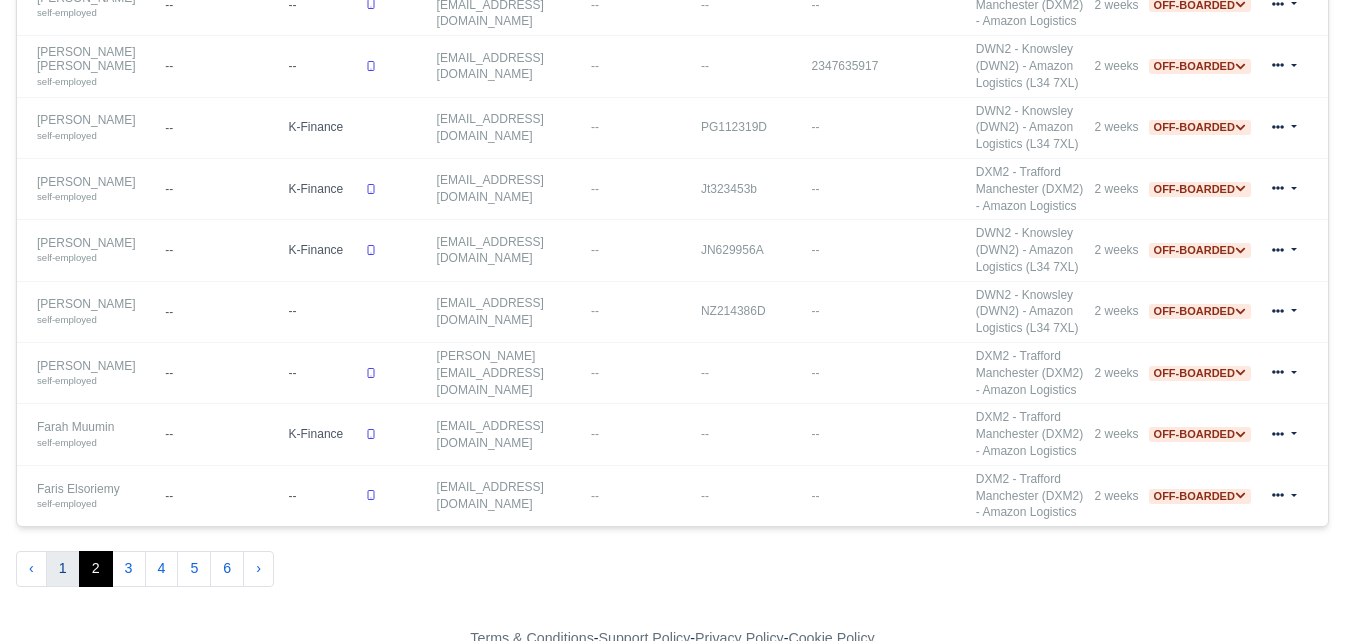 click on "1" at bounding box center [63, 569] 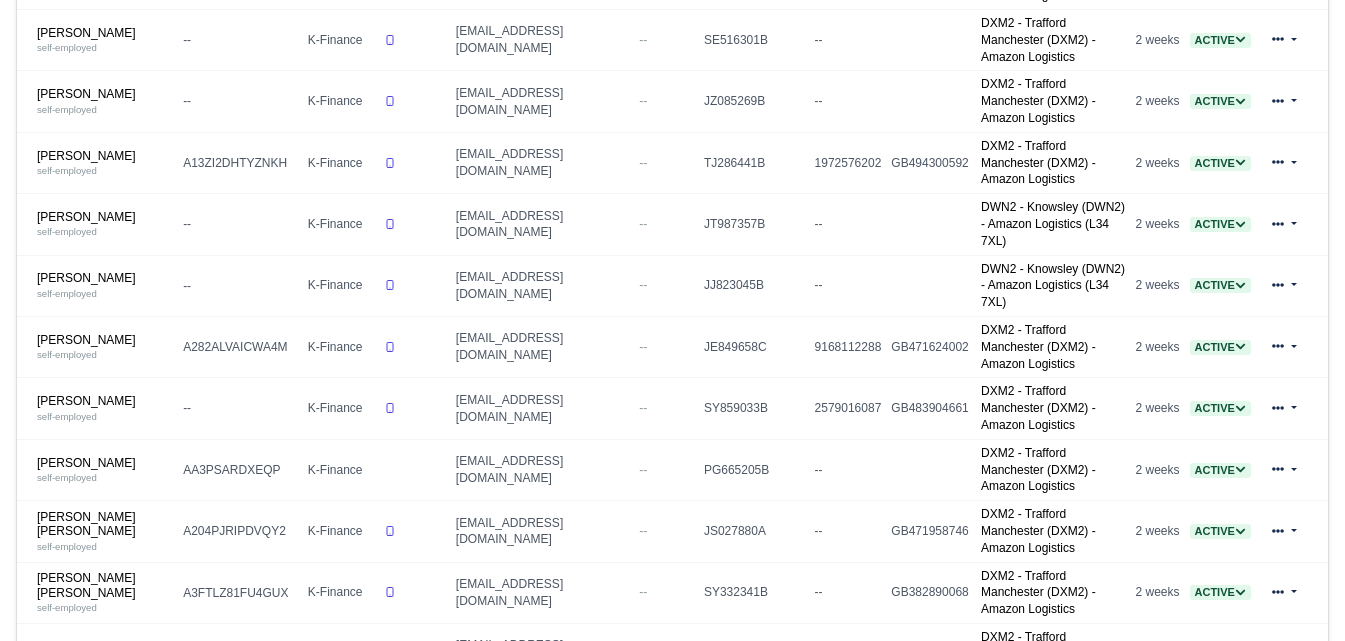 scroll, scrollTop: 0, scrollLeft: 0, axis: both 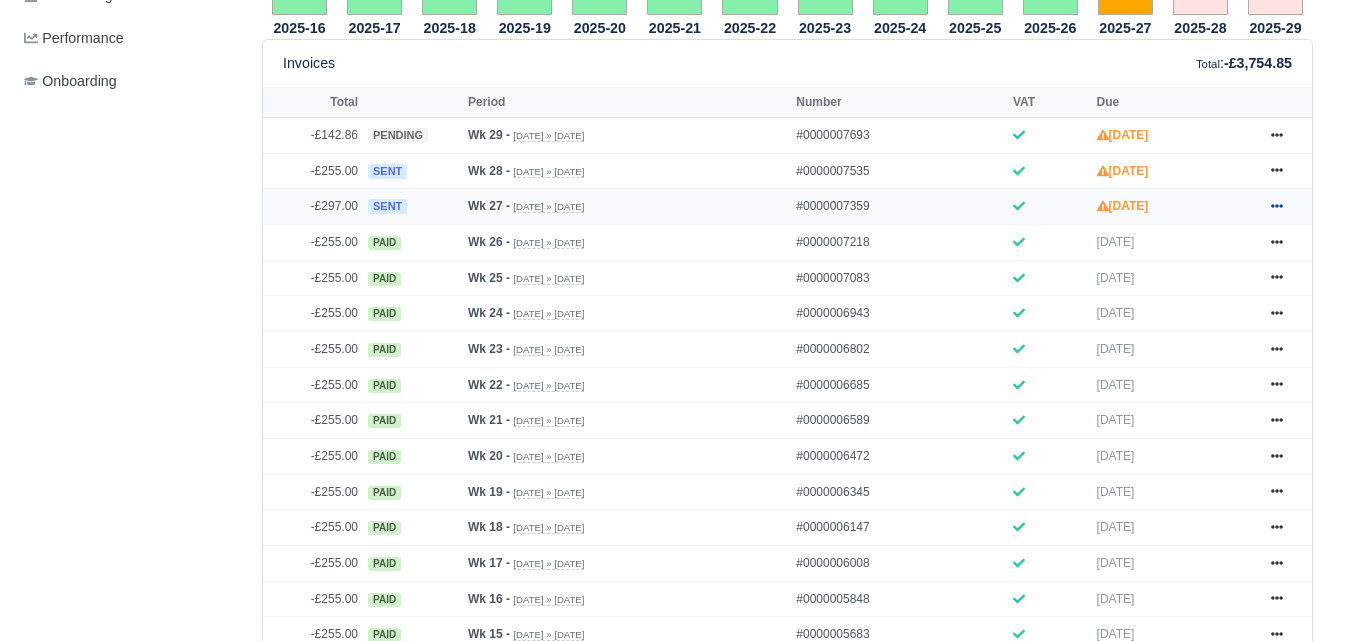 click 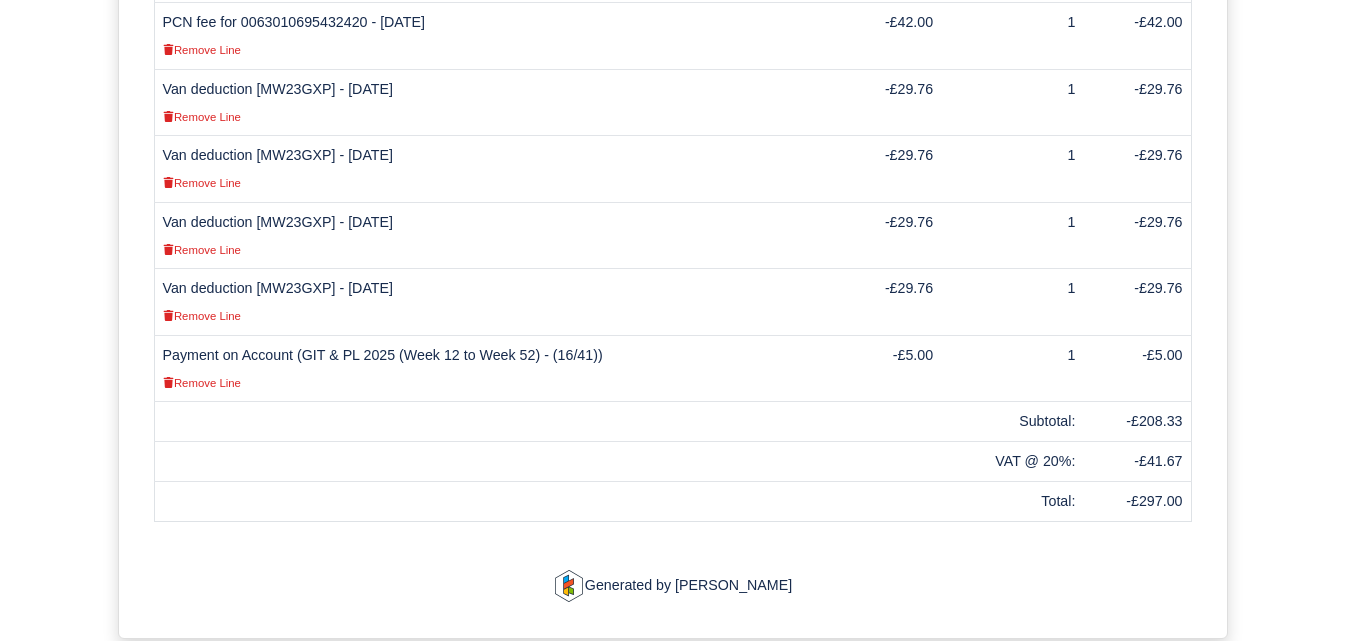 scroll, scrollTop: 575, scrollLeft: 0, axis: vertical 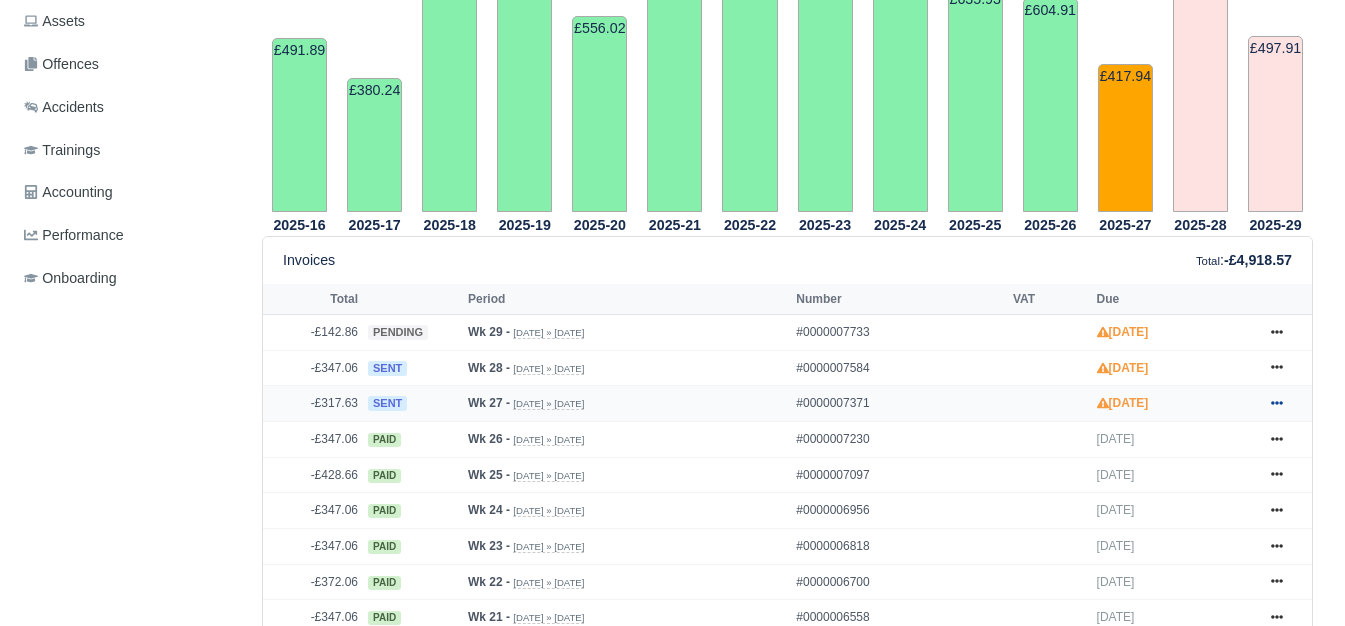 click 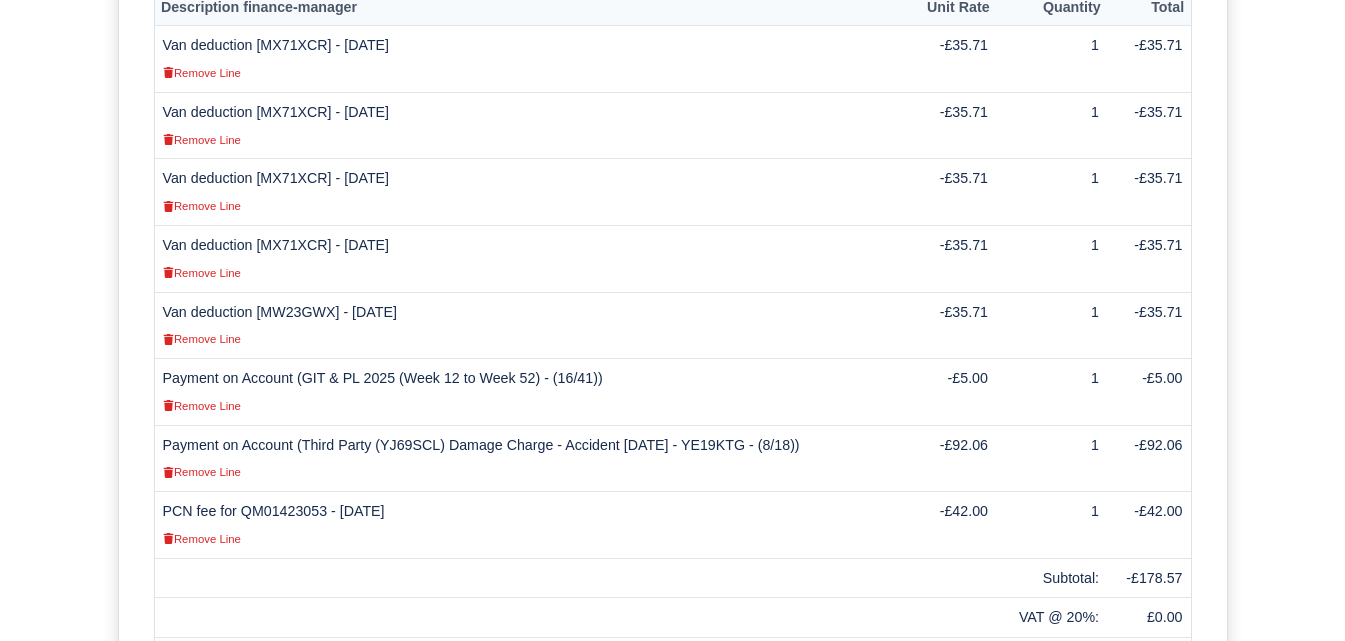 scroll, scrollTop: 864, scrollLeft: 0, axis: vertical 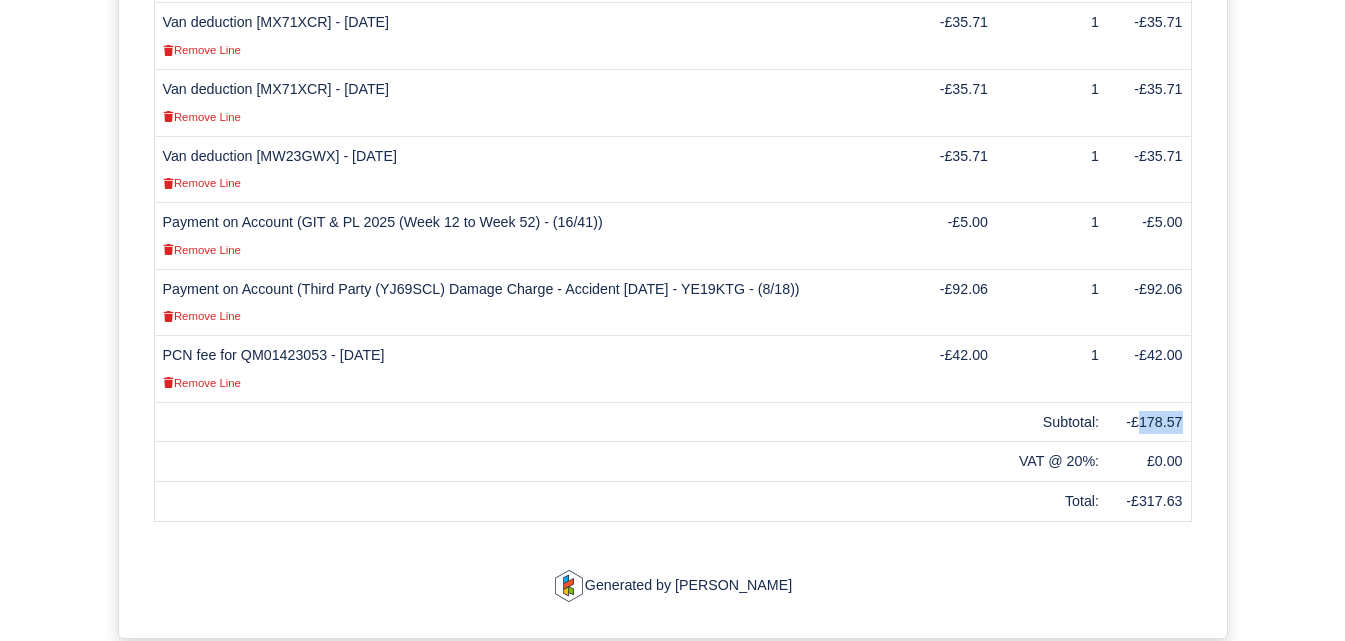 drag, startPoint x: 1142, startPoint y: 375, endPoint x: 1187, endPoint y: 377, distance: 45.044422 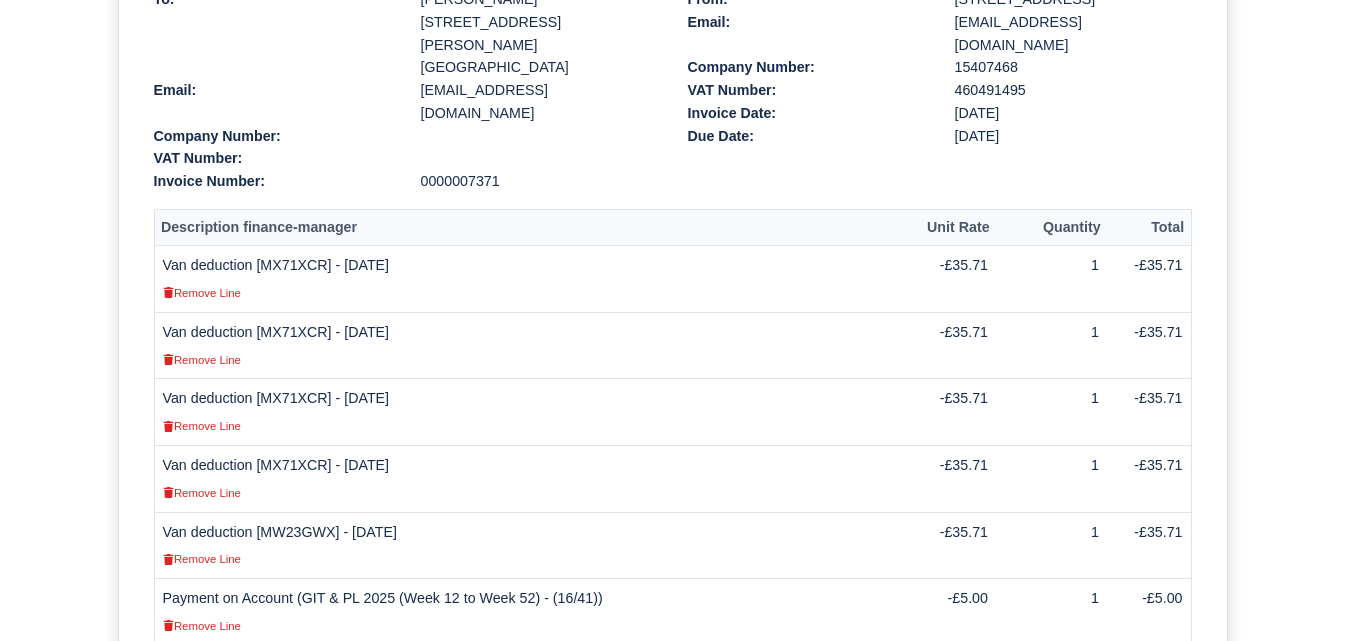 scroll, scrollTop: 531, scrollLeft: 0, axis: vertical 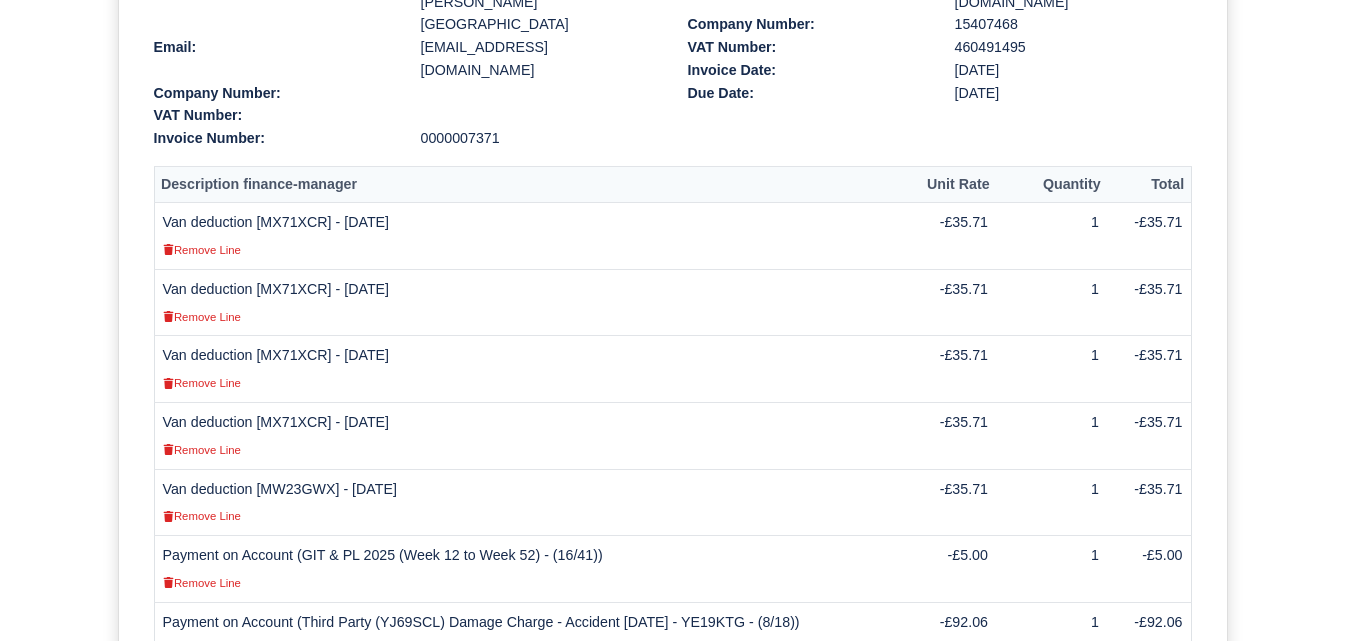 click on "Van deduction [MW23GWX] - 05/07/2025
Remove Line" at bounding box center (531, 502) 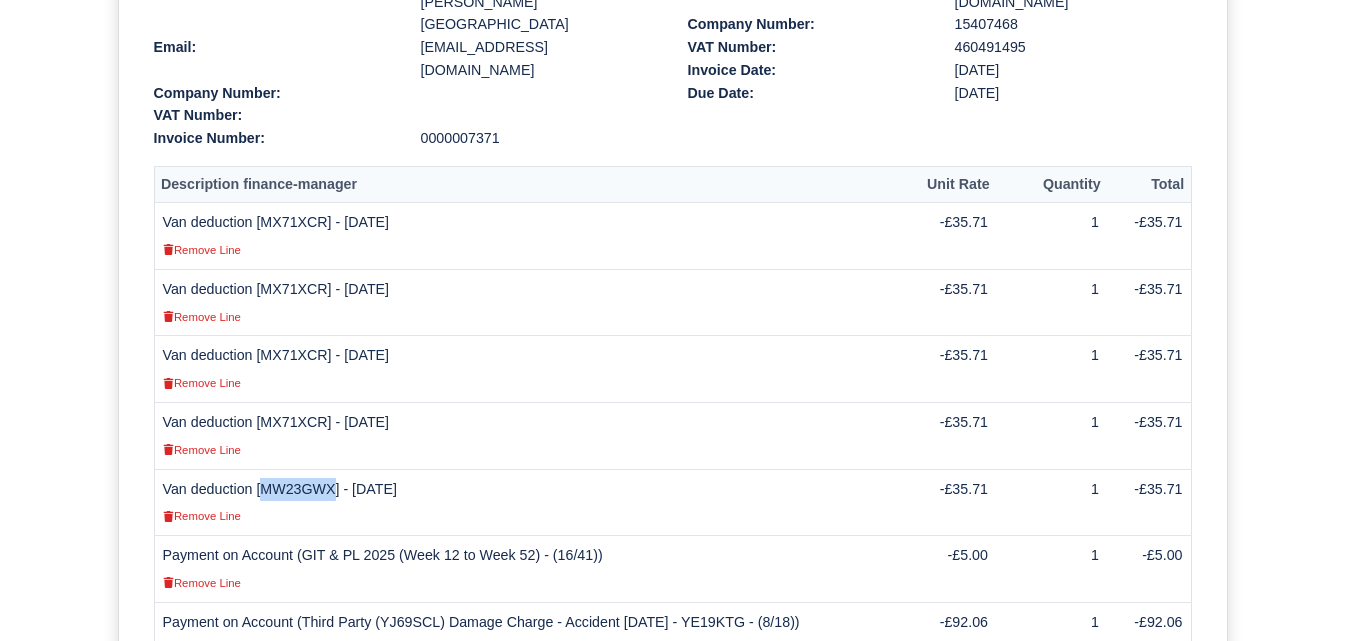 click on "Van deduction [MW23GWX] - 05/07/2025
Remove Line" at bounding box center [531, 502] 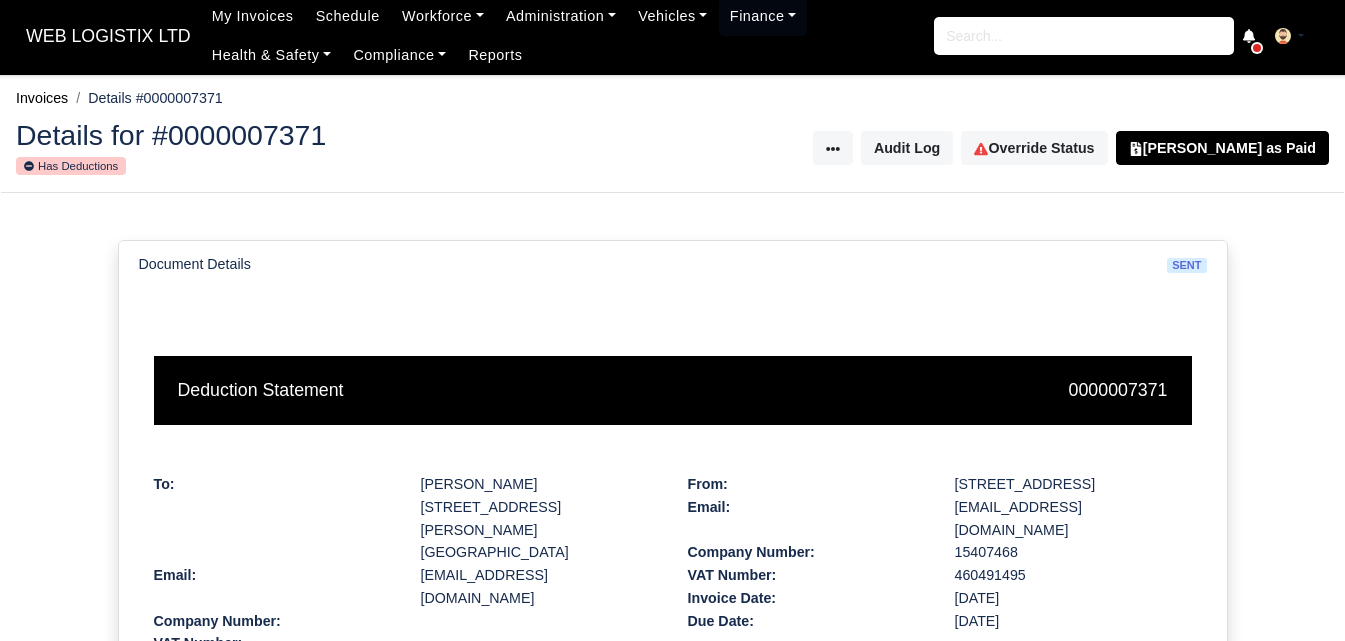 scroll, scrollTop: 0, scrollLeft: 0, axis: both 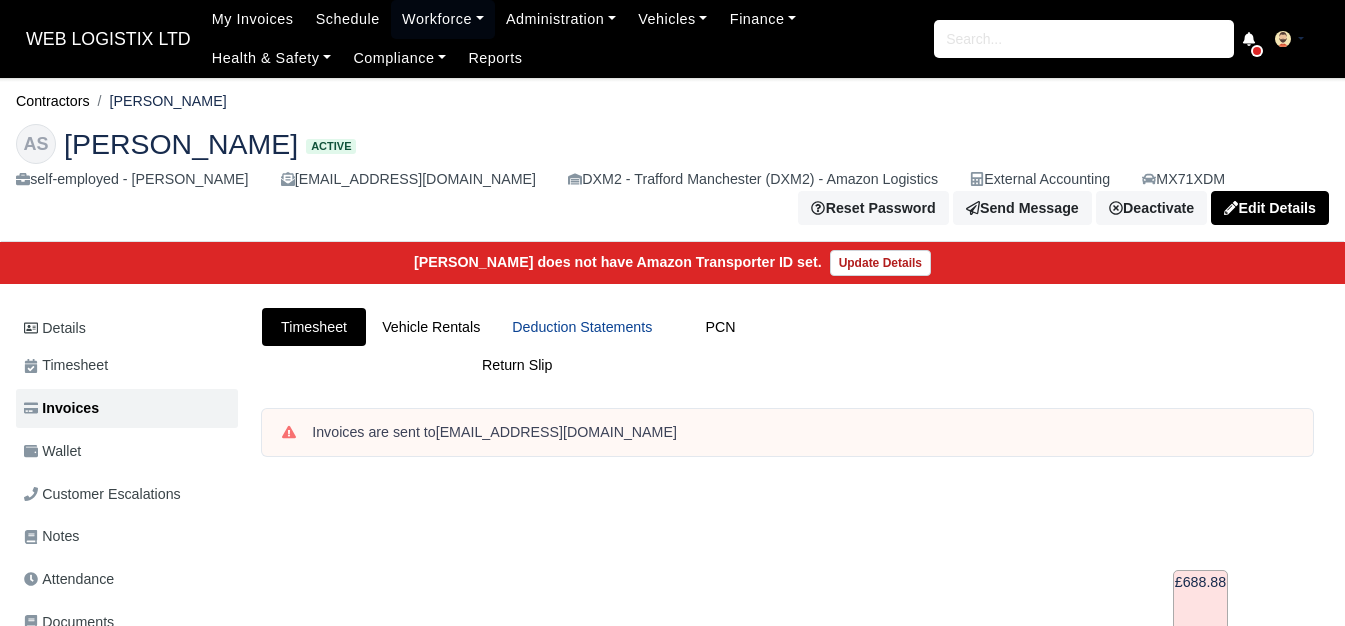 click on "Deduction
Statements" at bounding box center (582, 327) 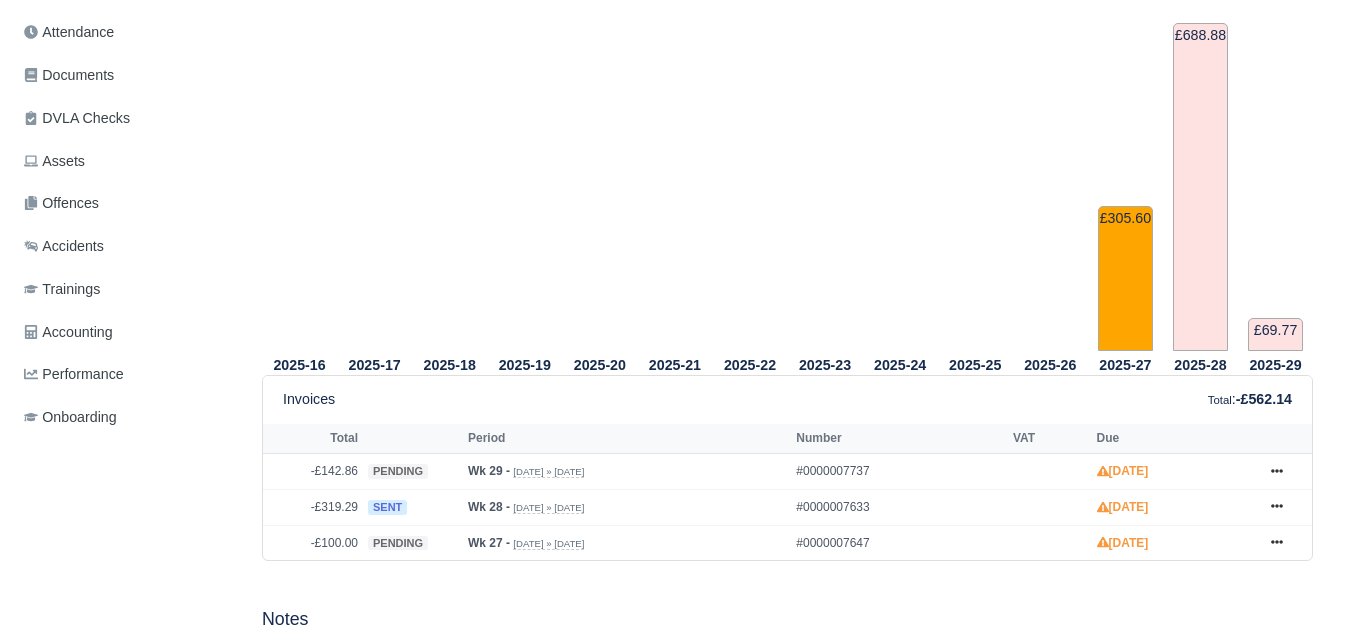 scroll, scrollTop: 833, scrollLeft: 0, axis: vertical 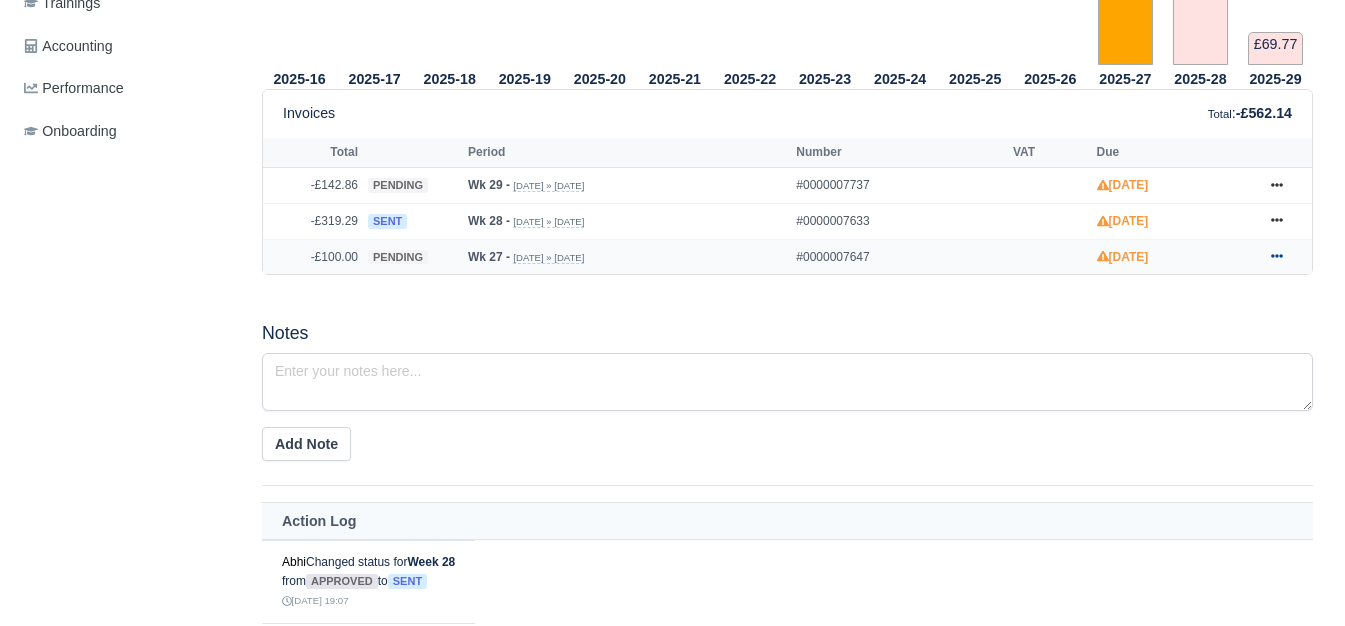 click 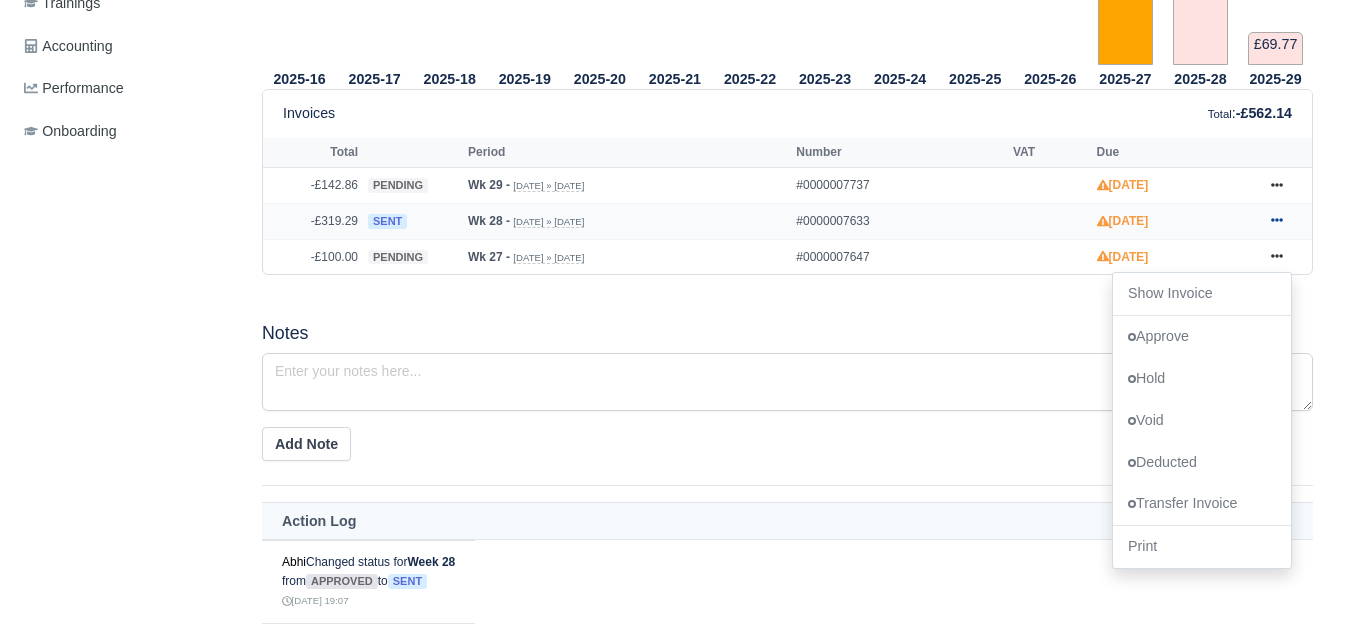 click at bounding box center [1277, 221] 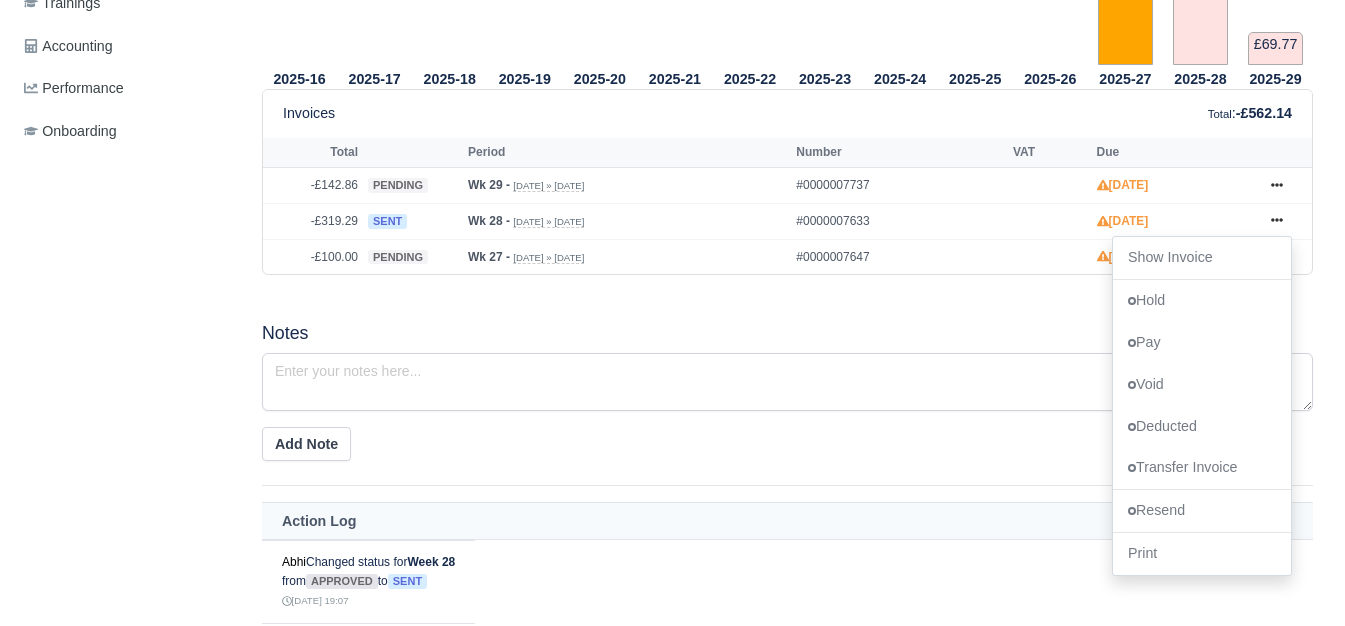 click on "2025-16
2025-17
2025-18
2025-19
2025-20
2025-21
2025-22
2025-23 2025-24 2025-25" at bounding box center [787, -31] 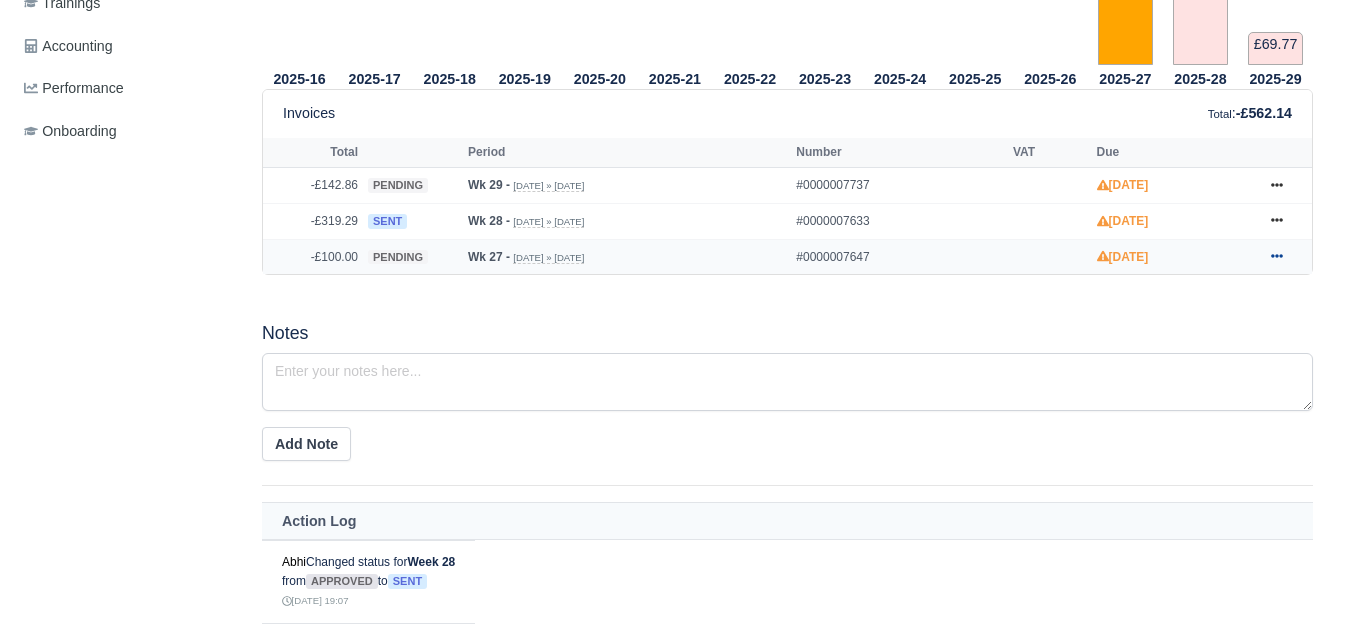 click at bounding box center (1277, 257) 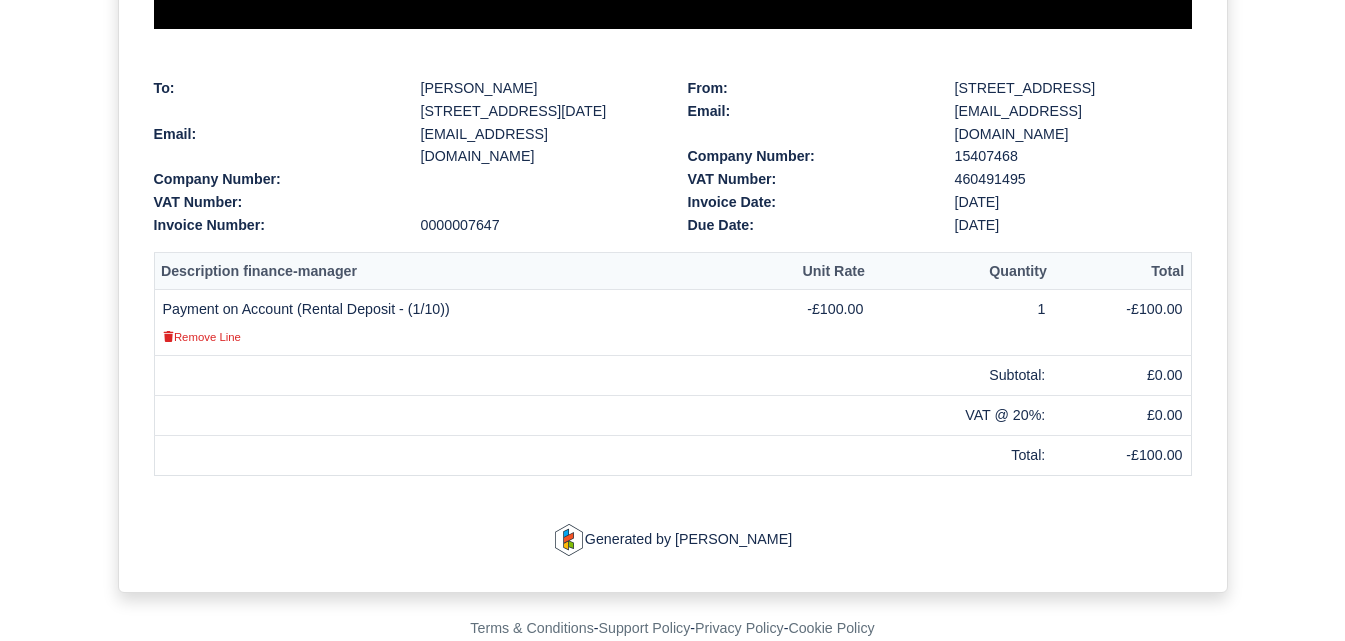 scroll, scrollTop: 421, scrollLeft: 0, axis: vertical 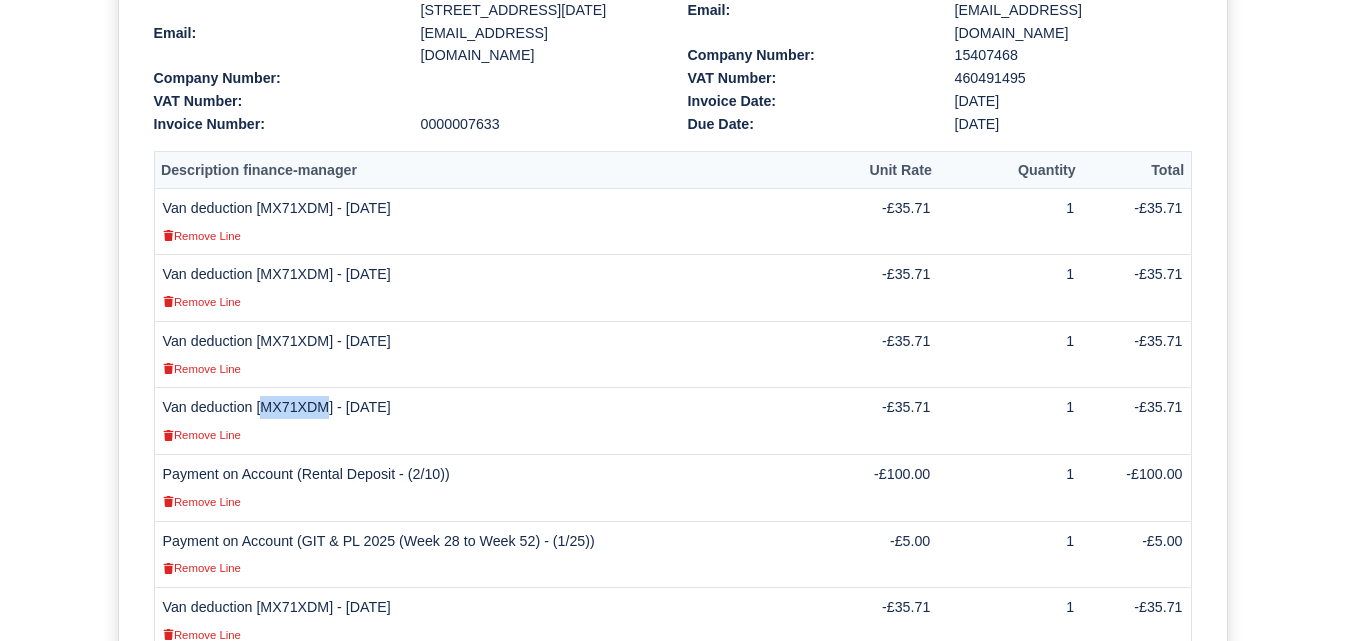 click on "Remove Line" at bounding box center [490, 434] 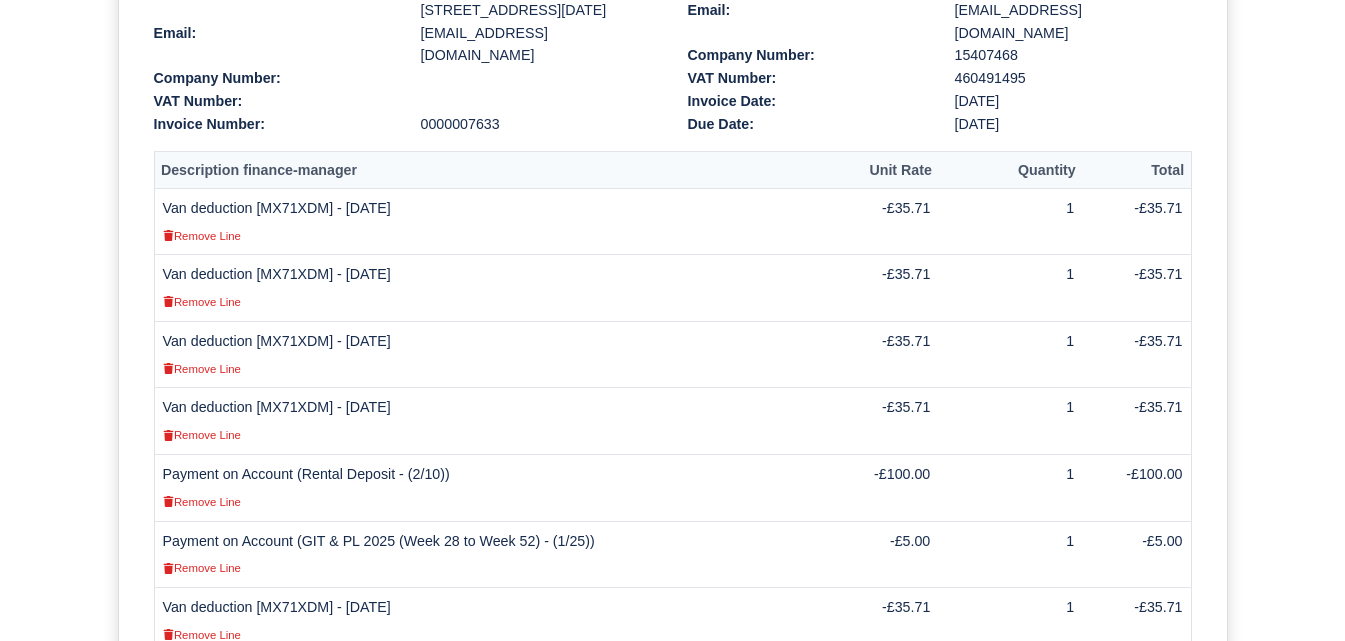 click on "Van deduction [MX71XDM] - 10/07/2025
Remove Line" at bounding box center [490, 421] 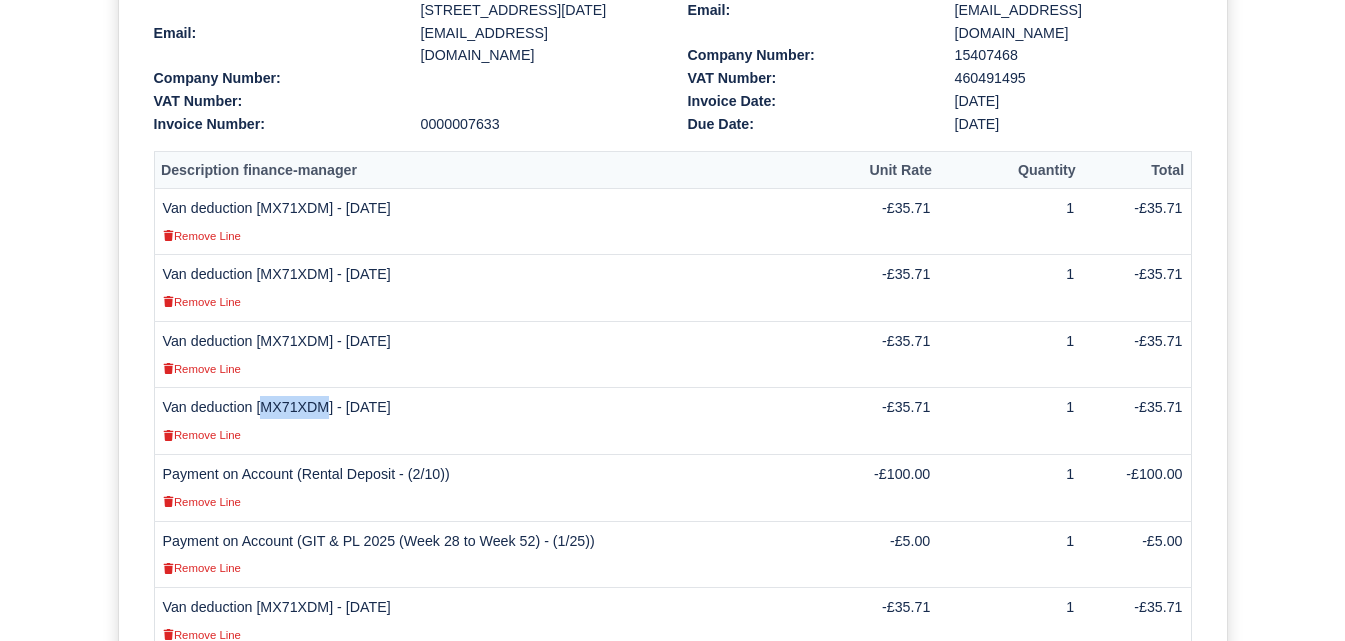 click on "Van deduction [MX71XDM] - 10/07/2025
Remove Line" at bounding box center [490, 421] 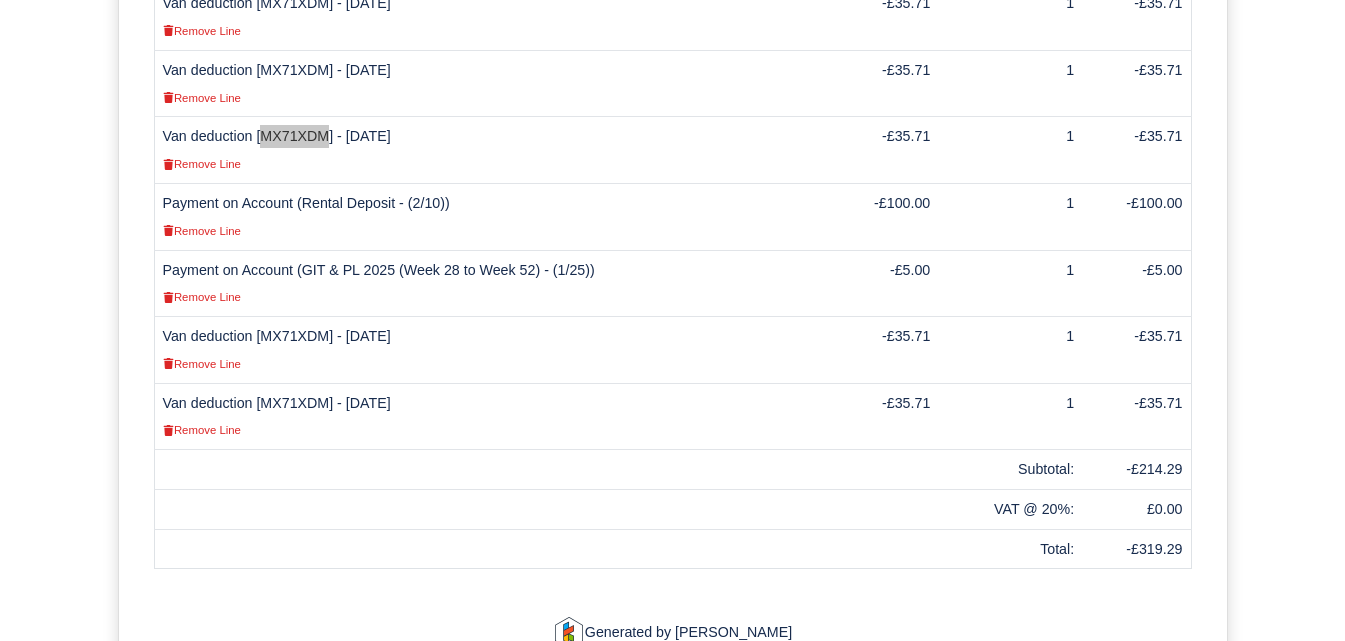 scroll, scrollTop: 833, scrollLeft: 0, axis: vertical 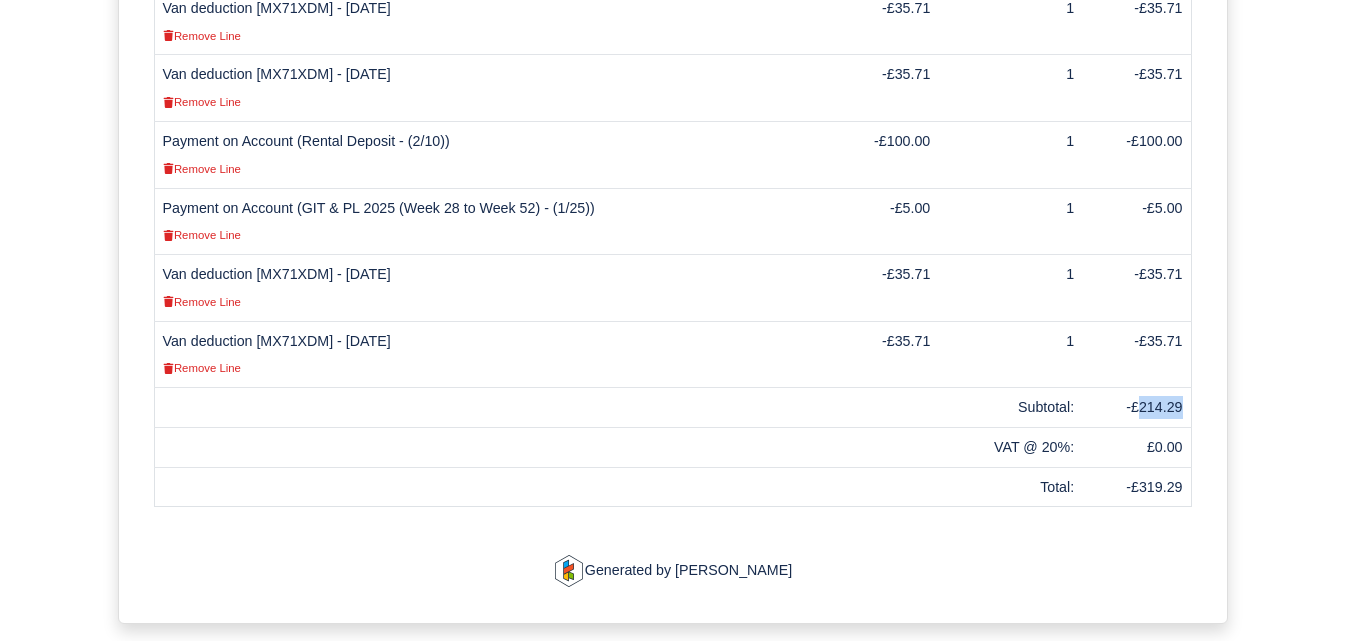 drag, startPoint x: 1140, startPoint y: 434, endPoint x: 1182, endPoint y: 436, distance: 42.047592 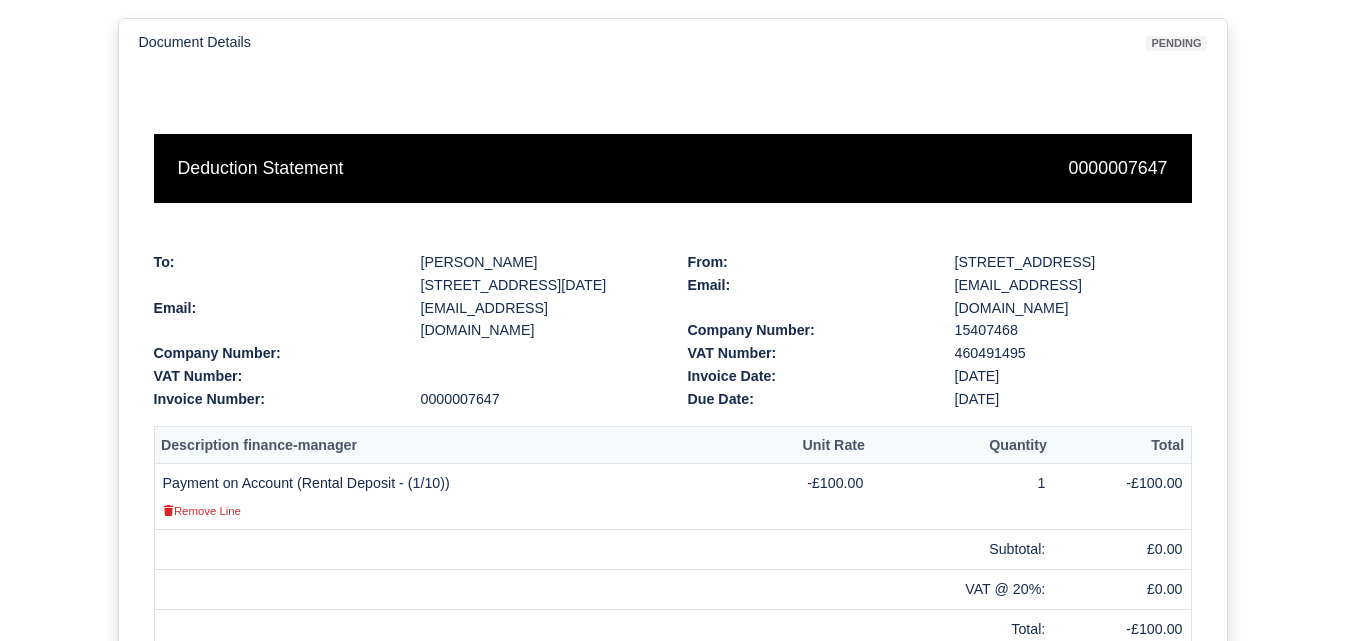 scroll, scrollTop: 421, scrollLeft: 0, axis: vertical 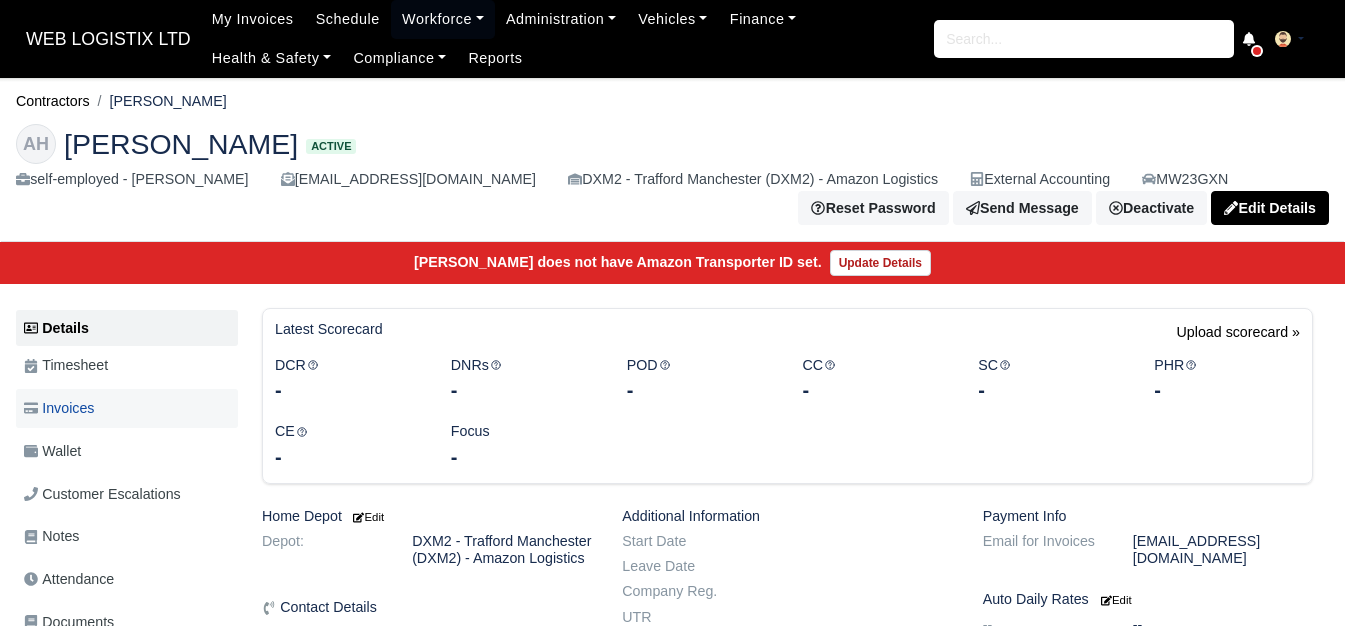 click on "Invoices" at bounding box center (127, 408) 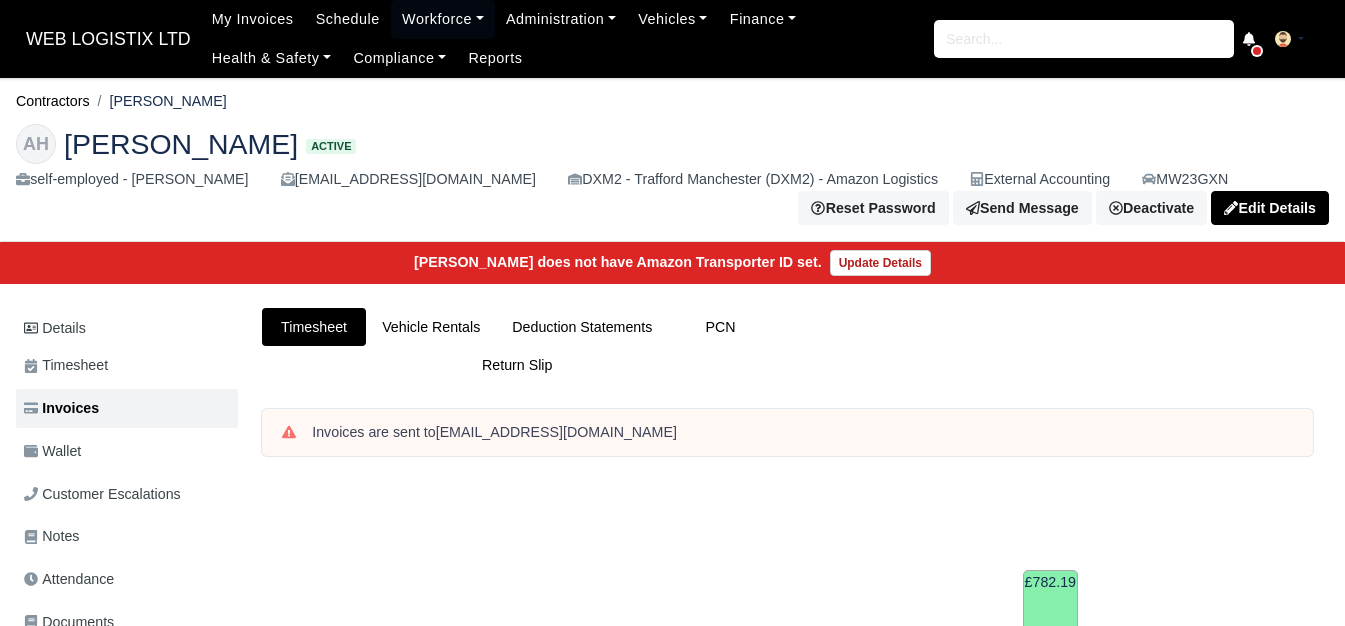 scroll, scrollTop: 0, scrollLeft: 0, axis: both 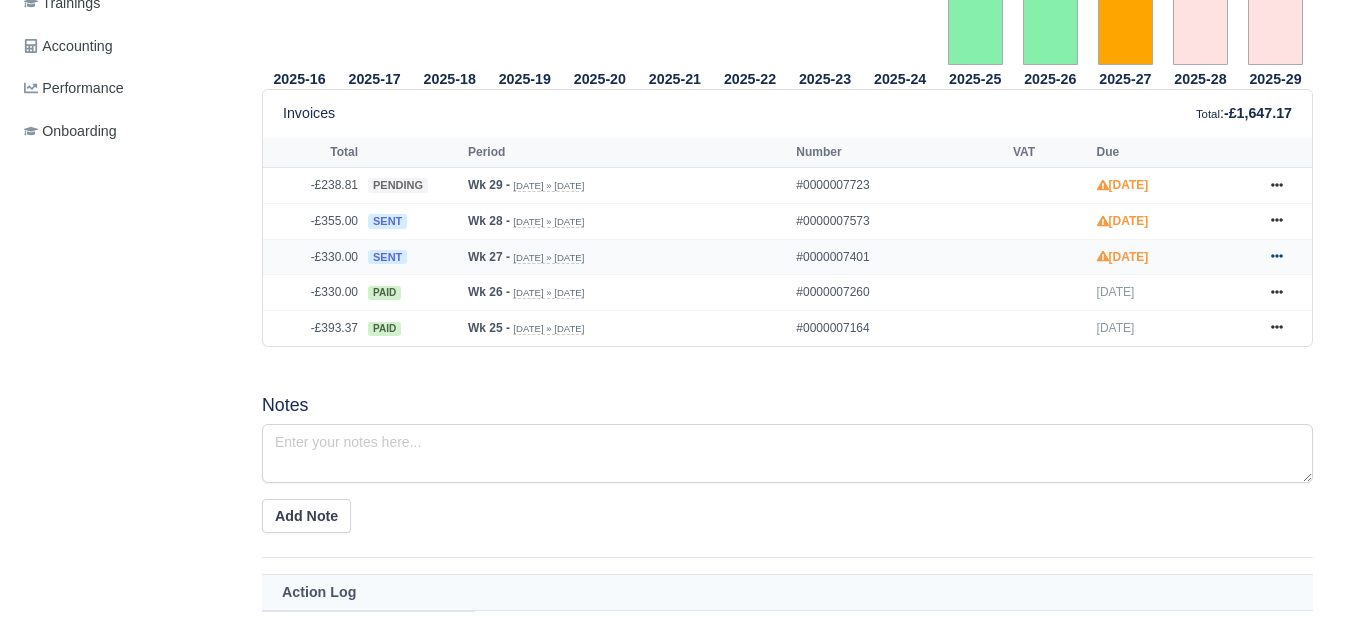 click 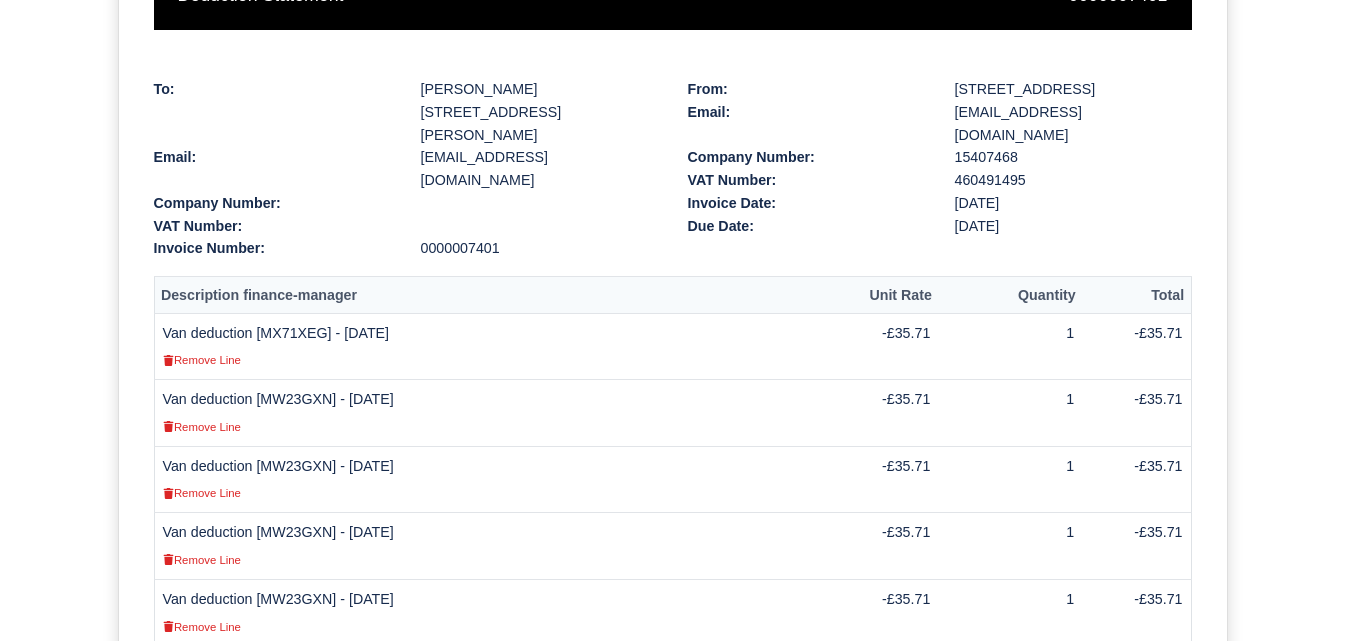 scroll, scrollTop: 333, scrollLeft: 0, axis: vertical 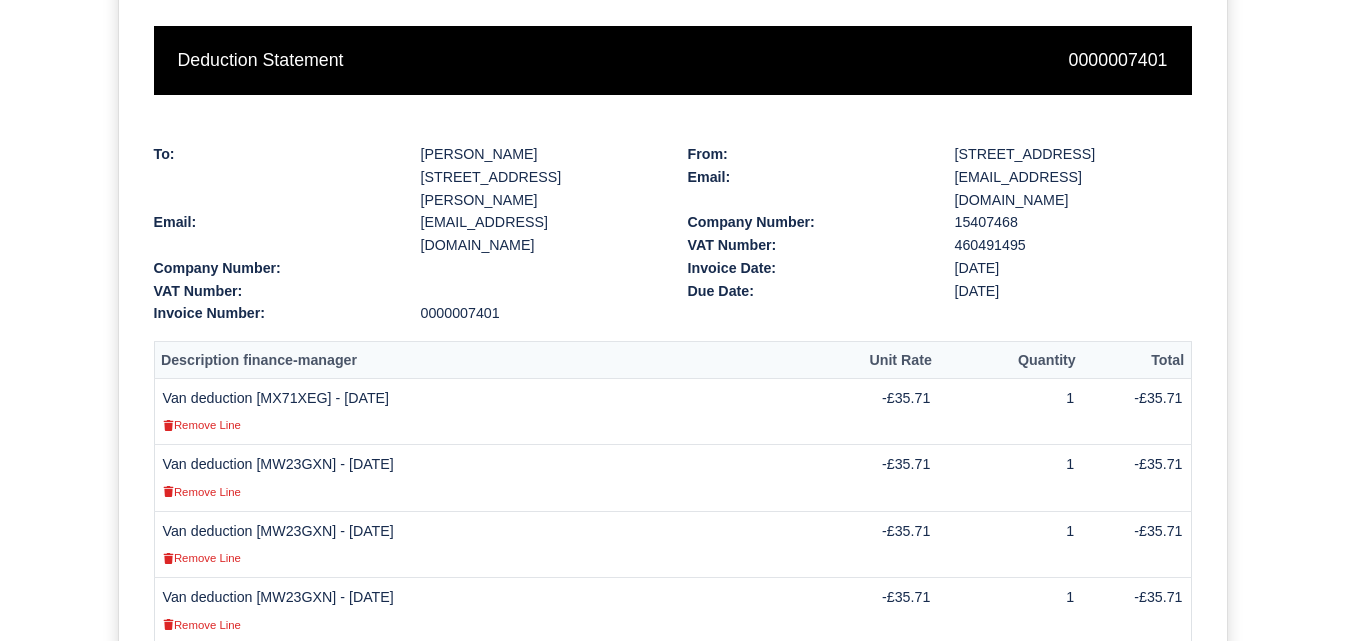 click on "Van deduction [MW23GXN] - [DATE]
Remove Line" at bounding box center [490, 478] 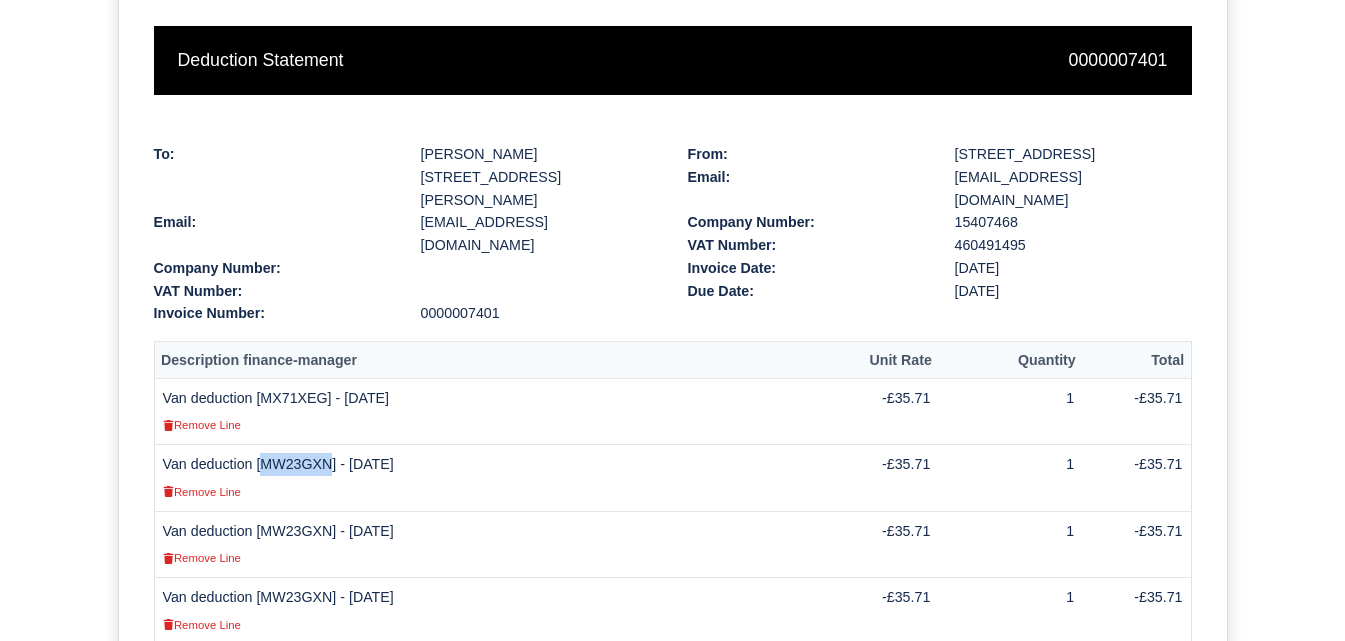 click on "Van deduction [MW23GXN] - 30/06/2025
Remove Line" at bounding box center (490, 478) 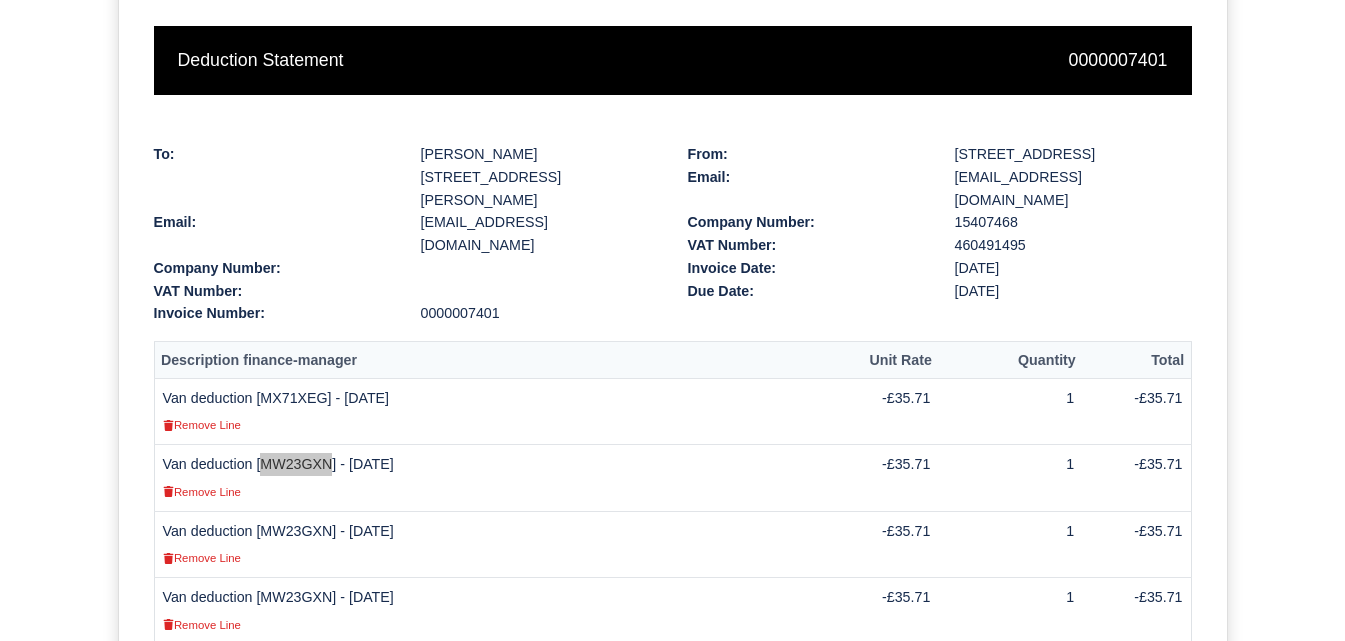 scroll, scrollTop: 931, scrollLeft: 0, axis: vertical 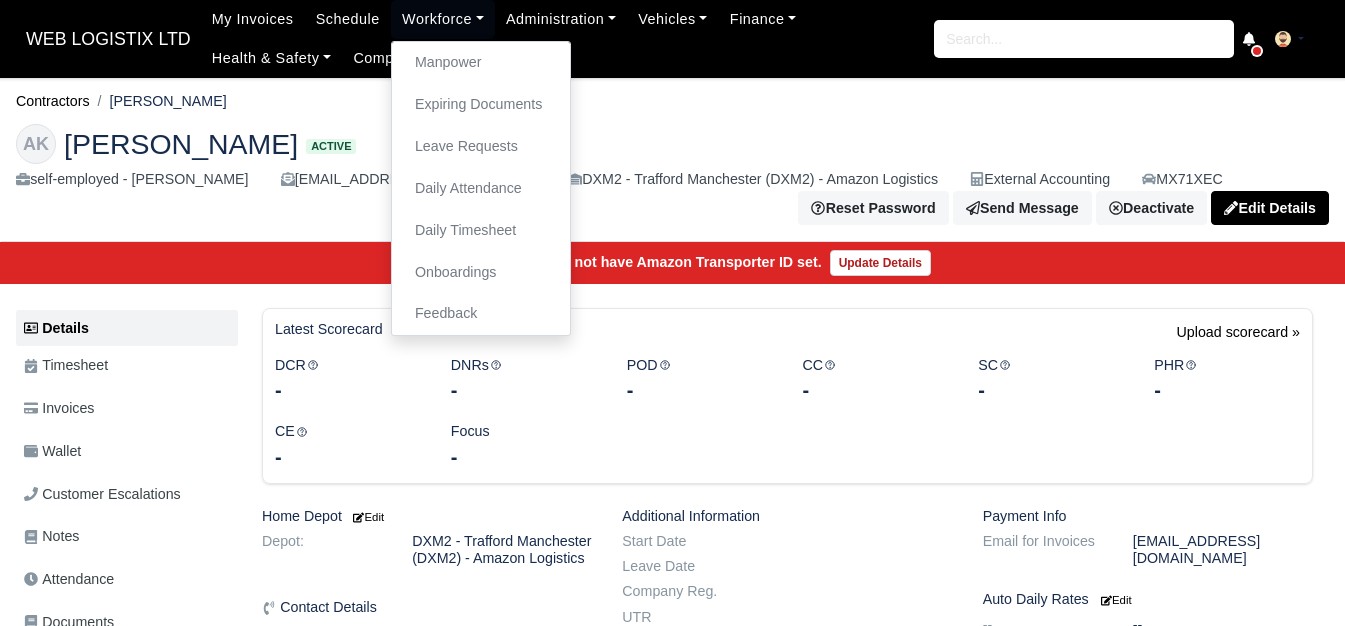 click on "Contractors
Anas Khan
AK
Anas Khan
Active
self-employed  - Anas Khan
anask1304@hotmail.com
DXM2 - Trafford Manchester (DXM2) - Amazon Logistics
External Accounting
MX71XEC
Reset Password
Send Message" at bounding box center [672, 715] 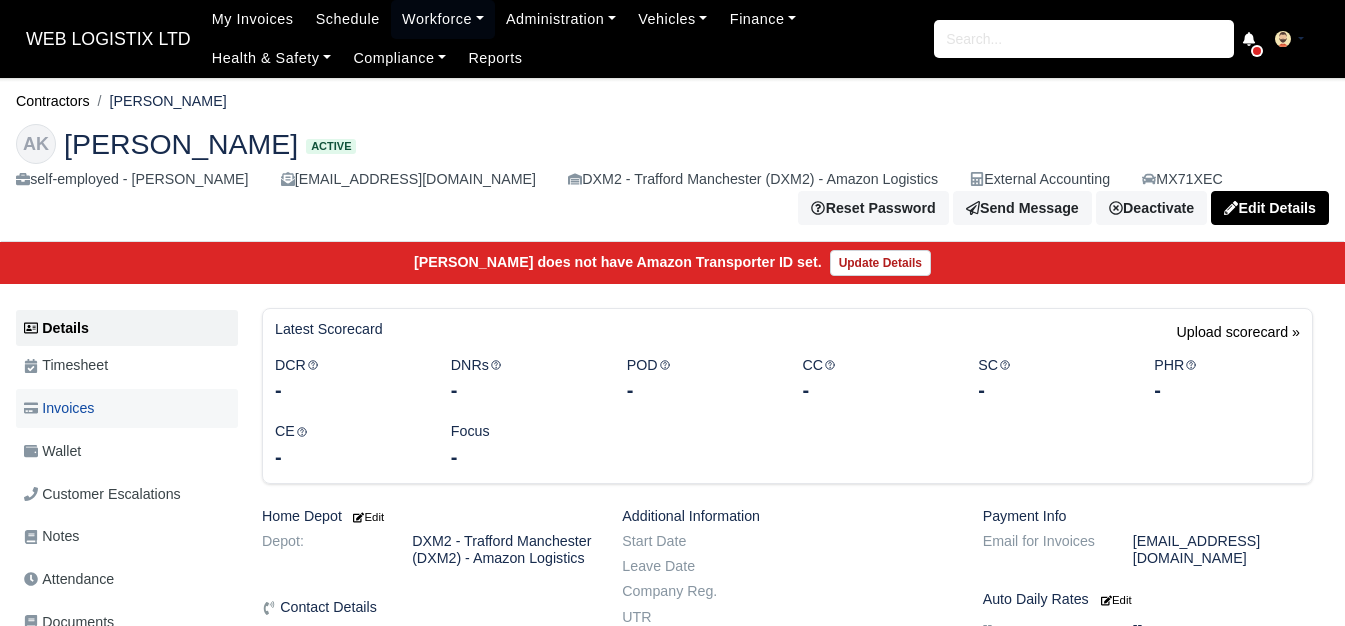 click on "Invoices" at bounding box center (127, 408) 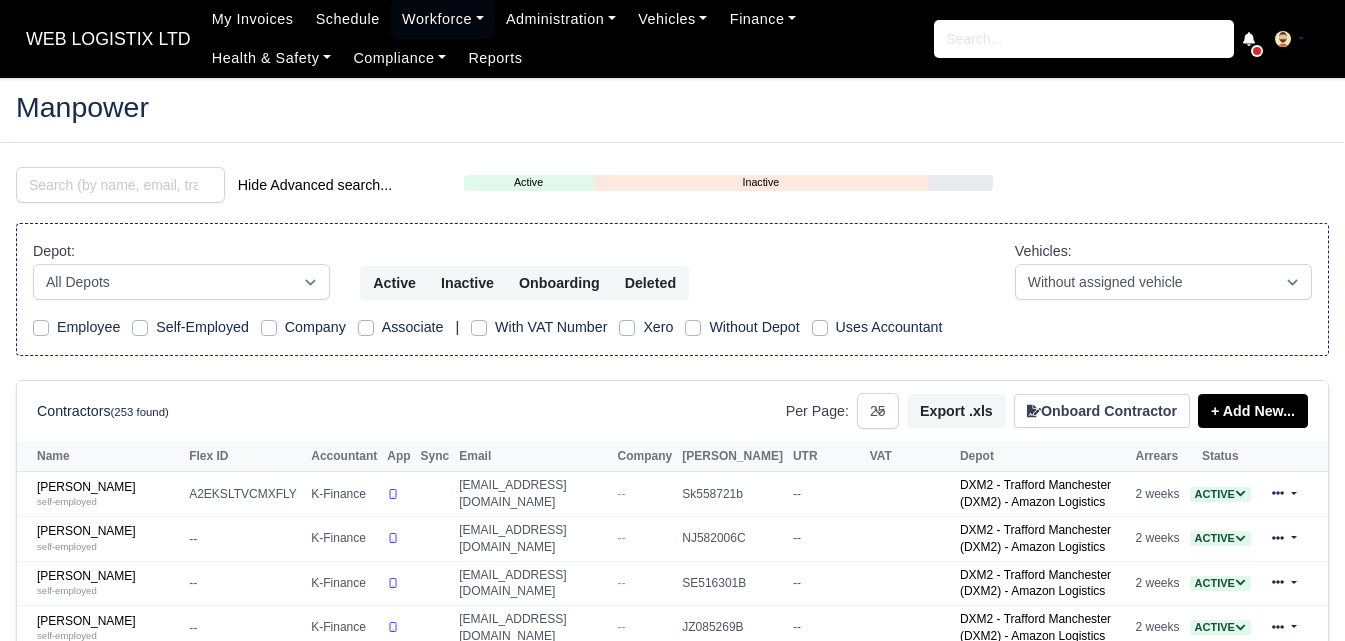 scroll, scrollTop: 0, scrollLeft: 0, axis: both 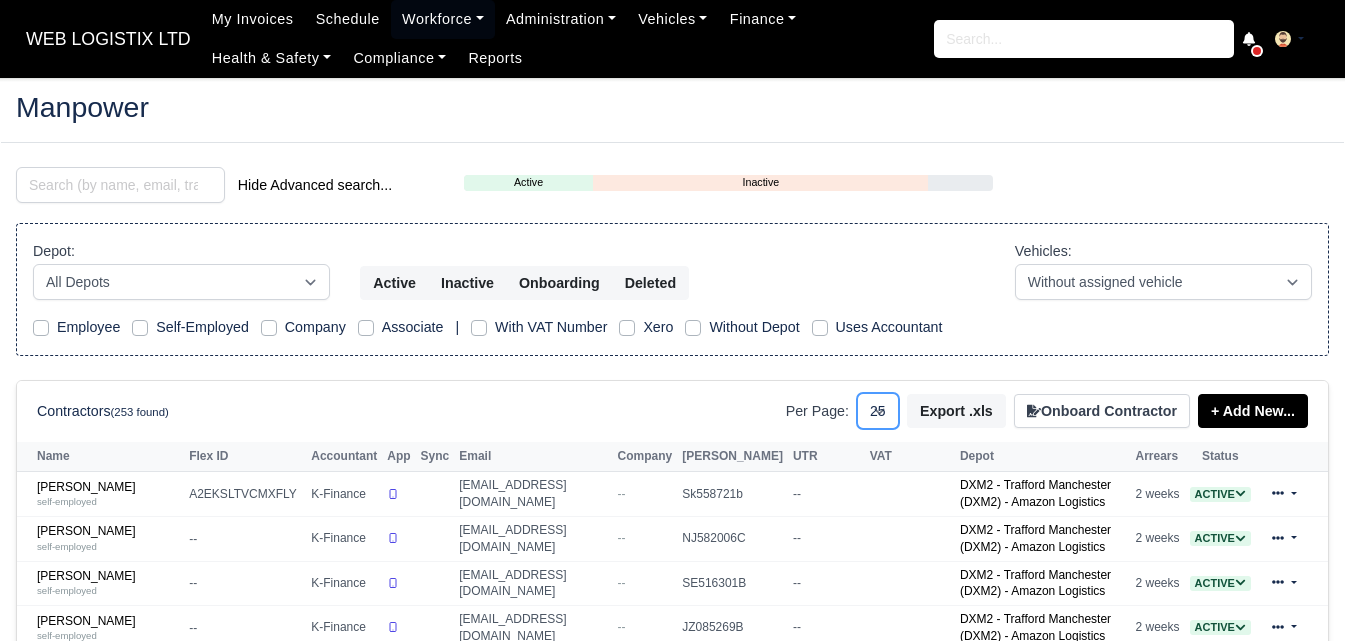 click on "10
25
50" at bounding box center [878, 411] 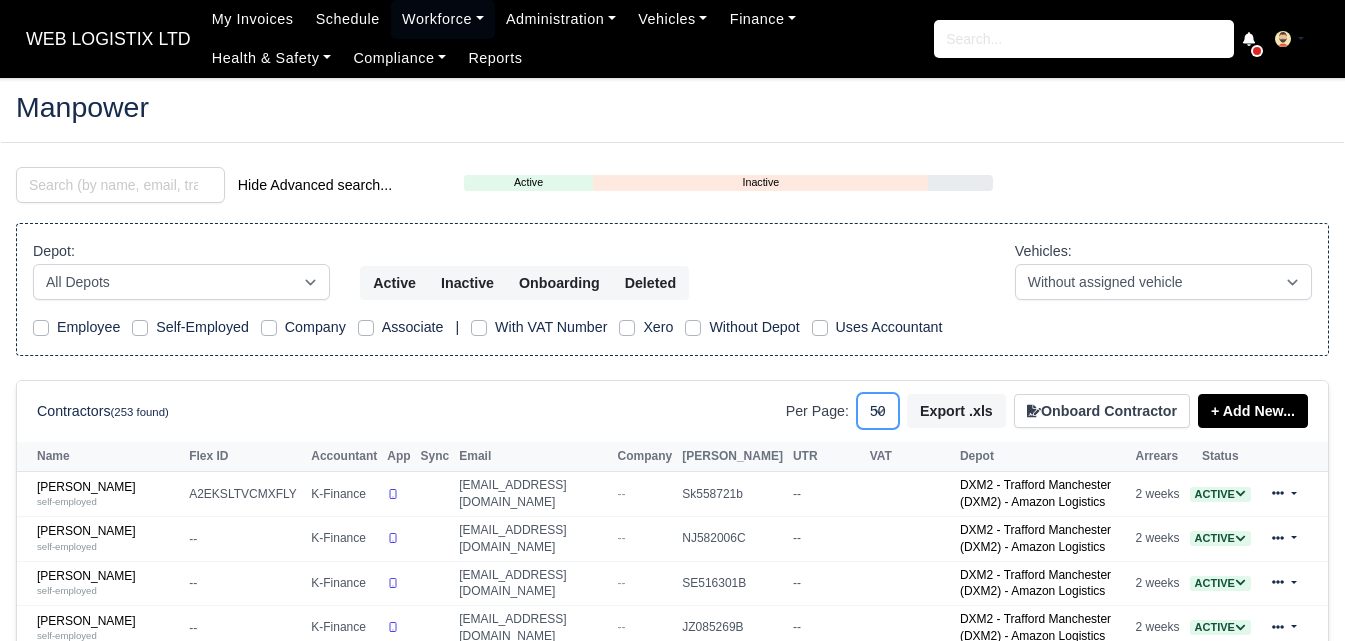 click on "10
25
50" at bounding box center [878, 411] 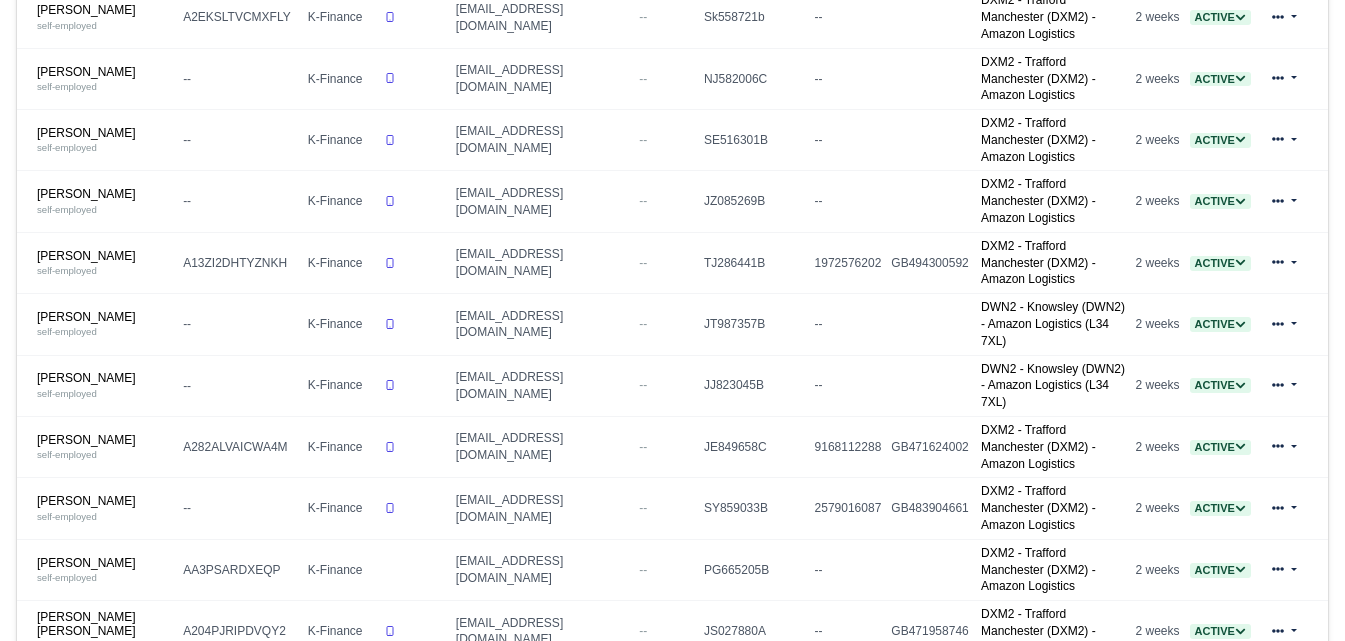 scroll, scrollTop: 500, scrollLeft: 0, axis: vertical 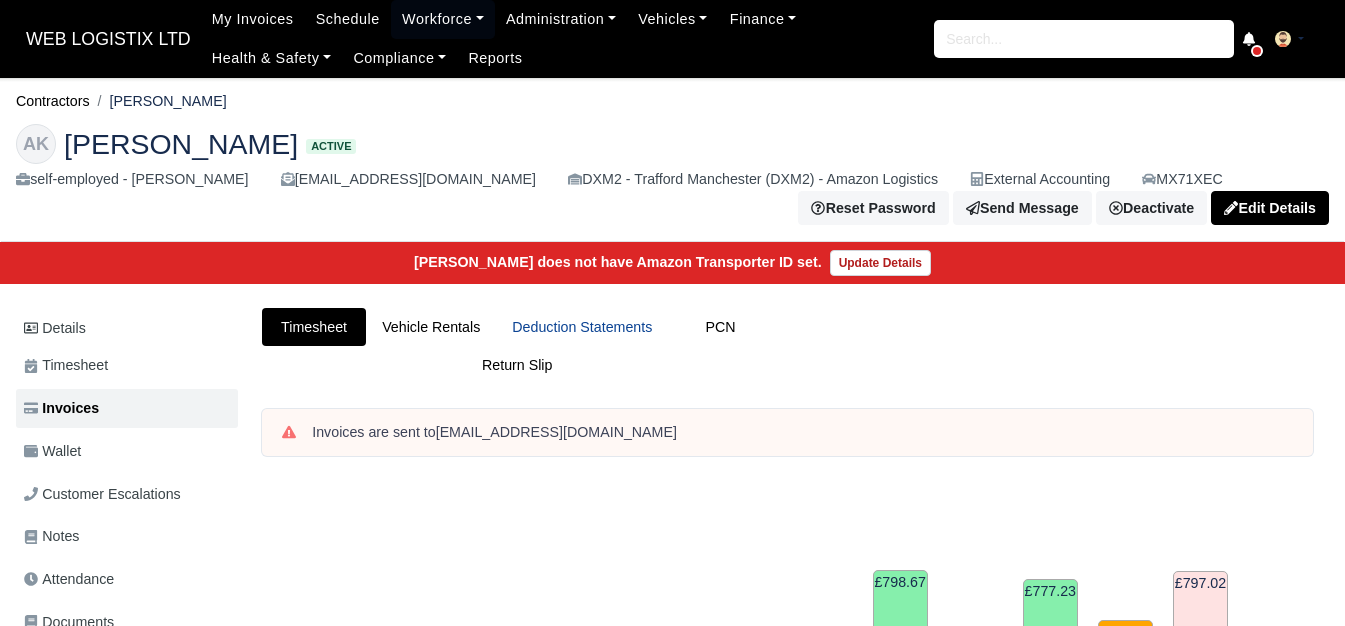 click on "Deduction
Statements" at bounding box center (582, 327) 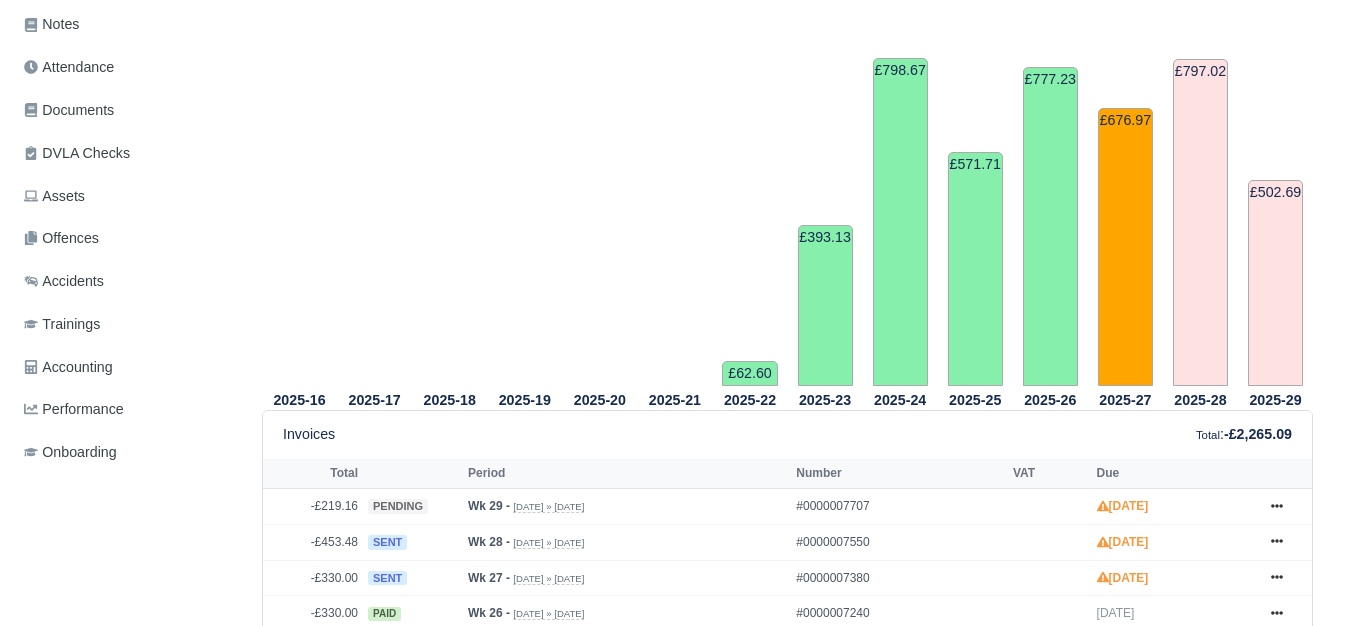 scroll, scrollTop: 833, scrollLeft: 0, axis: vertical 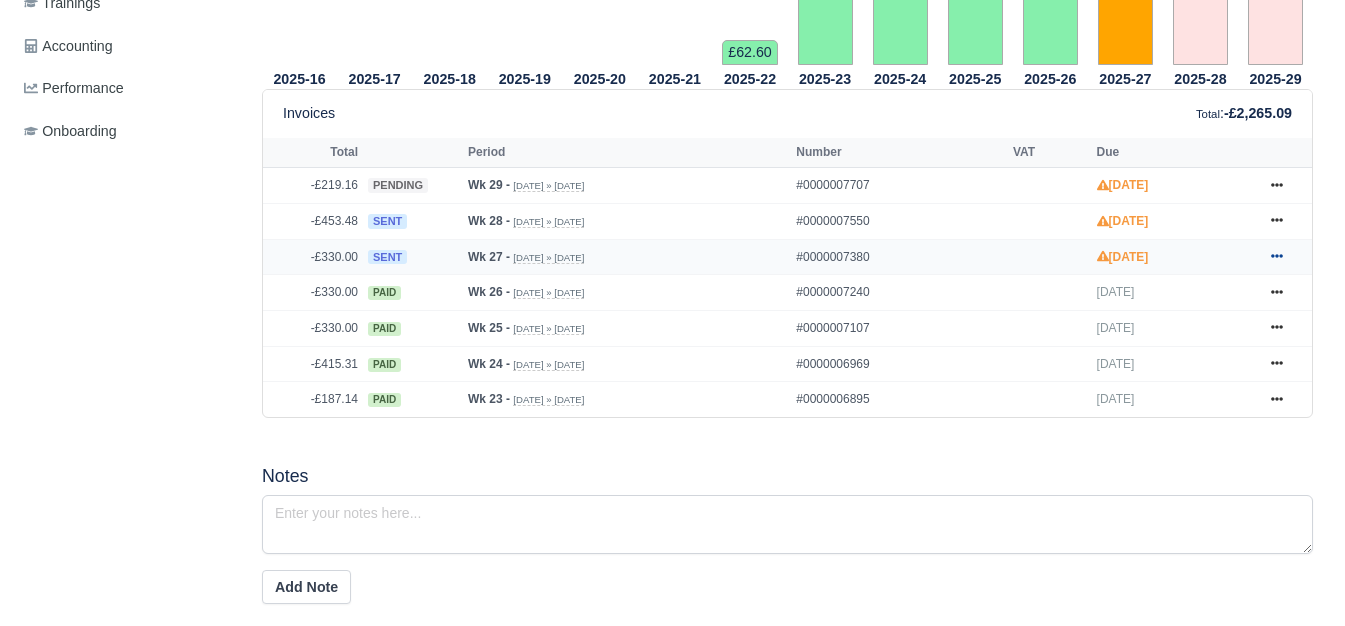 click 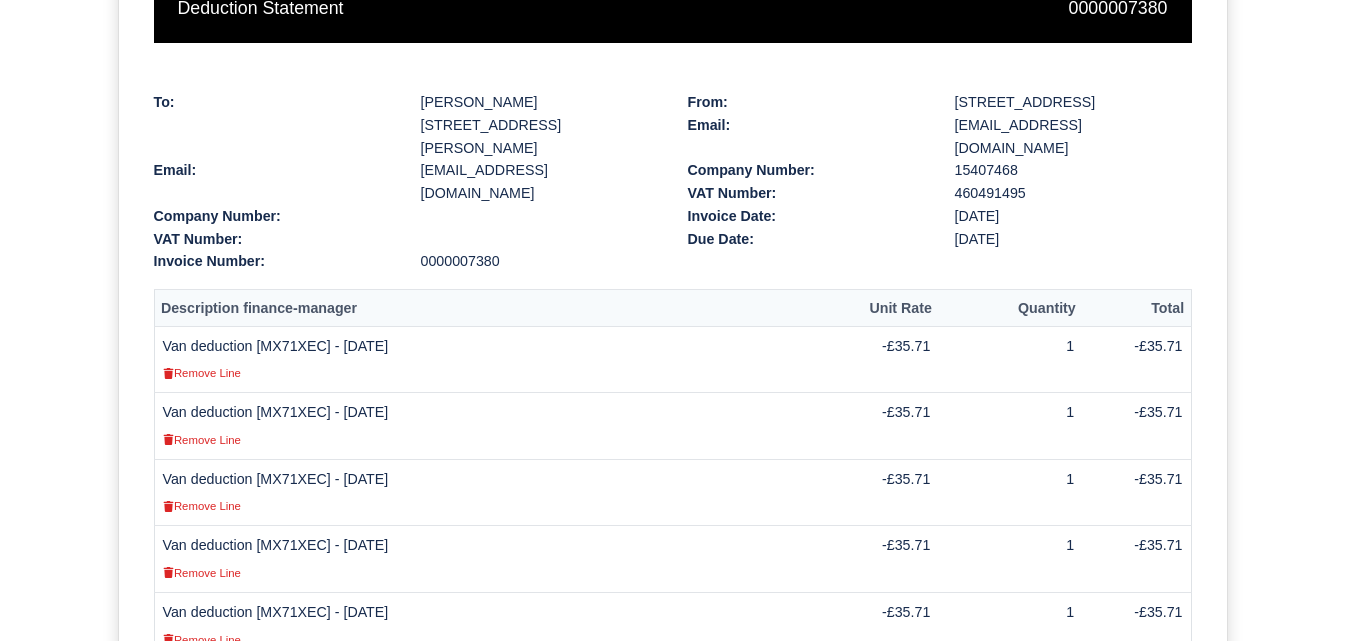 scroll, scrollTop: 333, scrollLeft: 0, axis: vertical 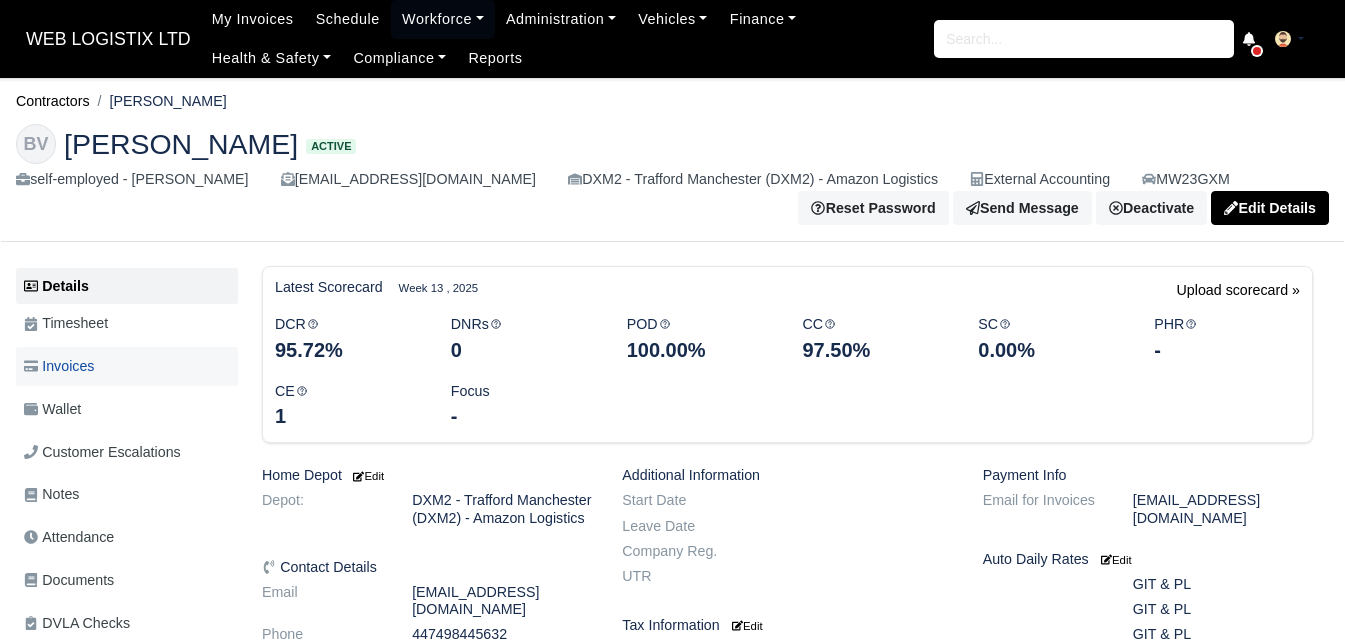 click on "Invoices" at bounding box center (59, 366) 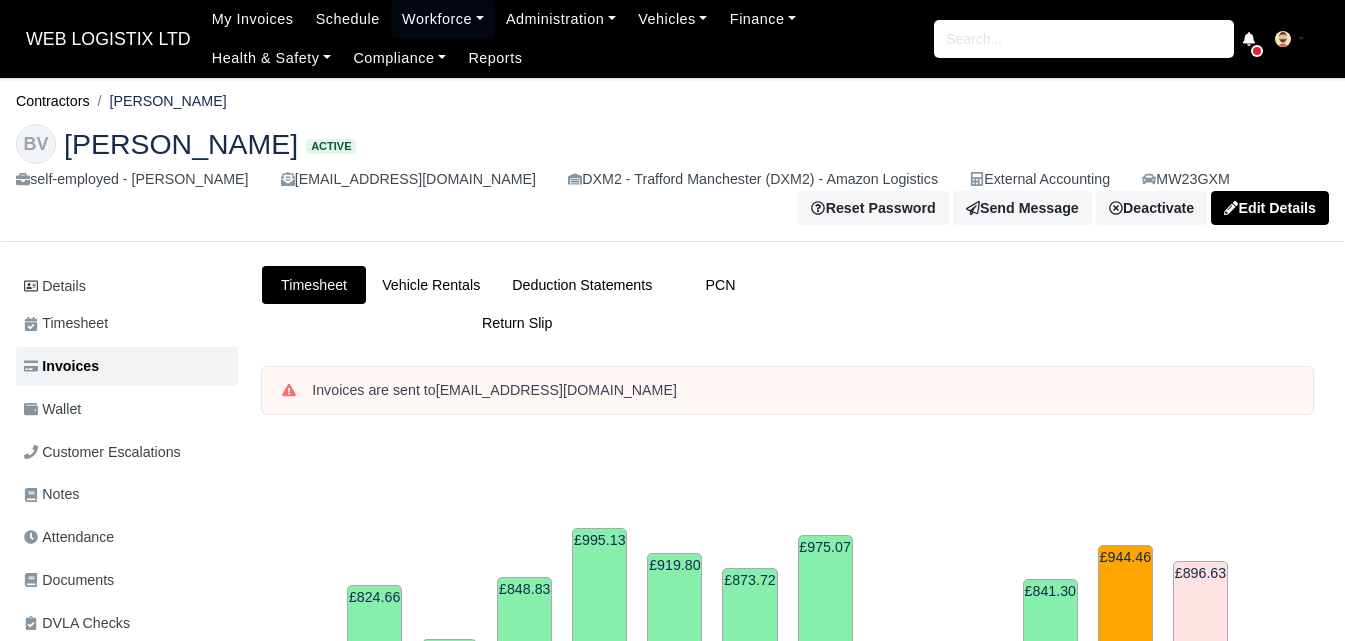scroll, scrollTop: 0, scrollLeft: 0, axis: both 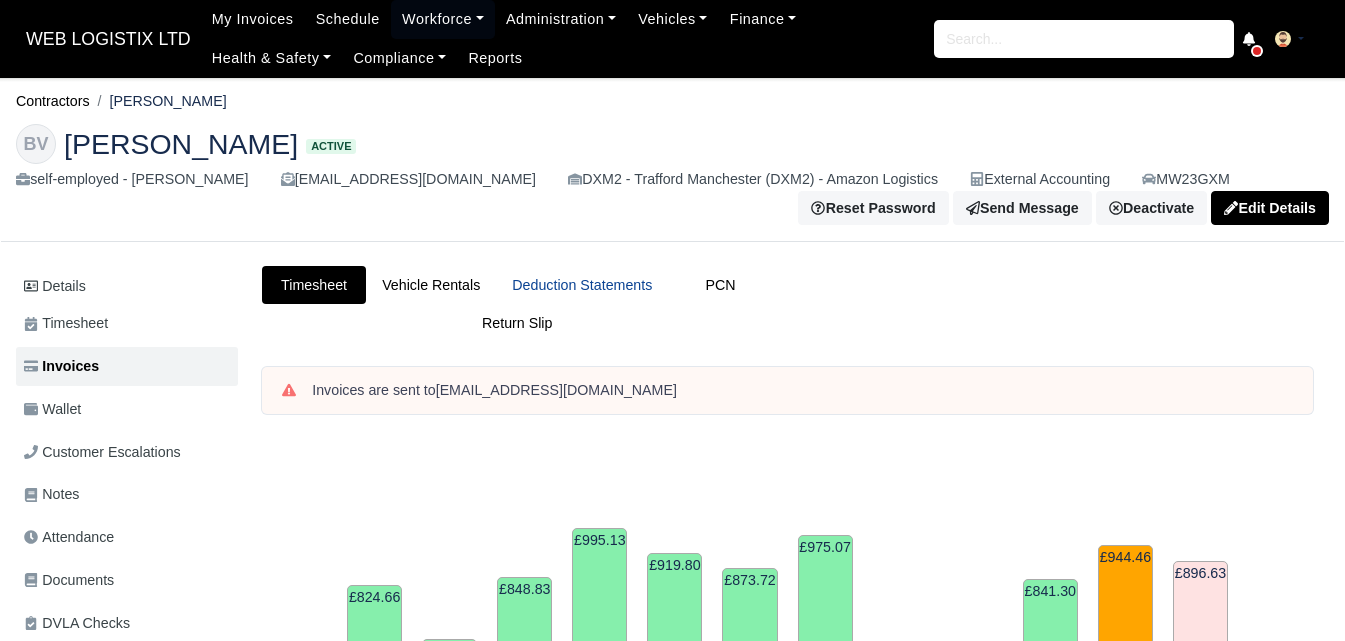 click on "Deduction
Statements" at bounding box center (582, 285) 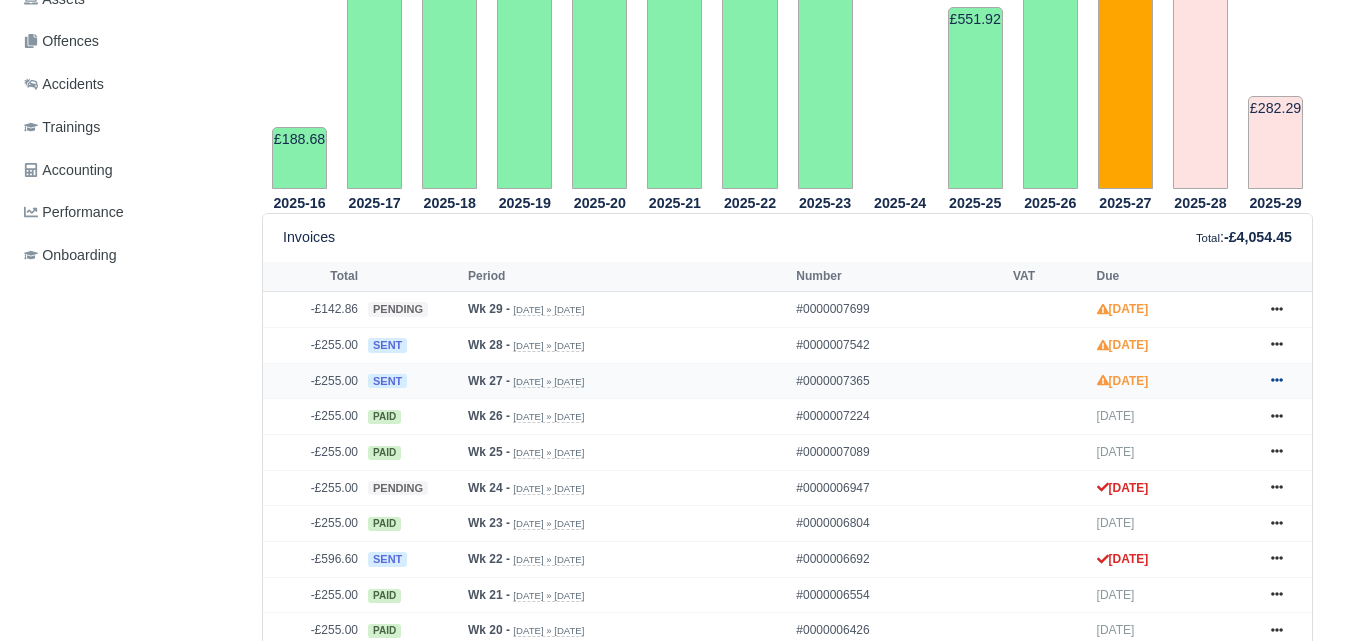 scroll, scrollTop: 667, scrollLeft: 0, axis: vertical 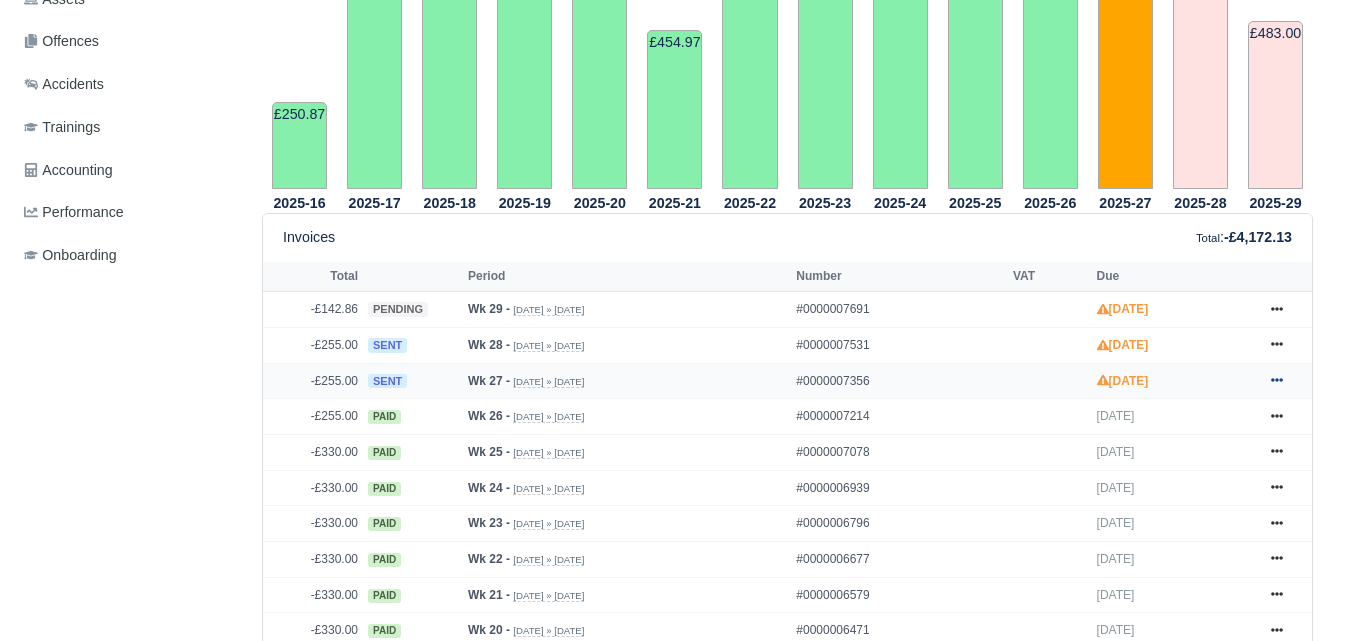click at bounding box center (1277, 381) 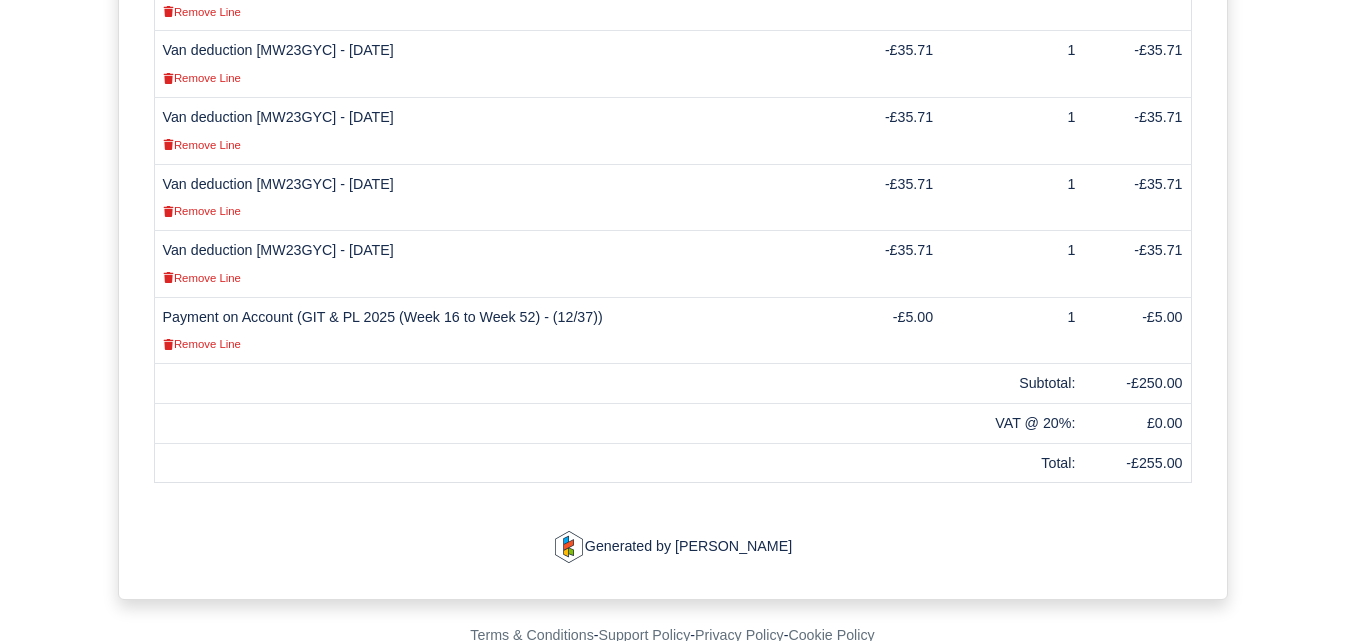 scroll, scrollTop: 864, scrollLeft: 0, axis: vertical 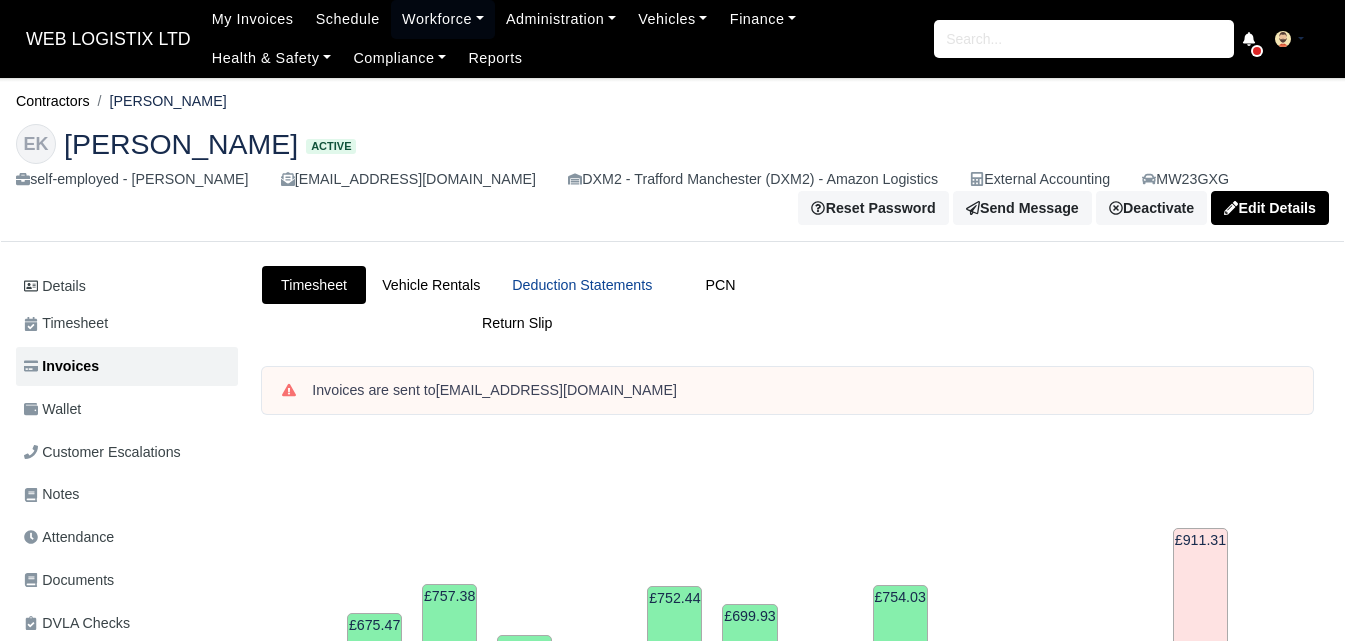click on "Deduction
Statements" at bounding box center (582, 285) 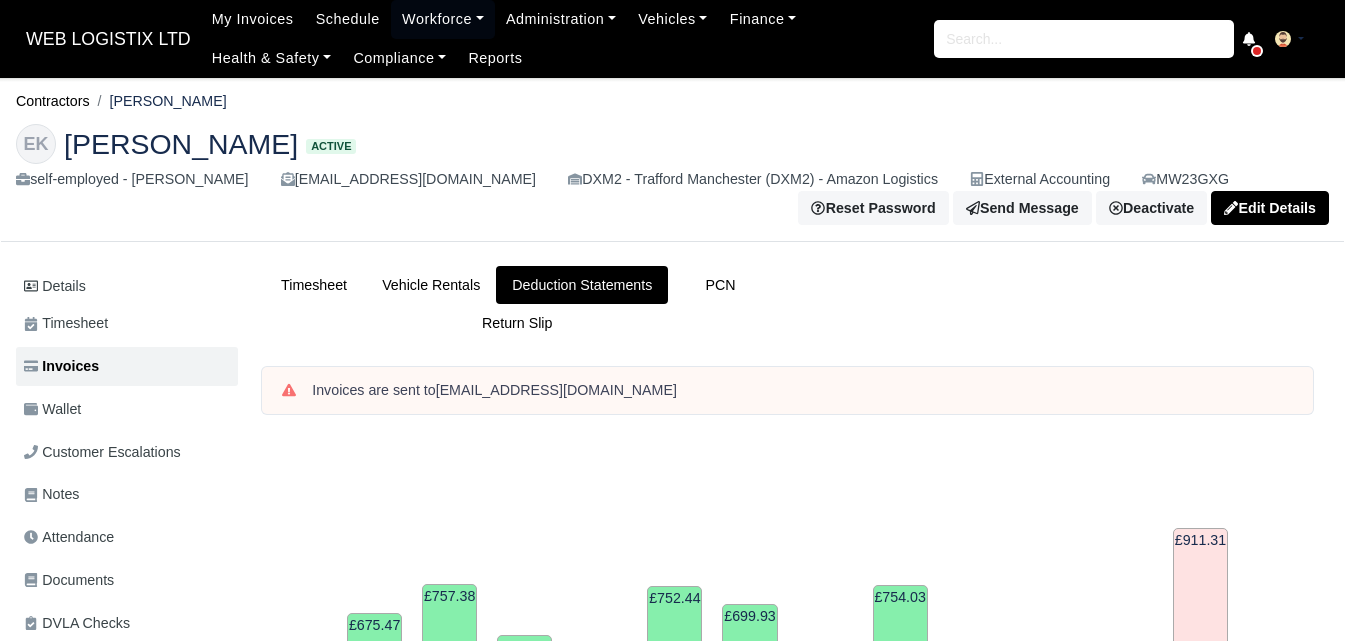 click at bounding box center (1277, 1048) 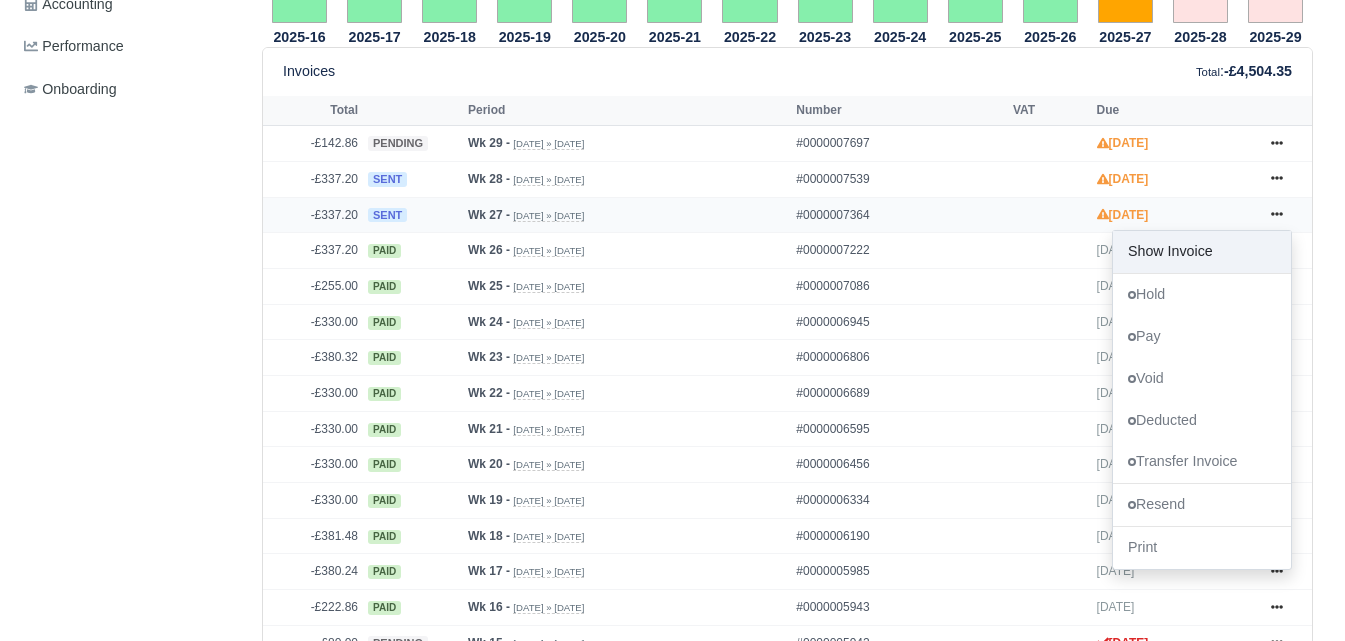 scroll, scrollTop: 833, scrollLeft: 0, axis: vertical 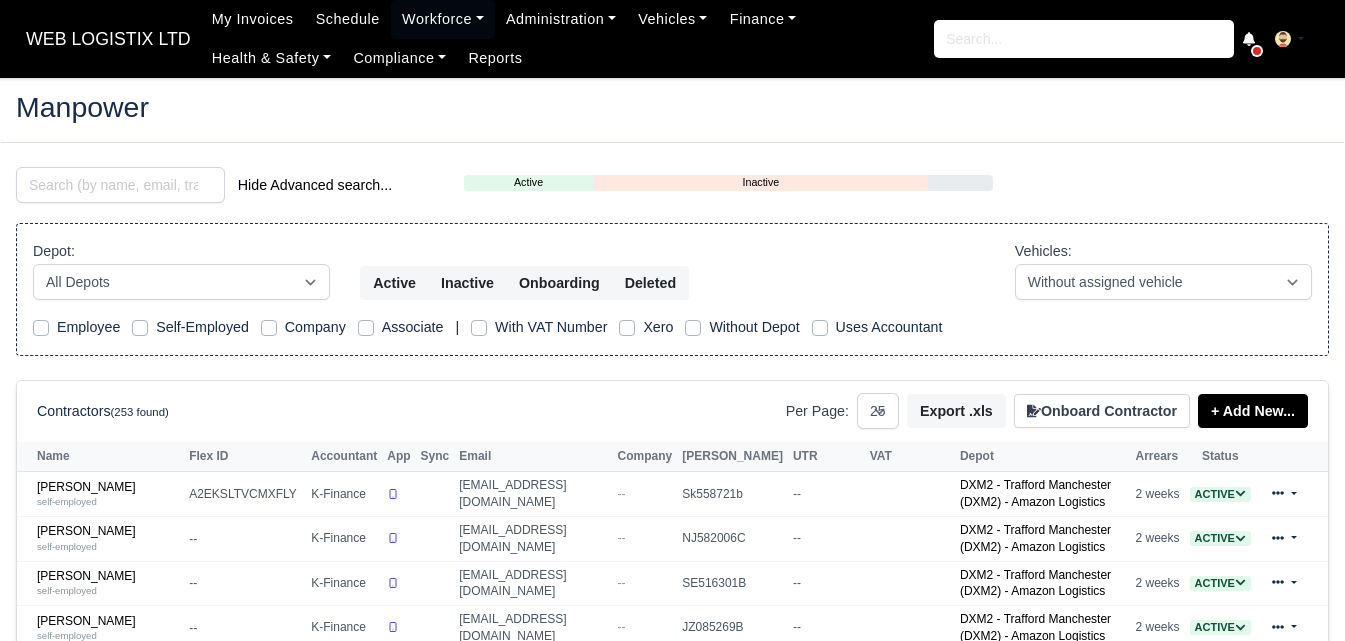 select on "25" 